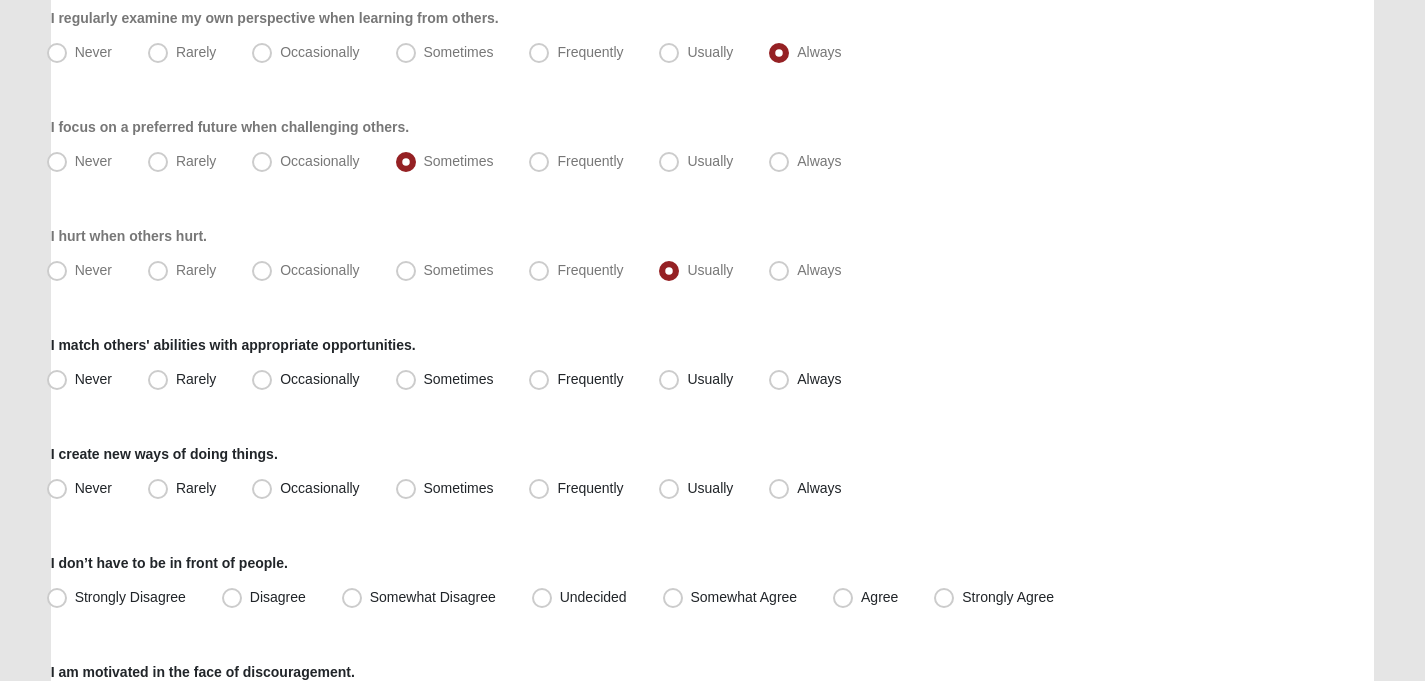 scroll, scrollTop: 389, scrollLeft: 0, axis: vertical 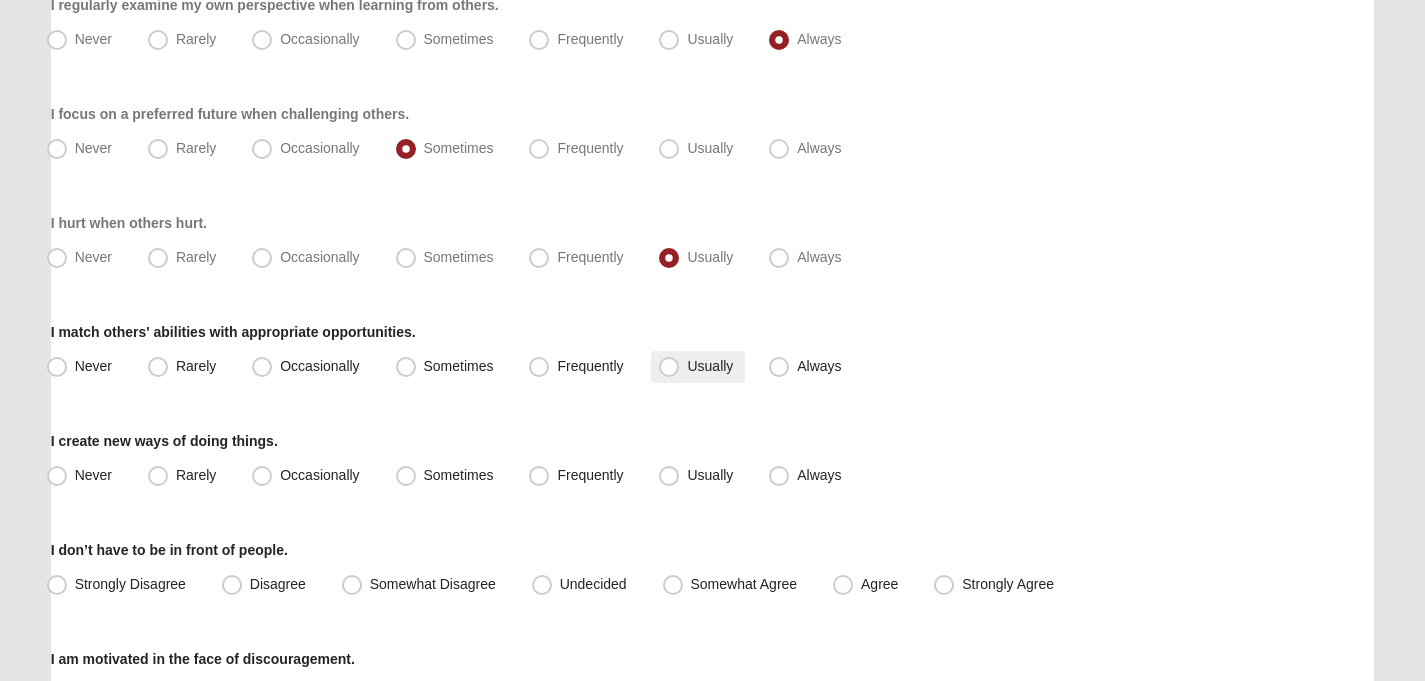 click on "Usually" at bounding box center (710, 366) 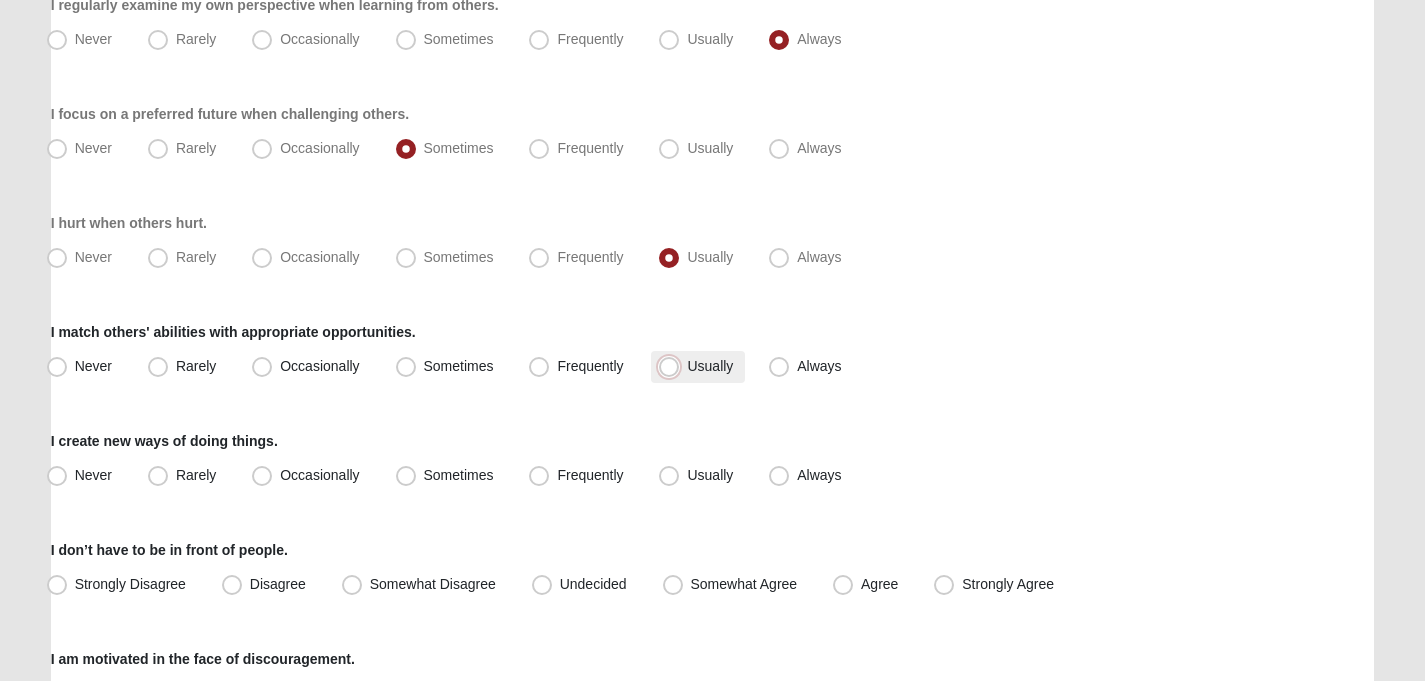click on "Usually" at bounding box center [673, 366] 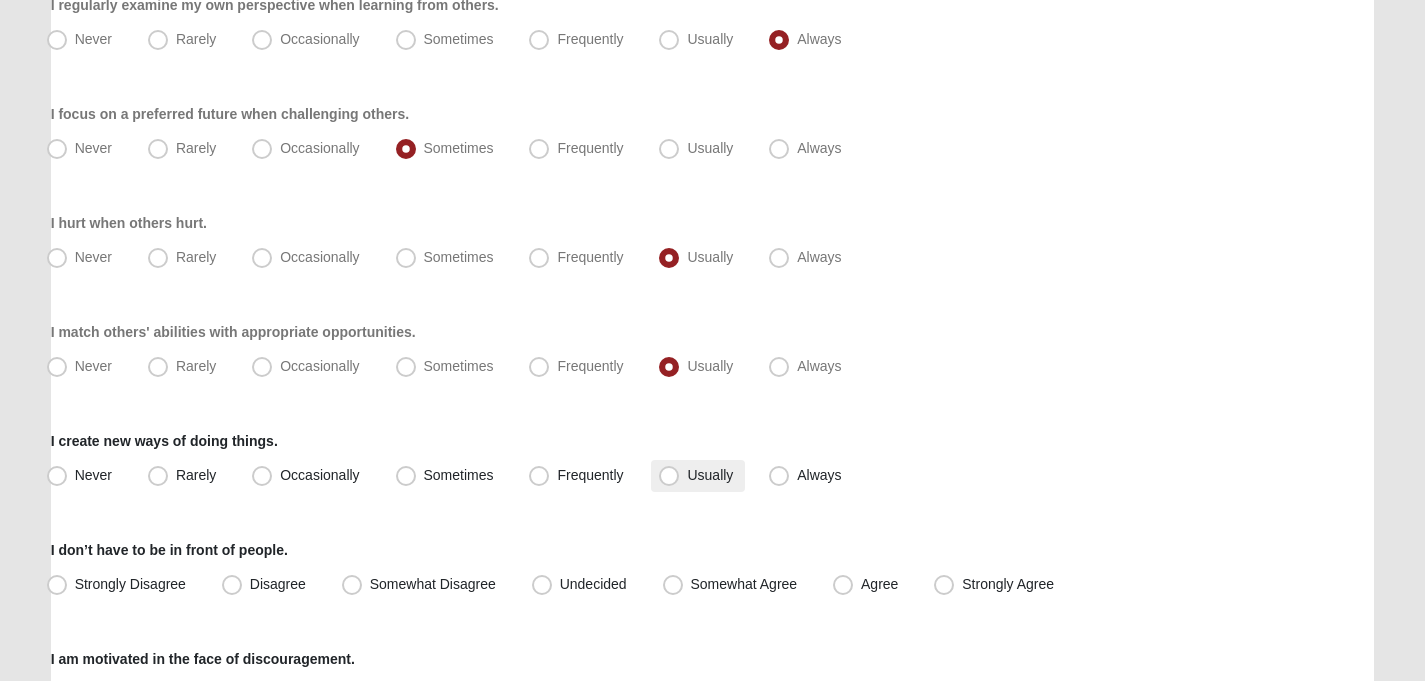click on "Usually" at bounding box center [698, 476] 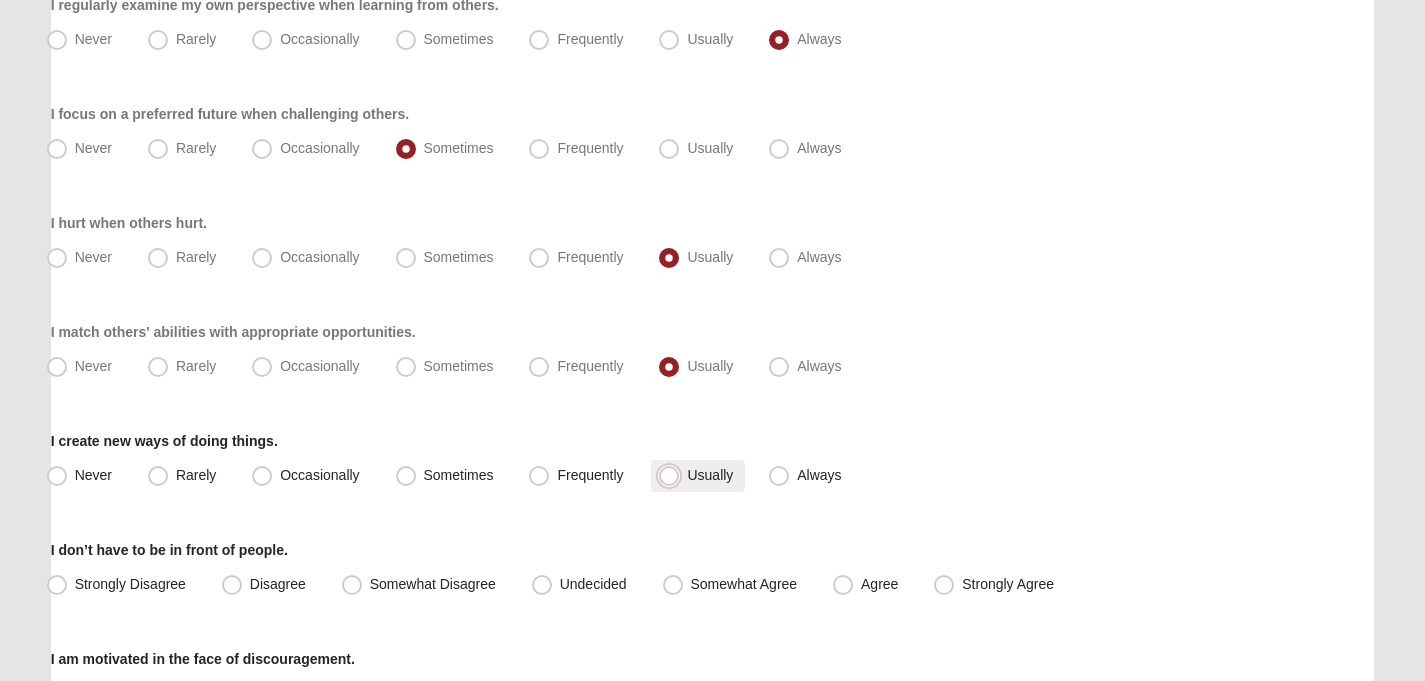 click on "Usually" at bounding box center (673, 475) 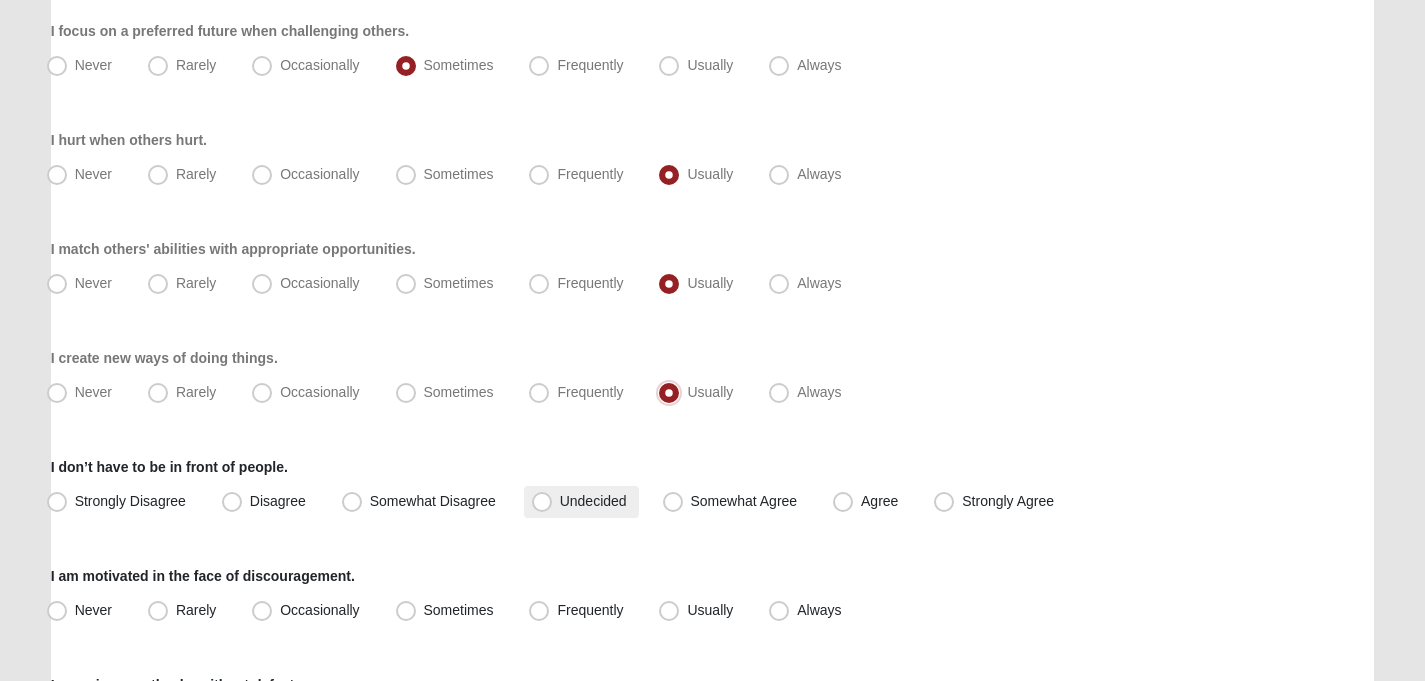 scroll, scrollTop: 473, scrollLeft: 0, axis: vertical 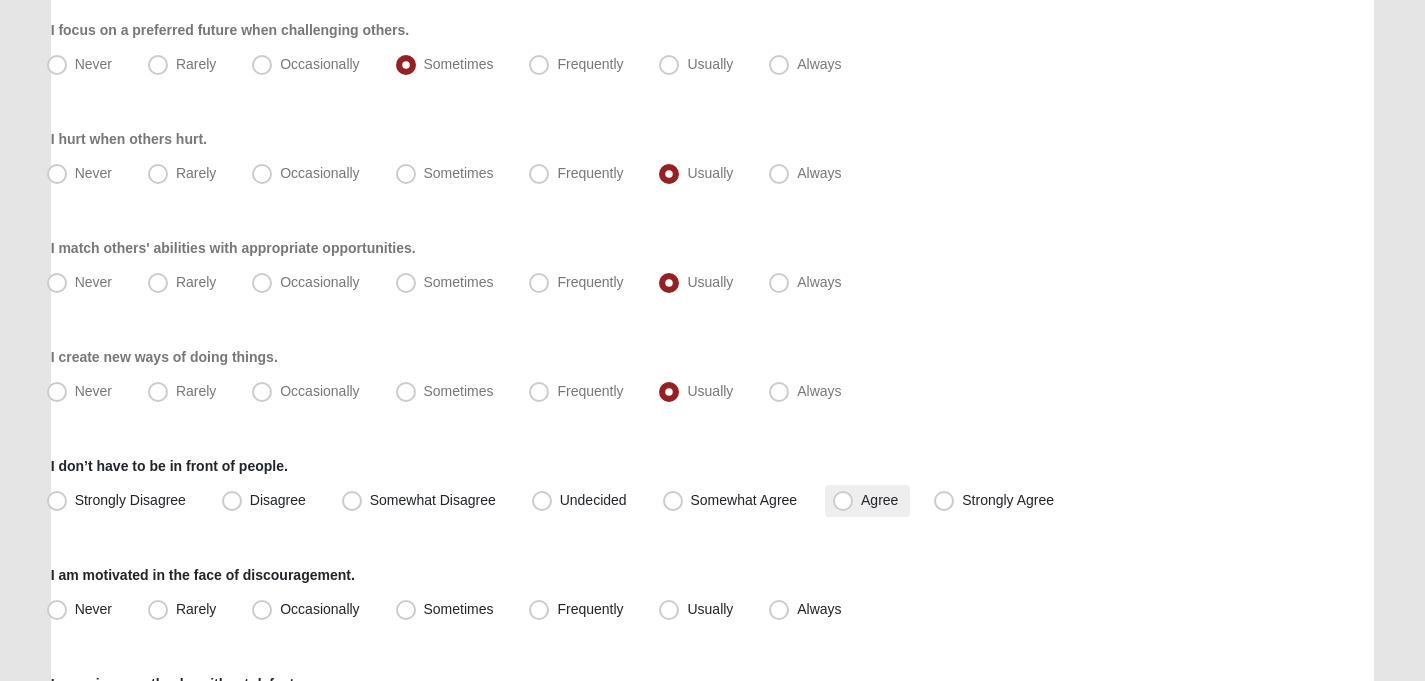 click on "Agree" at bounding box center (867, 501) 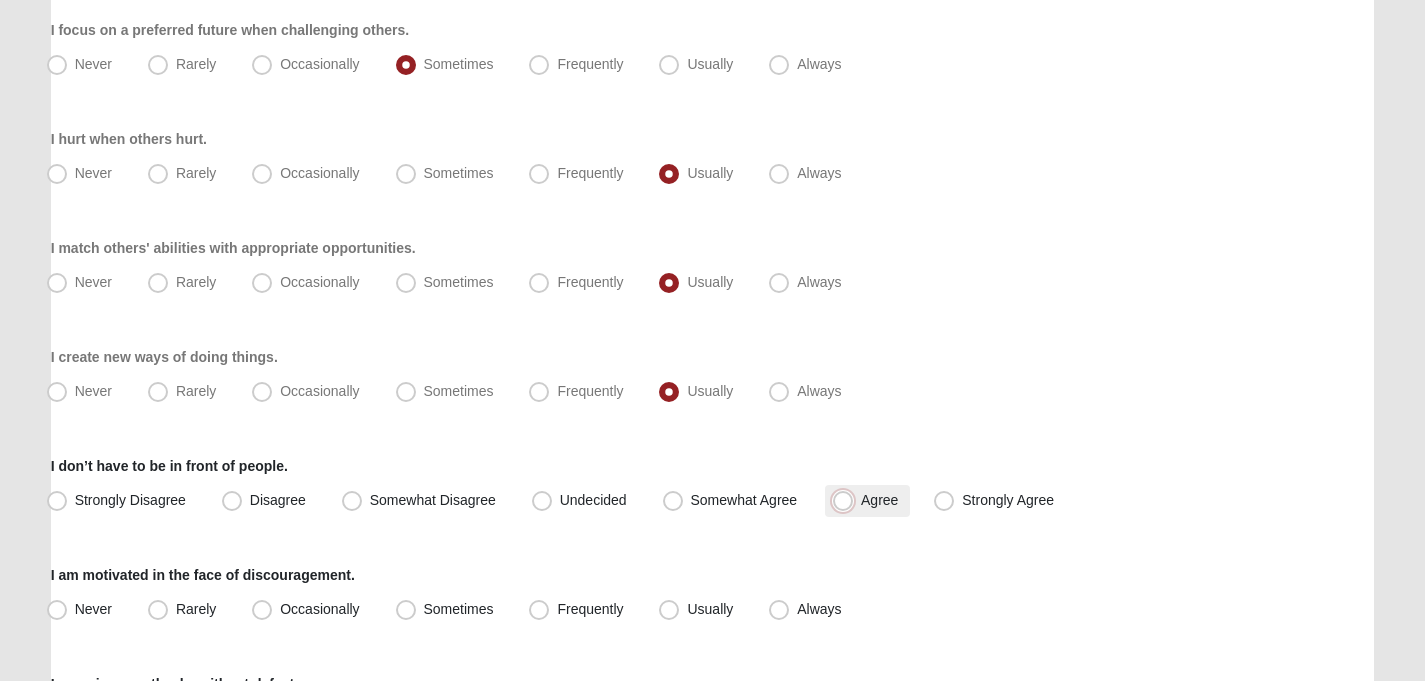 click on "Agree" at bounding box center [847, 500] 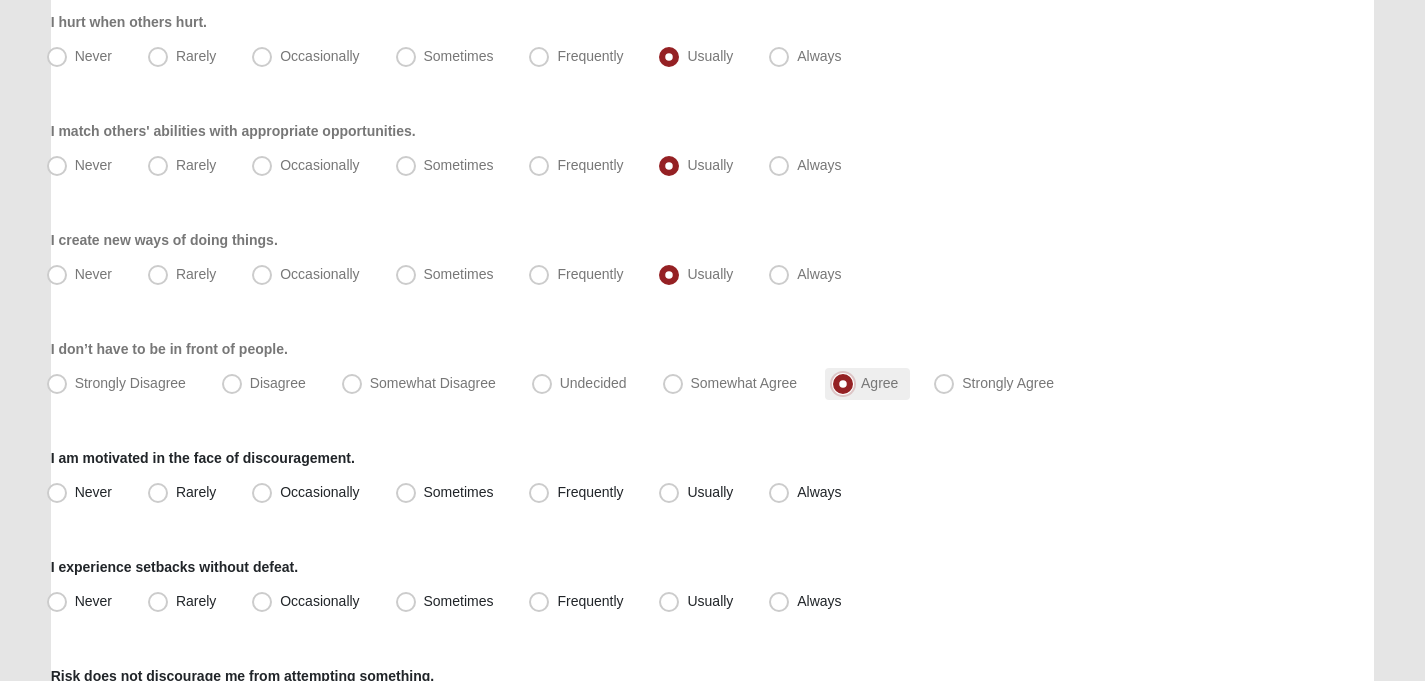 scroll, scrollTop: 589, scrollLeft: 0, axis: vertical 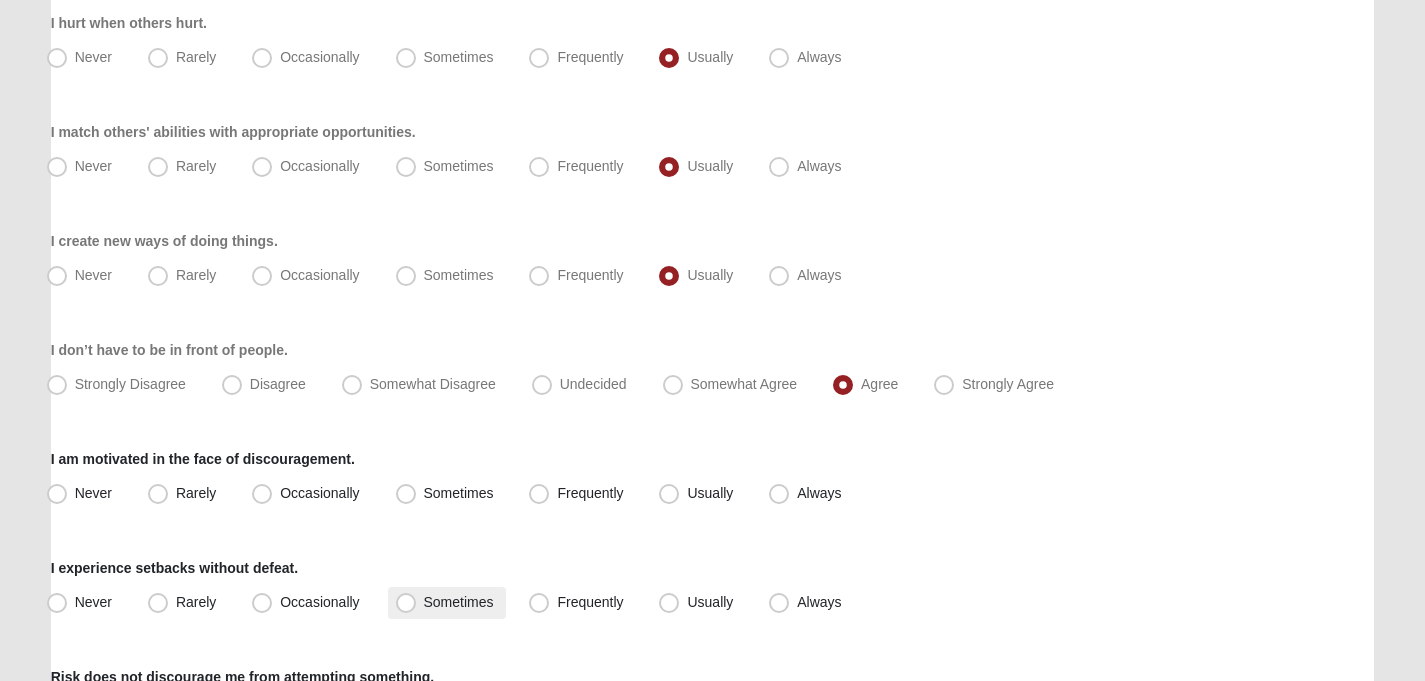 click on "Sometimes" at bounding box center [459, 602] 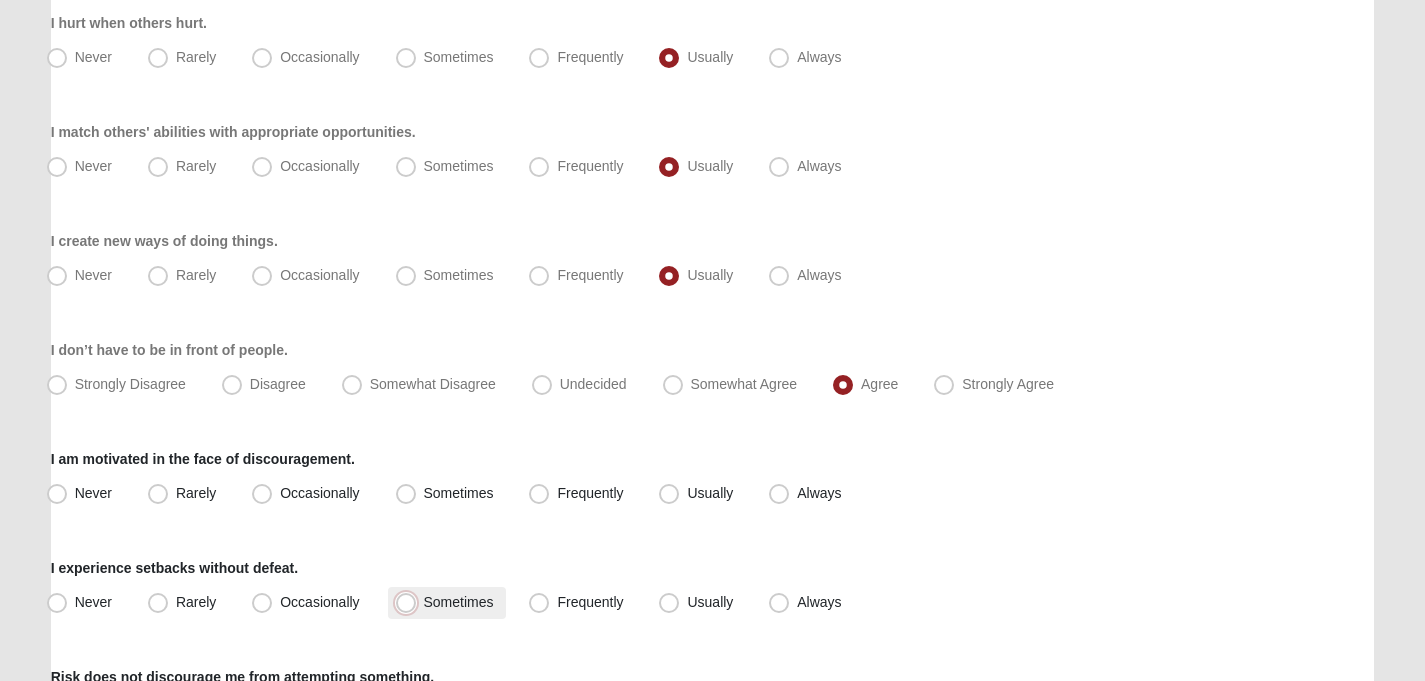 click on "Sometimes" at bounding box center [410, 602] 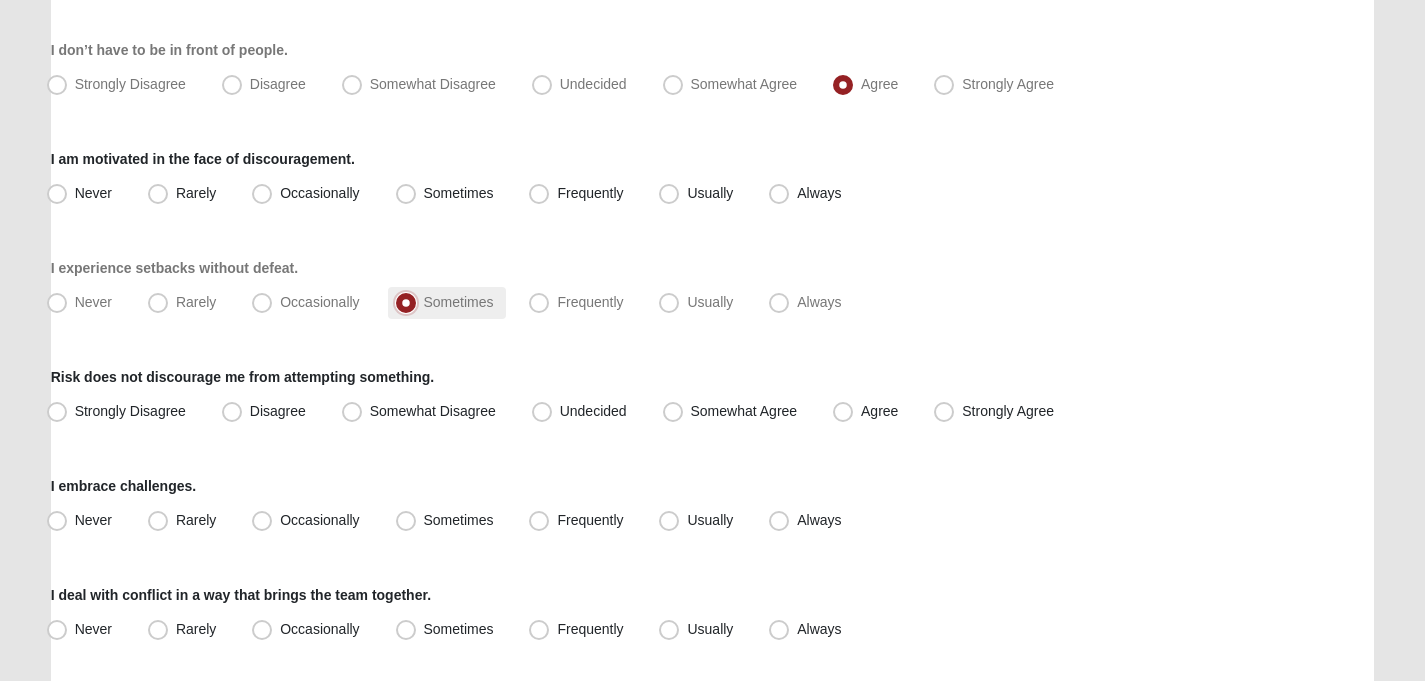 scroll, scrollTop: 888, scrollLeft: 0, axis: vertical 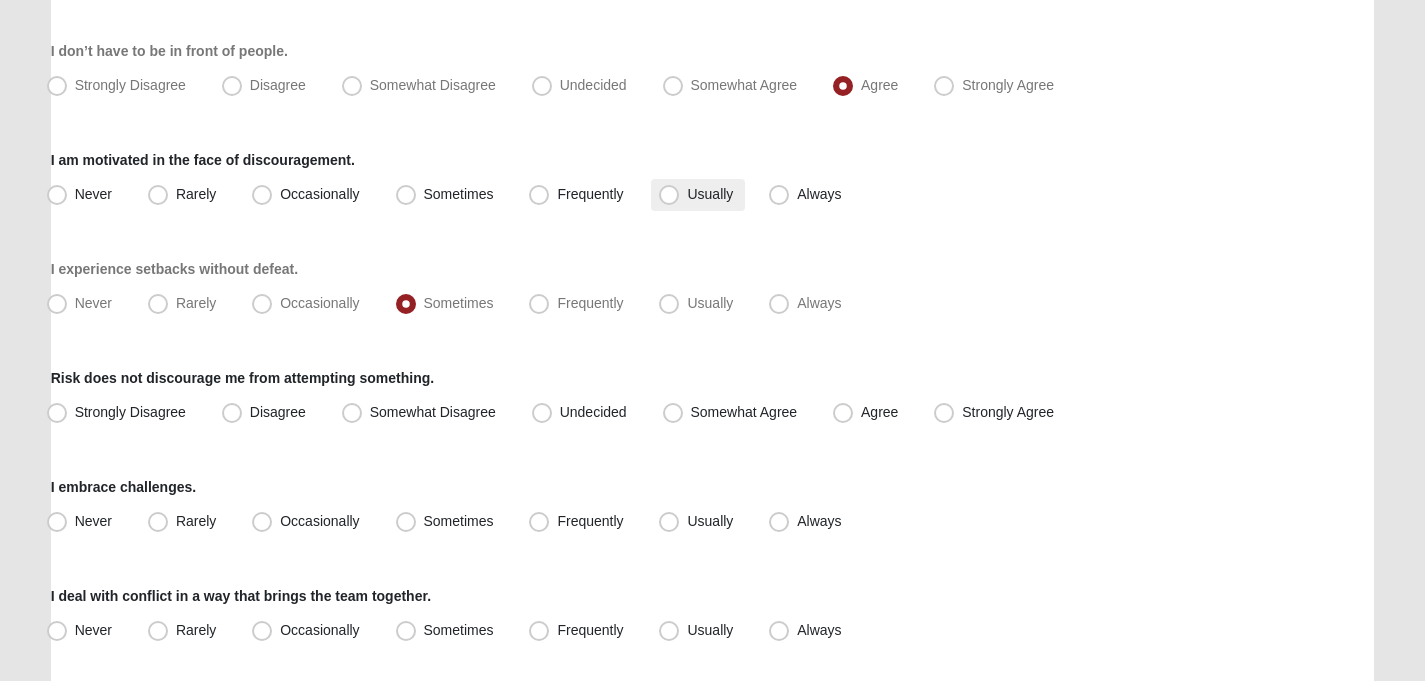 click on "Usually" at bounding box center (698, 195) 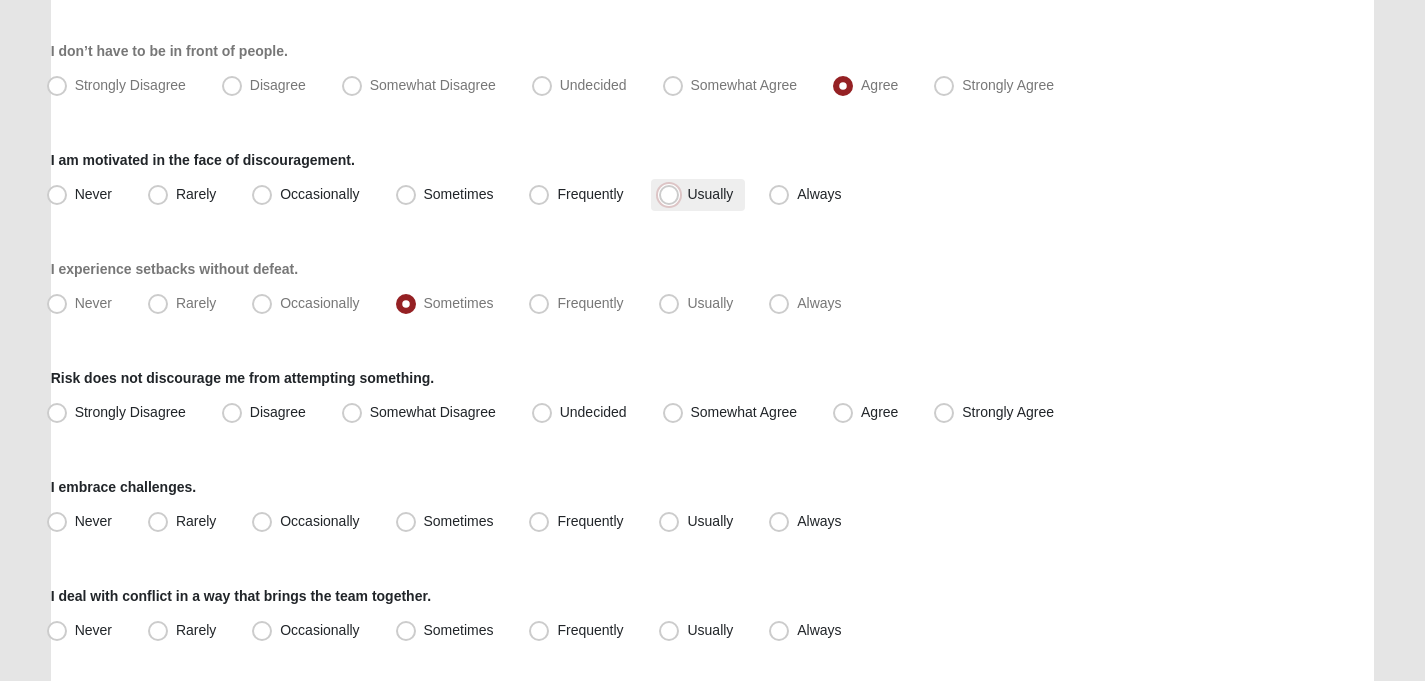 click on "Usually" at bounding box center [673, 194] 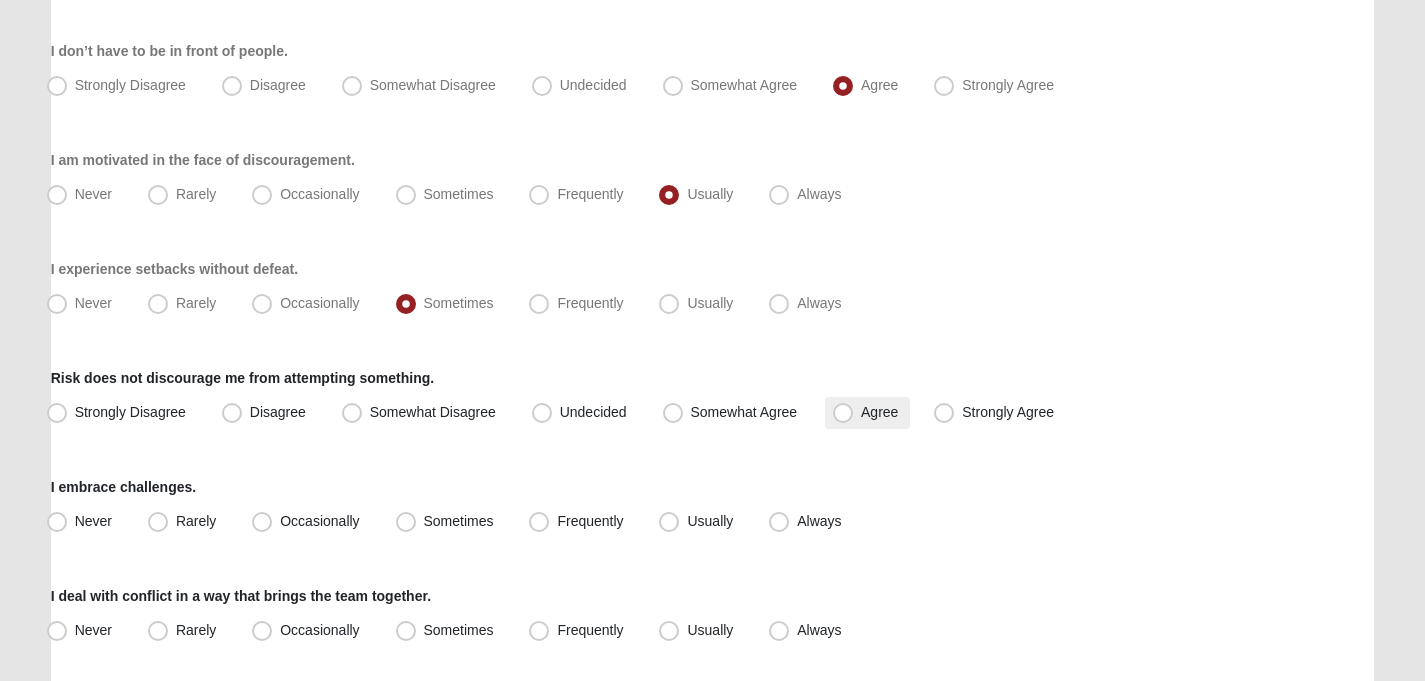 click on "Agree" at bounding box center (867, 413) 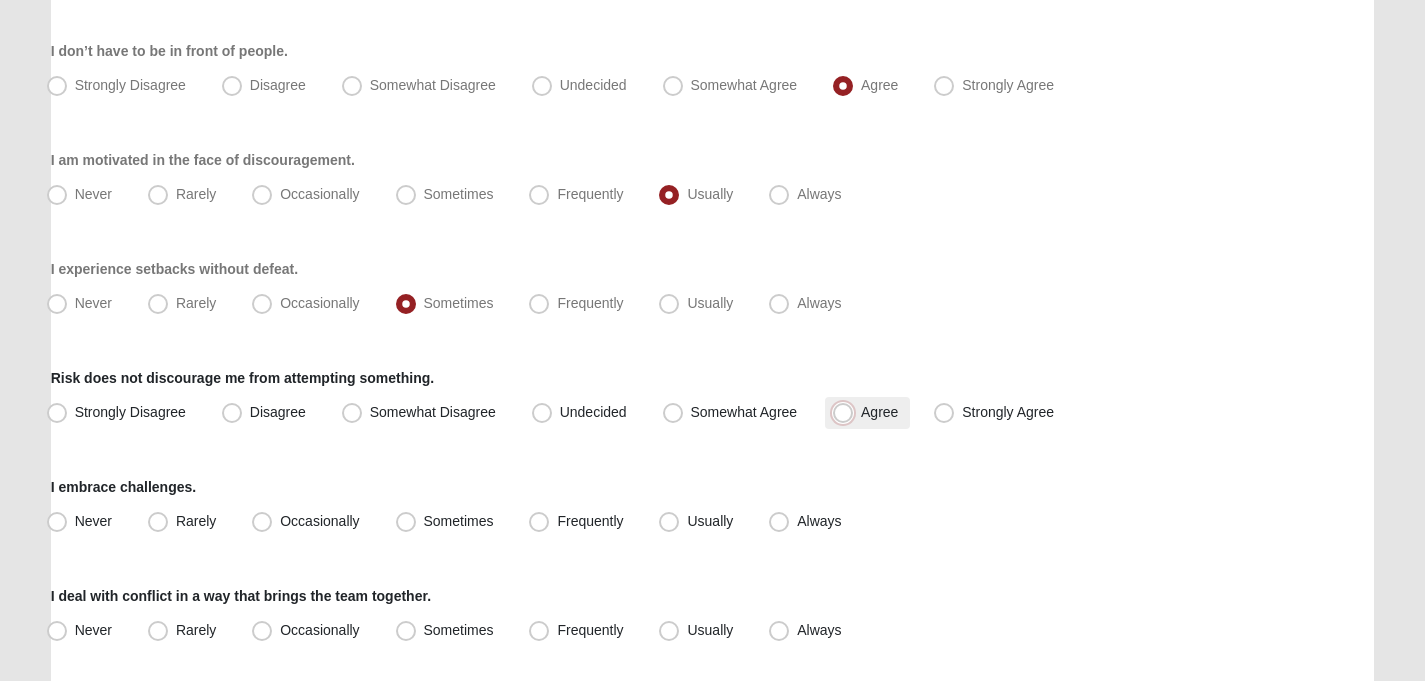click on "Agree" at bounding box center [847, 412] 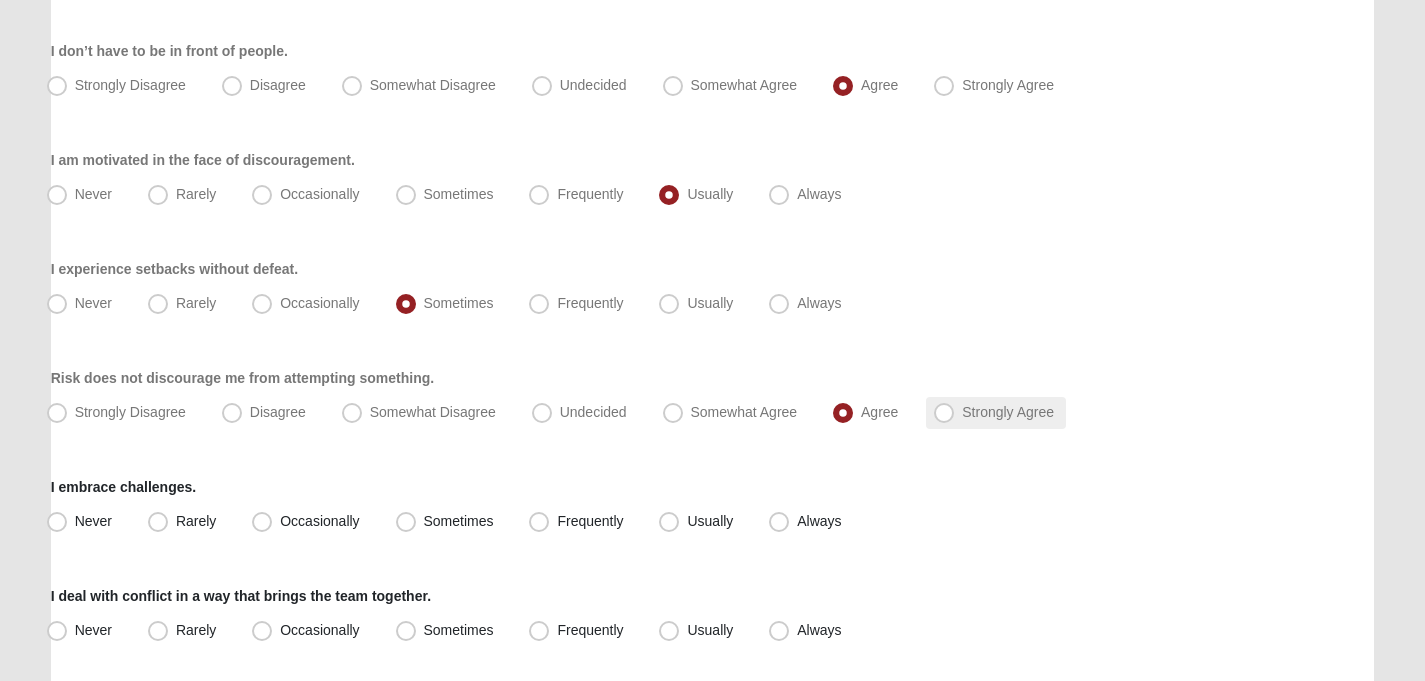 click on "Strongly Agree" at bounding box center (1008, 412) 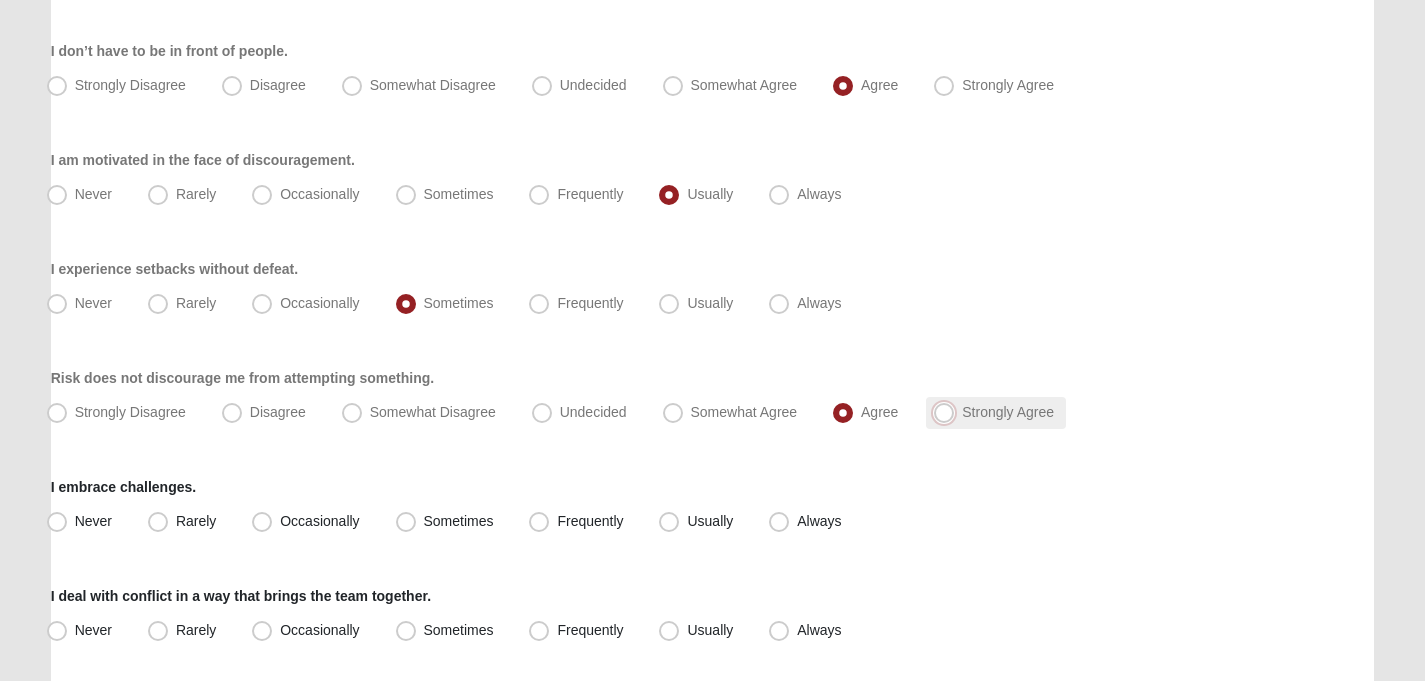 click on "Strongly Agree" at bounding box center [948, 412] 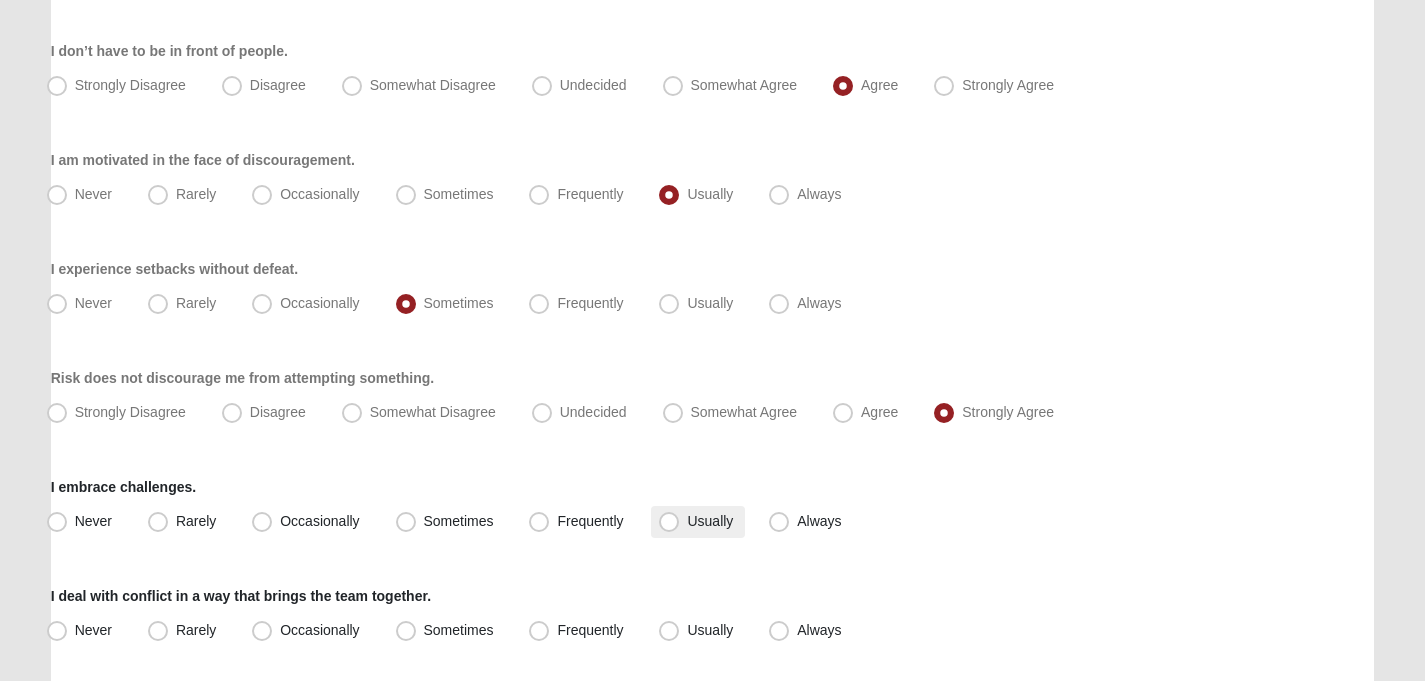 click on "Usually" at bounding box center [698, 522] 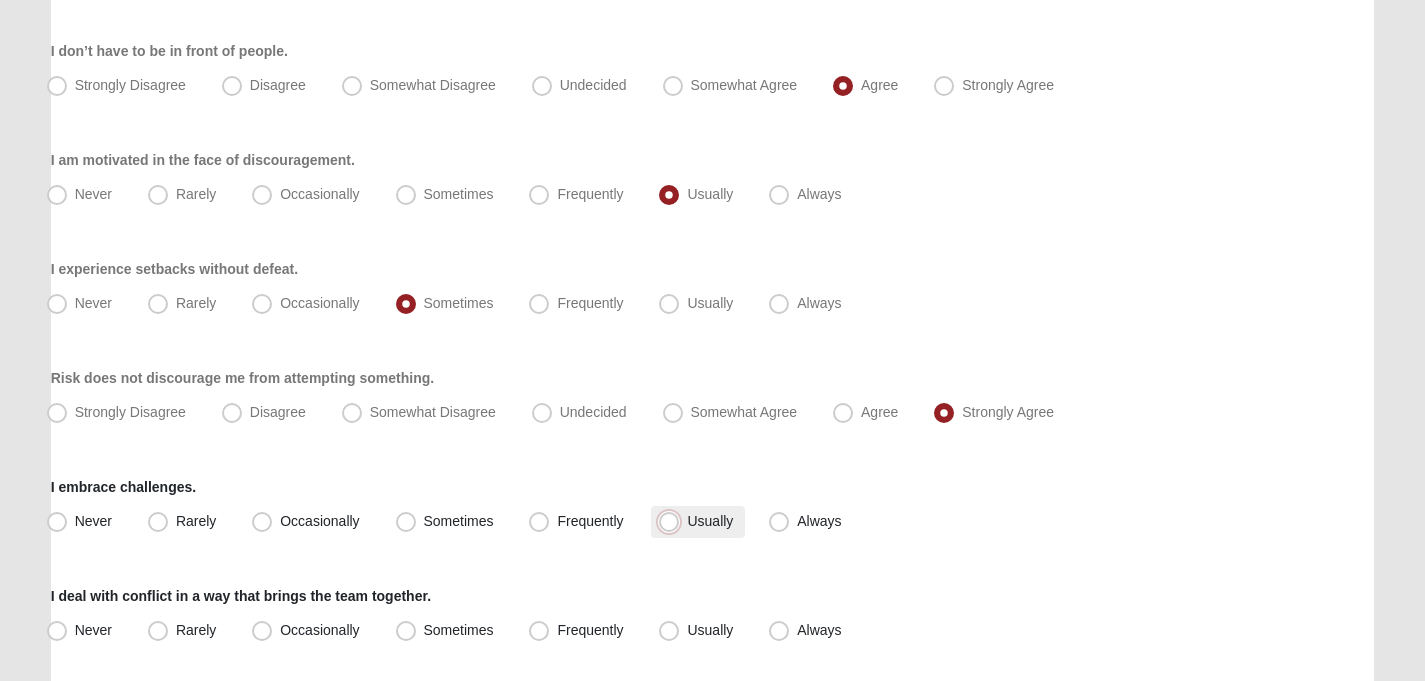 click on "Usually" at bounding box center [673, 521] 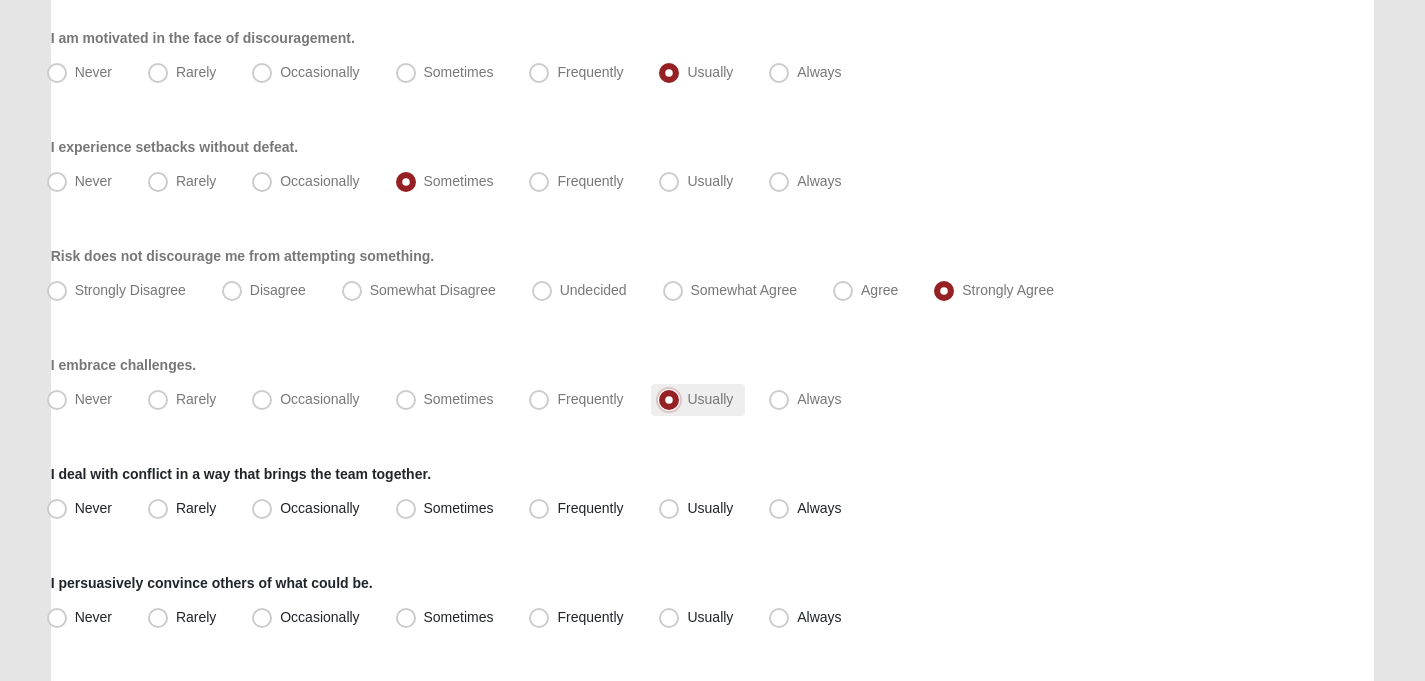 scroll, scrollTop: 1017, scrollLeft: 0, axis: vertical 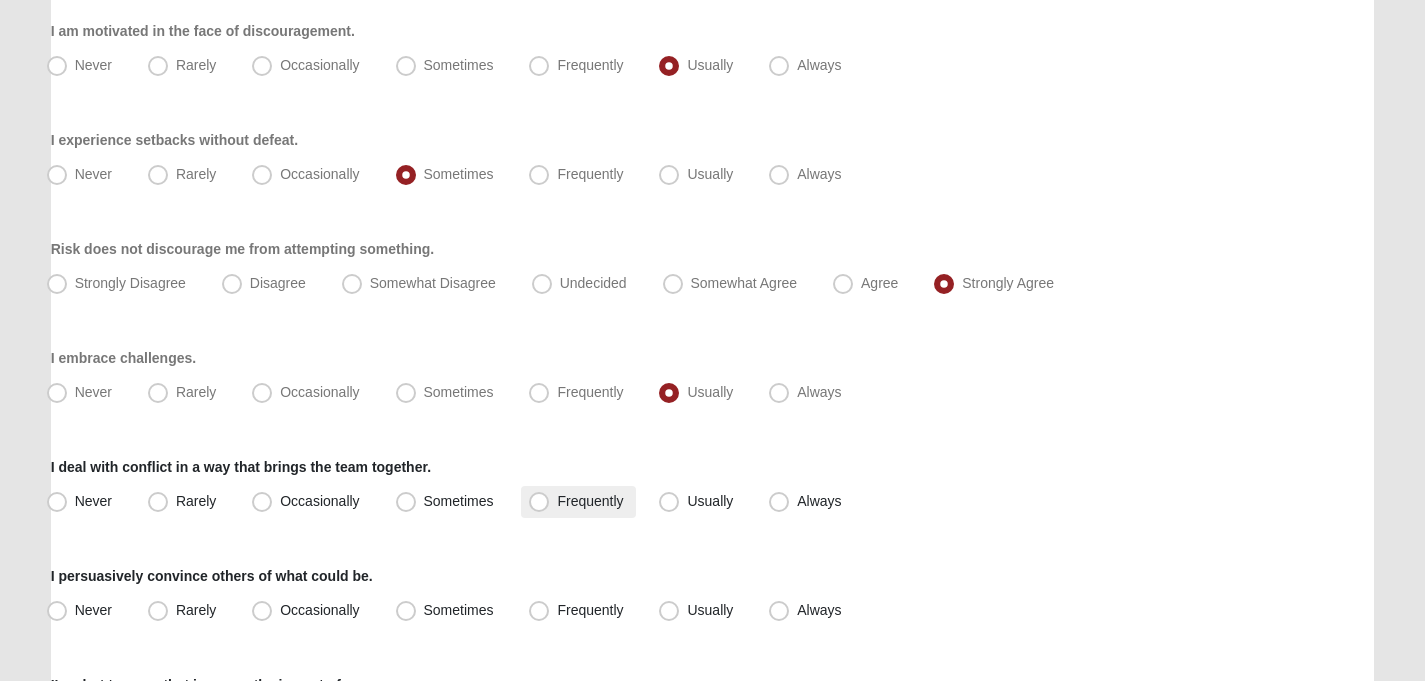 click on "Frequently" at bounding box center (578, 502) 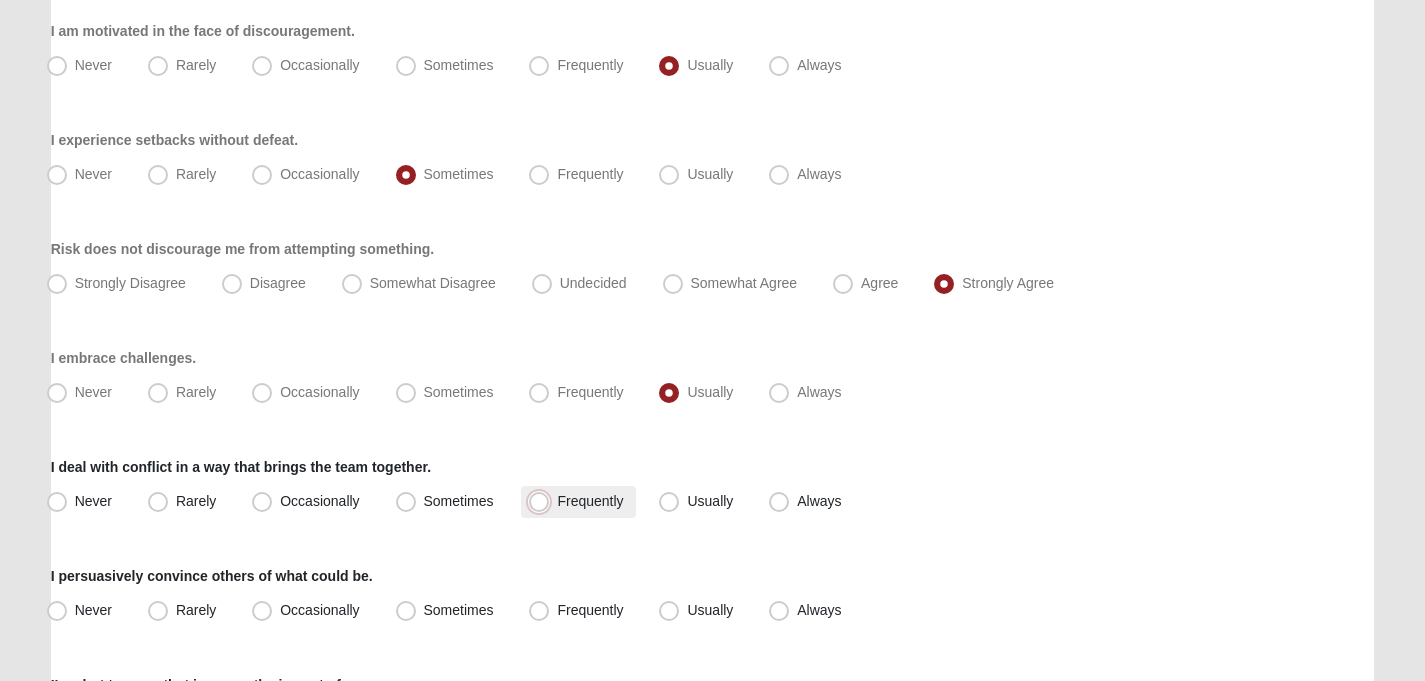 click on "Frequently" at bounding box center (543, 501) 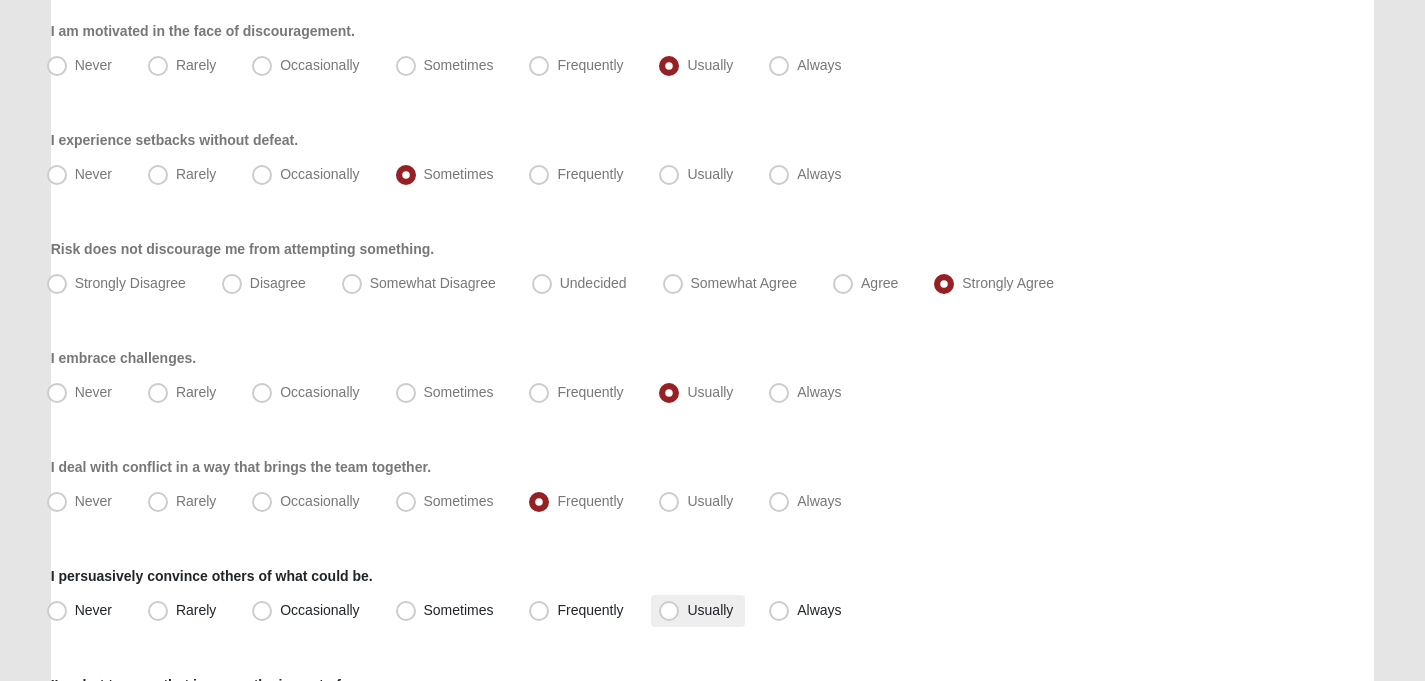 click on "Usually" at bounding box center (710, 610) 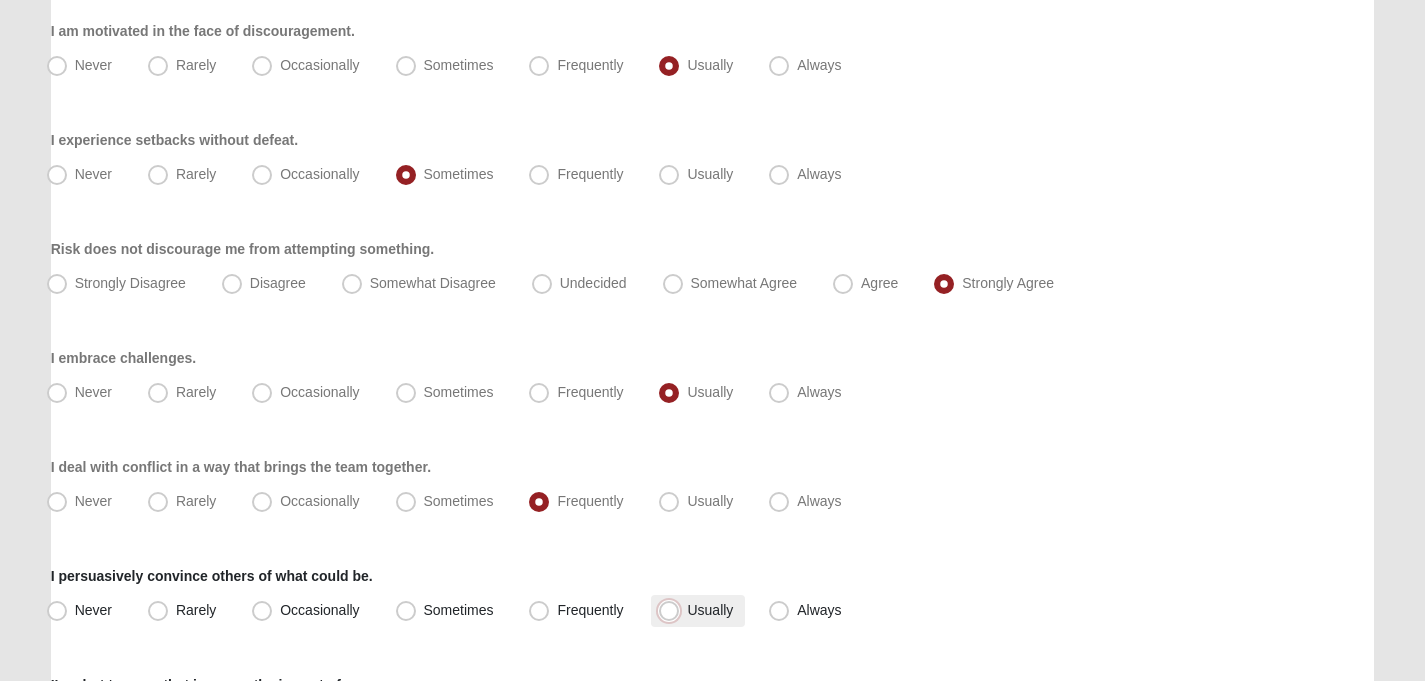 click on "Usually" at bounding box center [673, 610] 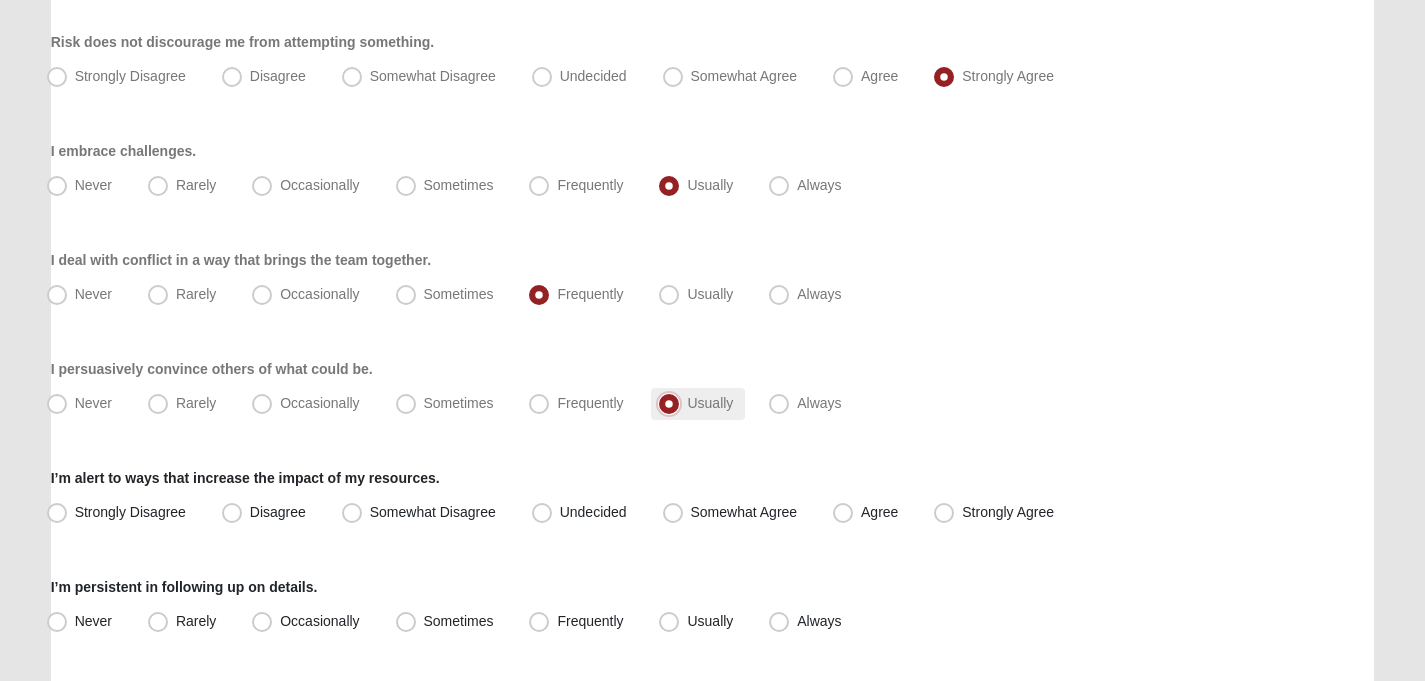 scroll, scrollTop: 1238, scrollLeft: 0, axis: vertical 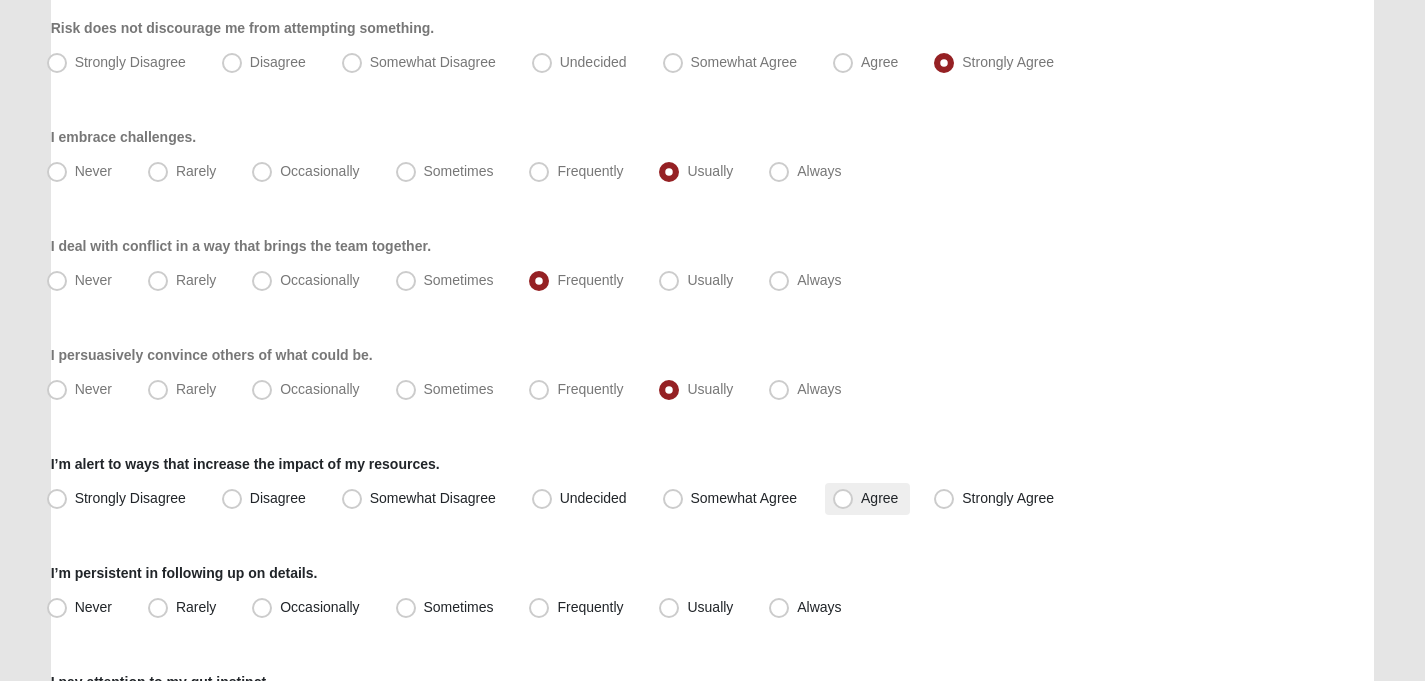 click on "Agree" at bounding box center (879, 498) 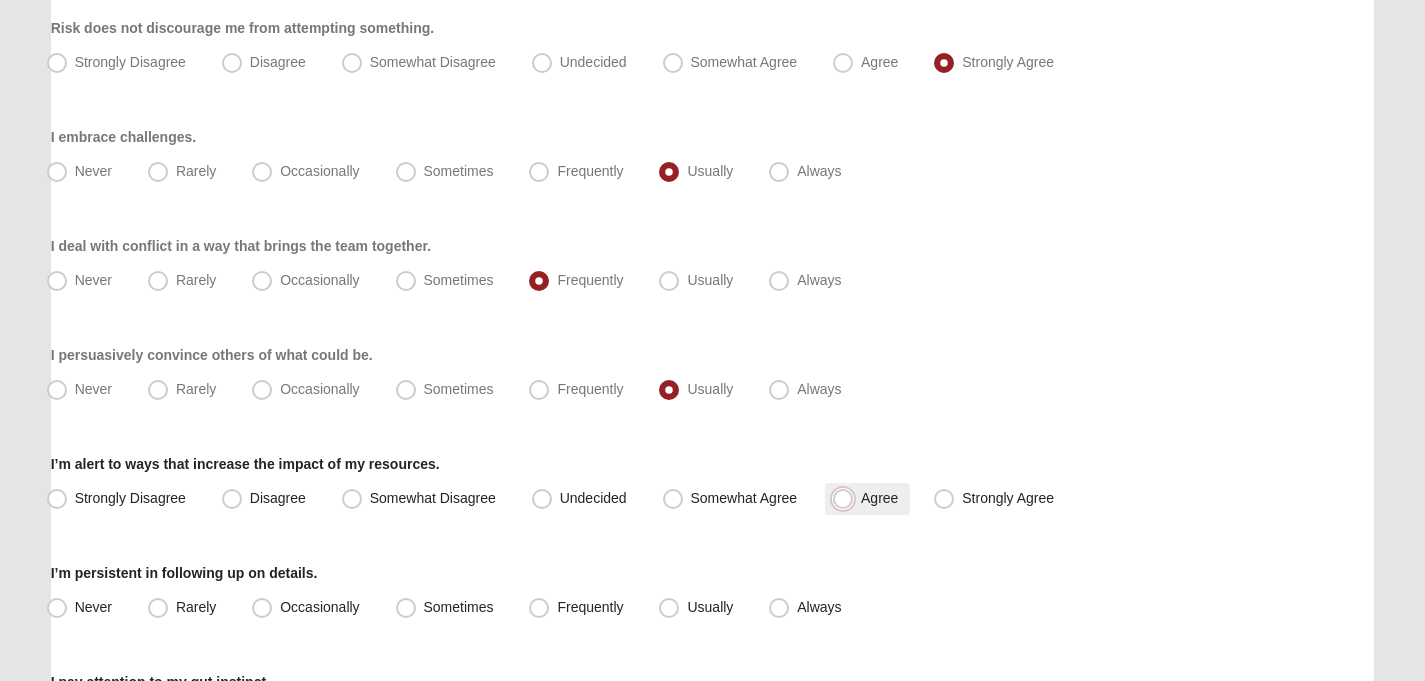 click on "Agree" at bounding box center [847, 498] 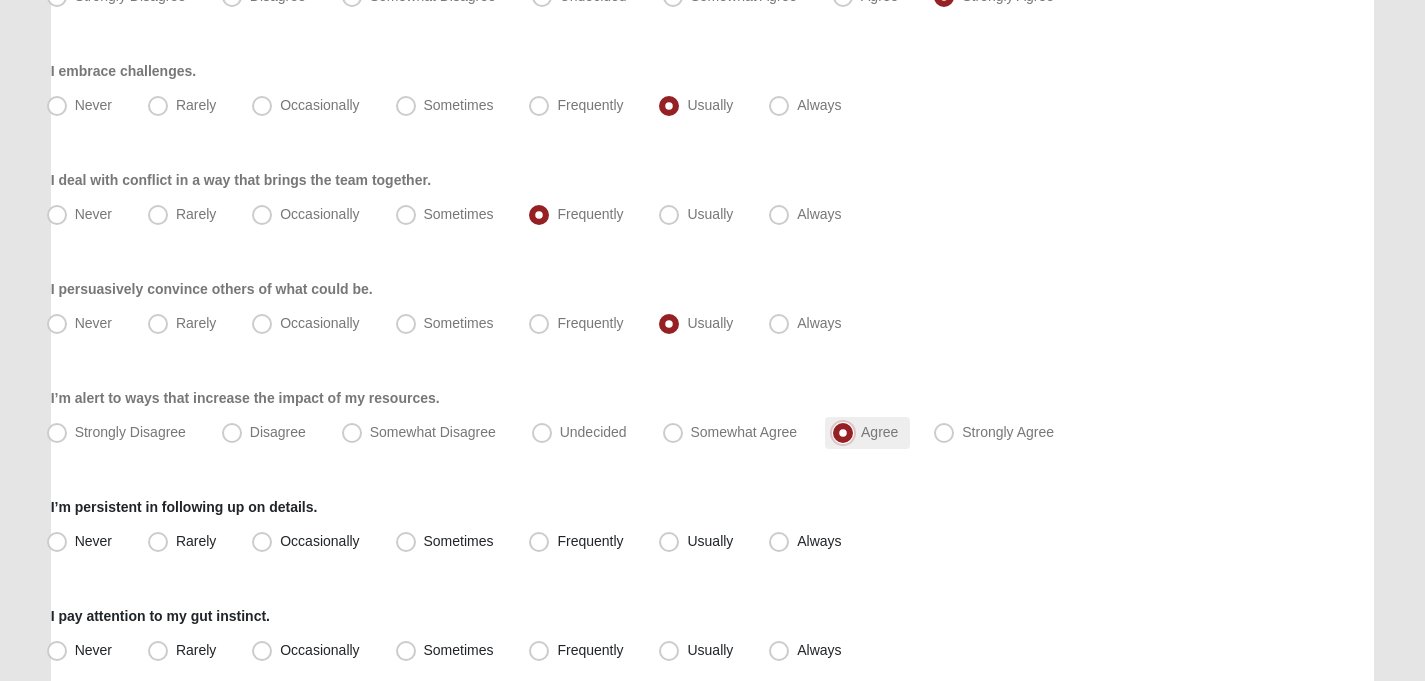 scroll, scrollTop: 1305, scrollLeft: 0, axis: vertical 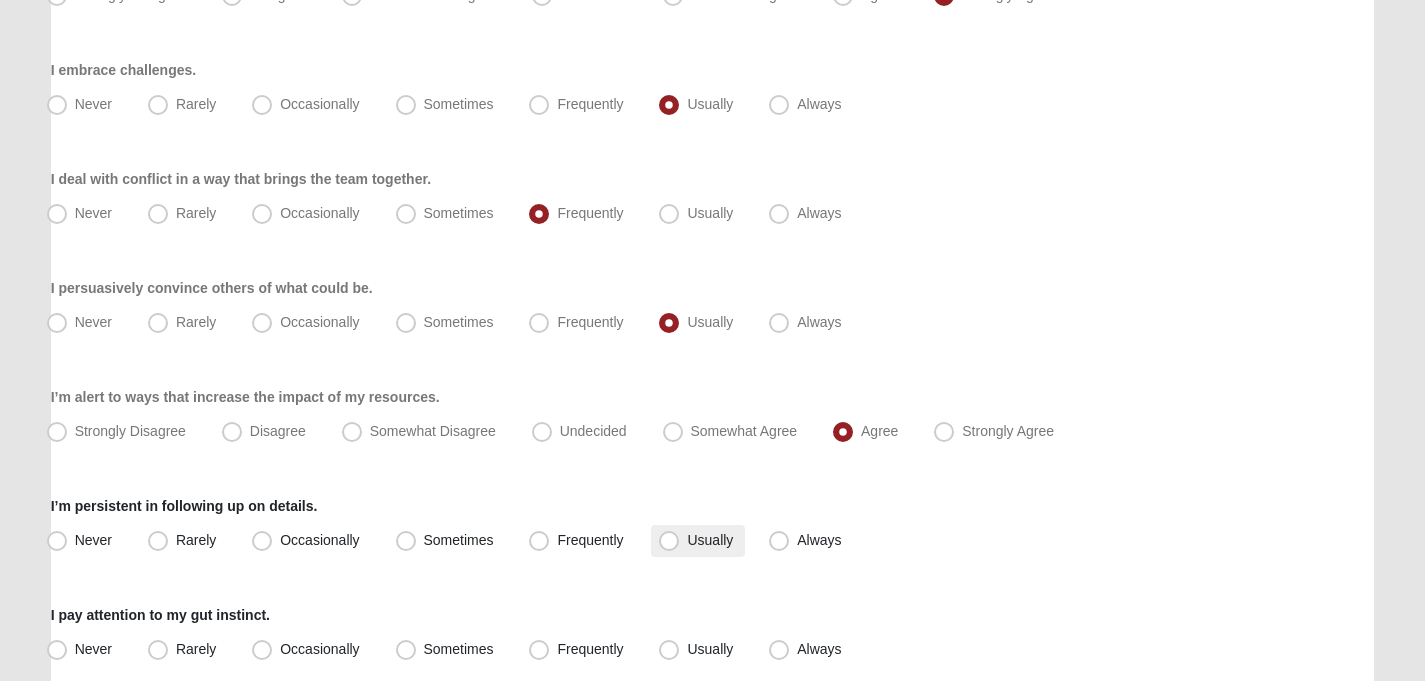 click on "Usually" at bounding box center [710, 540] 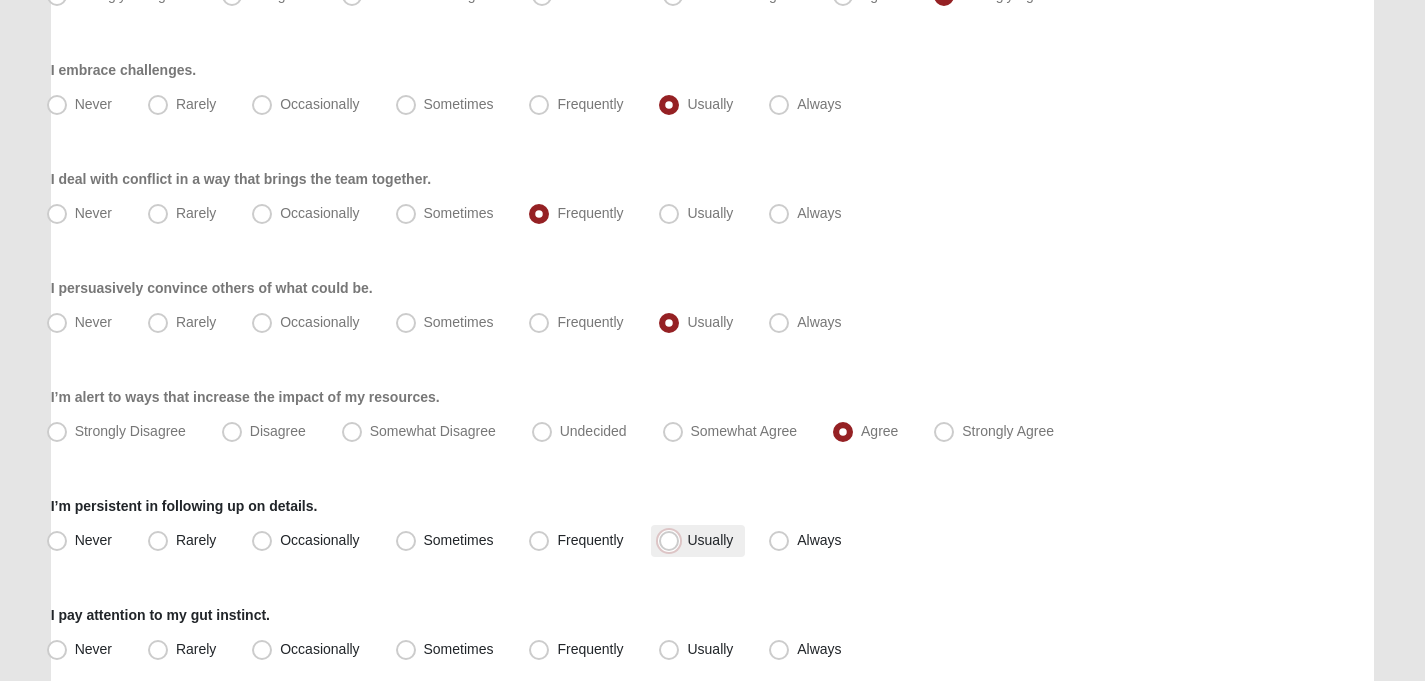 click on "Usually" at bounding box center (673, 540) 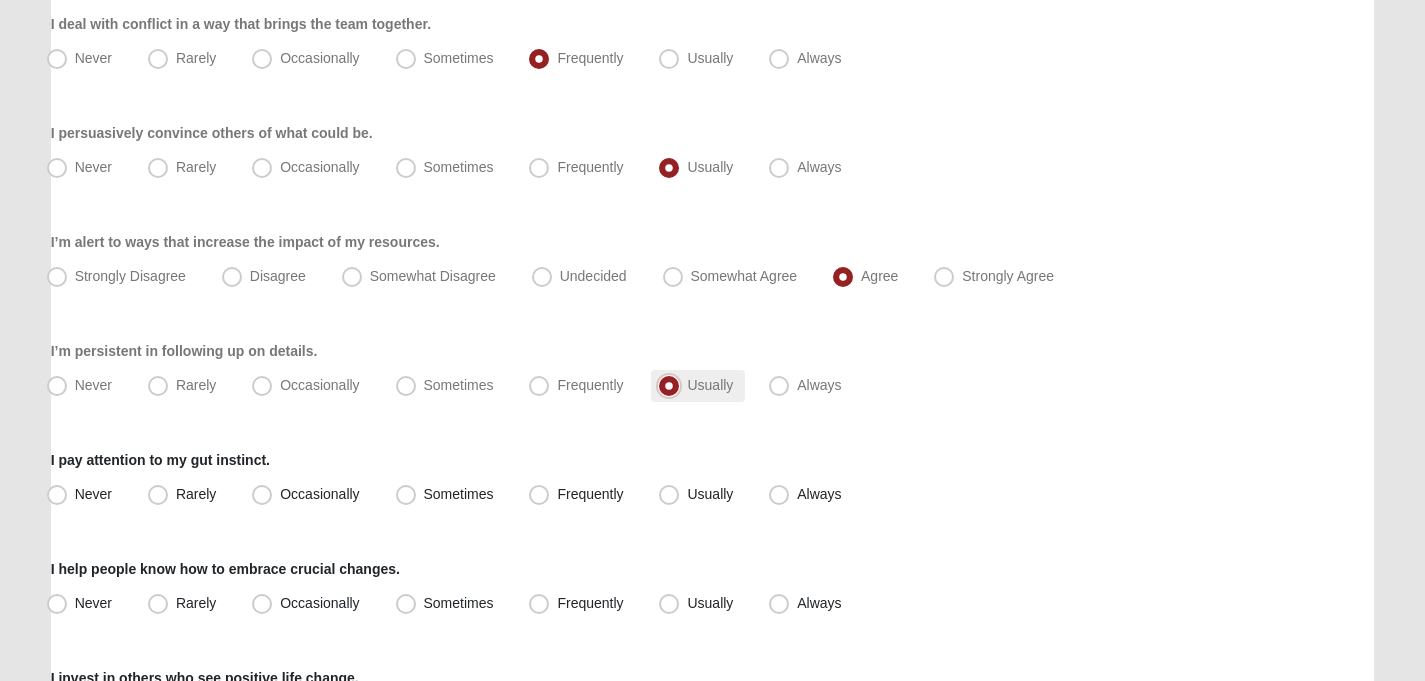 scroll, scrollTop: 1459, scrollLeft: 0, axis: vertical 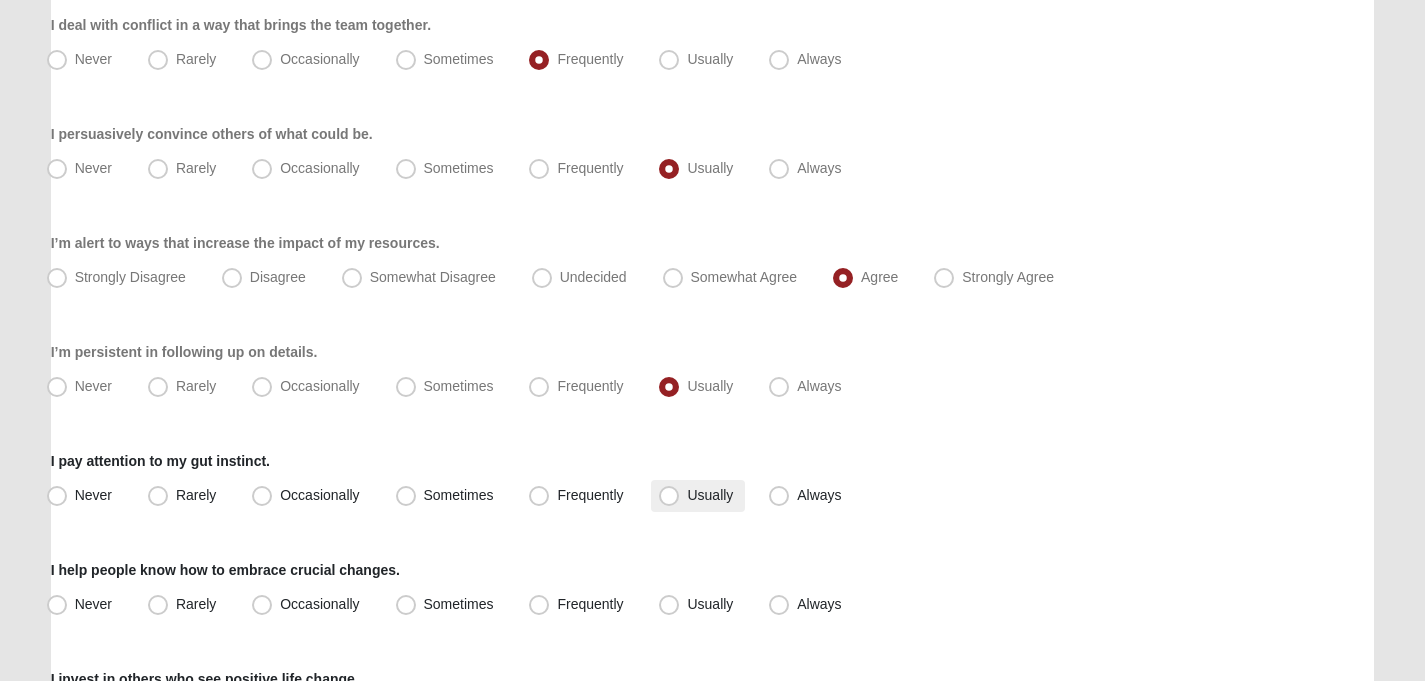 click on "Usually" at bounding box center [710, 495] 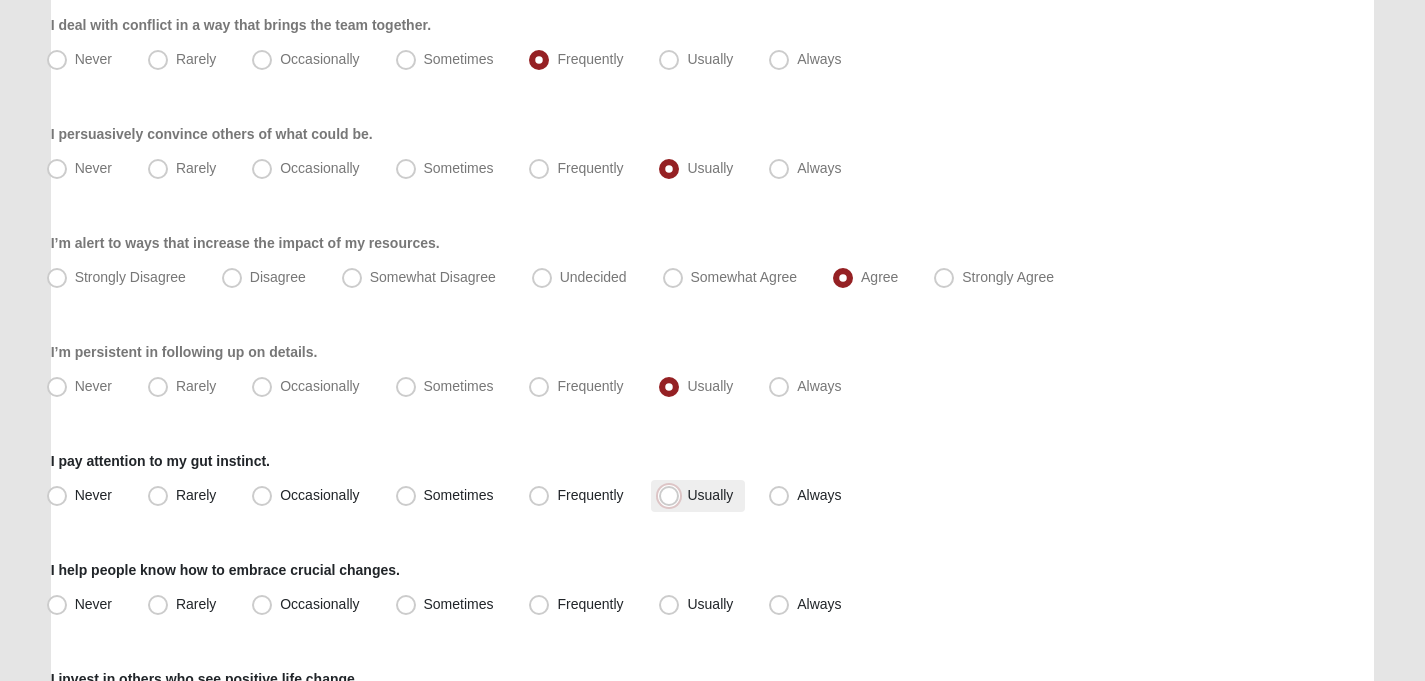 click on "Usually" at bounding box center [673, 495] 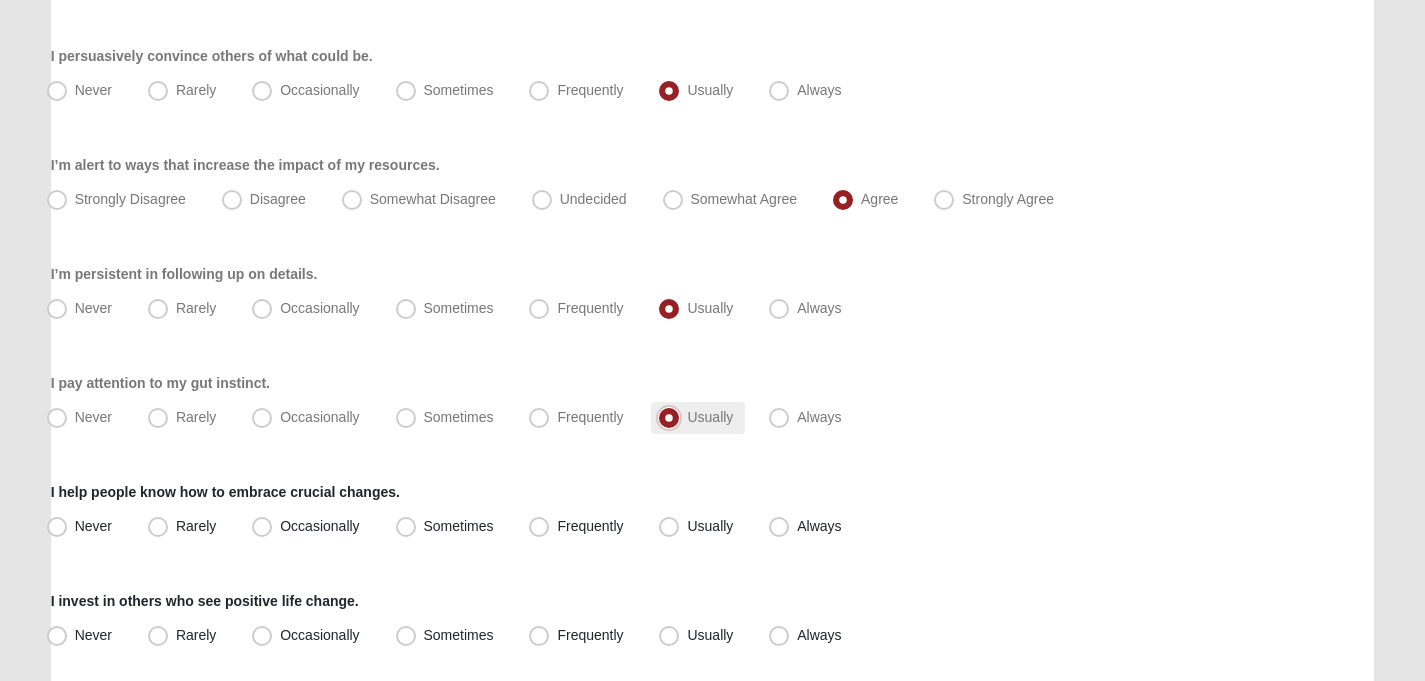 scroll, scrollTop: 1538, scrollLeft: 0, axis: vertical 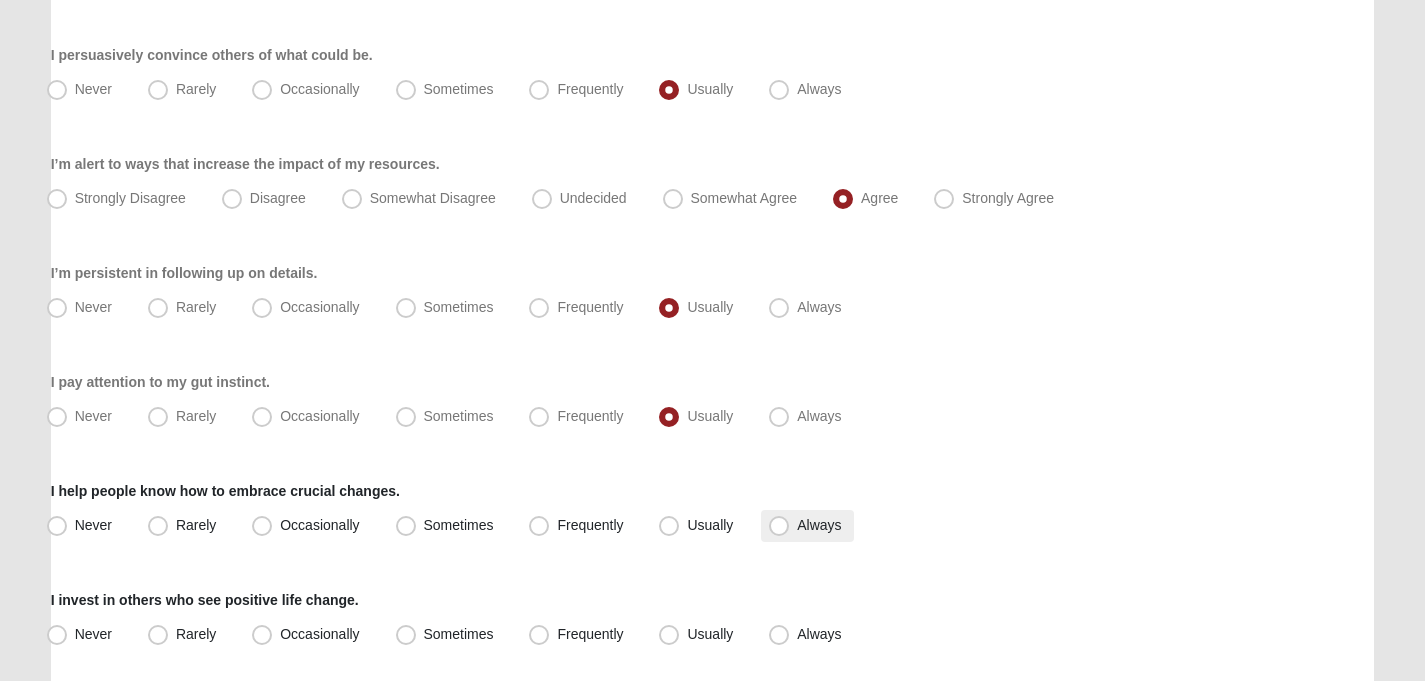 click on "Always" at bounding box center (807, 526) 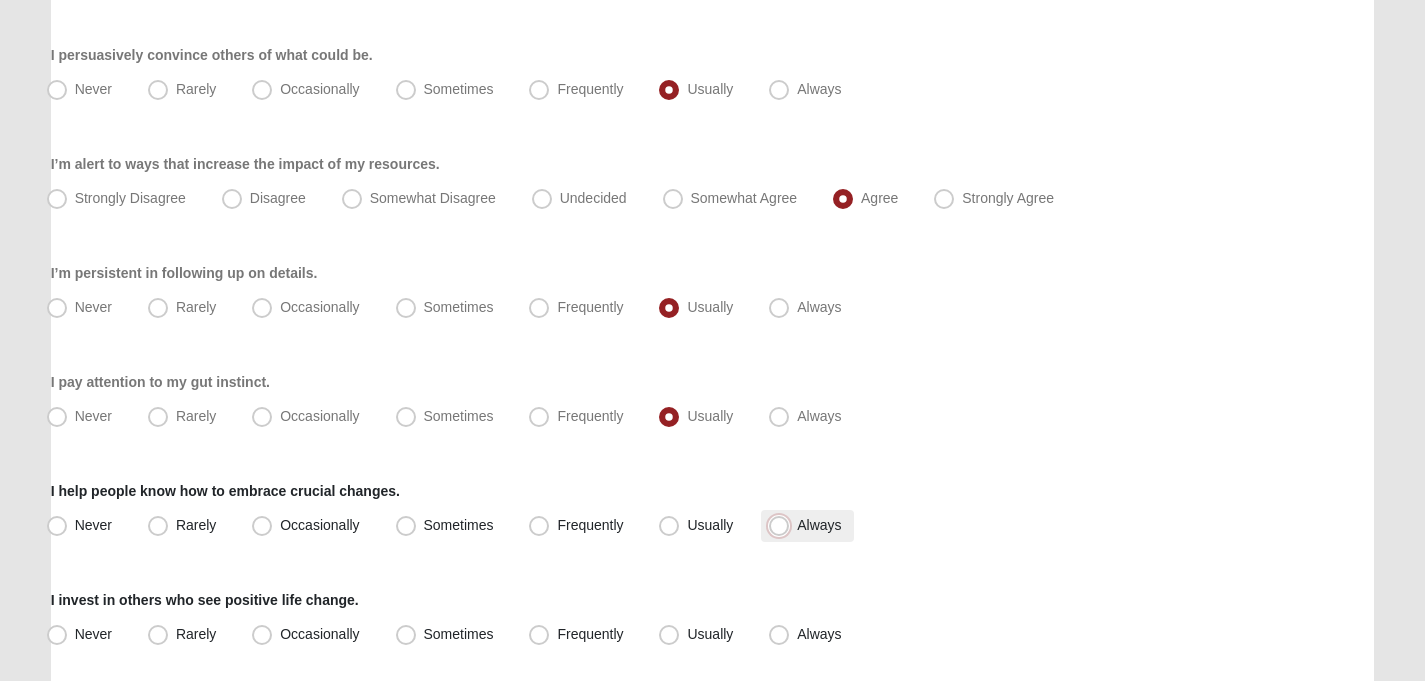 click on "Always" at bounding box center [783, 525] 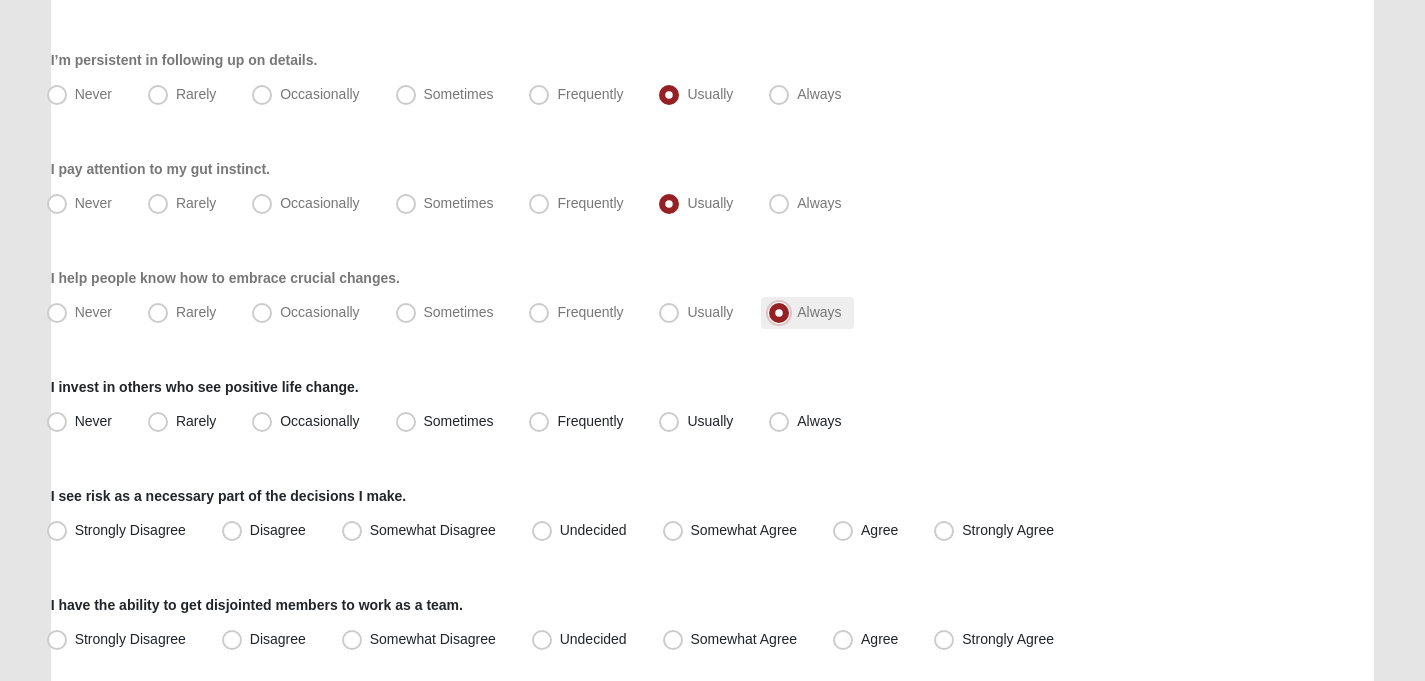 scroll, scrollTop: 1753, scrollLeft: 0, axis: vertical 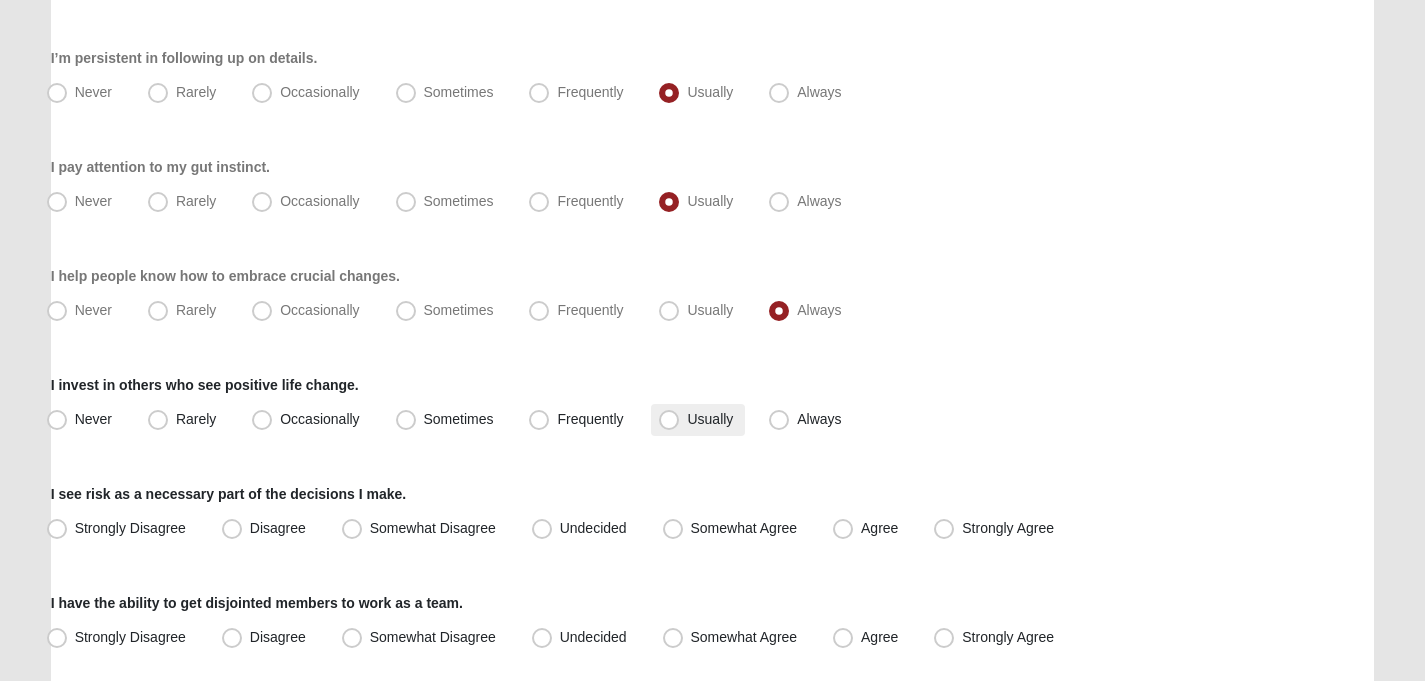 click on "Usually" at bounding box center (710, 419) 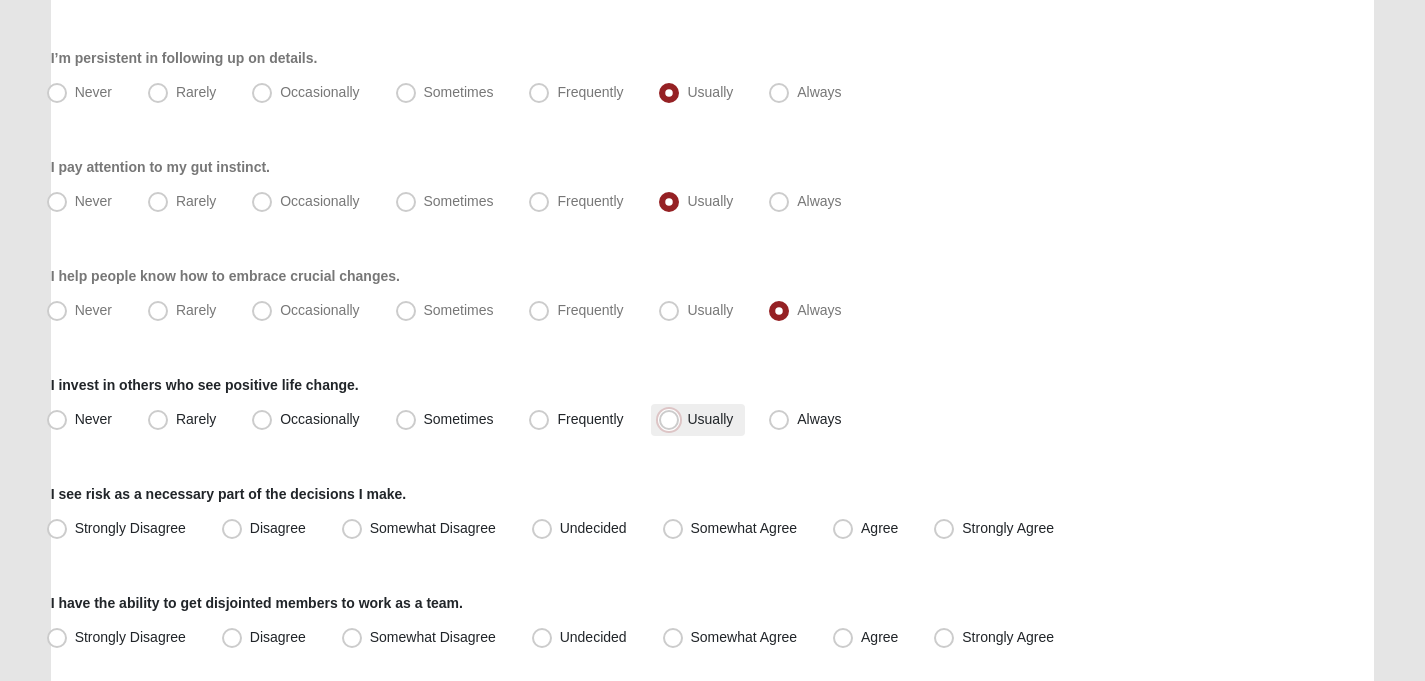 click on "Usually" at bounding box center (673, 419) 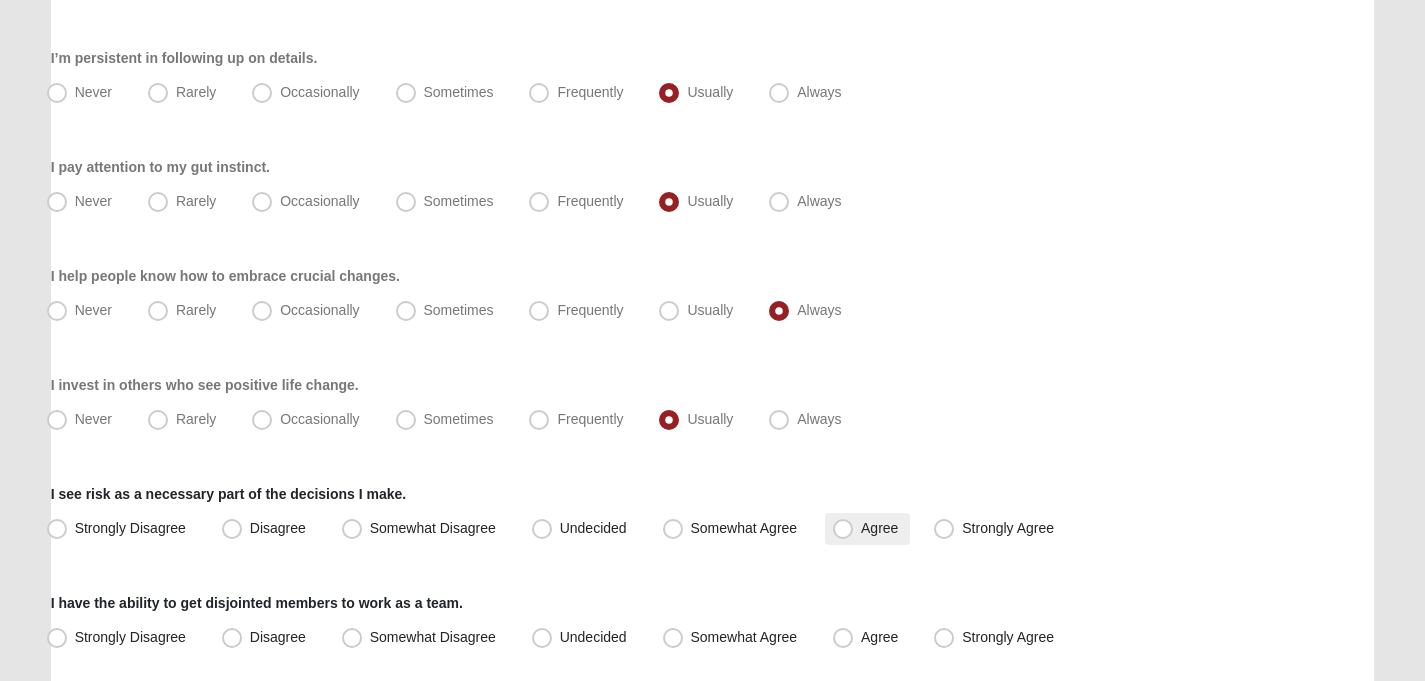 click on "Agree" at bounding box center [879, 528] 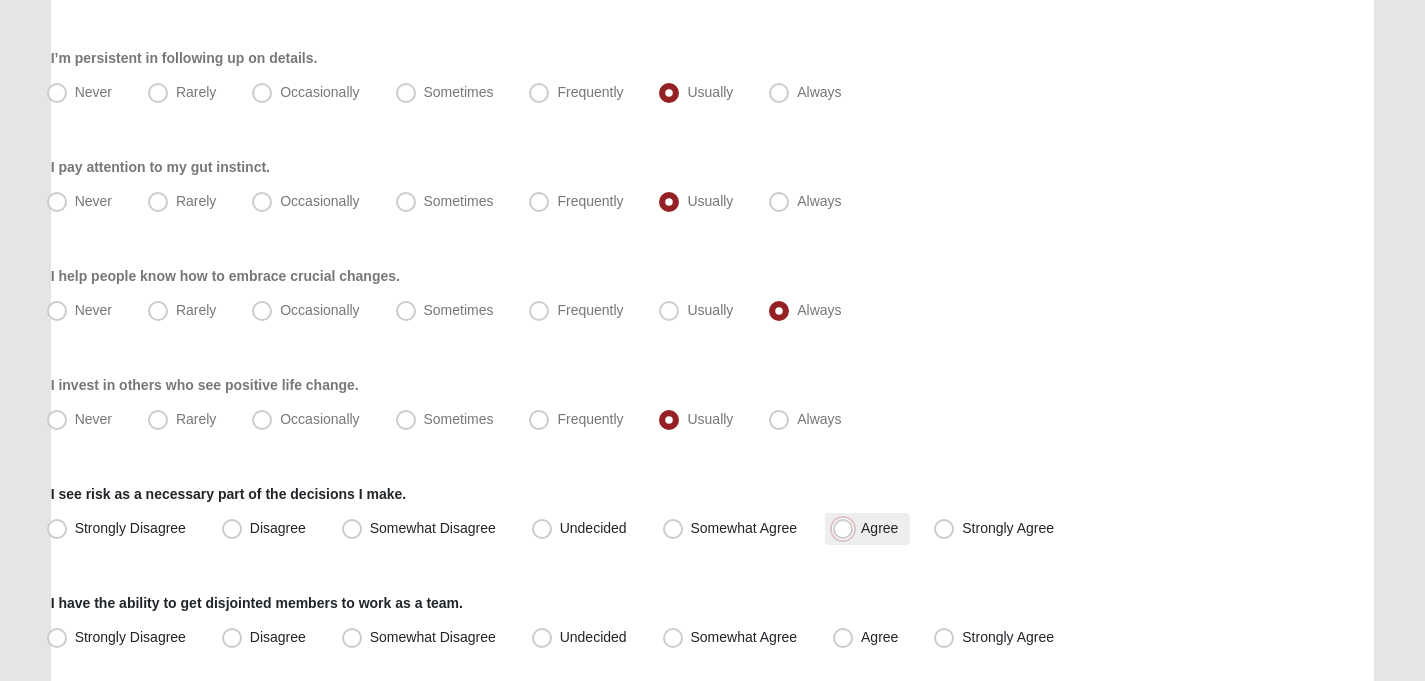 click on "Agree" at bounding box center [847, 528] 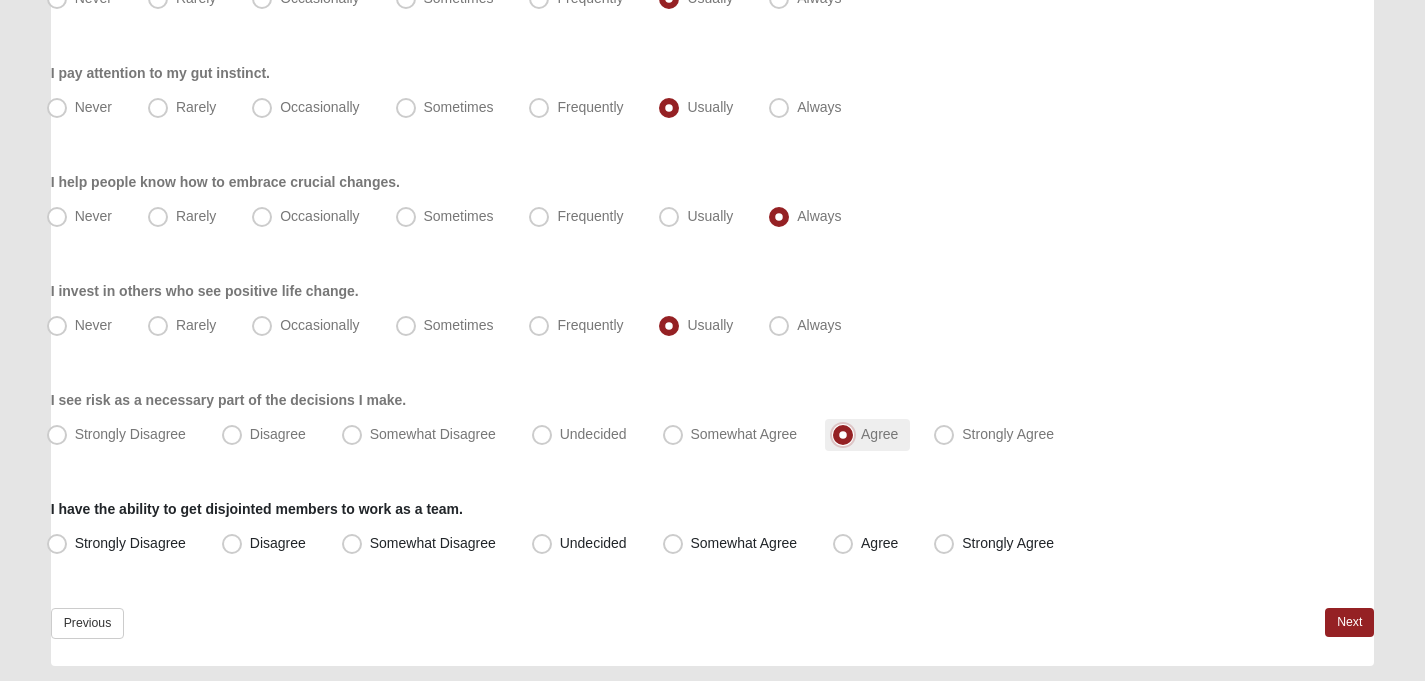 scroll, scrollTop: 1853, scrollLeft: 0, axis: vertical 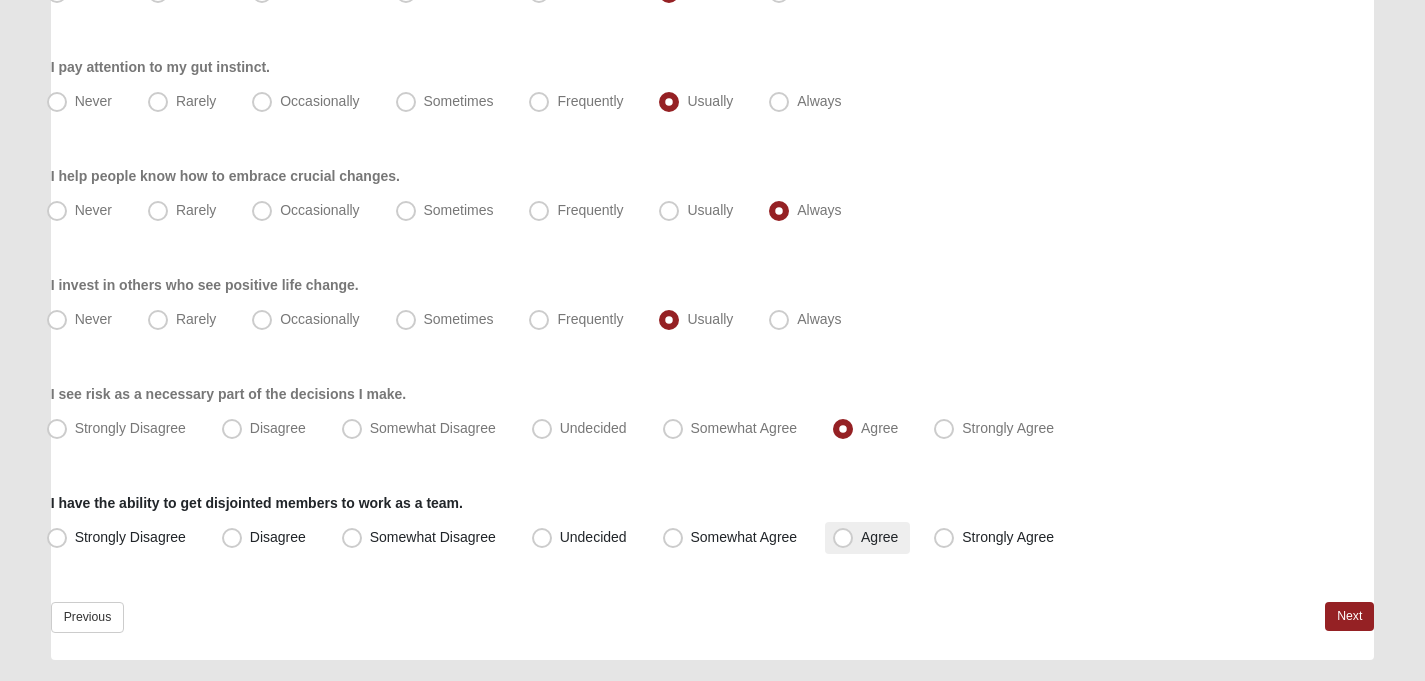 click on "Agree" at bounding box center (879, 537) 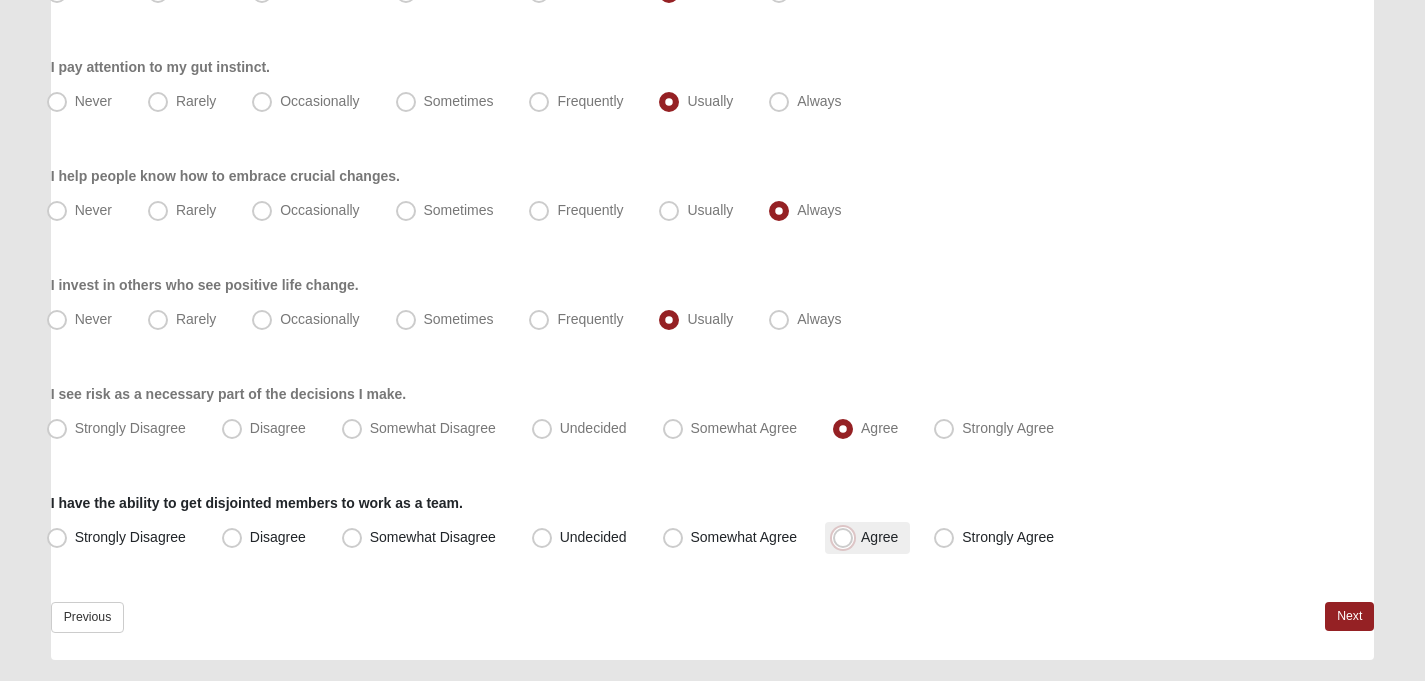 click on "Agree" at bounding box center (847, 537) 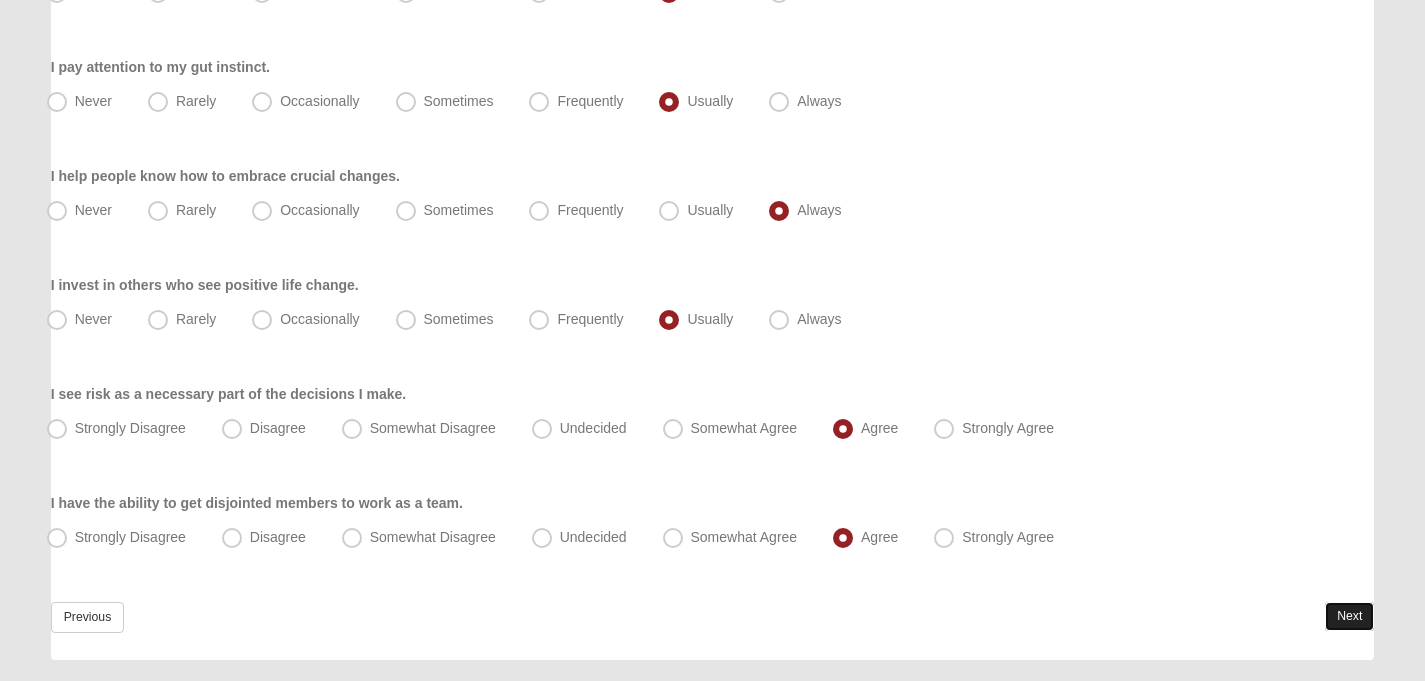 click on "Next" at bounding box center [1349, 616] 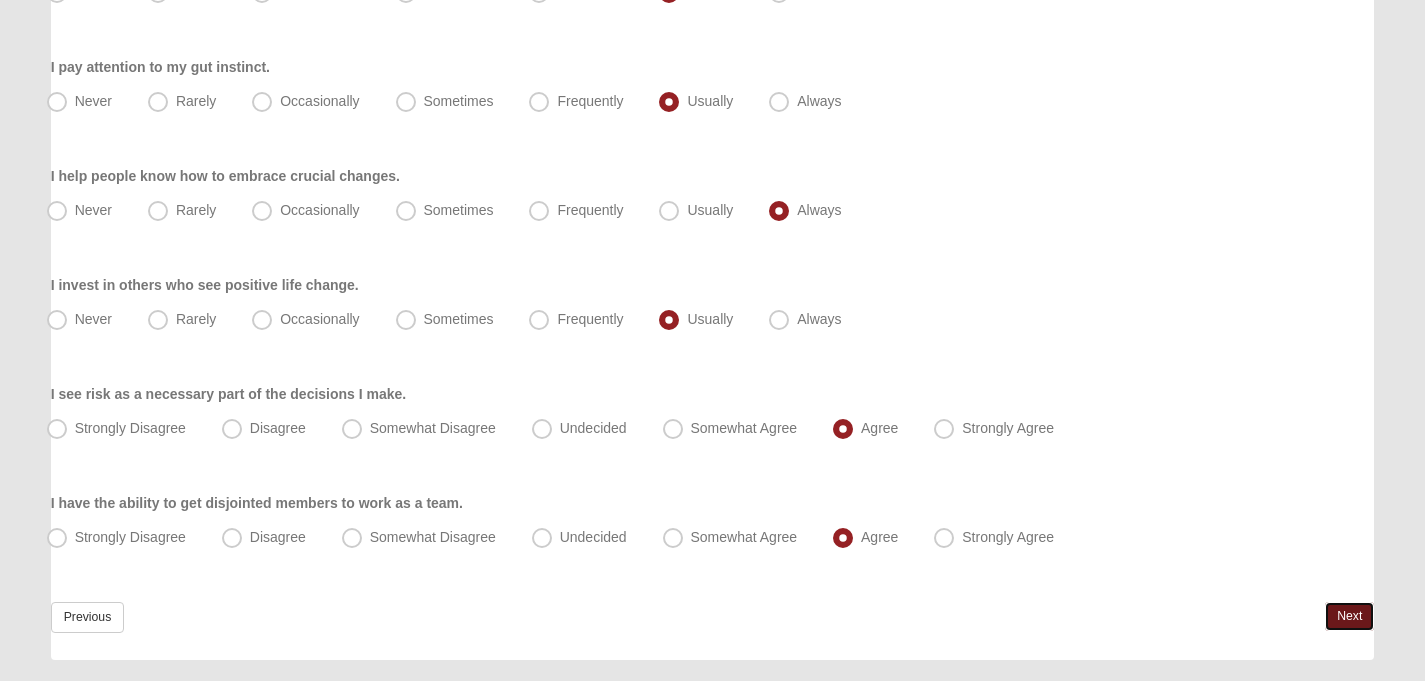 scroll, scrollTop: 0, scrollLeft: 0, axis: both 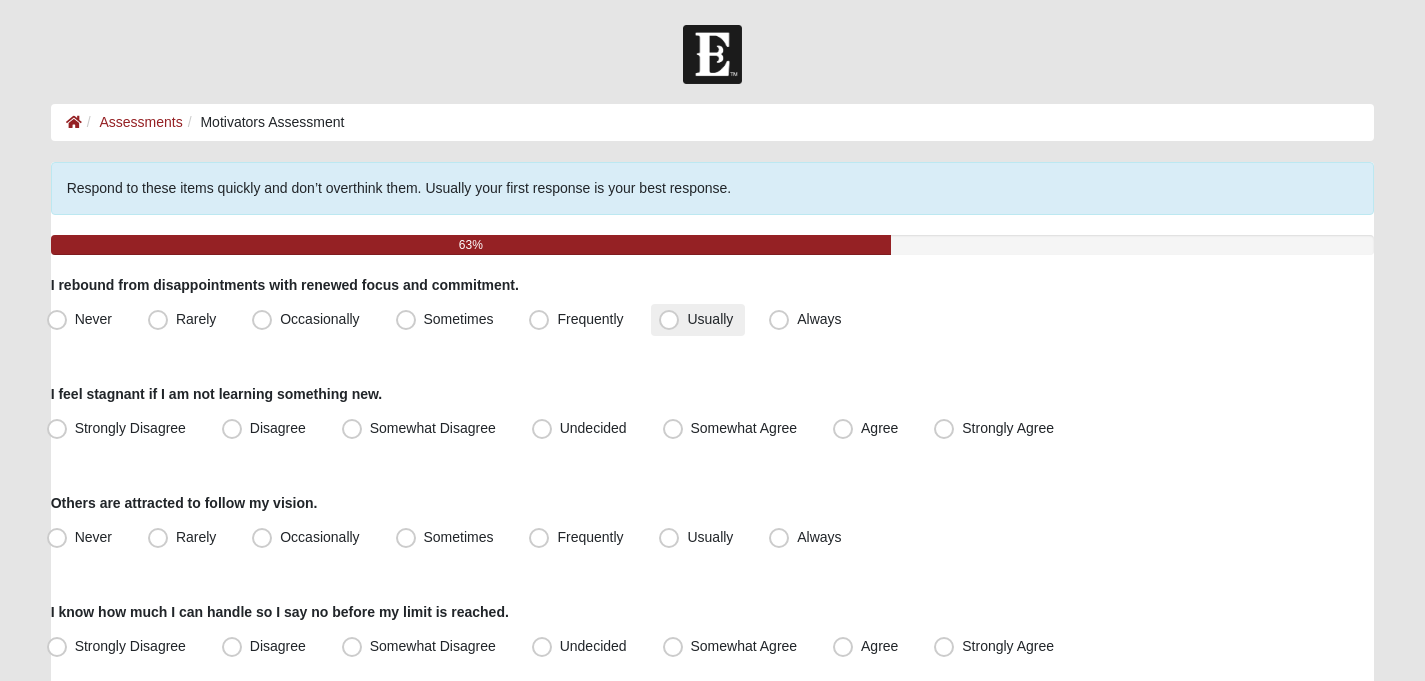 click on "Usually" at bounding box center [698, 320] 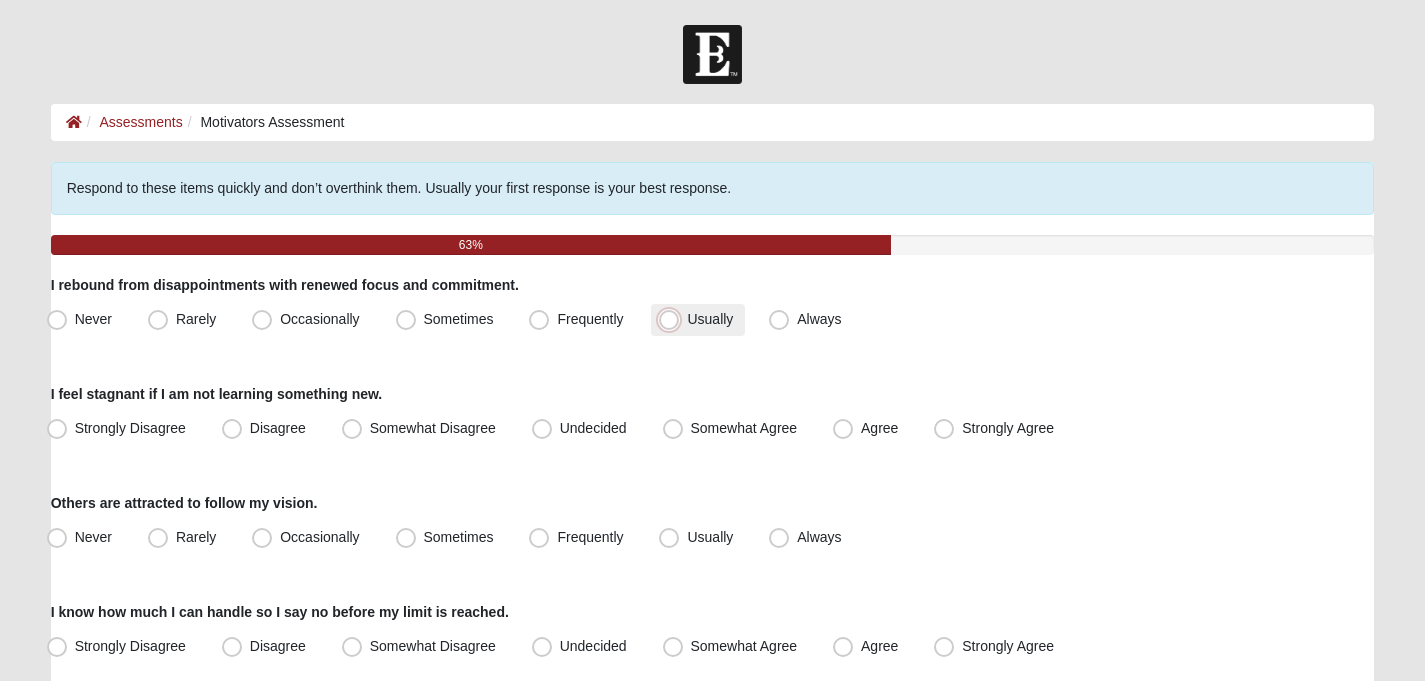 click on "Usually" at bounding box center (673, 319) 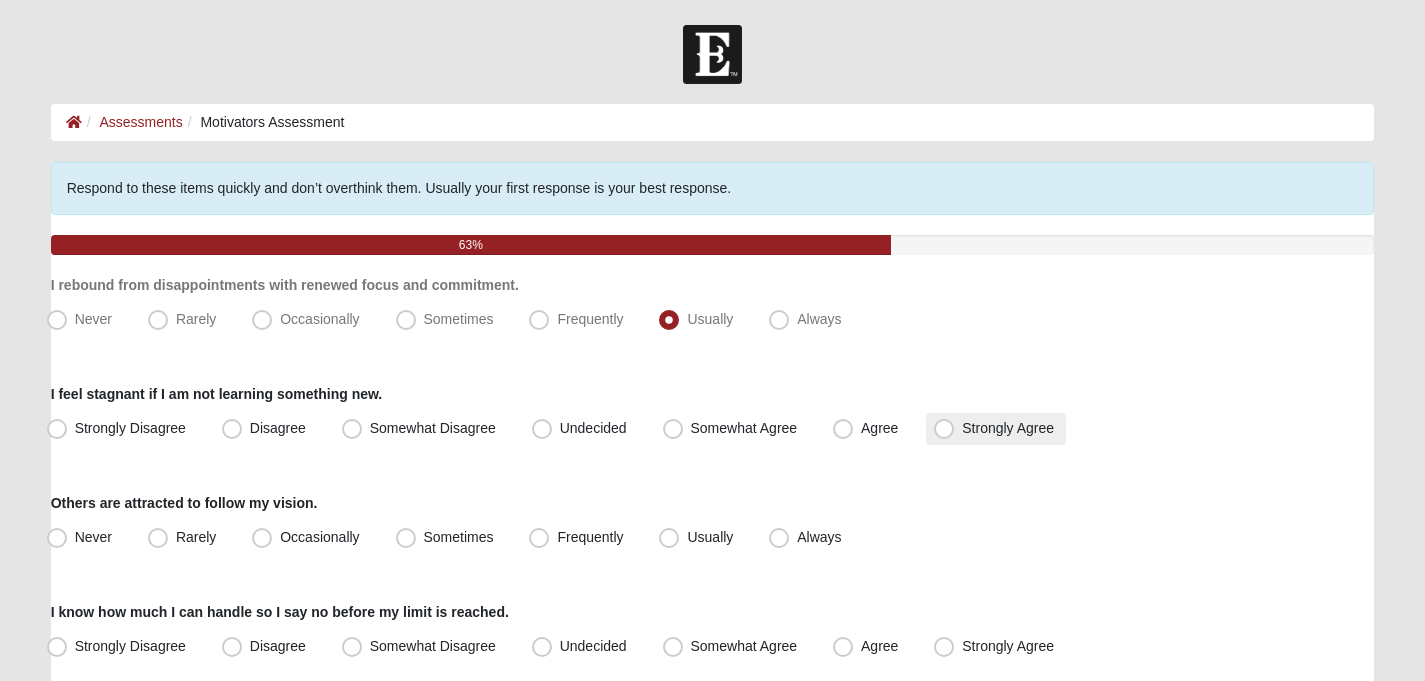 click on "Strongly Agree" at bounding box center [996, 429] 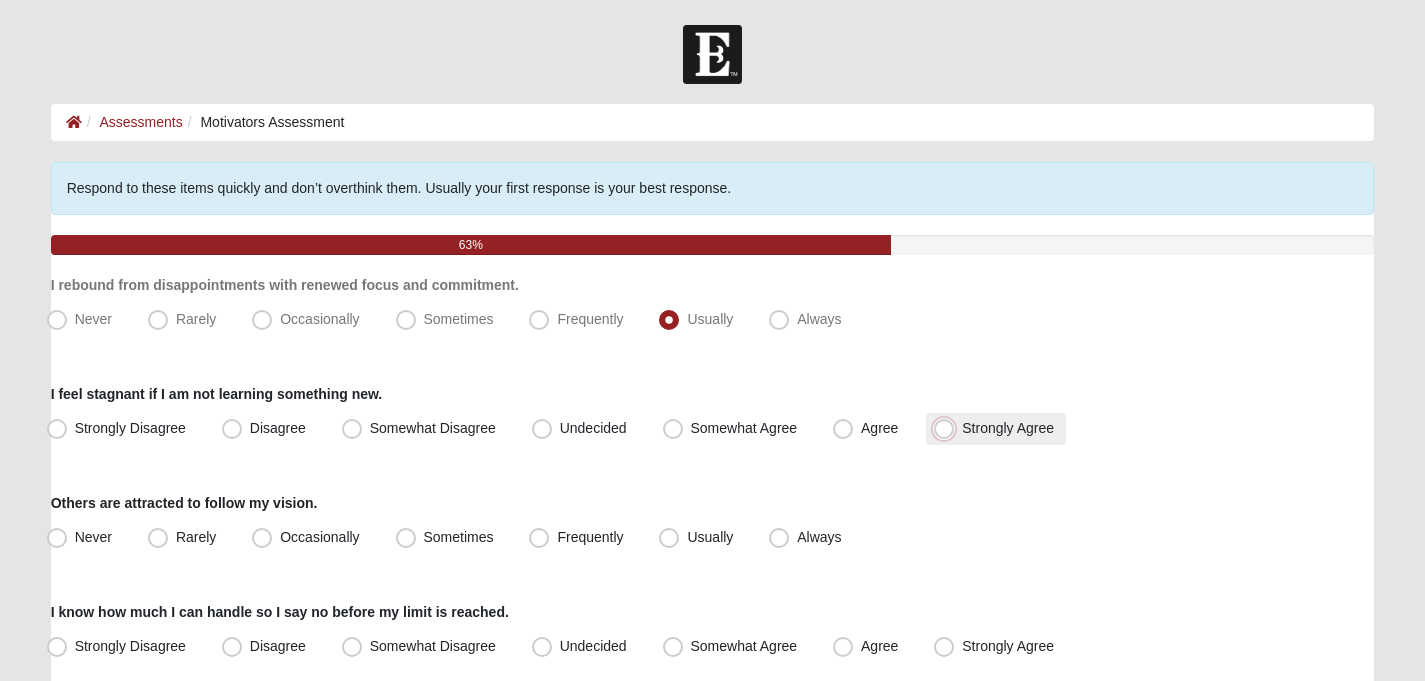 click on "Strongly Agree" at bounding box center (948, 428) 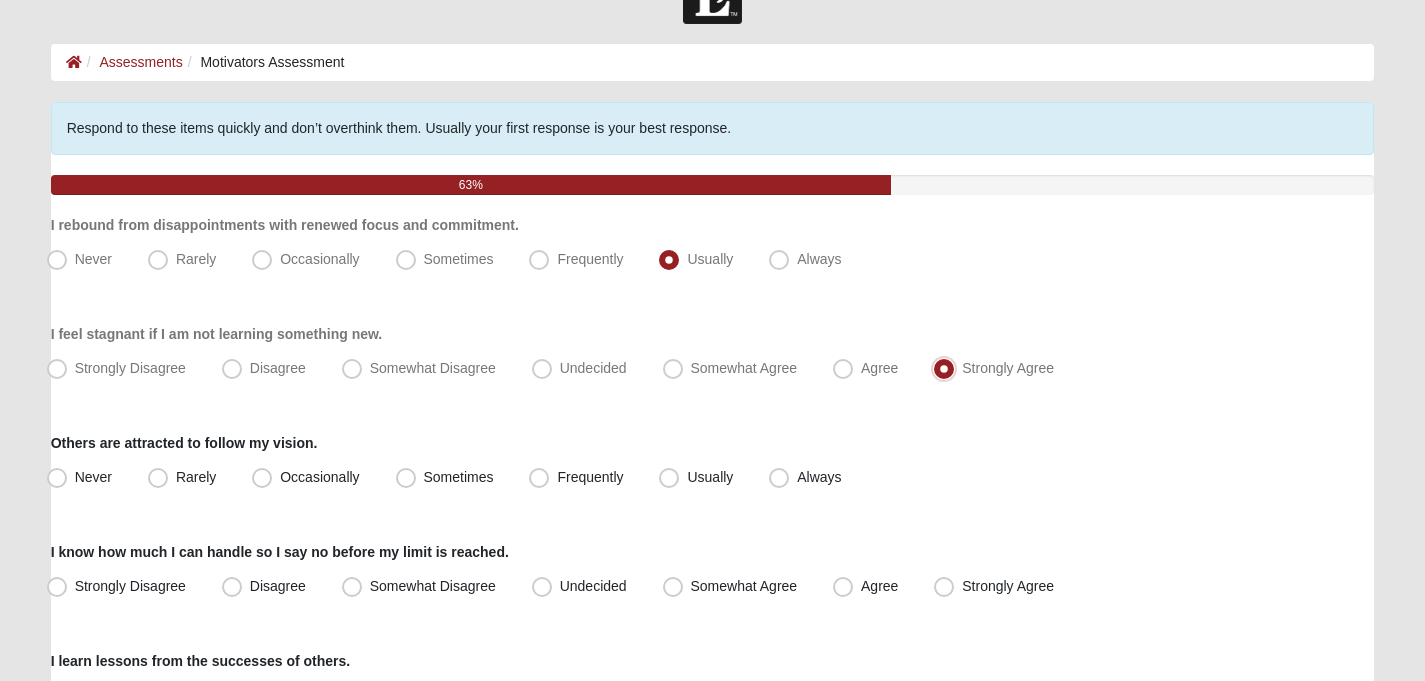 scroll, scrollTop: 67, scrollLeft: 0, axis: vertical 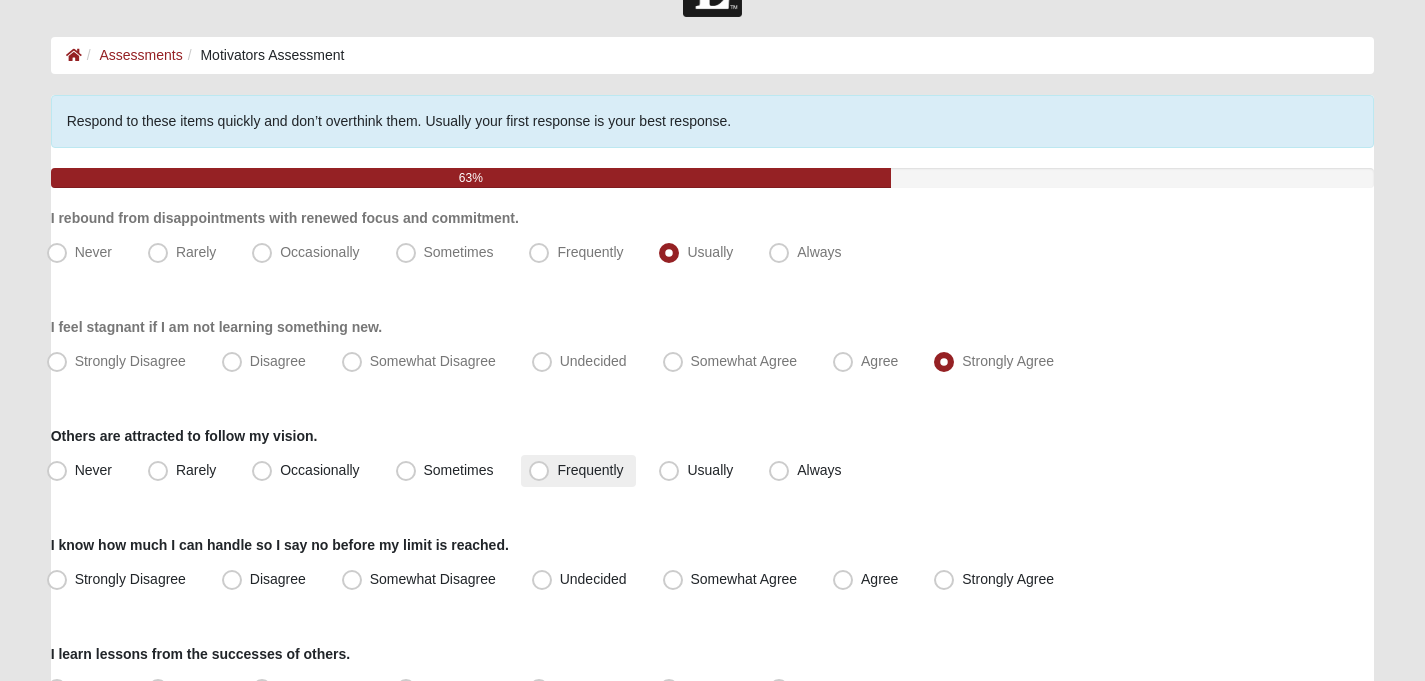 click on "Frequently" at bounding box center (578, 471) 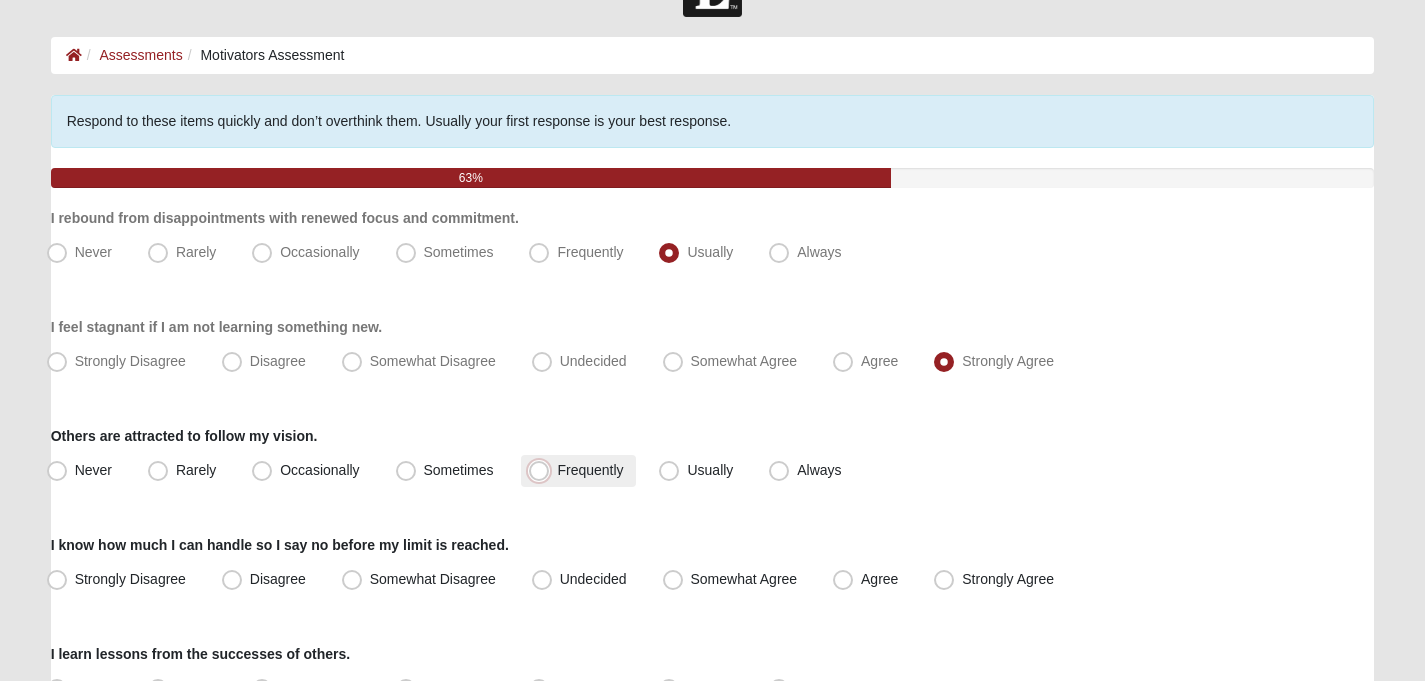 click on "Frequently" at bounding box center (543, 470) 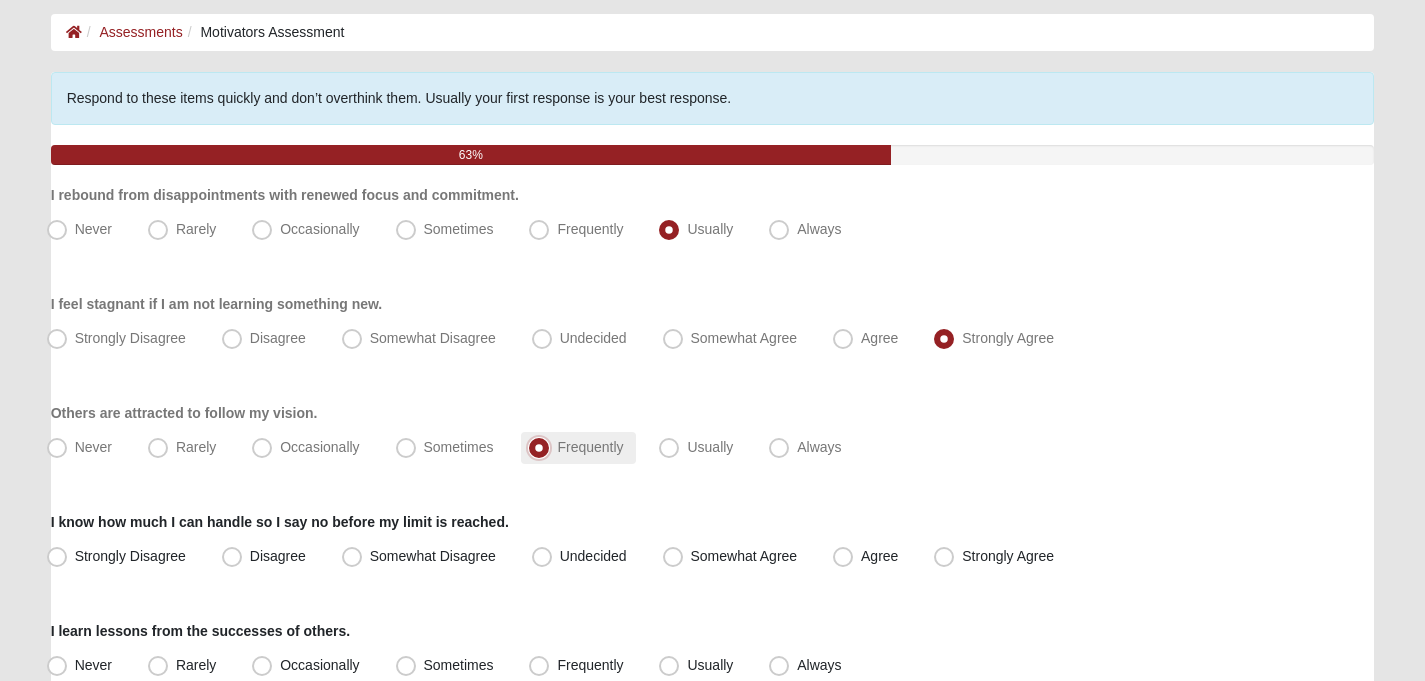 scroll, scrollTop: 91, scrollLeft: 0, axis: vertical 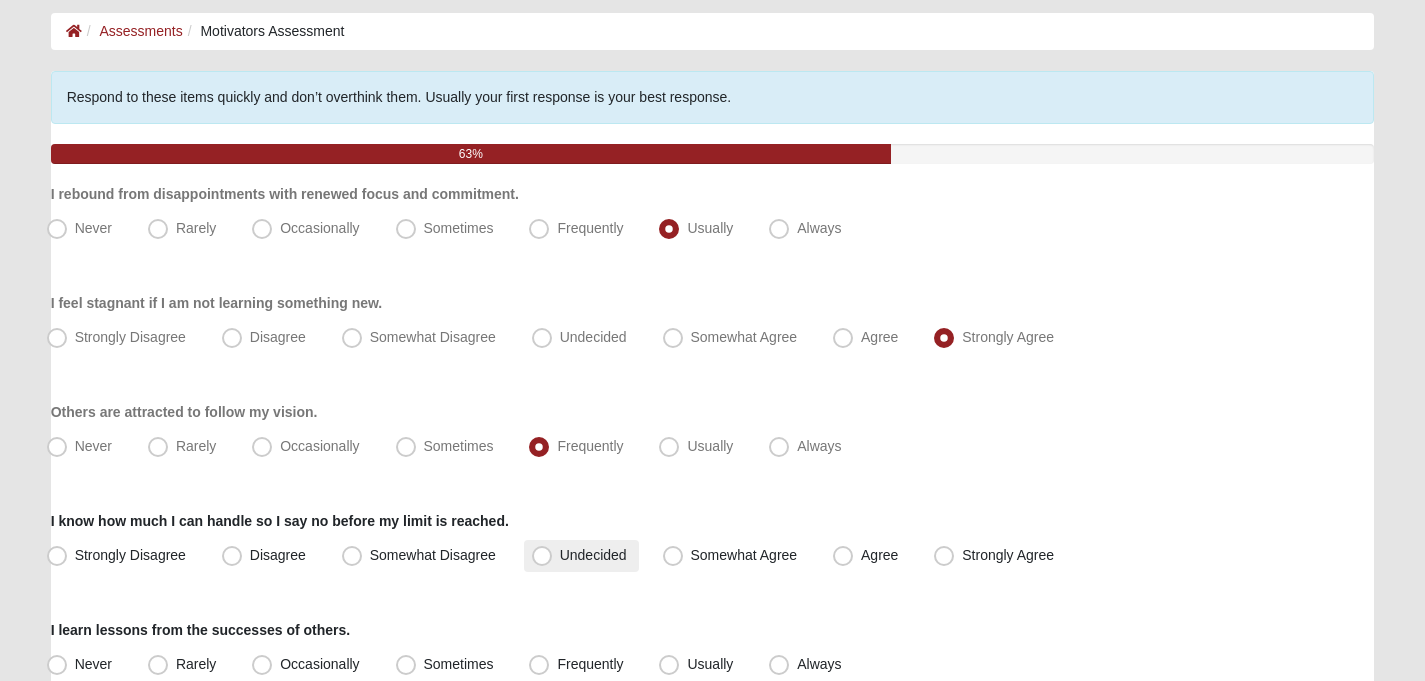 click on "Undecided" at bounding box center [593, 555] 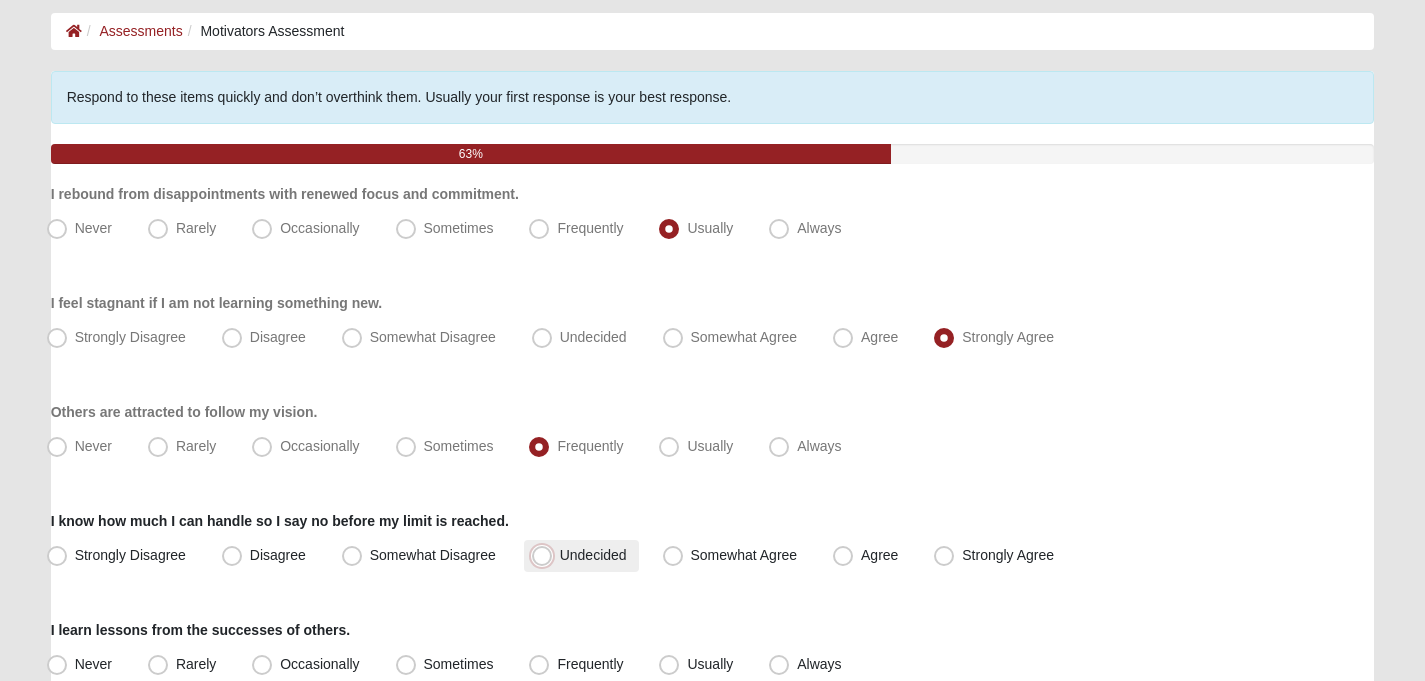 click on "Undecided" at bounding box center [546, 555] 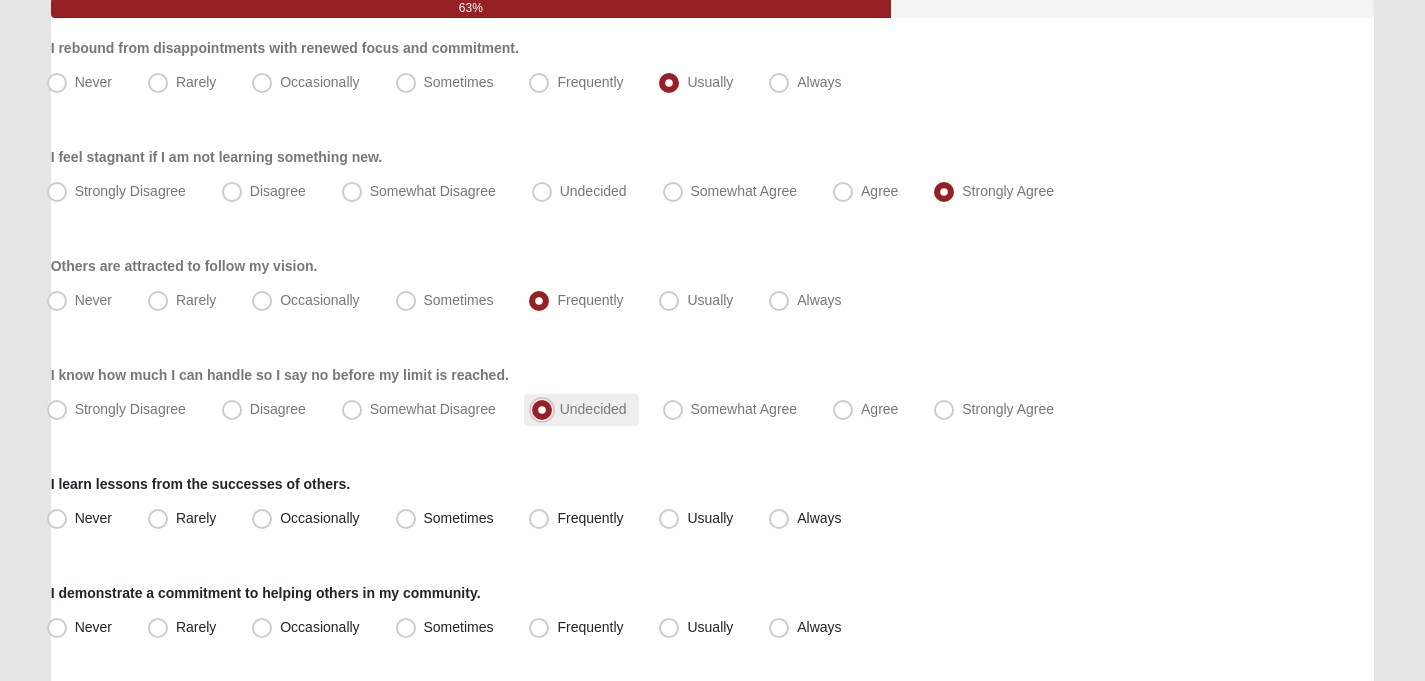 scroll, scrollTop: 238, scrollLeft: 0, axis: vertical 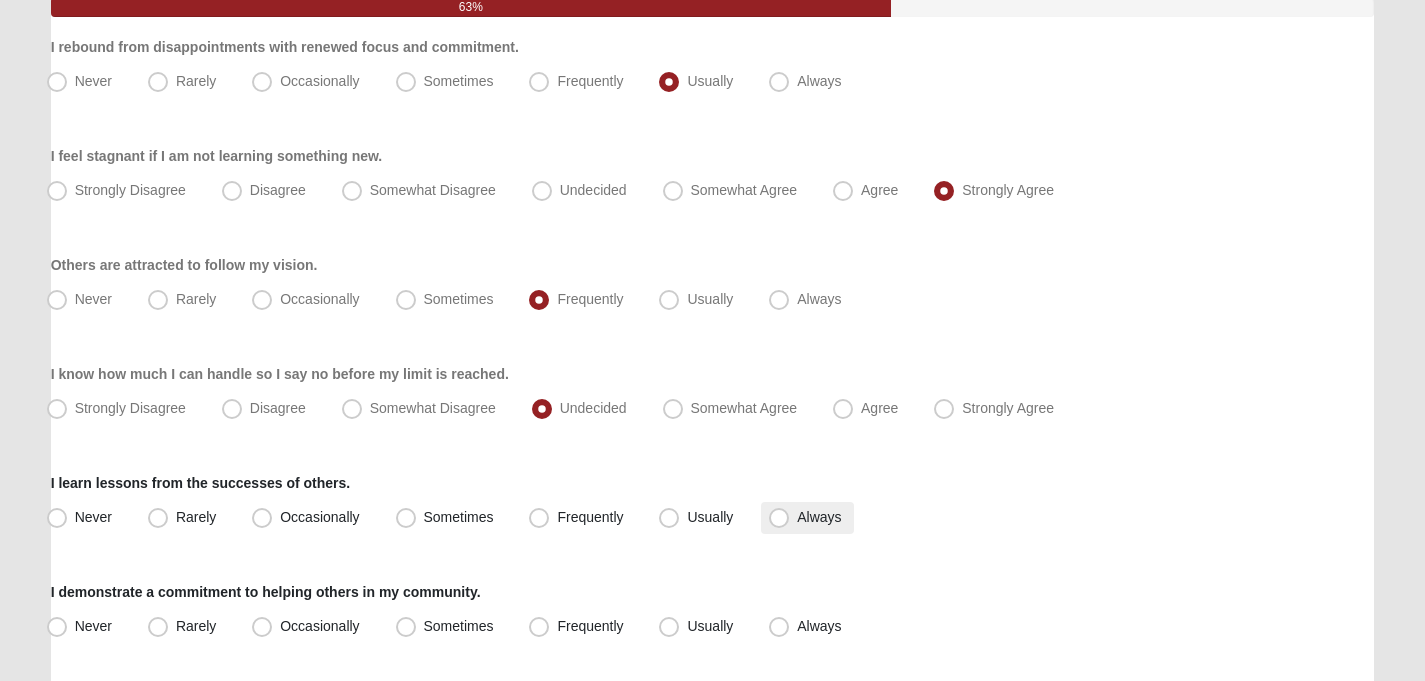 click on "Always" at bounding box center (819, 517) 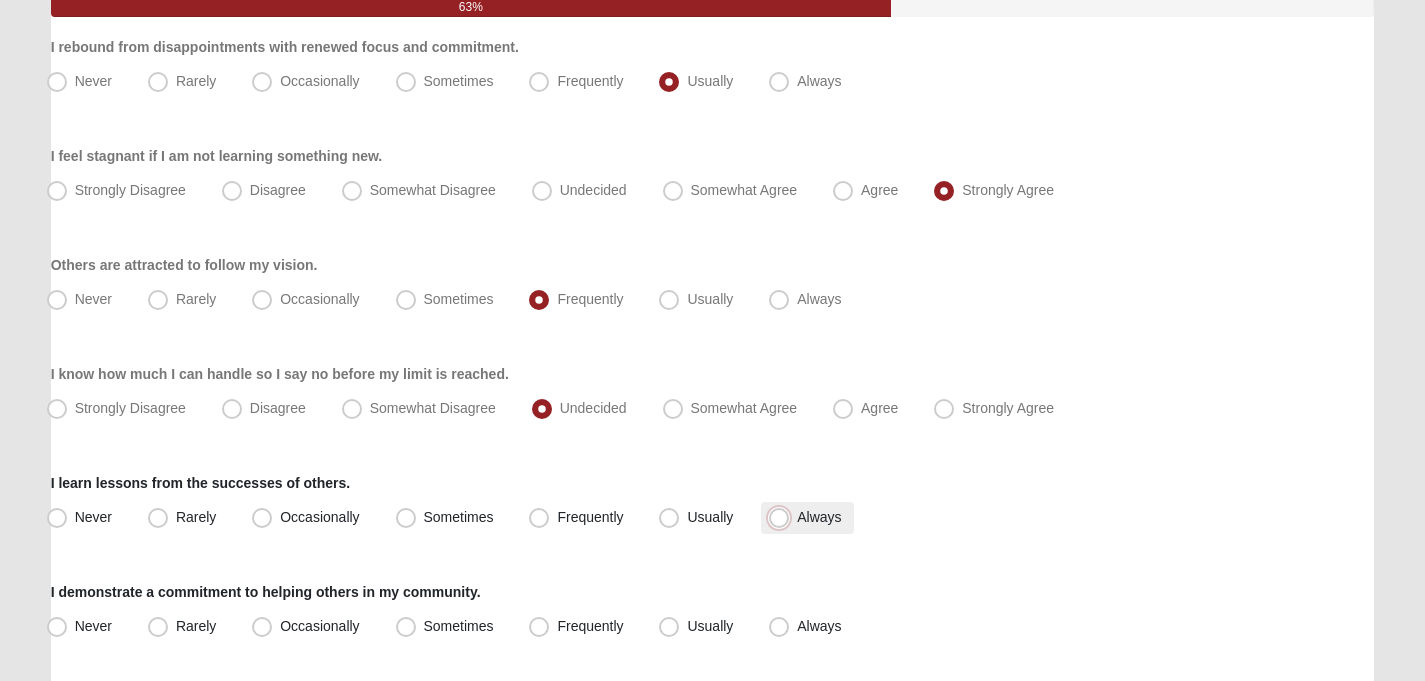 click on "Always" at bounding box center (783, 517) 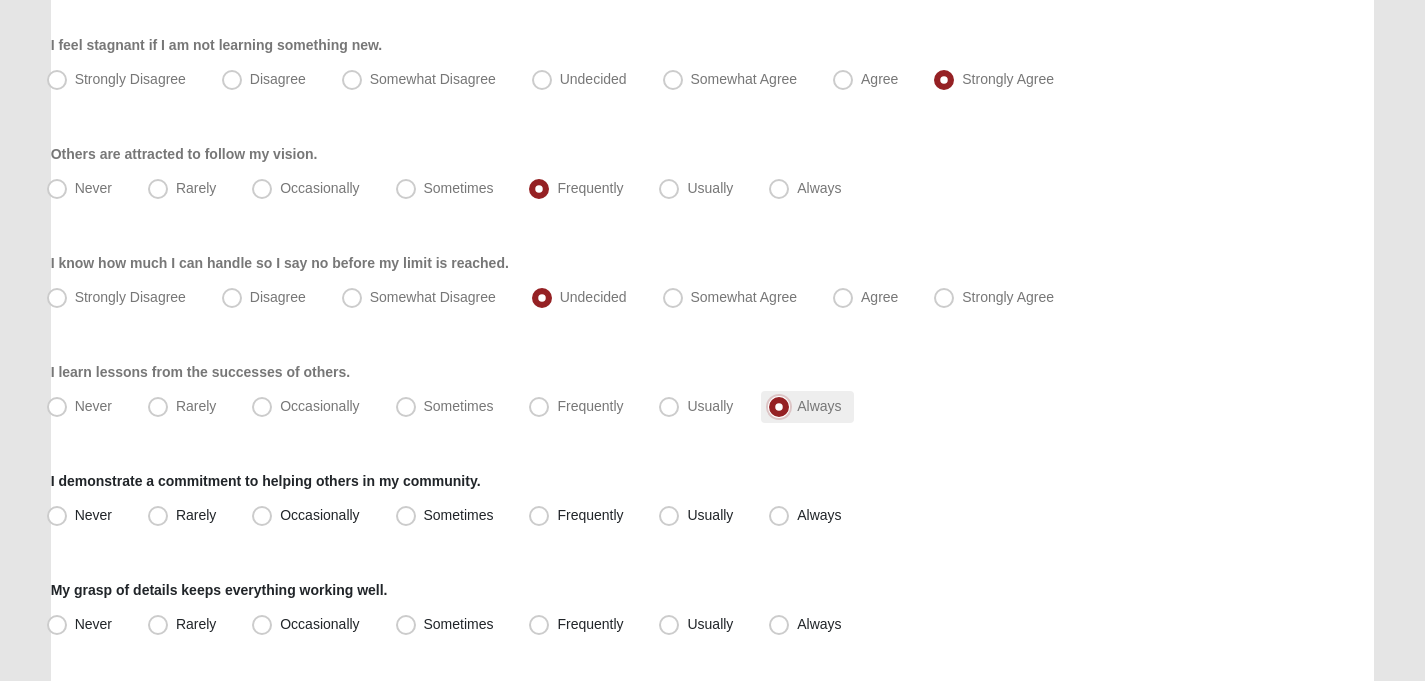 scroll, scrollTop: 351, scrollLeft: 0, axis: vertical 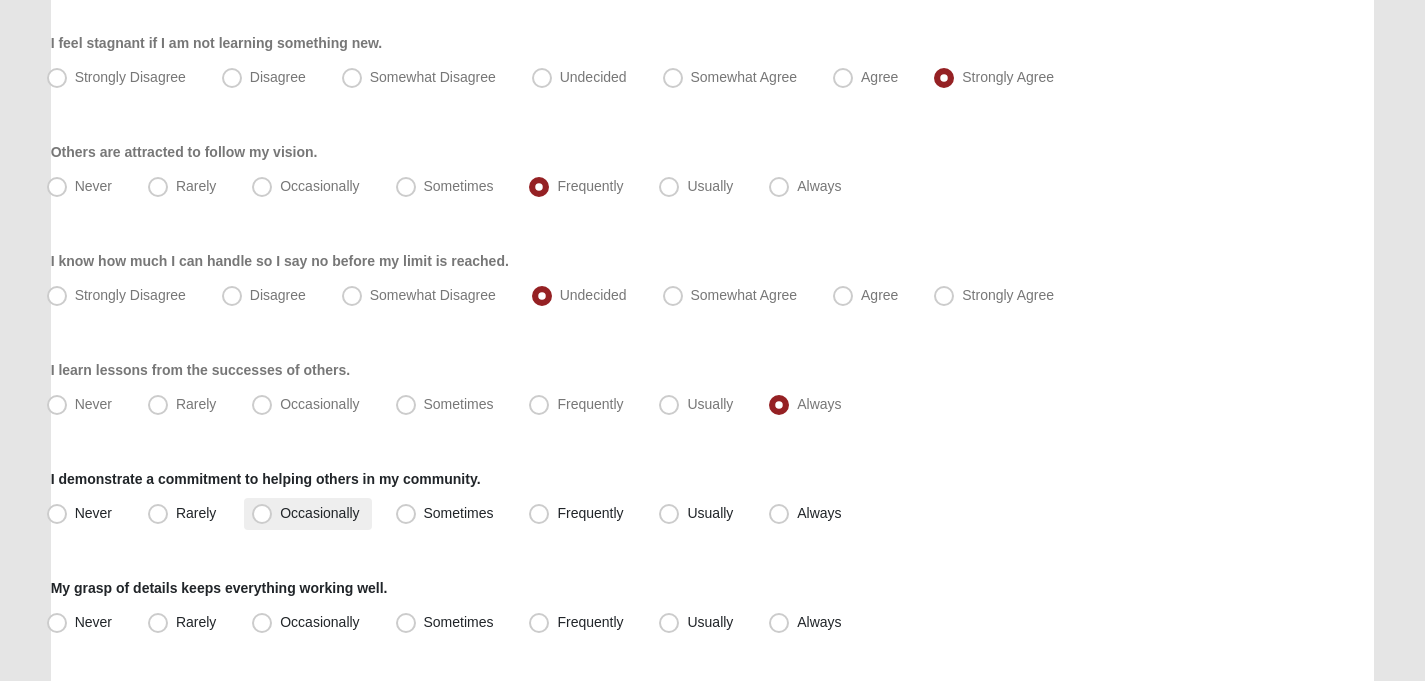 click on "Occasionally" at bounding box center [319, 513] 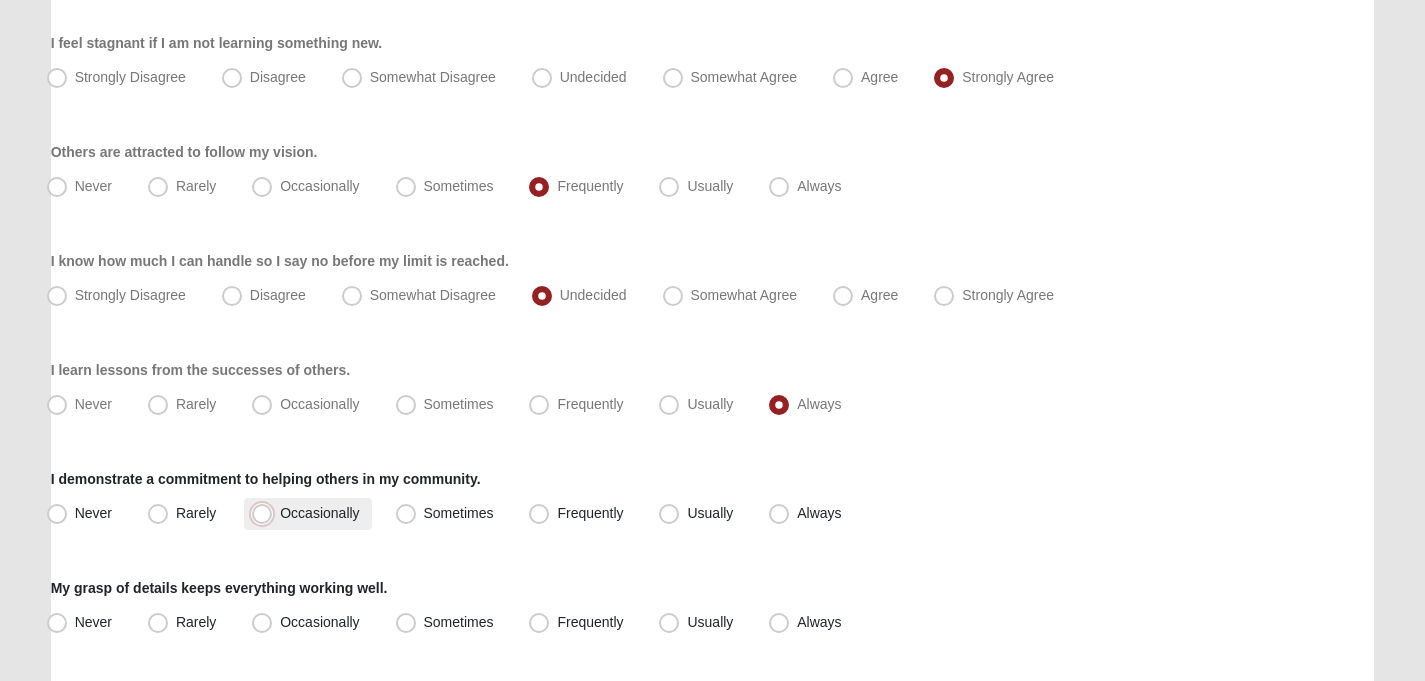 click on "Occasionally" at bounding box center [266, 513] 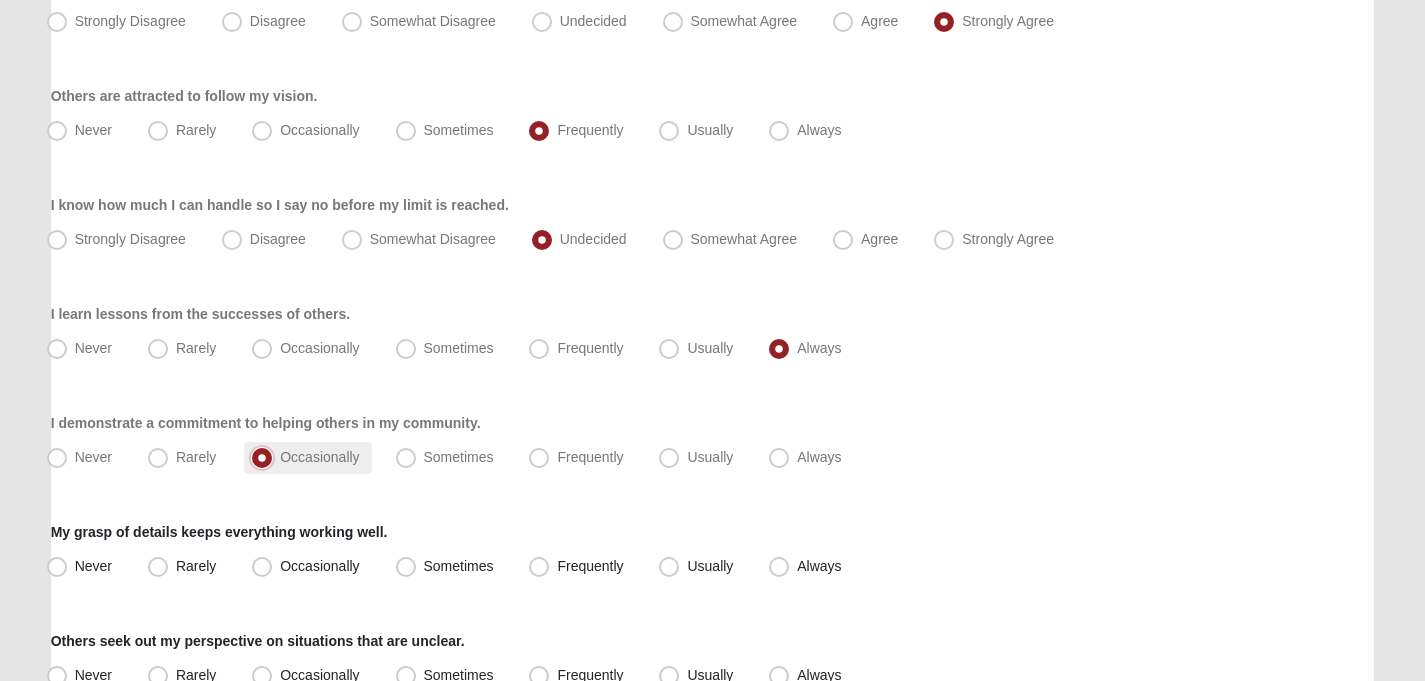 scroll, scrollTop: 504, scrollLeft: 0, axis: vertical 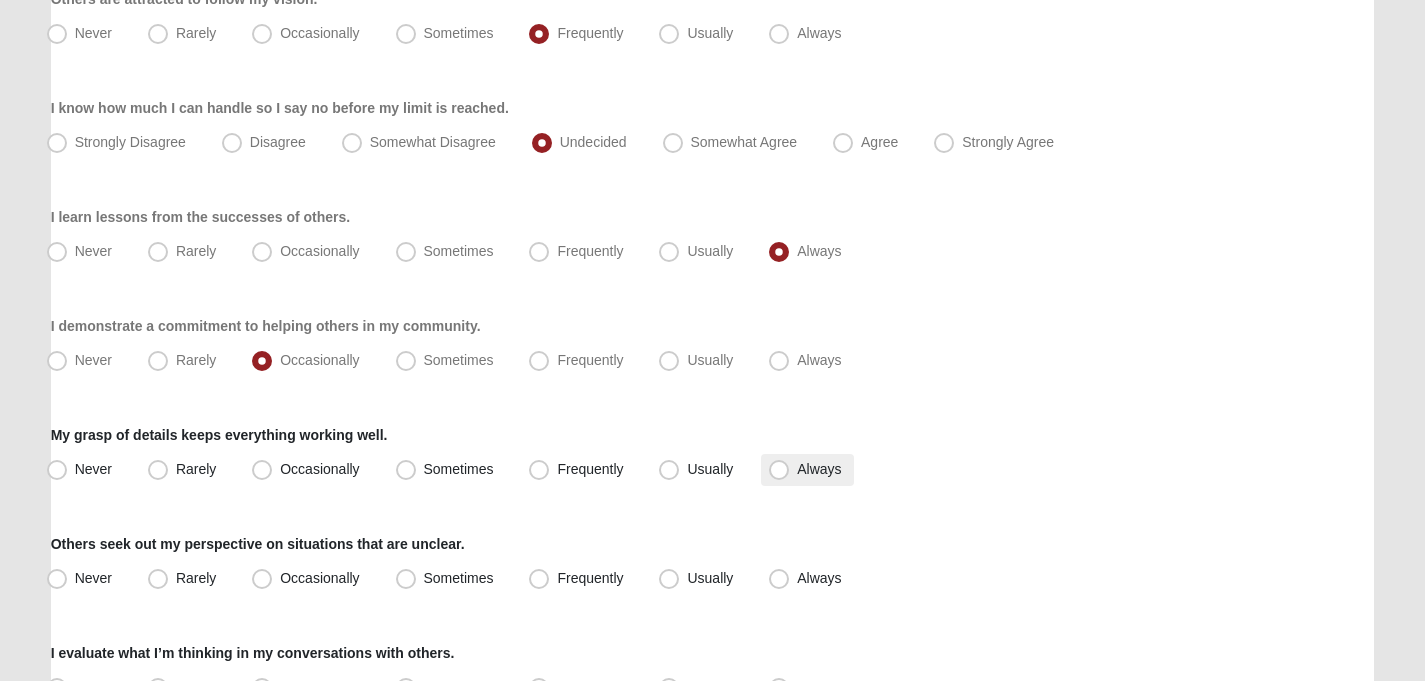 click on "Always" at bounding box center [819, 469] 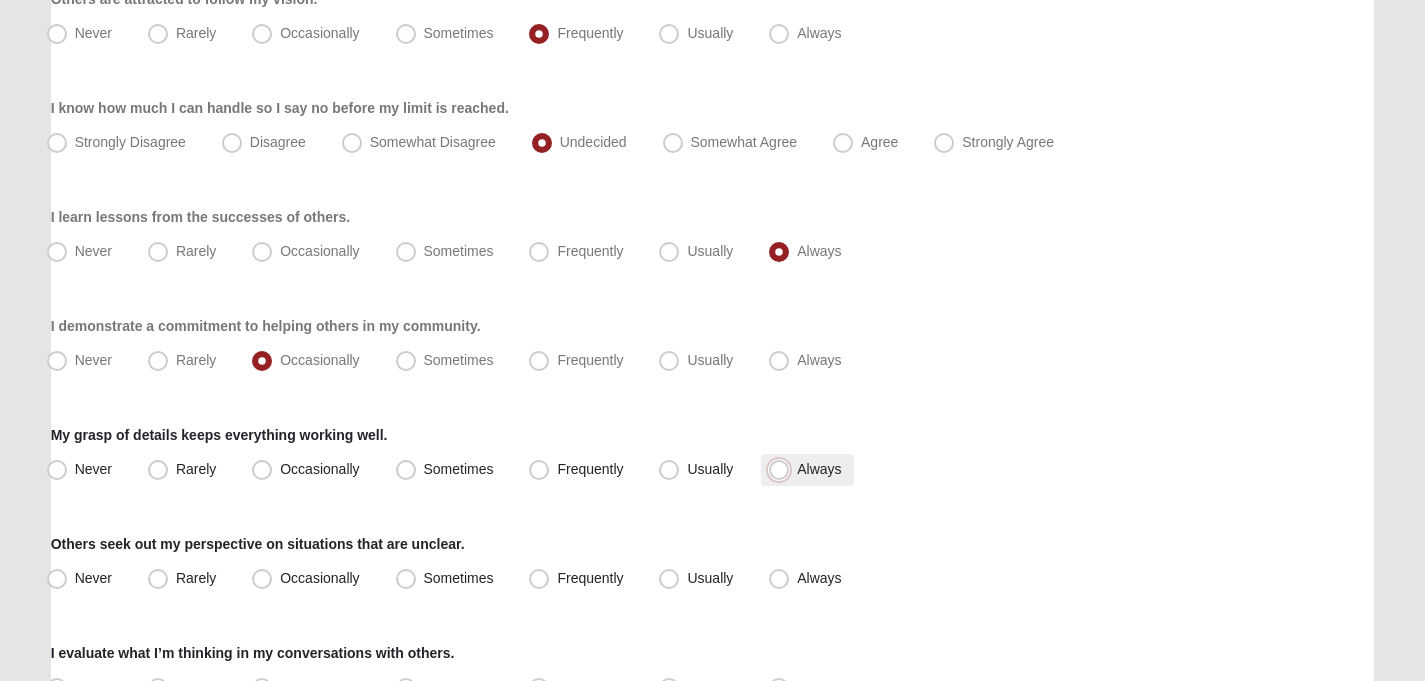 click on "Always" at bounding box center (783, 469) 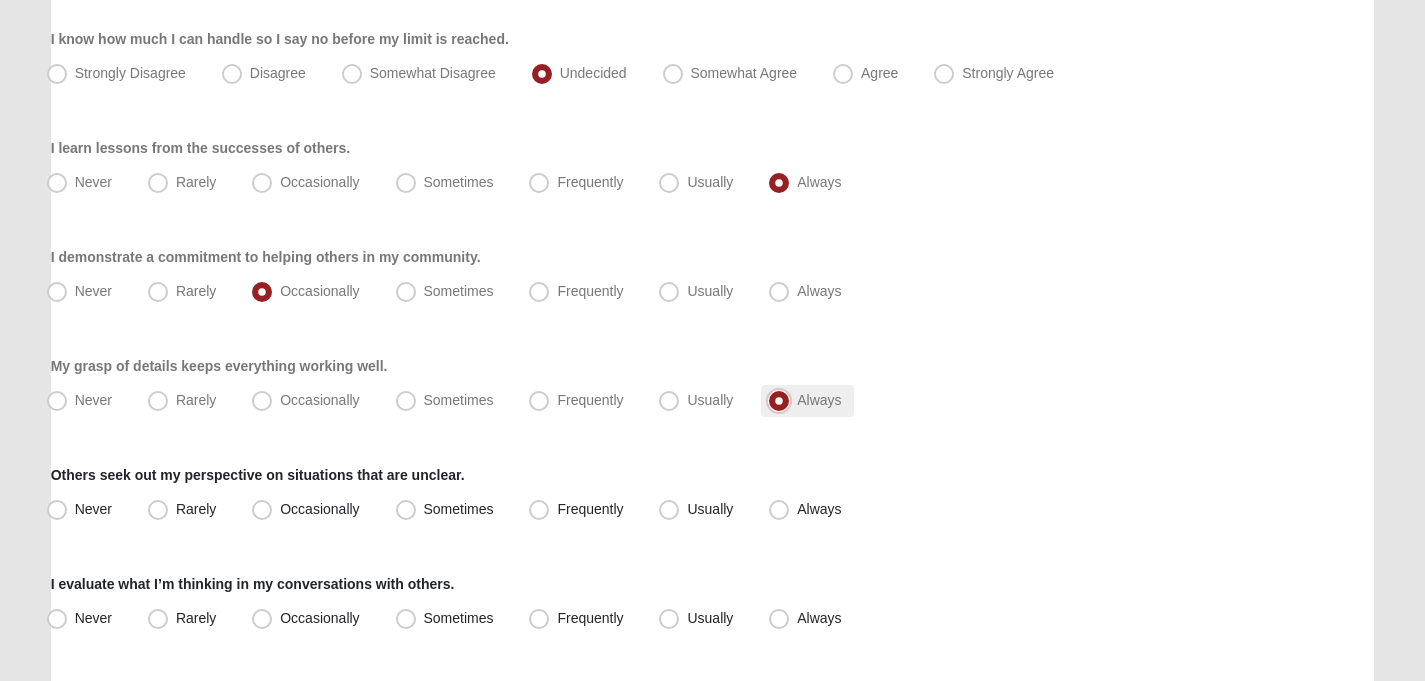scroll, scrollTop: 576, scrollLeft: 0, axis: vertical 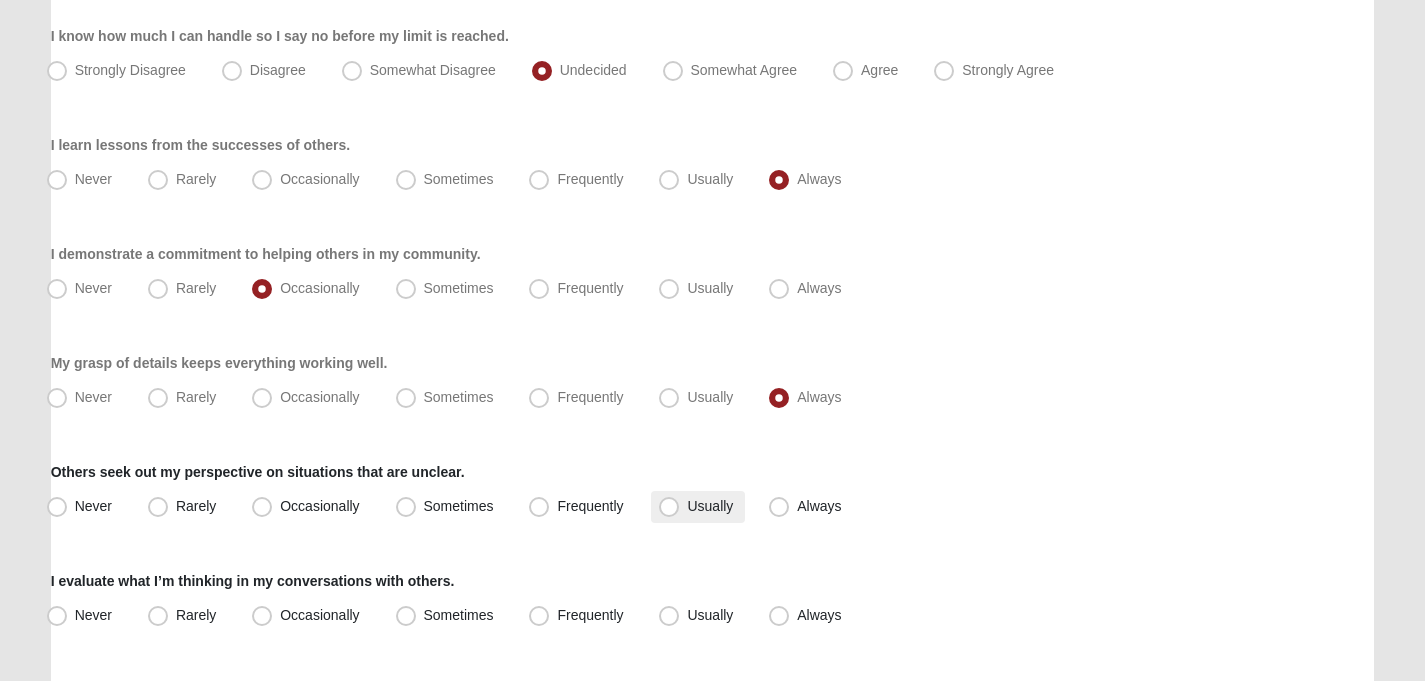 click on "Usually" at bounding box center (710, 506) 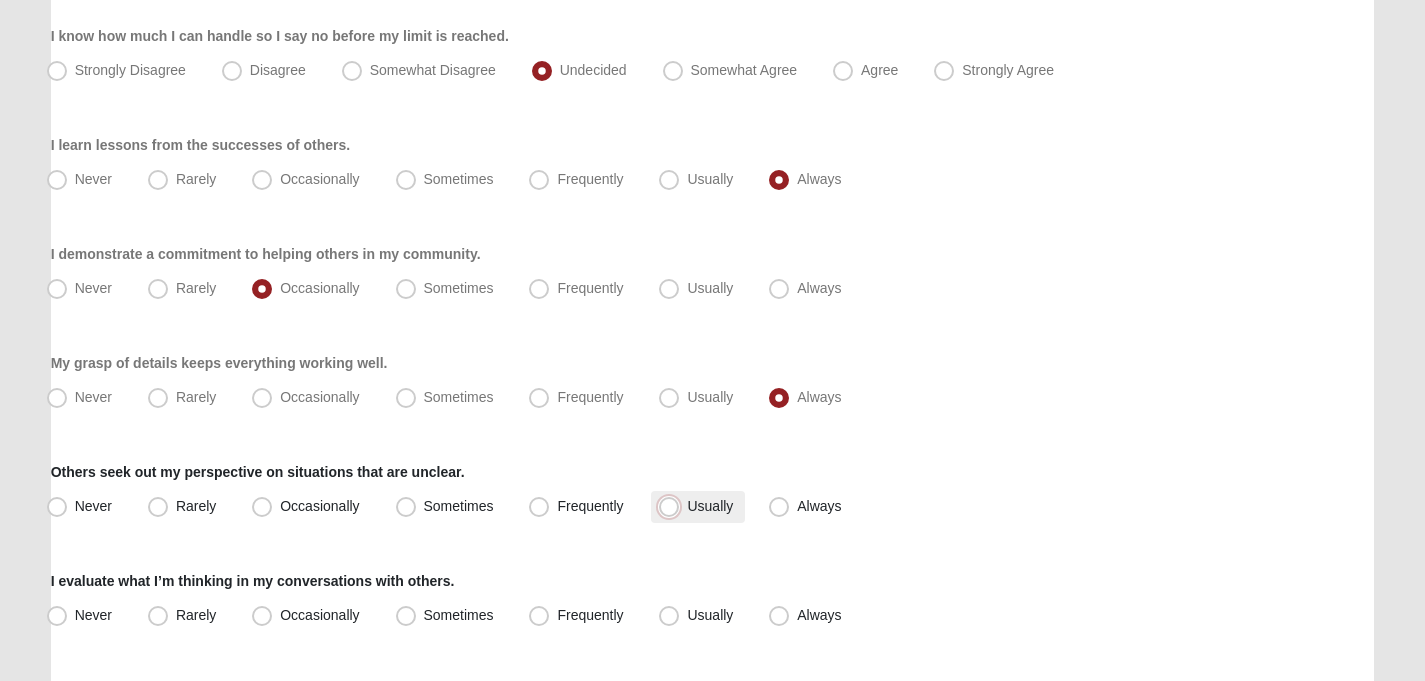 click on "Usually" at bounding box center [673, 506] 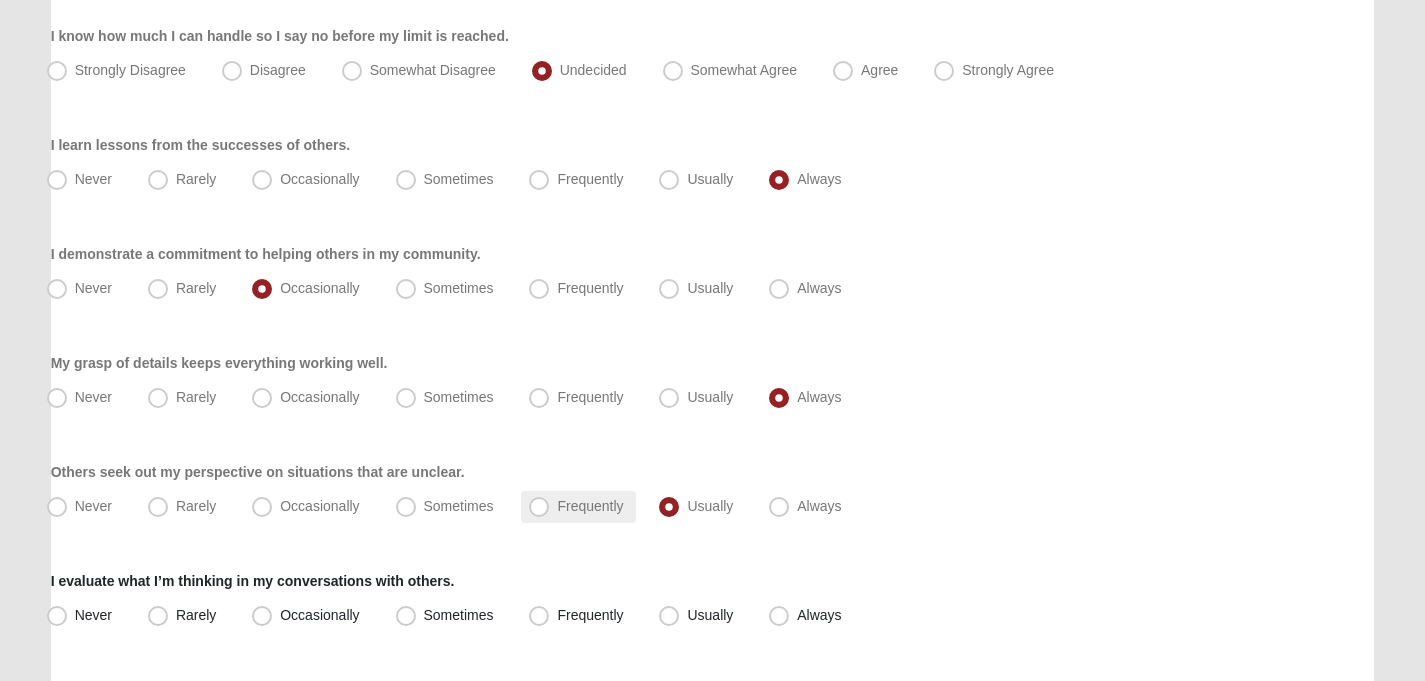click on "Frequently" at bounding box center (590, 506) 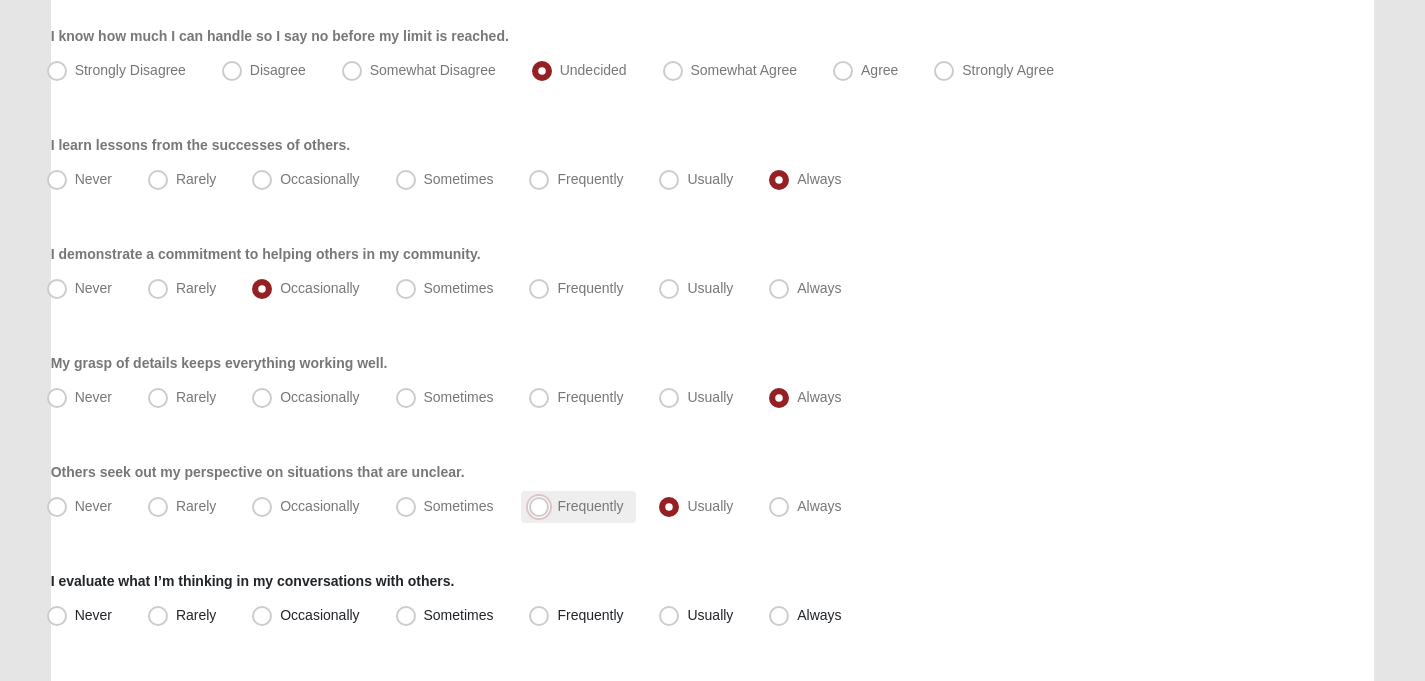 click on "Frequently" at bounding box center [543, 506] 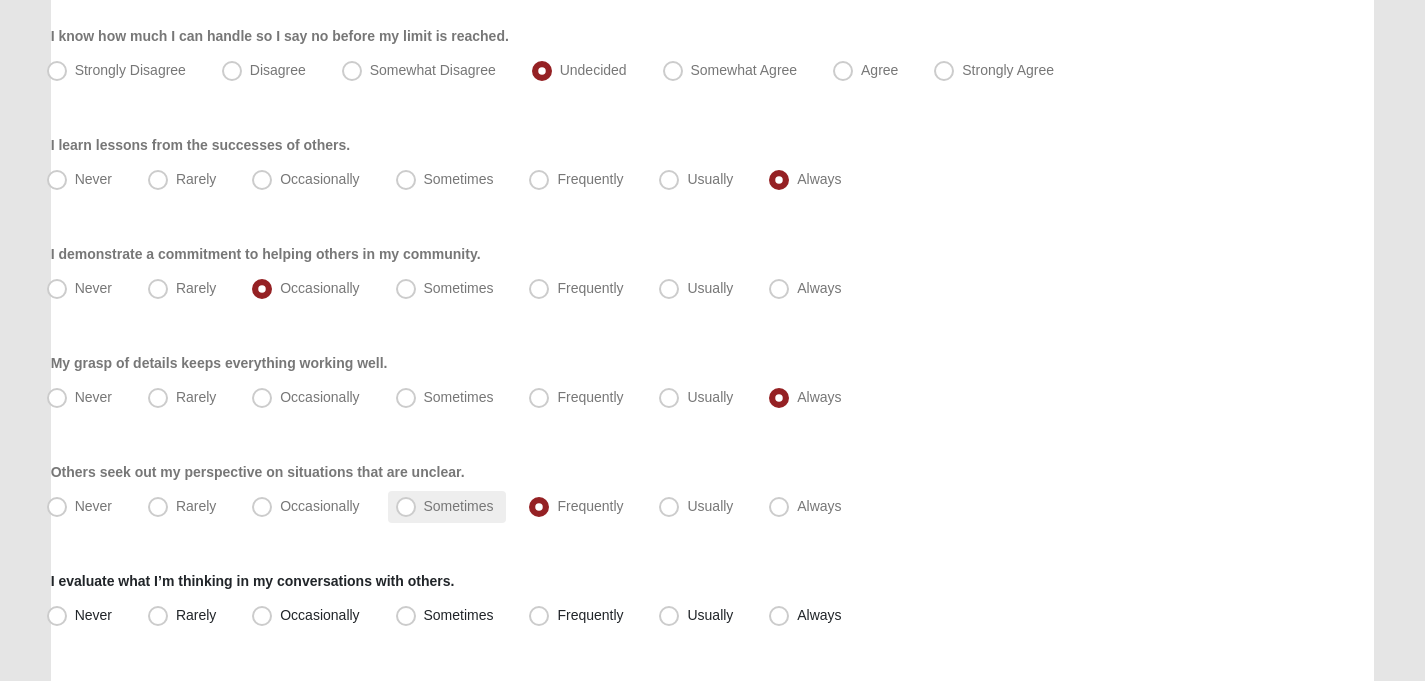 click on "Sometimes" at bounding box center [459, 506] 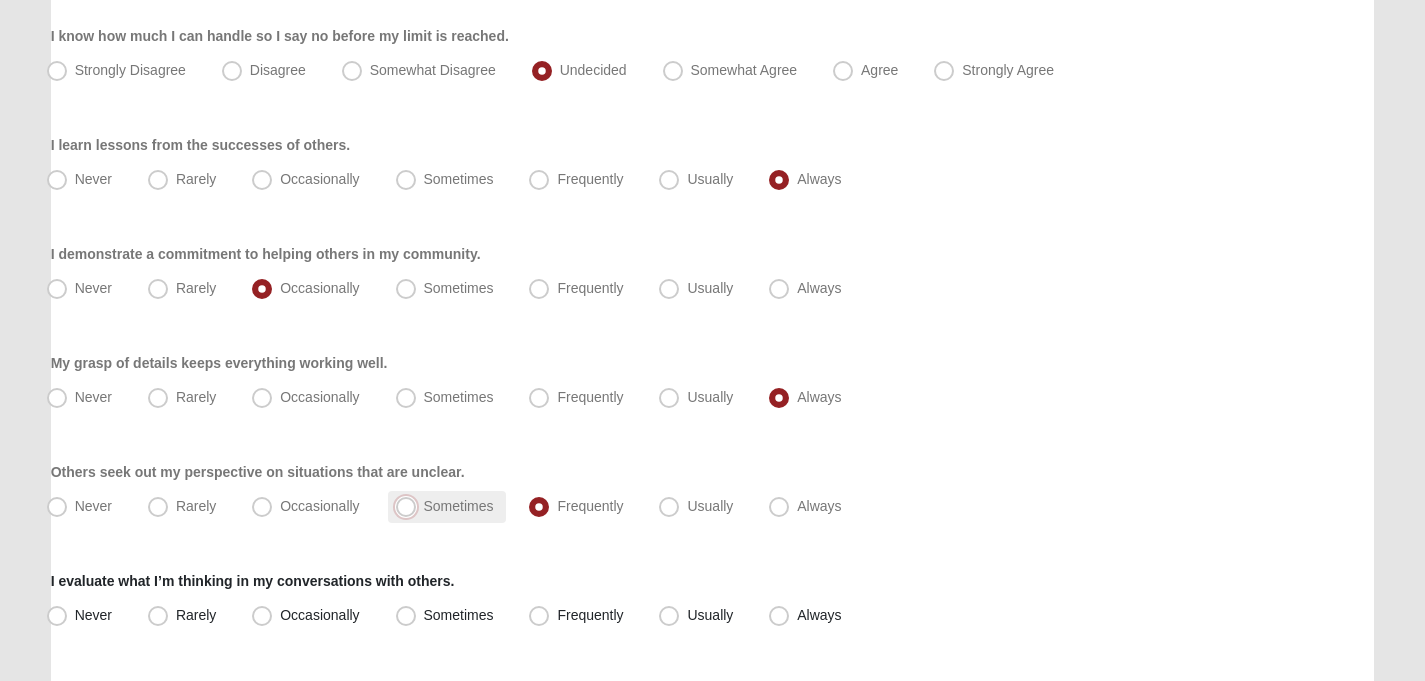 click on "Sometimes" at bounding box center [410, 506] 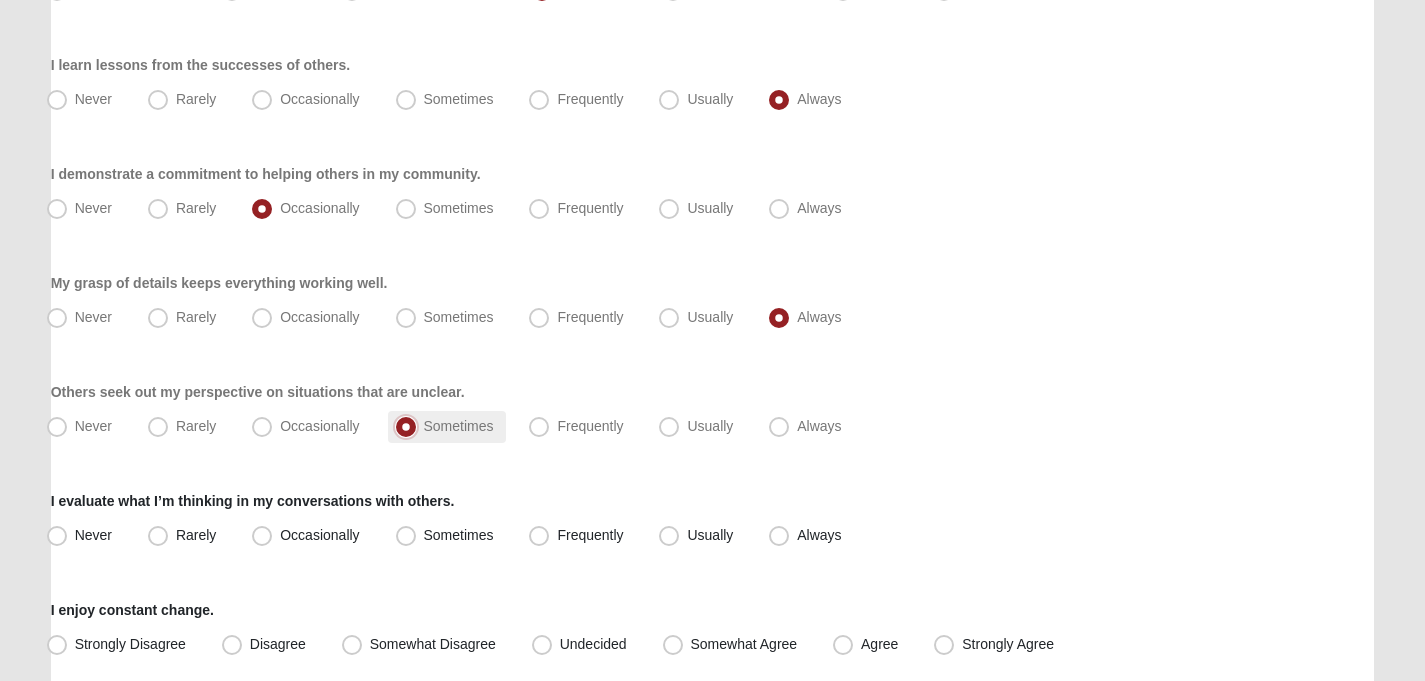 scroll, scrollTop: 661, scrollLeft: 0, axis: vertical 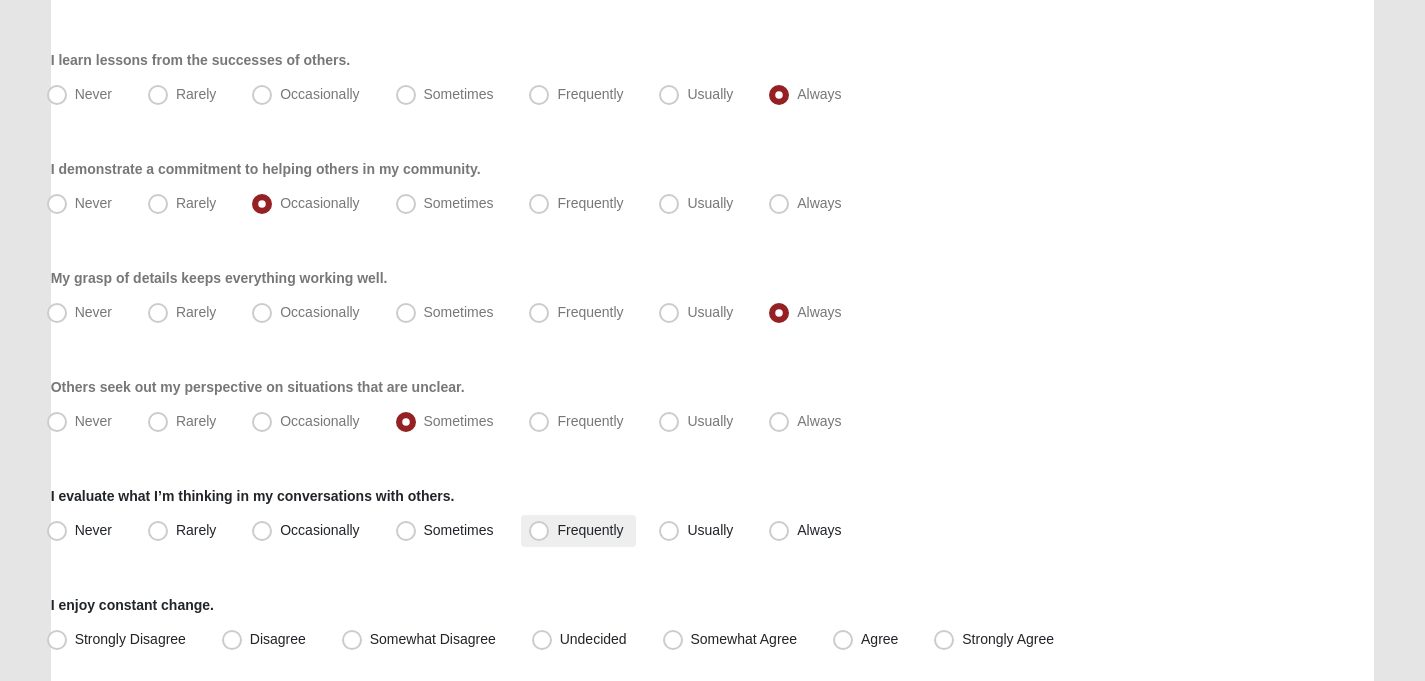 click on "Frequently" at bounding box center (590, 530) 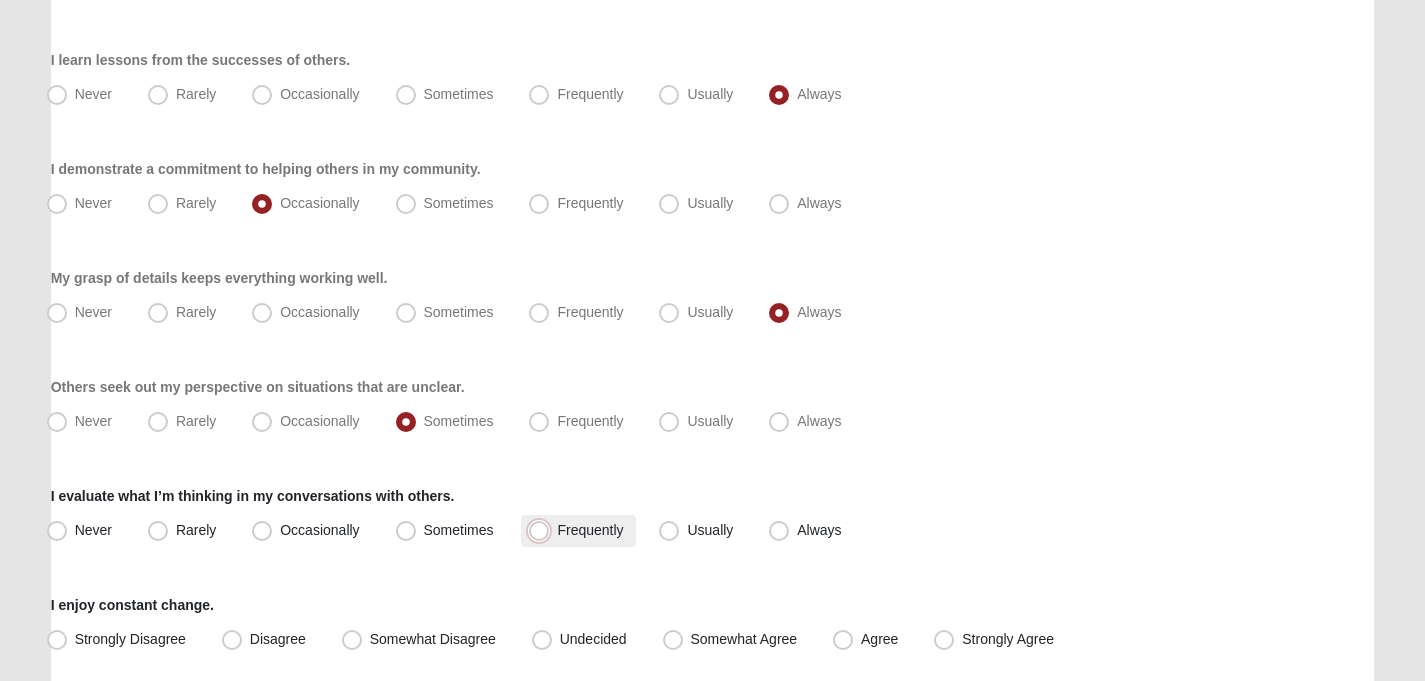click on "Frequently" at bounding box center [543, 530] 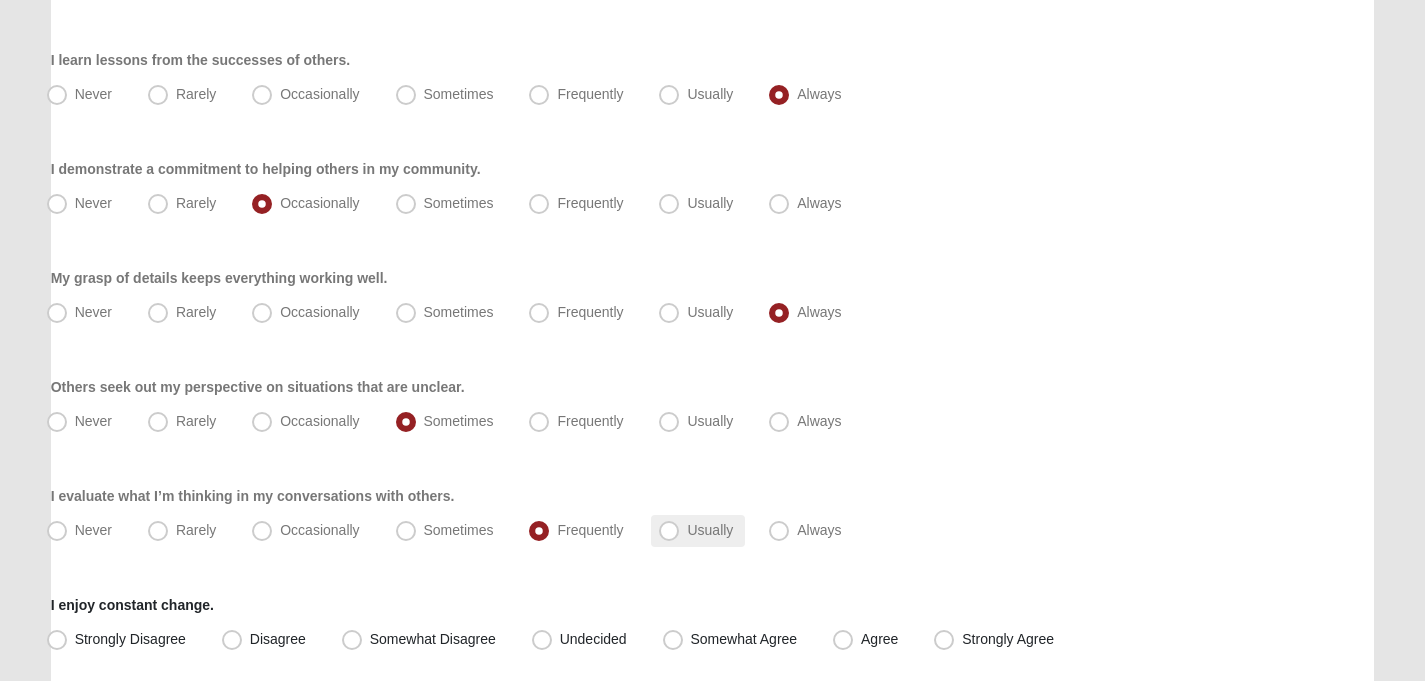 click on "Usually" at bounding box center [710, 530] 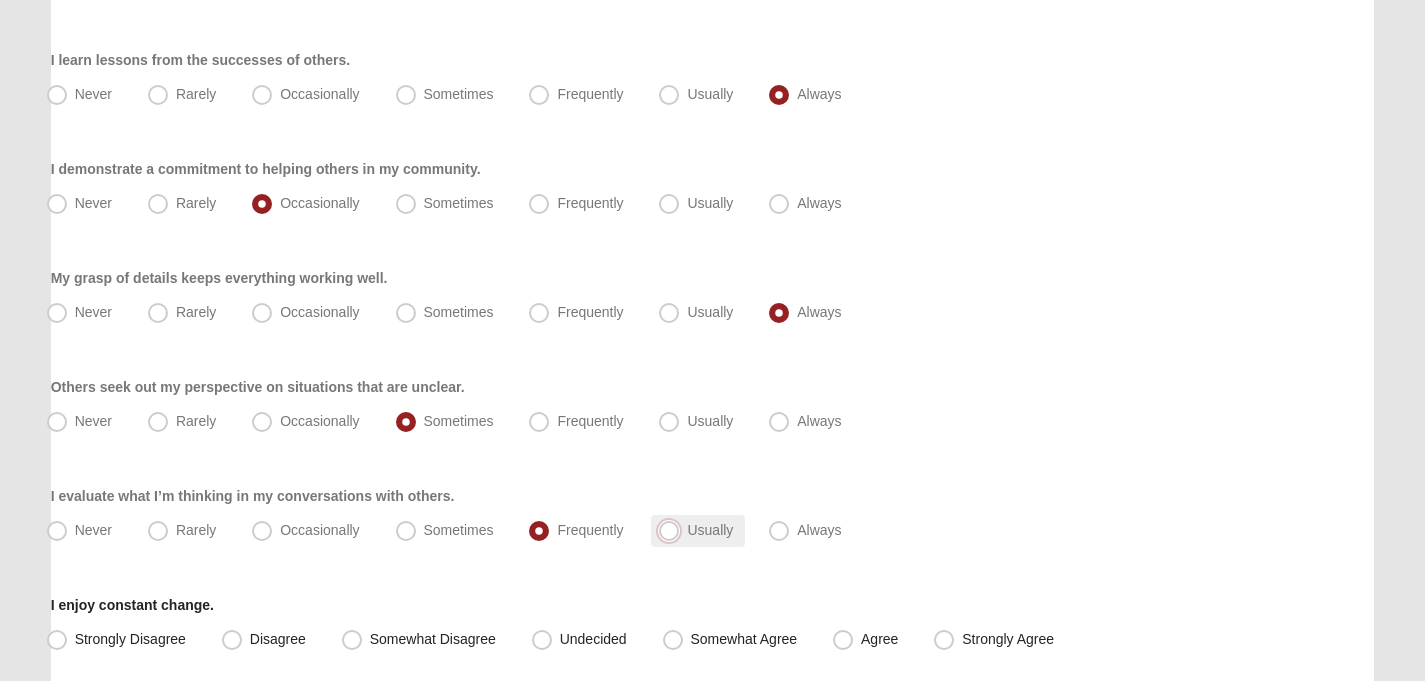 click on "Usually" at bounding box center (673, 530) 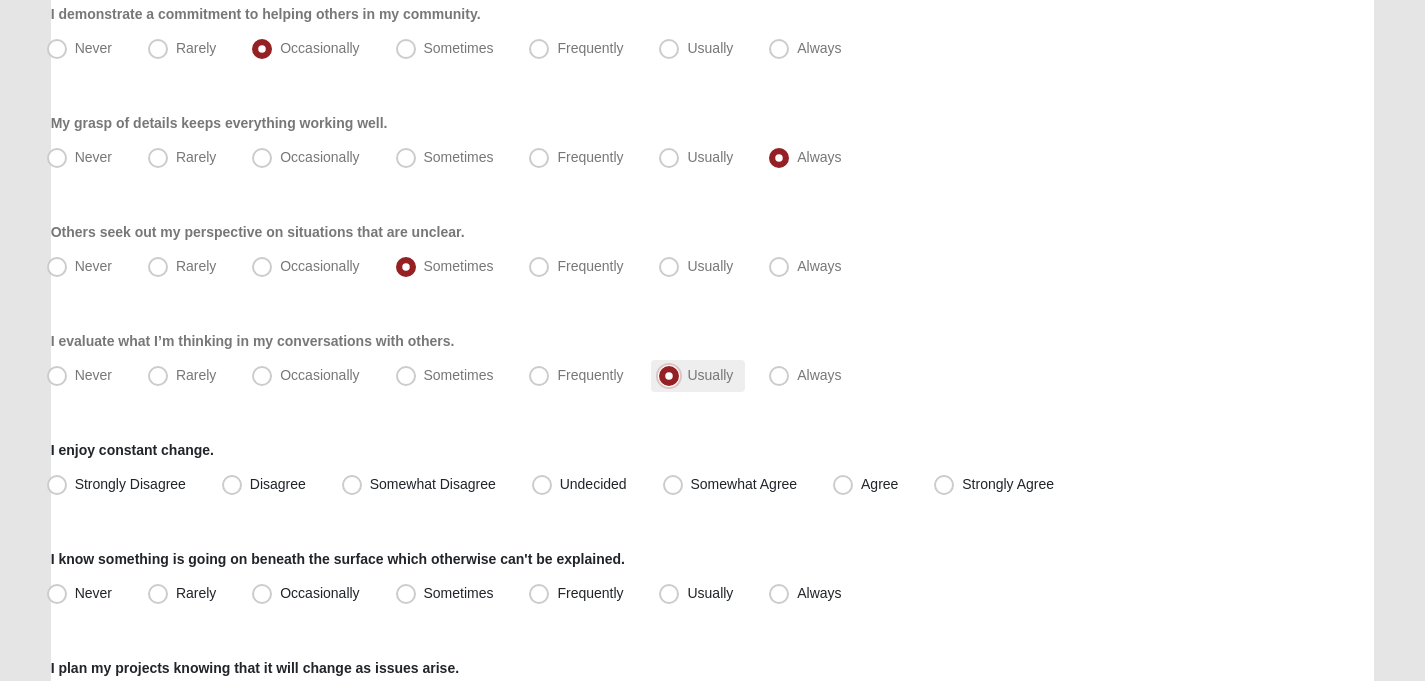 scroll, scrollTop: 817, scrollLeft: 0, axis: vertical 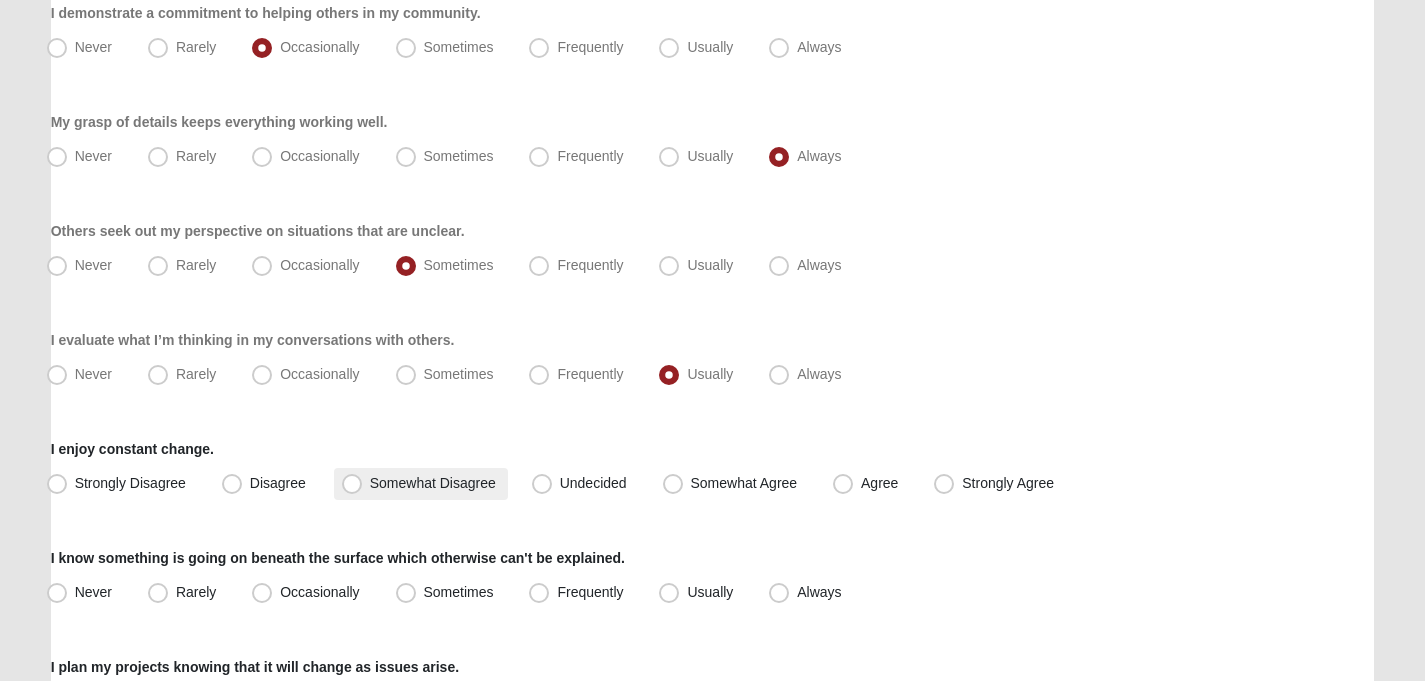 click on "Somewhat Disagree" at bounding box center (433, 483) 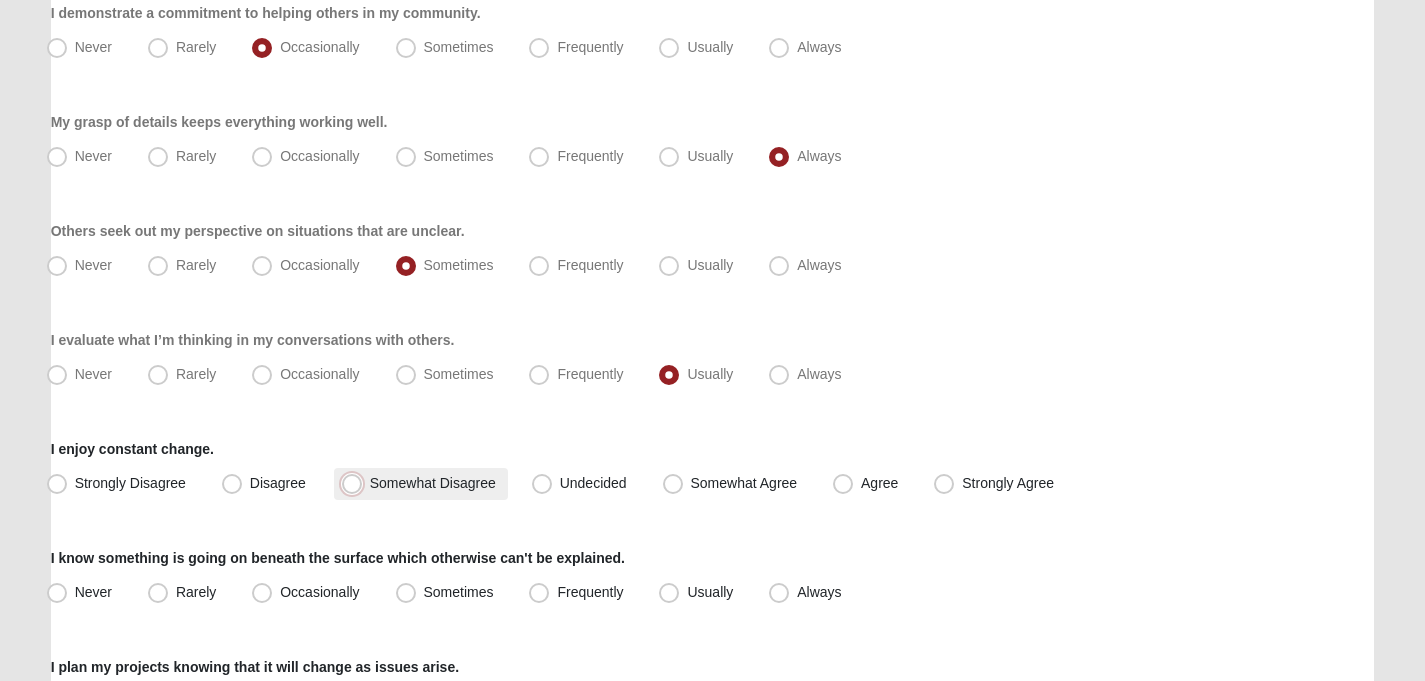 click on "Somewhat Disagree" at bounding box center (356, 483) 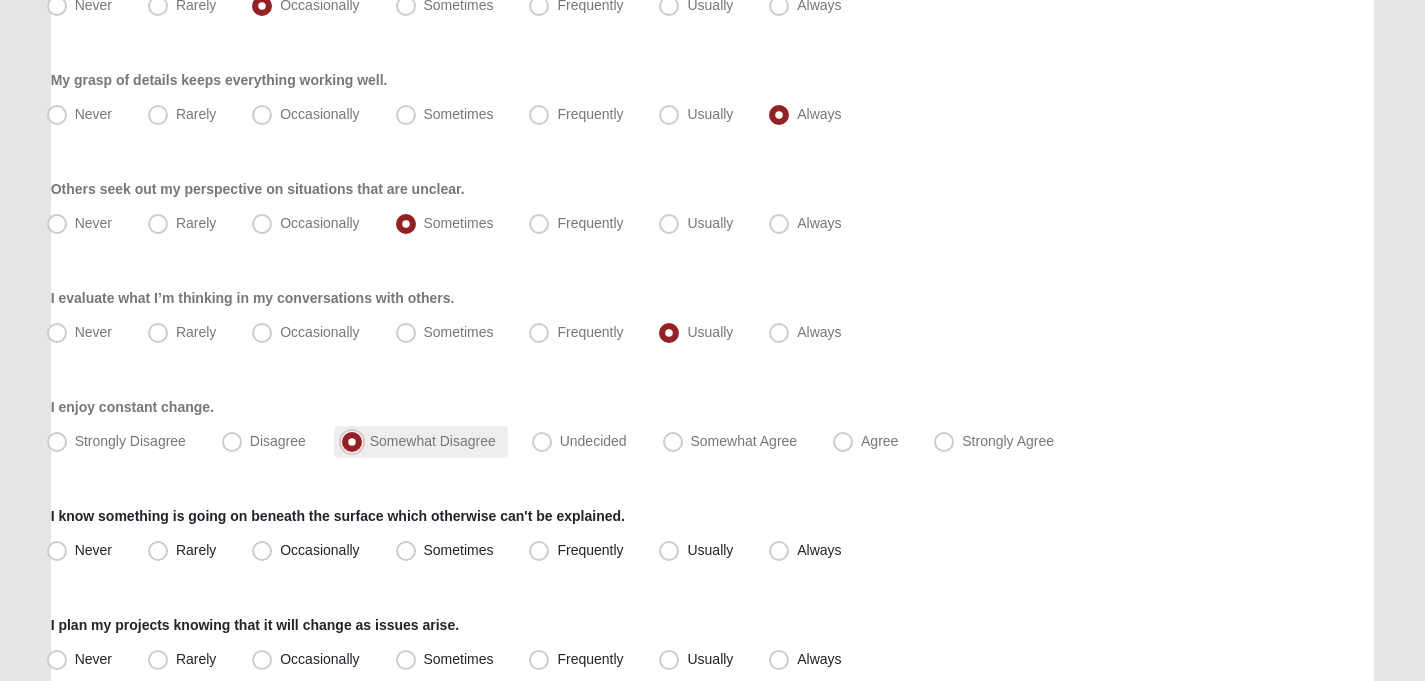 scroll, scrollTop: 861, scrollLeft: 0, axis: vertical 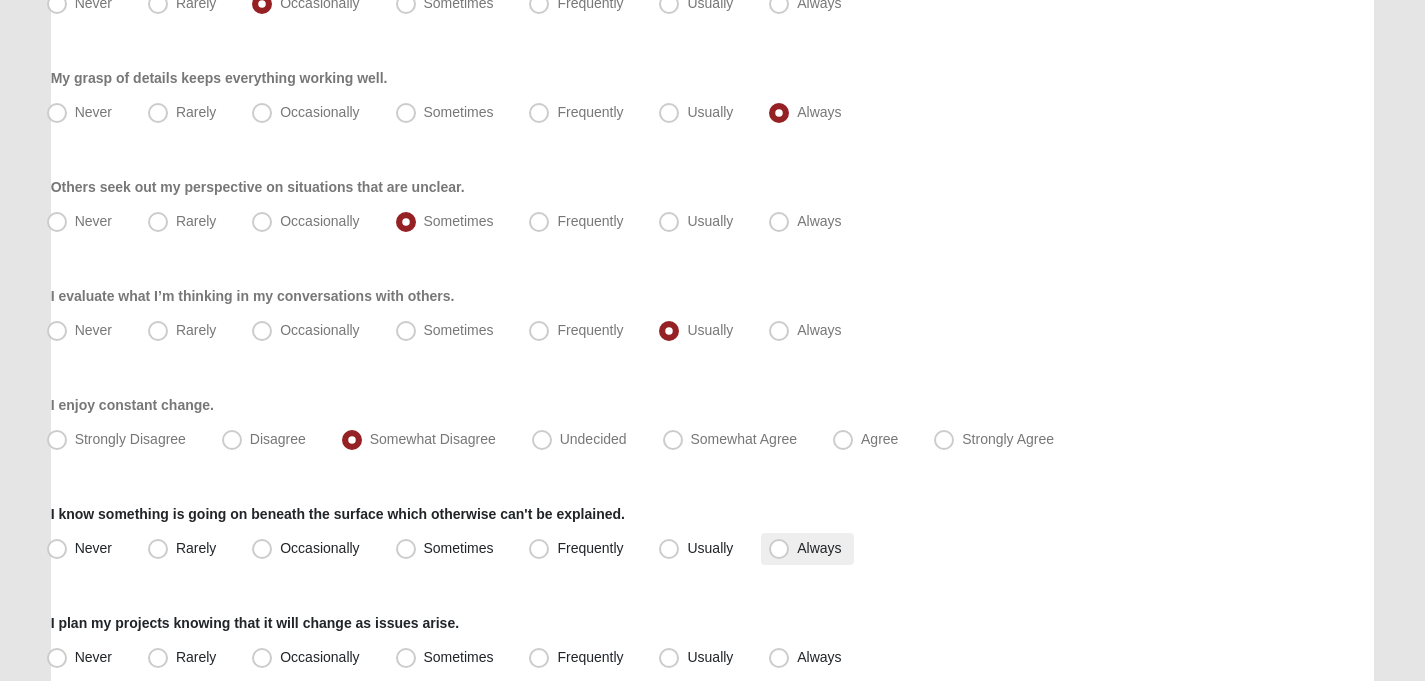click on "Always" at bounding box center [819, 548] 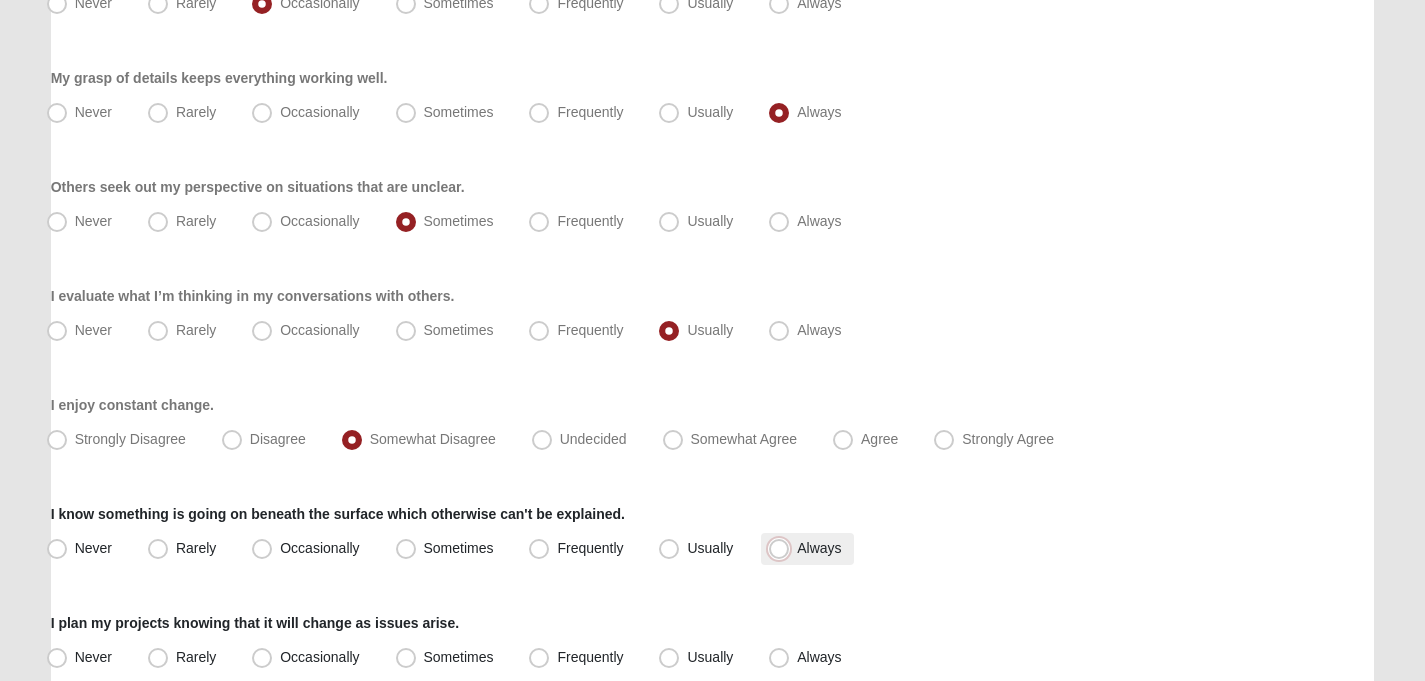click on "Always" at bounding box center (783, 548) 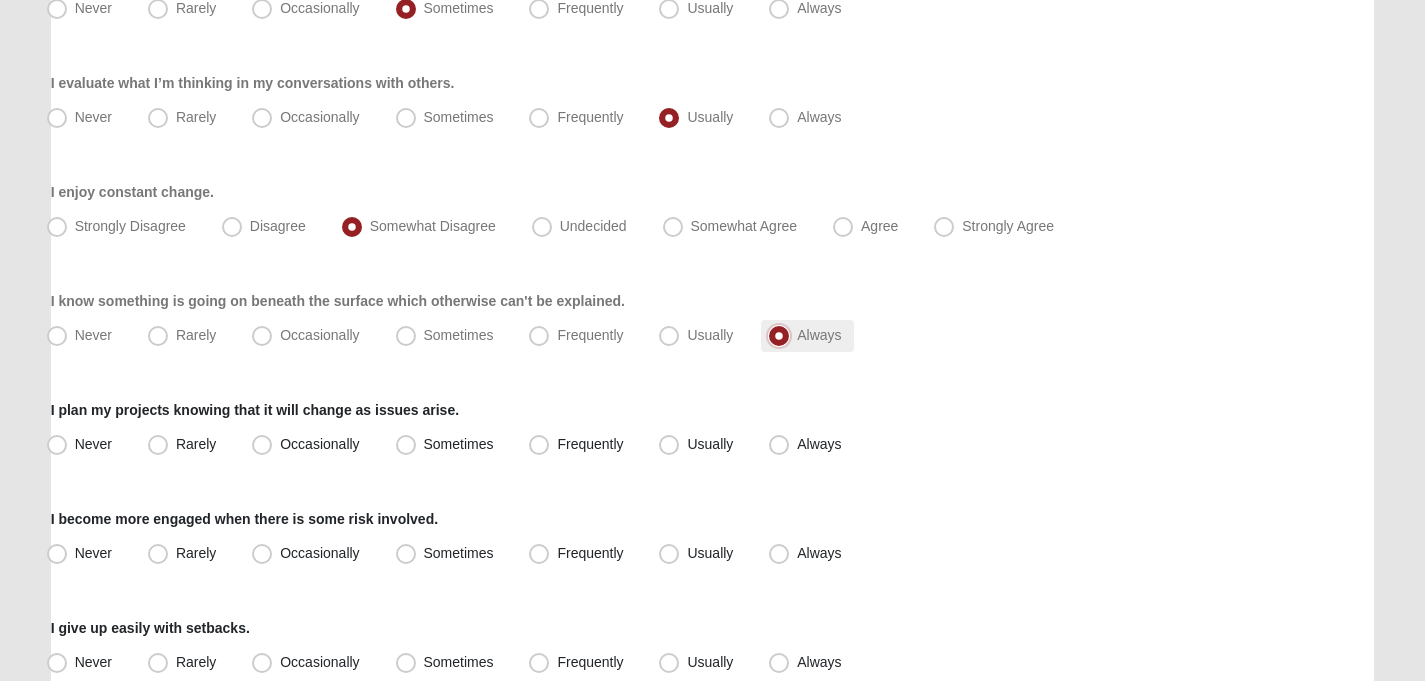 scroll, scrollTop: 1073, scrollLeft: 0, axis: vertical 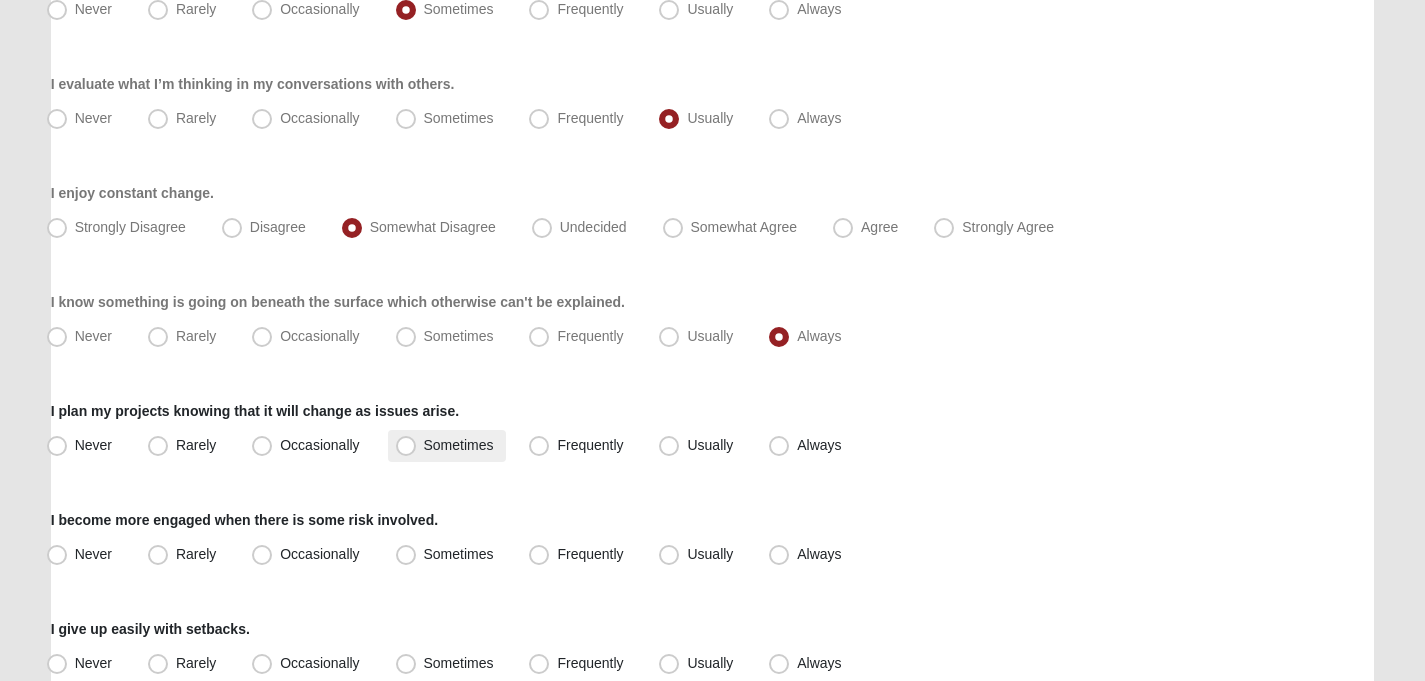 click on "Sometimes" at bounding box center [459, 445] 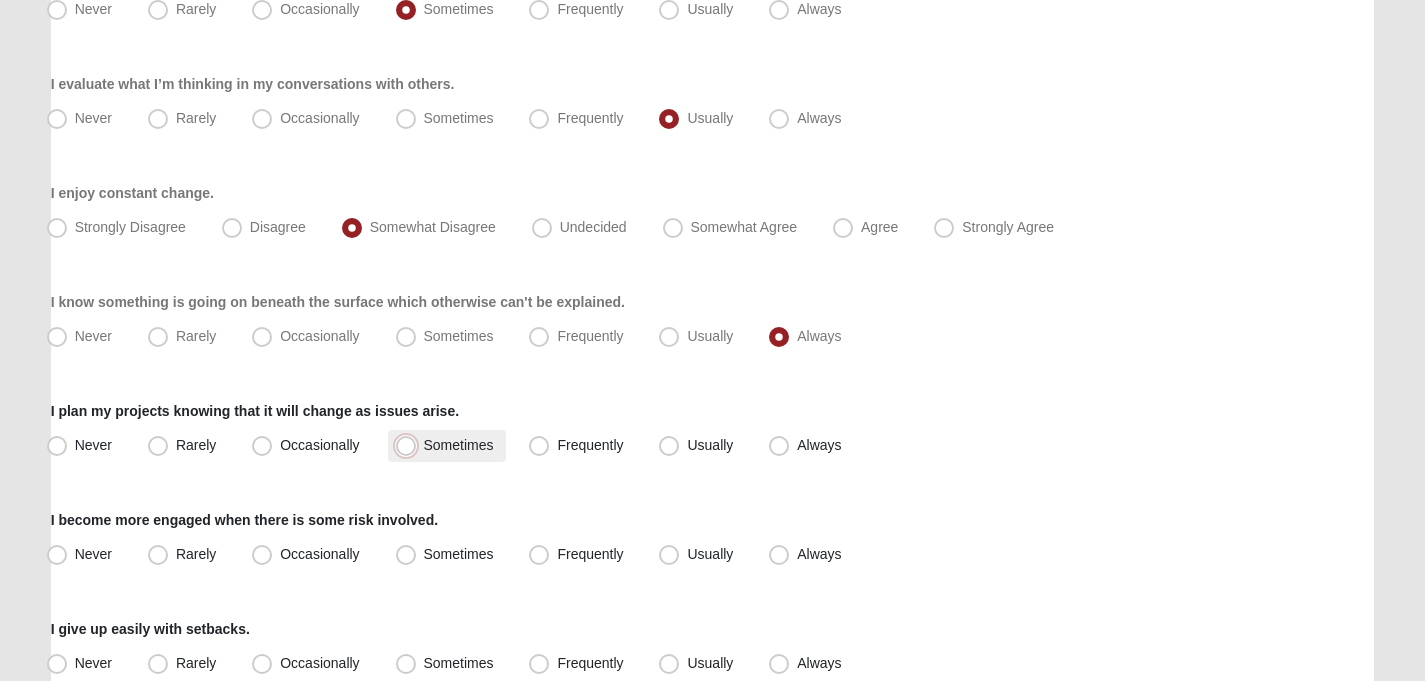 click on "Sometimes" at bounding box center (410, 445) 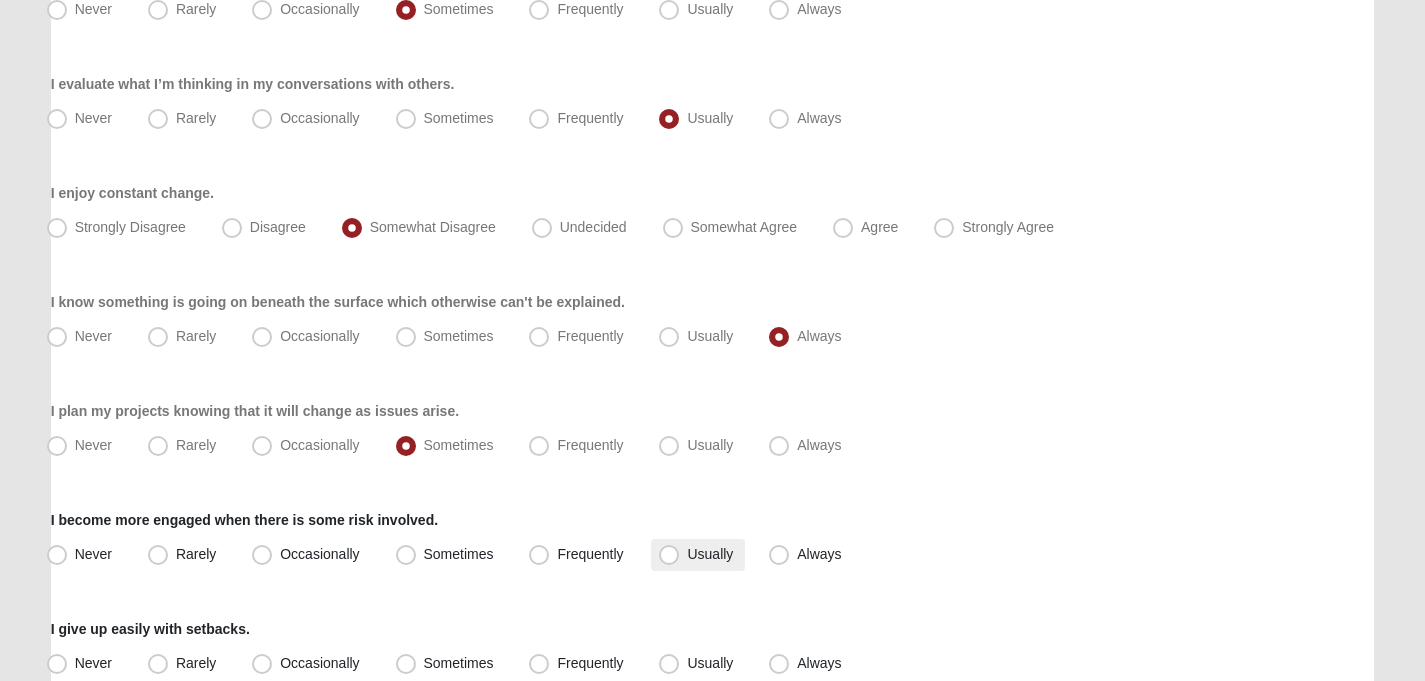click on "Usually" at bounding box center (710, 554) 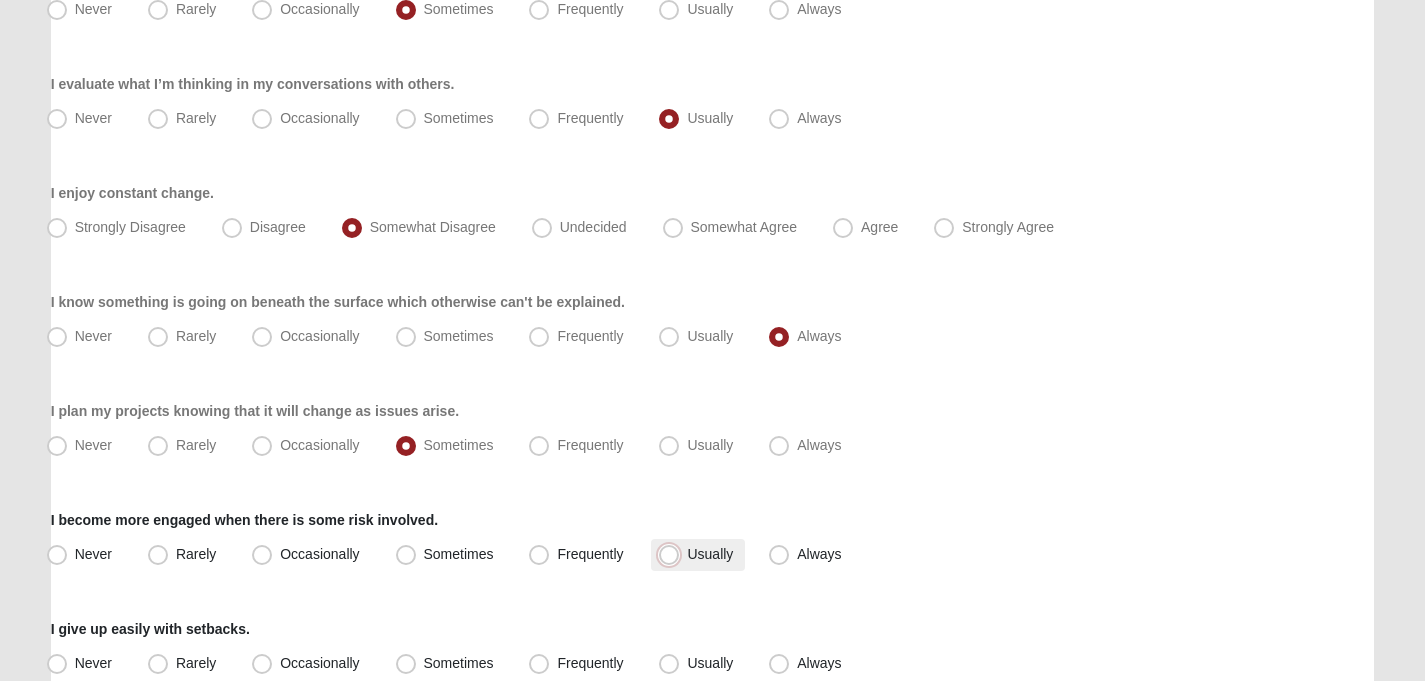 click on "Usually" at bounding box center [673, 554] 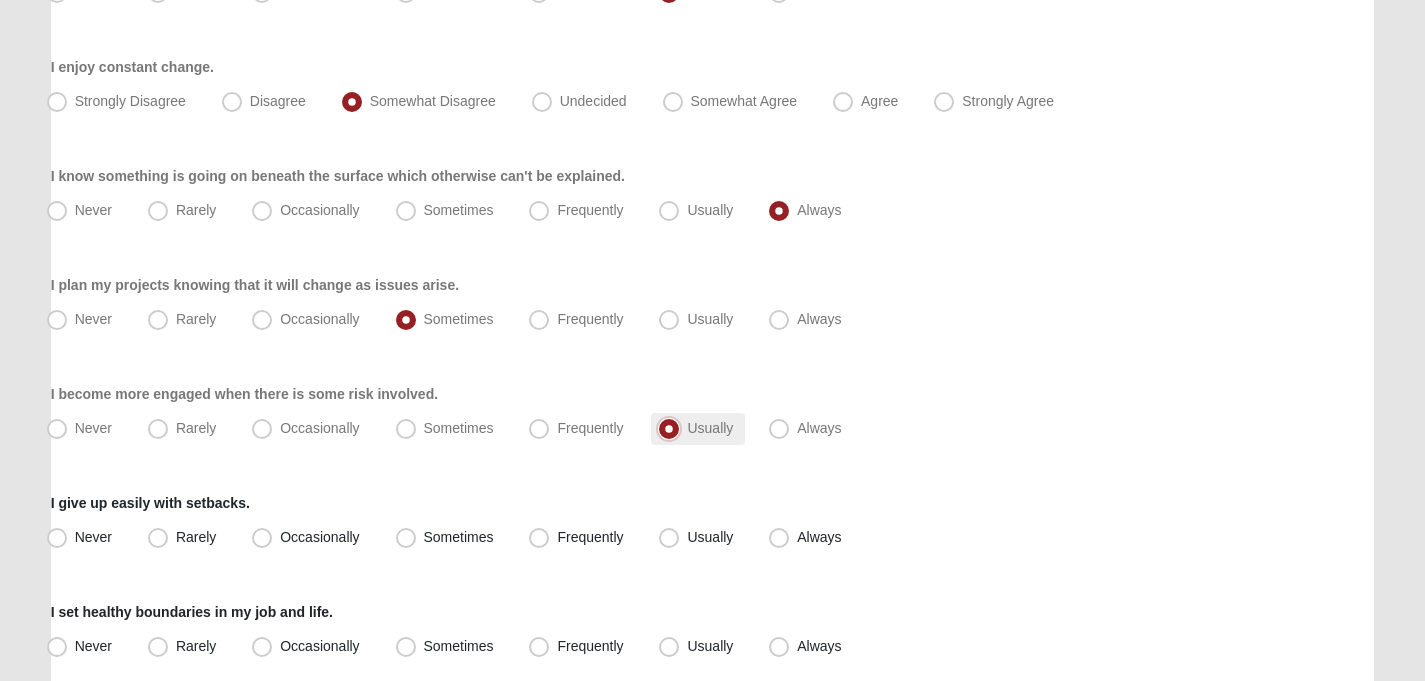 scroll, scrollTop: 1201, scrollLeft: 0, axis: vertical 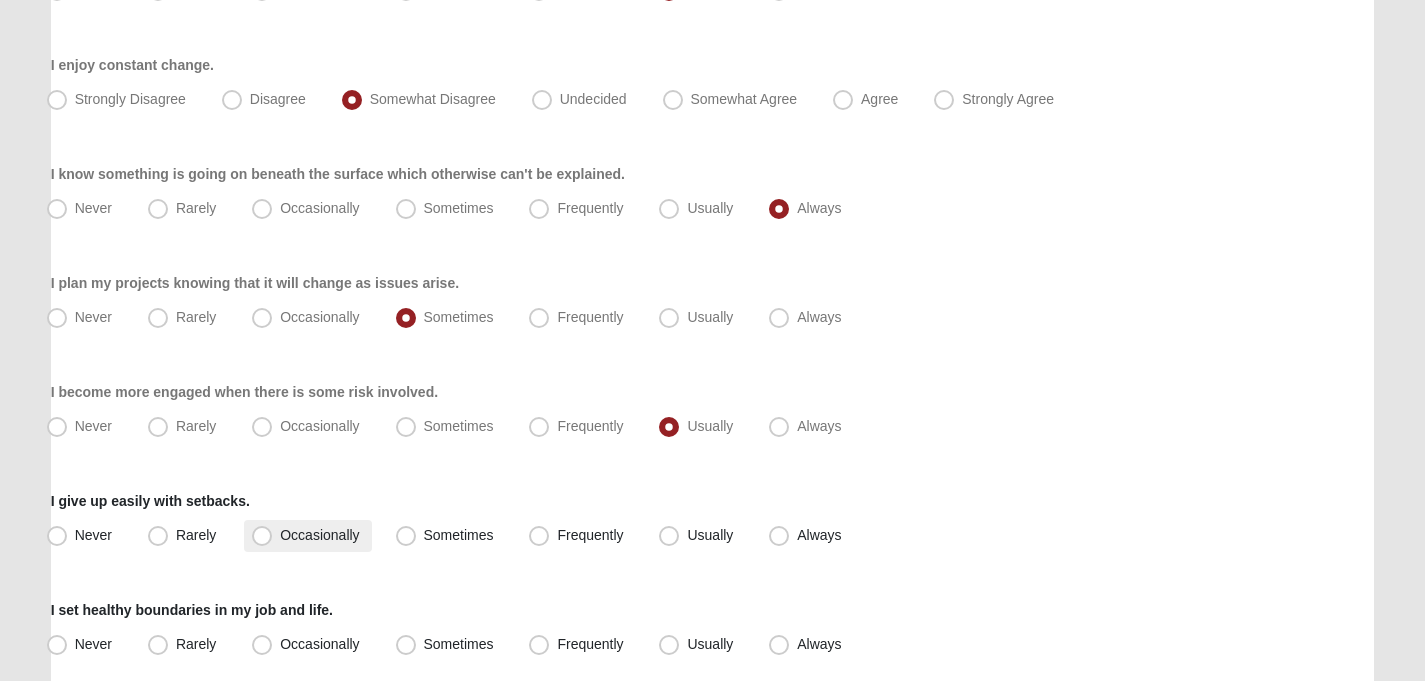 click on "Occasionally" at bounding box center (319, 535) 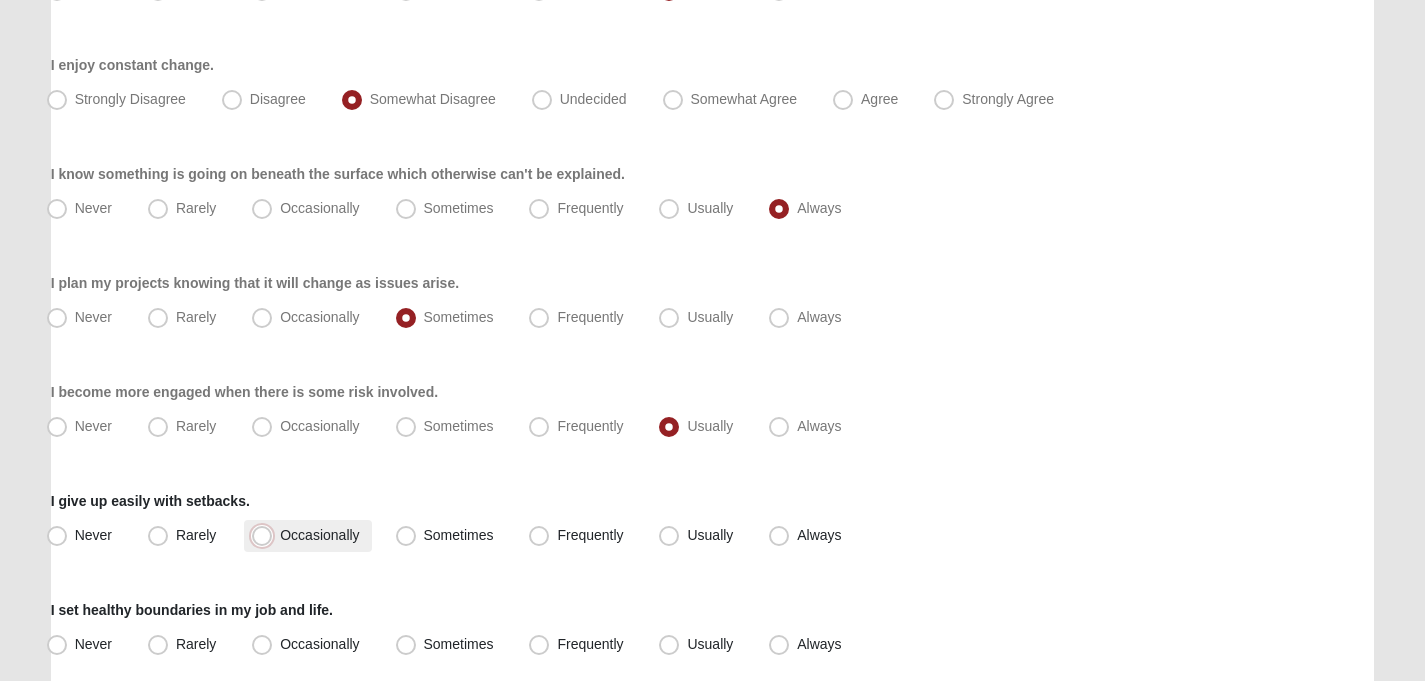 click on "Occasionally" at bounding box center (266, 535) 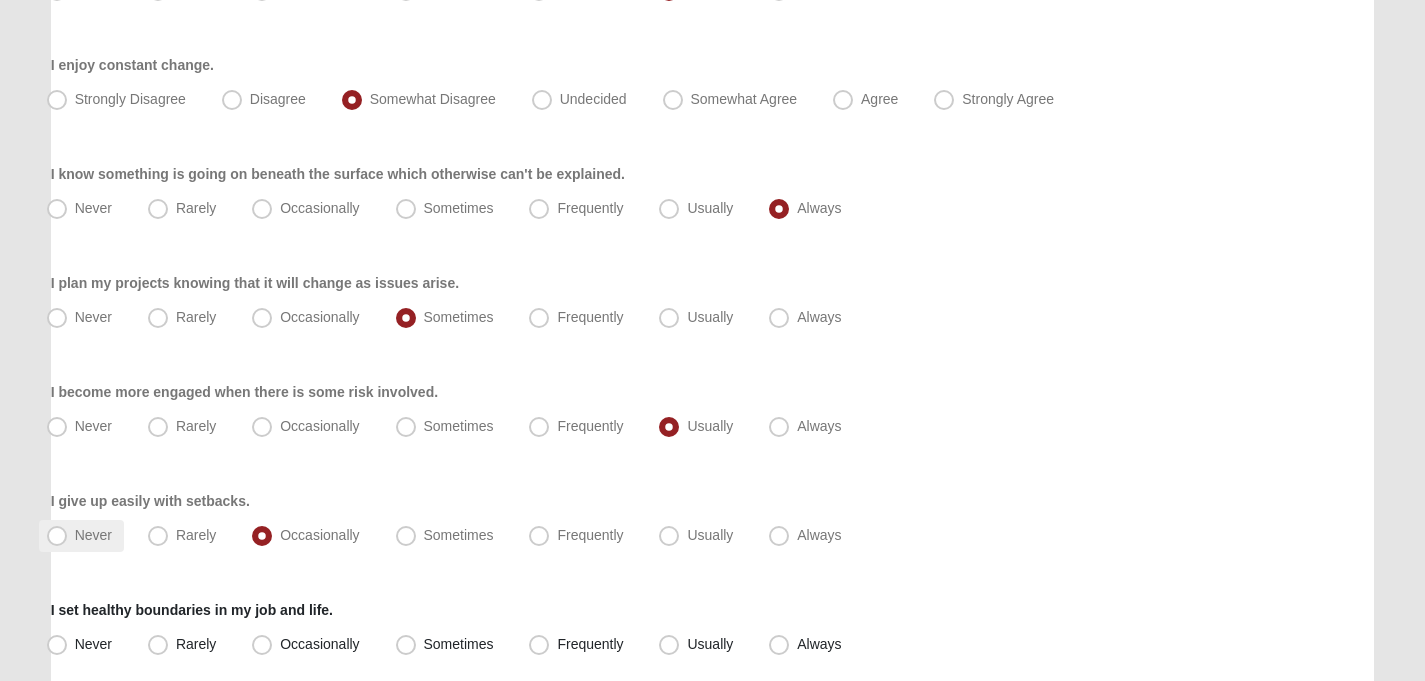 click on "Never" at bounding box center (93, 535) 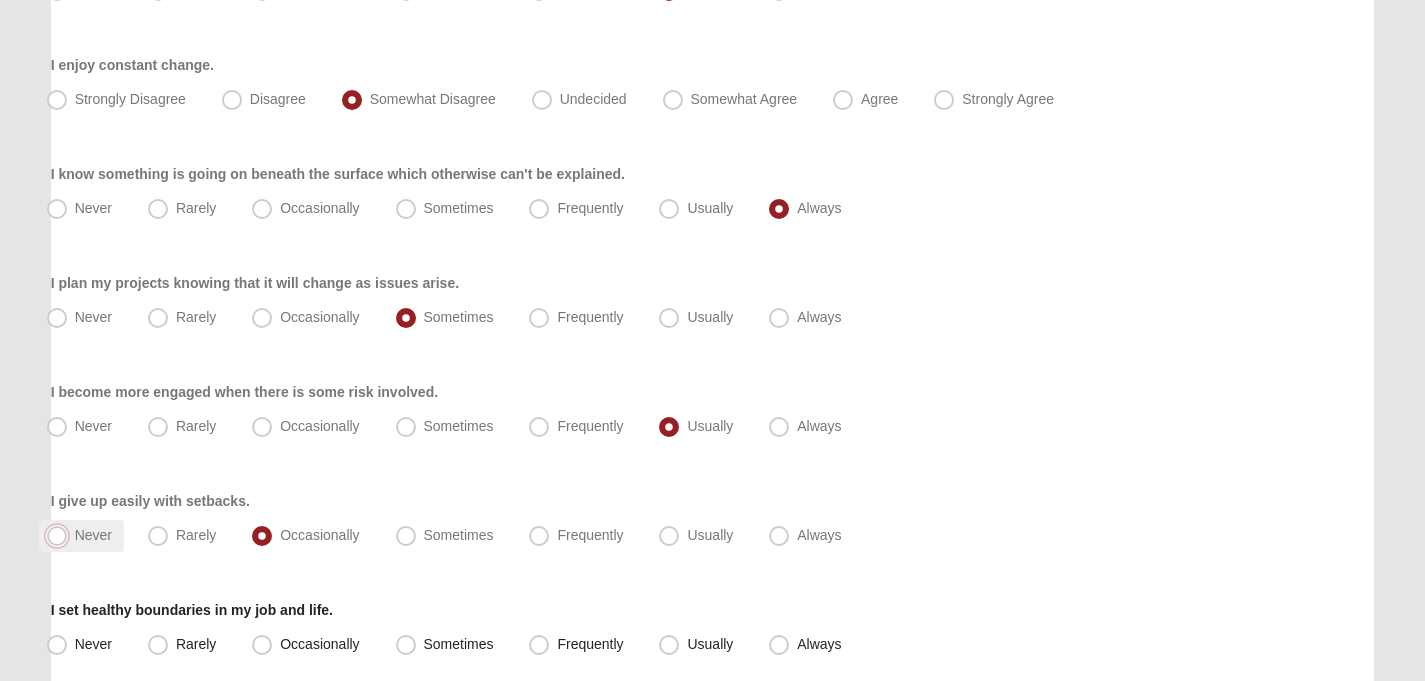 click on "Never" at bounding box center [61, 535] 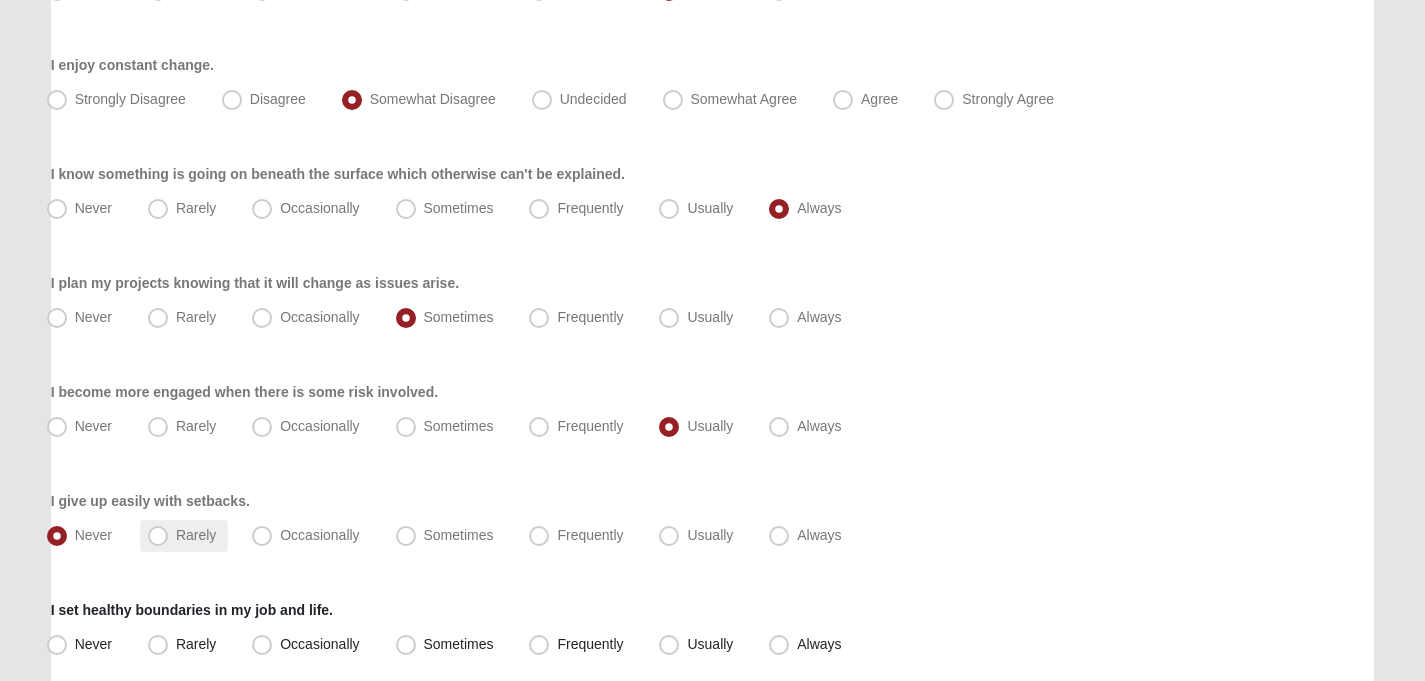 click on "Rarely" at bounding box center [196, 535] 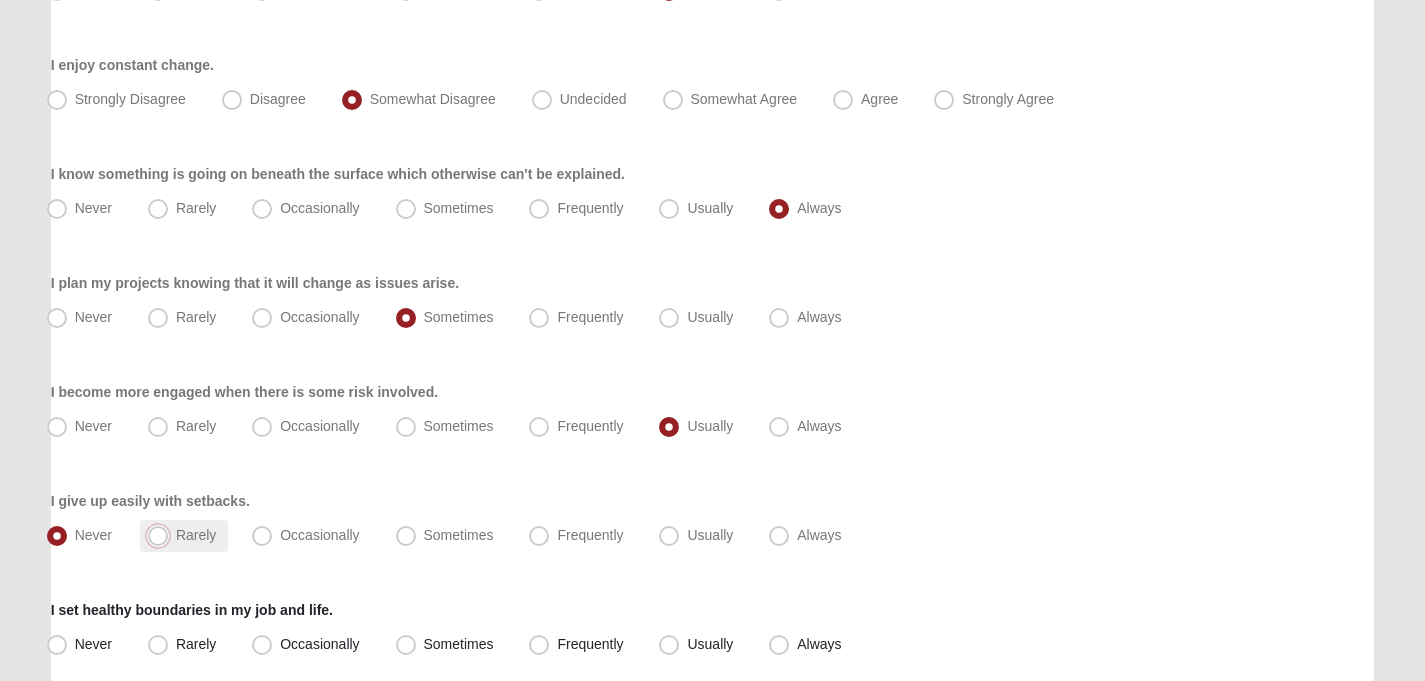 click on "Rarely" at bounding box center (162, 535) 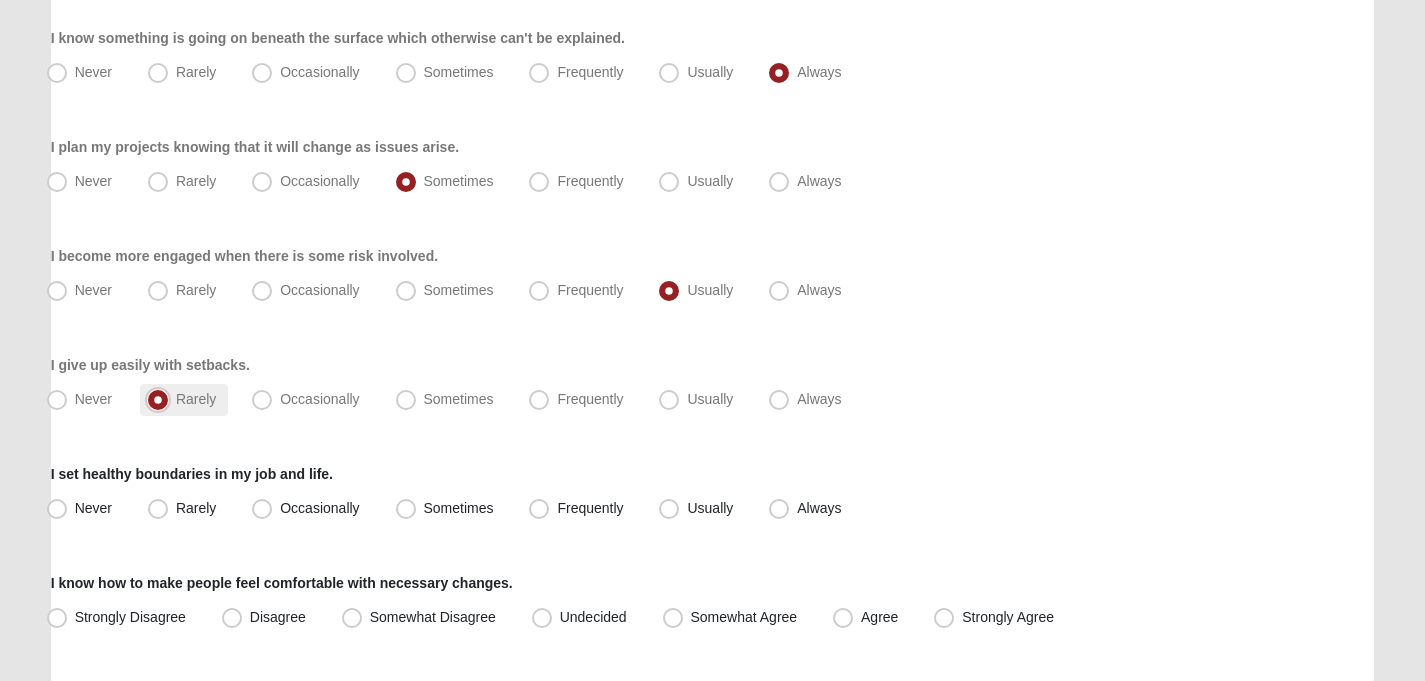 scroll, scrollTop: 1345, scrollLeft: 0, axis: vertical 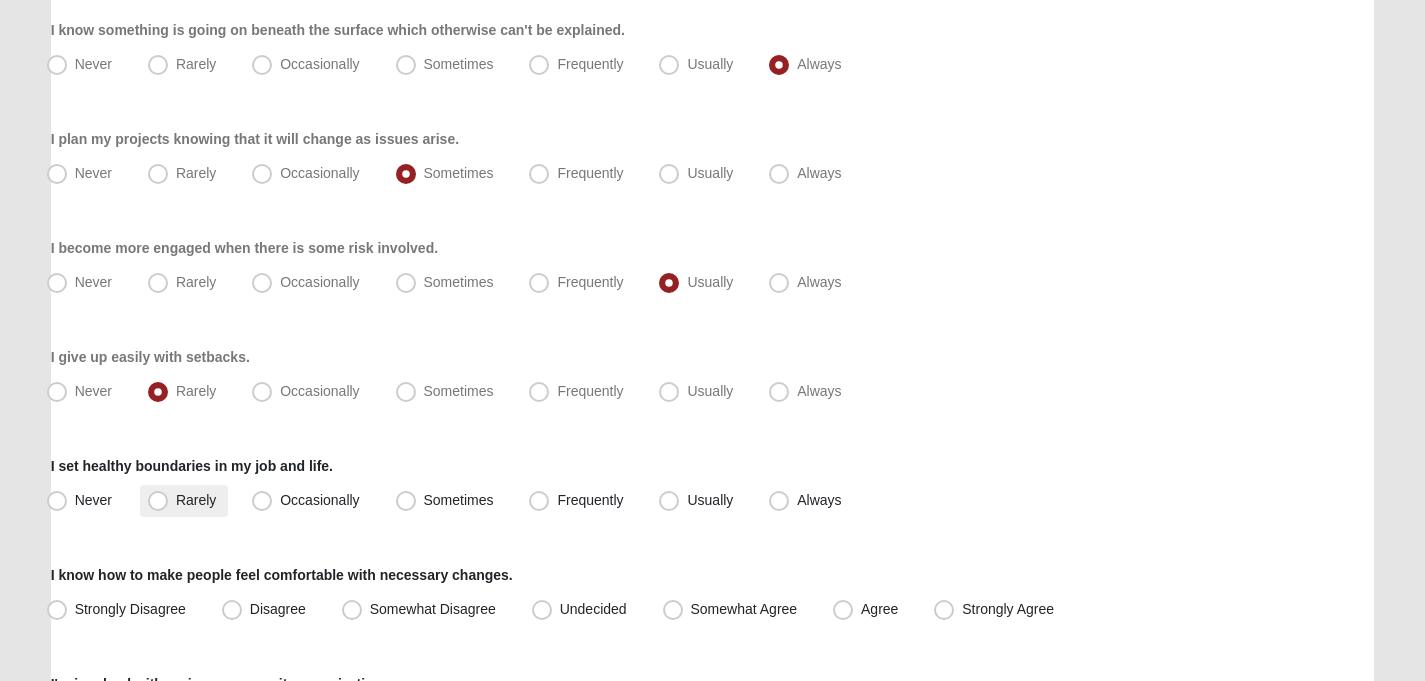 click on "Rarely" at bounding box center [196, 500] 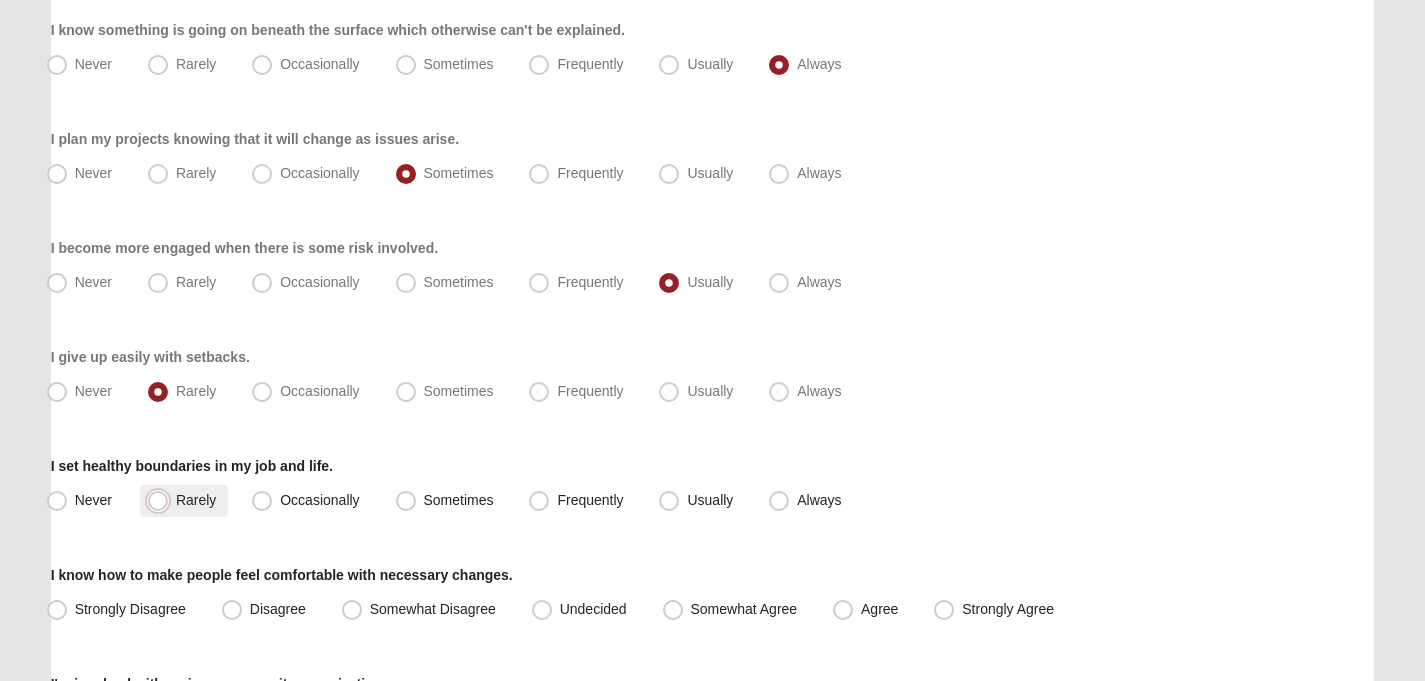 click on "Rarely" at bounding box center [162, 500] 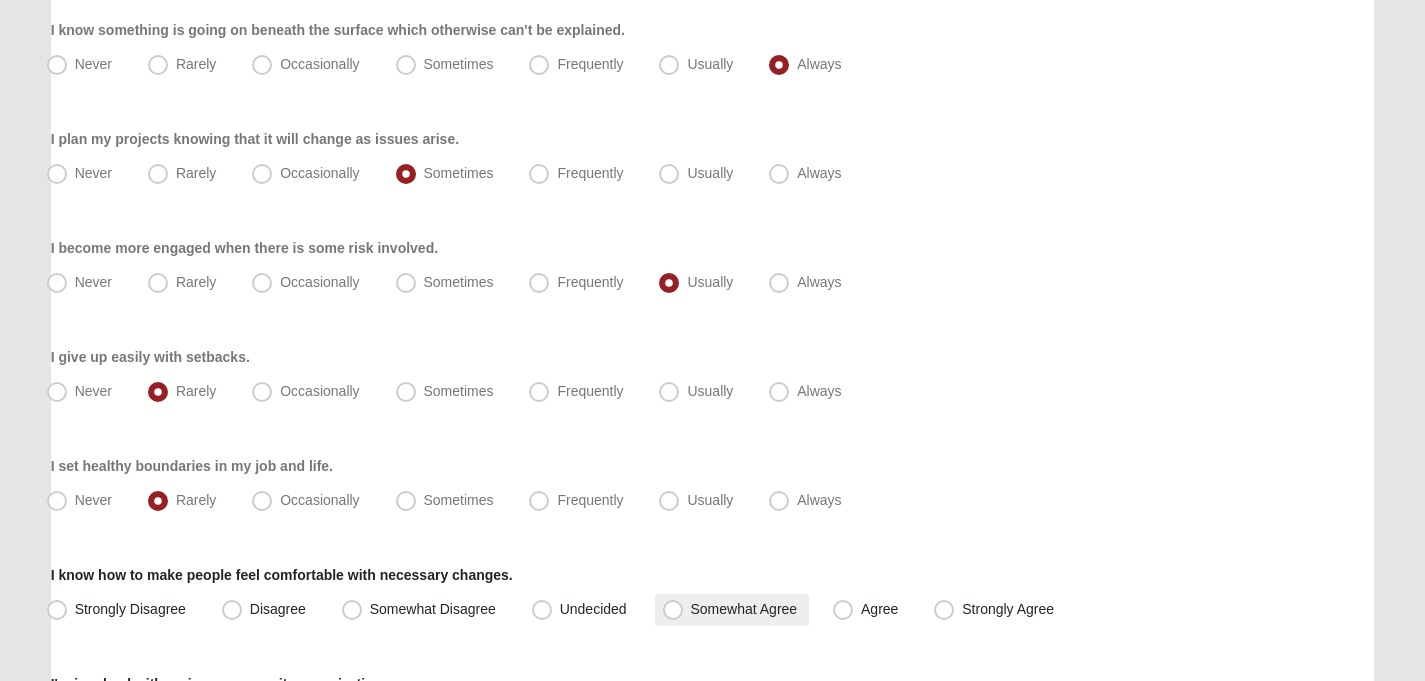 click on "Somewhat Agree" at bounding box center (744, 609) 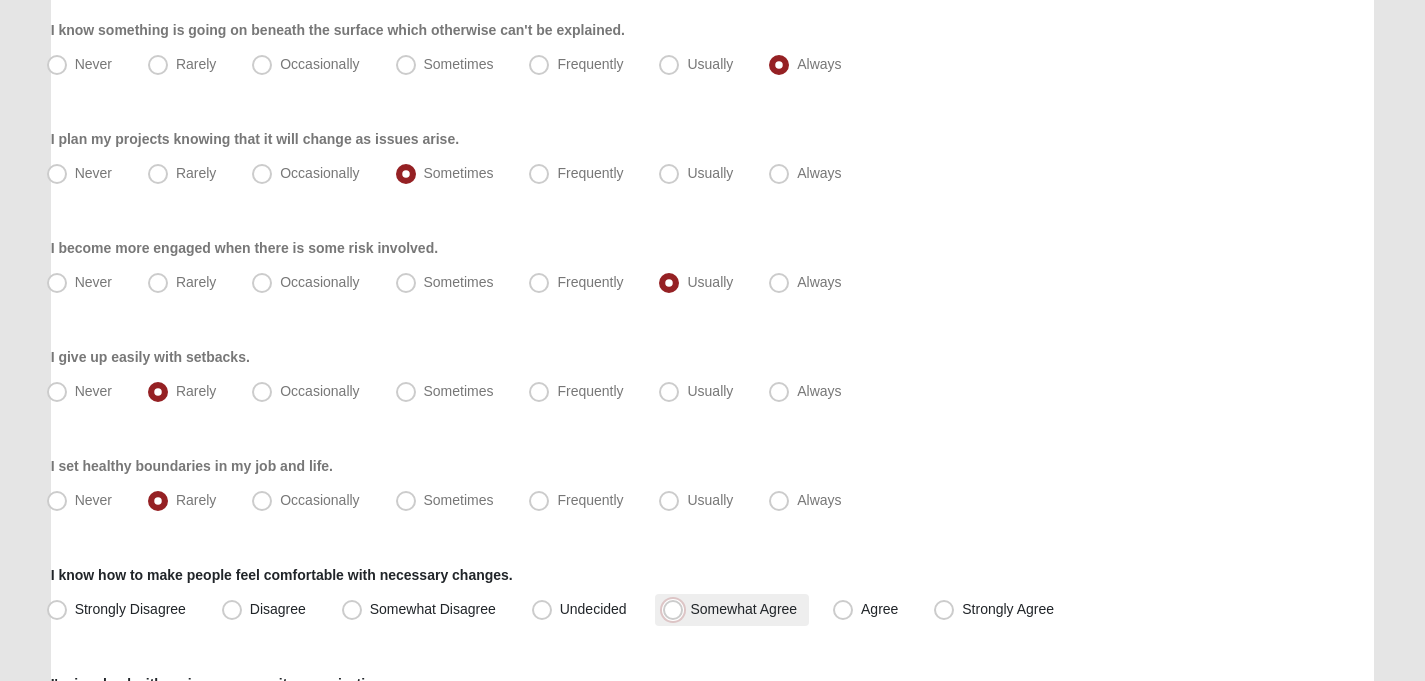 click on "Somewhat Agree" at bounding box center [677, 609] 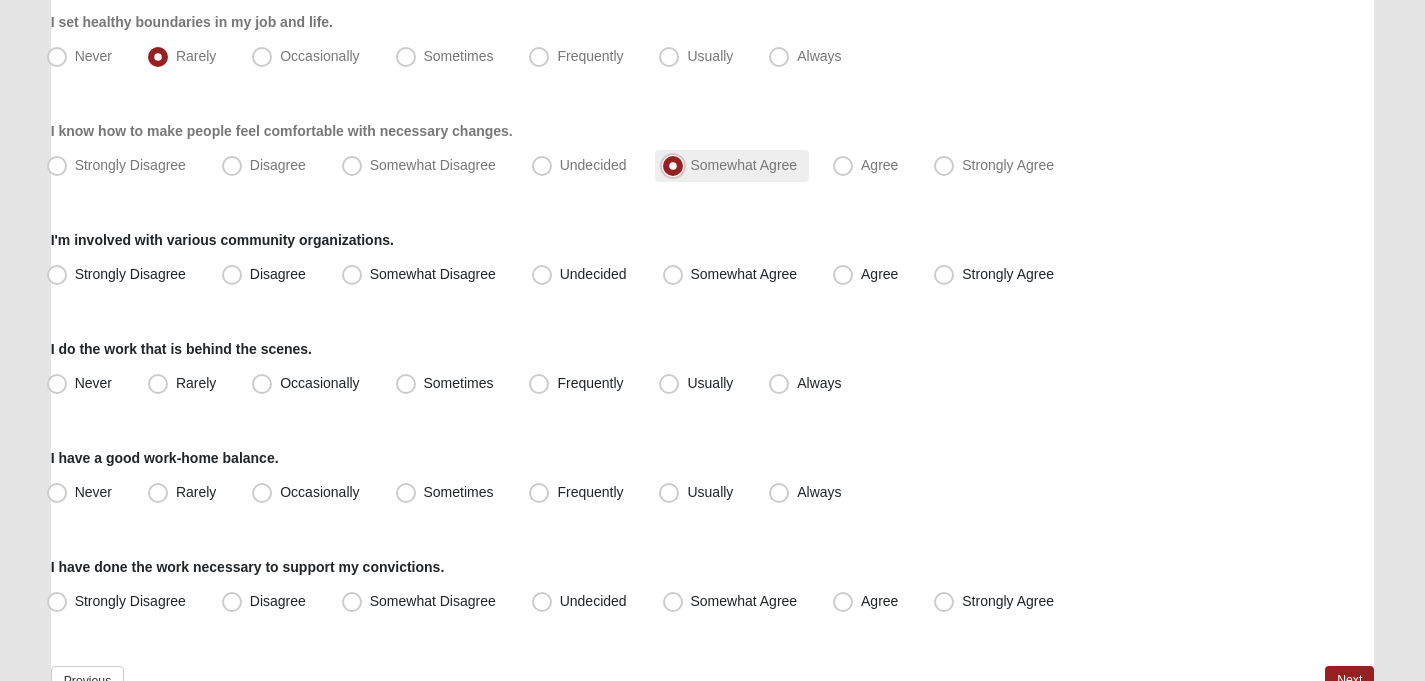 scroll, scrollTop: 1785, scrollLeft: 0, axis: vertical 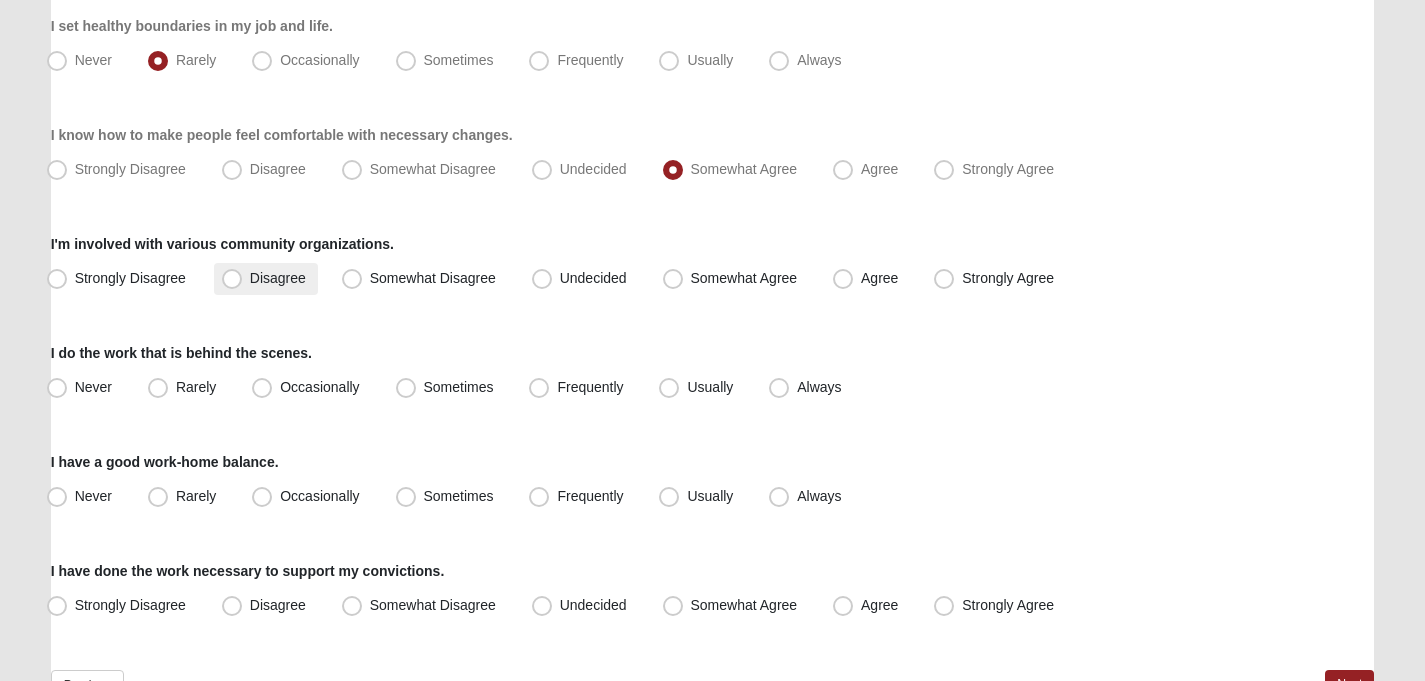 click on "Disagree" at bounding box center (278, 278) 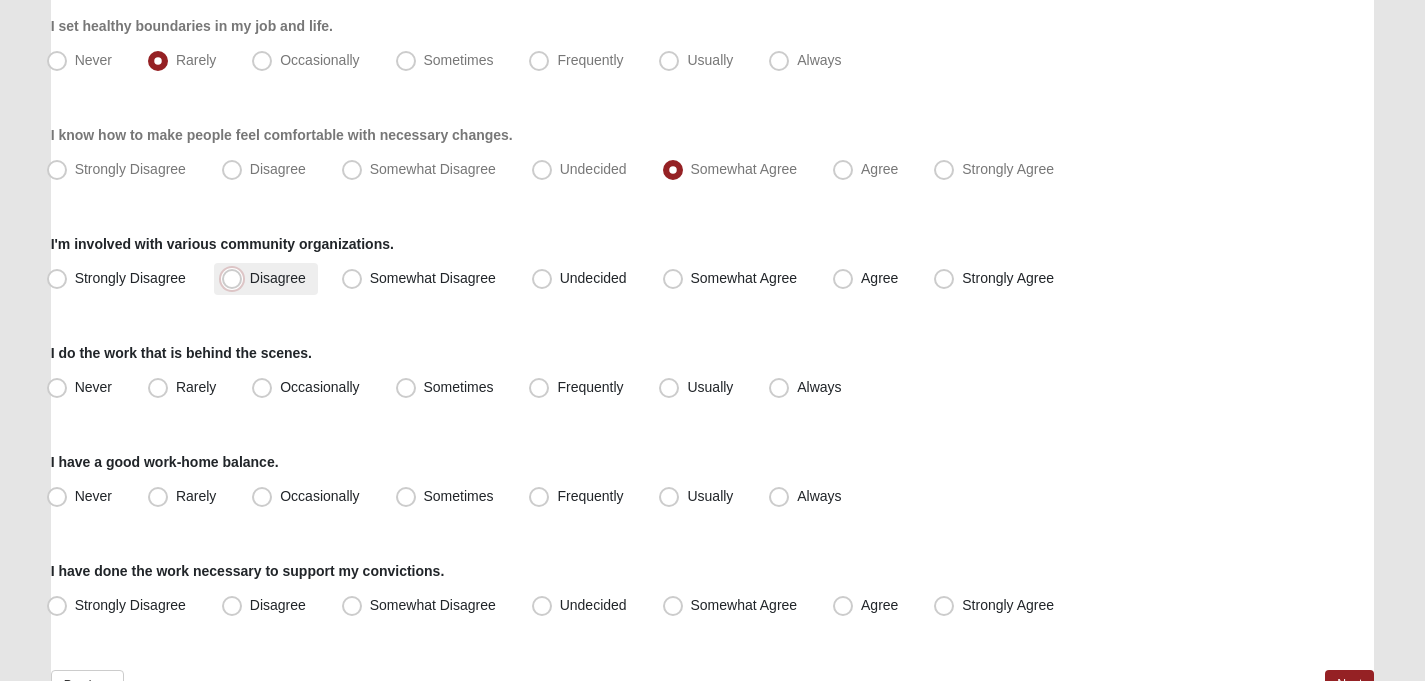 click on "Disagree" at bounding box center [236, 278] 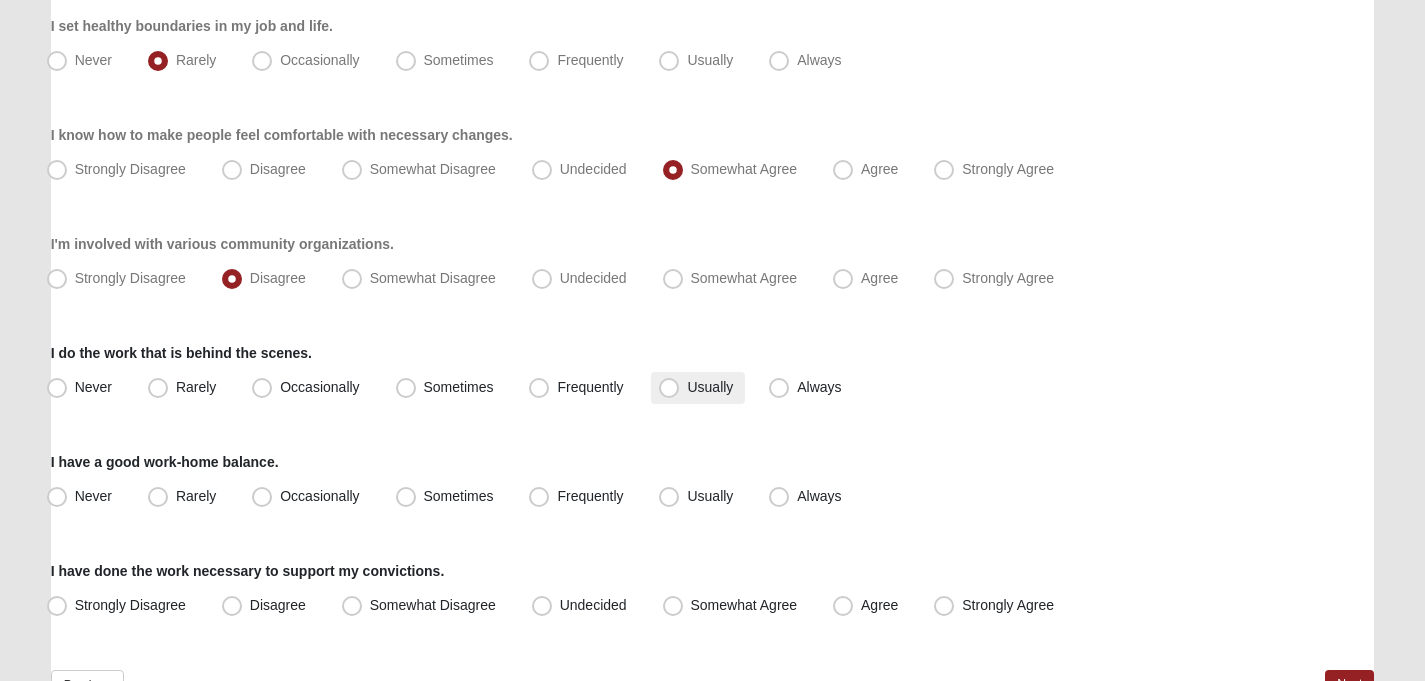 click on "Usually" at bounding box center (698, 388) 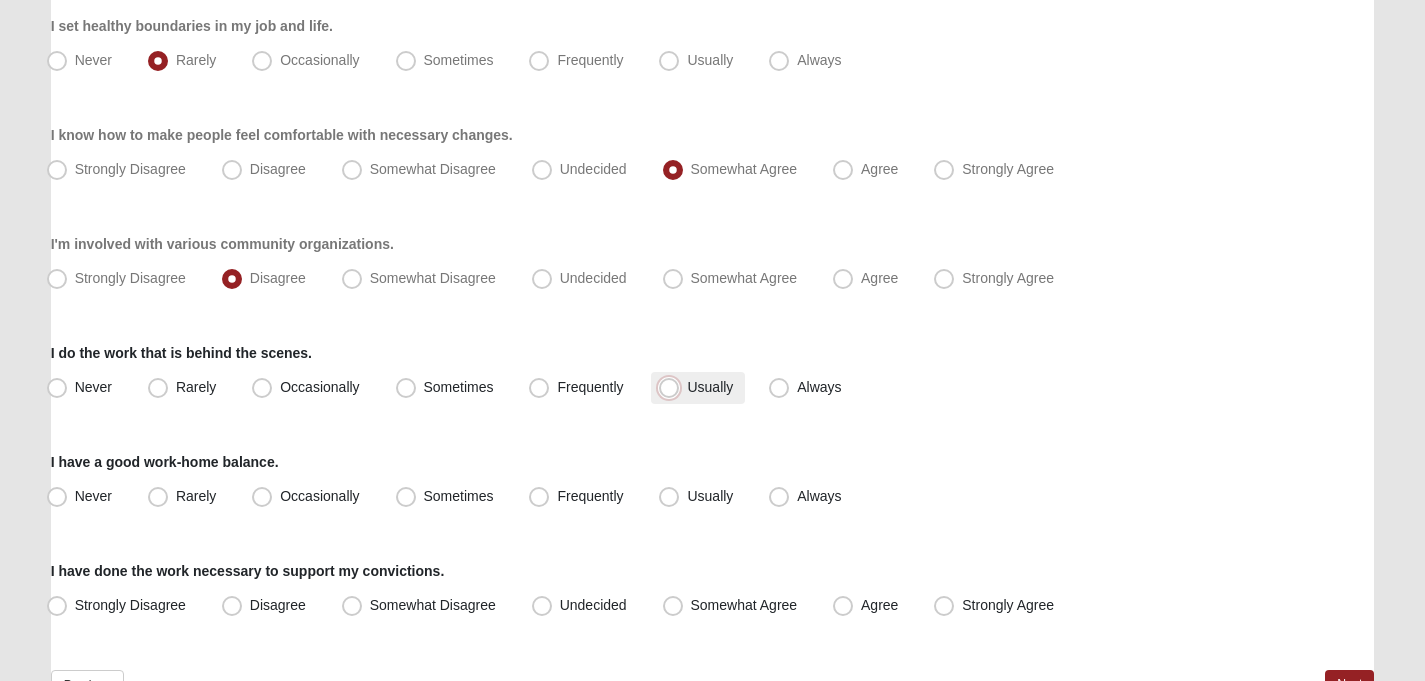 click on "Usually" at bounding box center [673, 387] 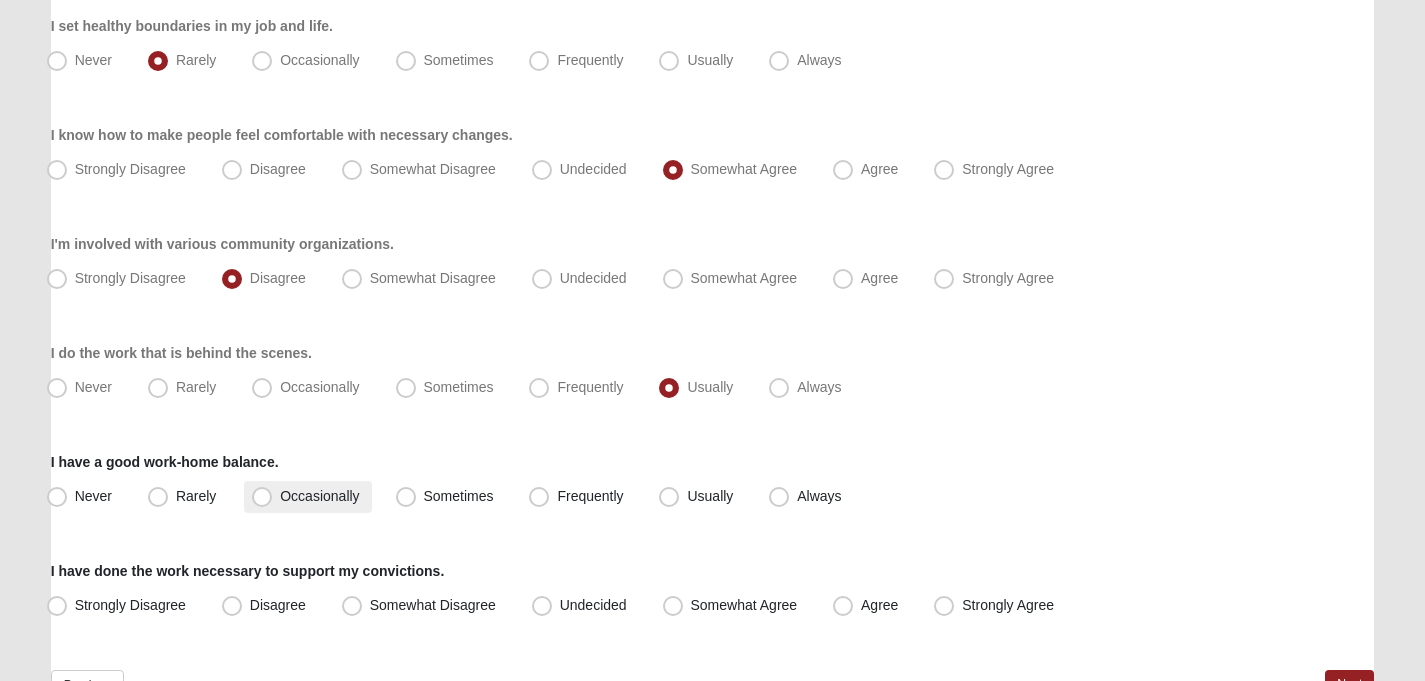 click on "Occasionally" at bounding box center (319, 496) 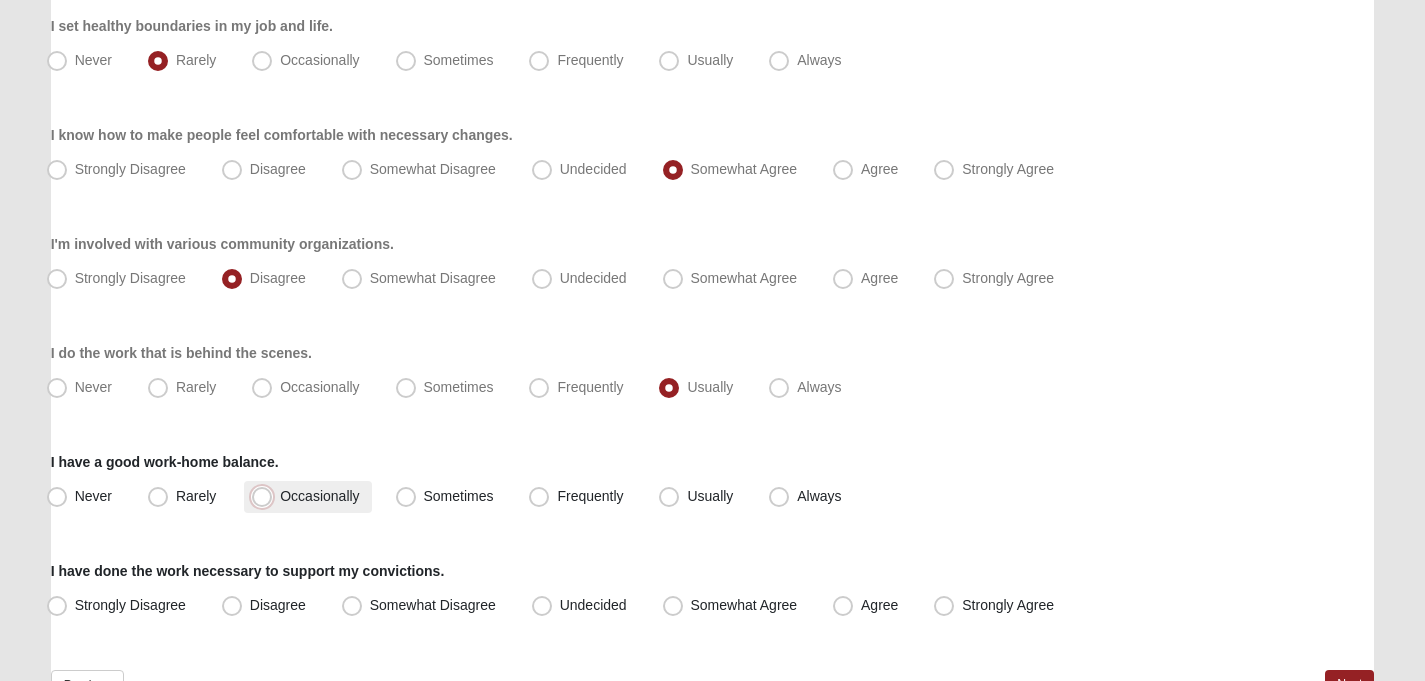 click on "Occasionally" at bounding box center [266, 496] 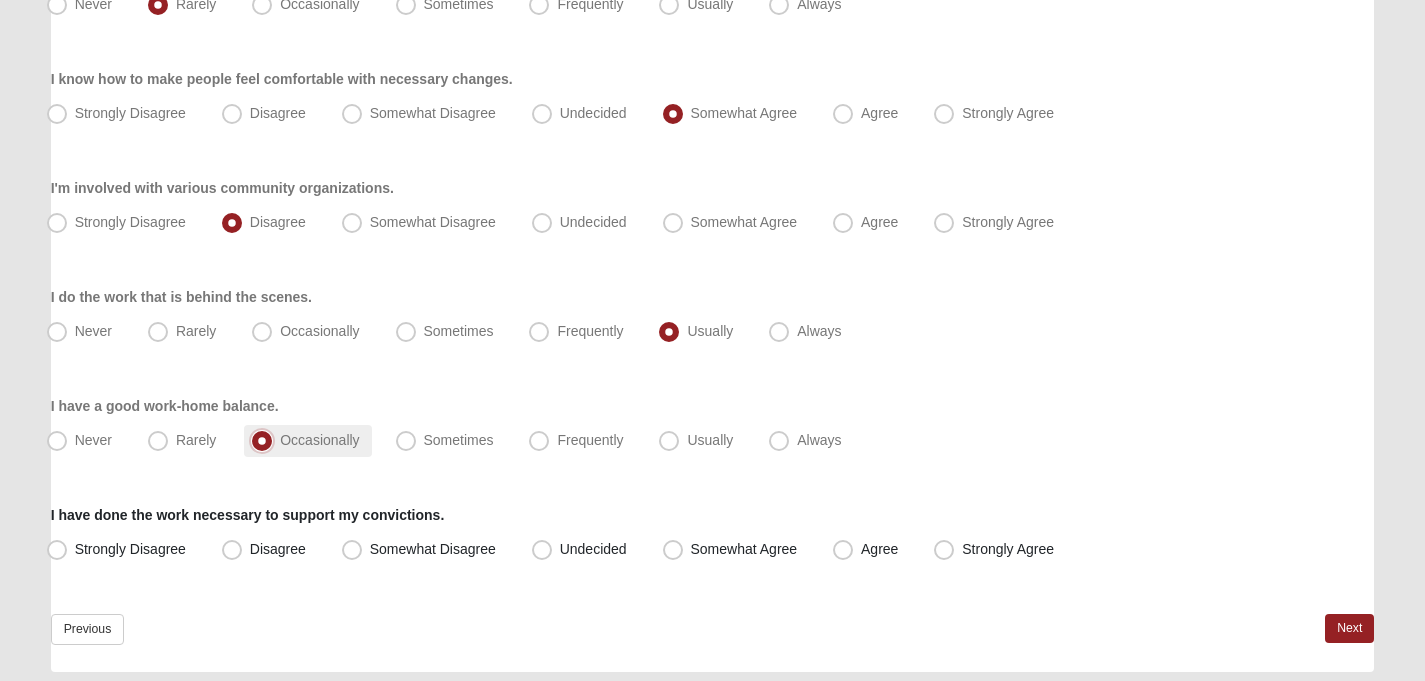 scroll, scrollTop: 1860, scrollLeft: 0, axis: vertical 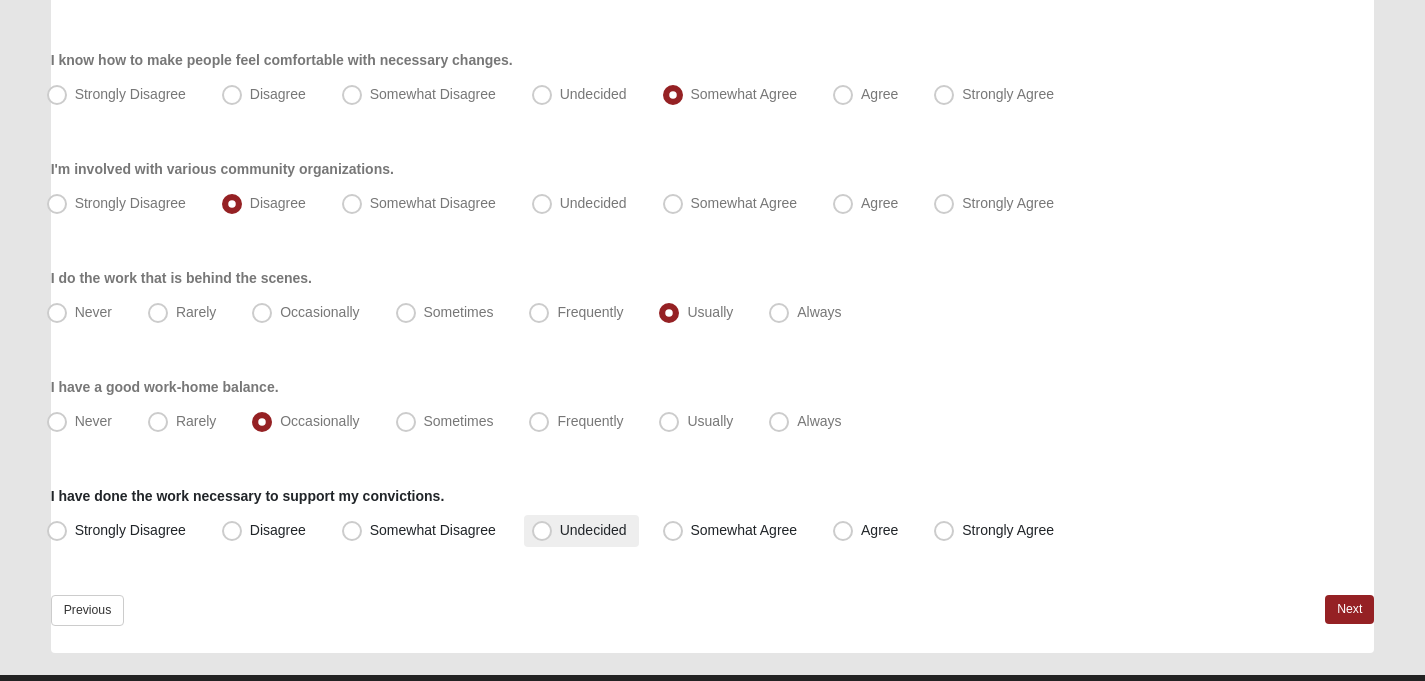 click on "Undecided" at bounding box center [593, 530] 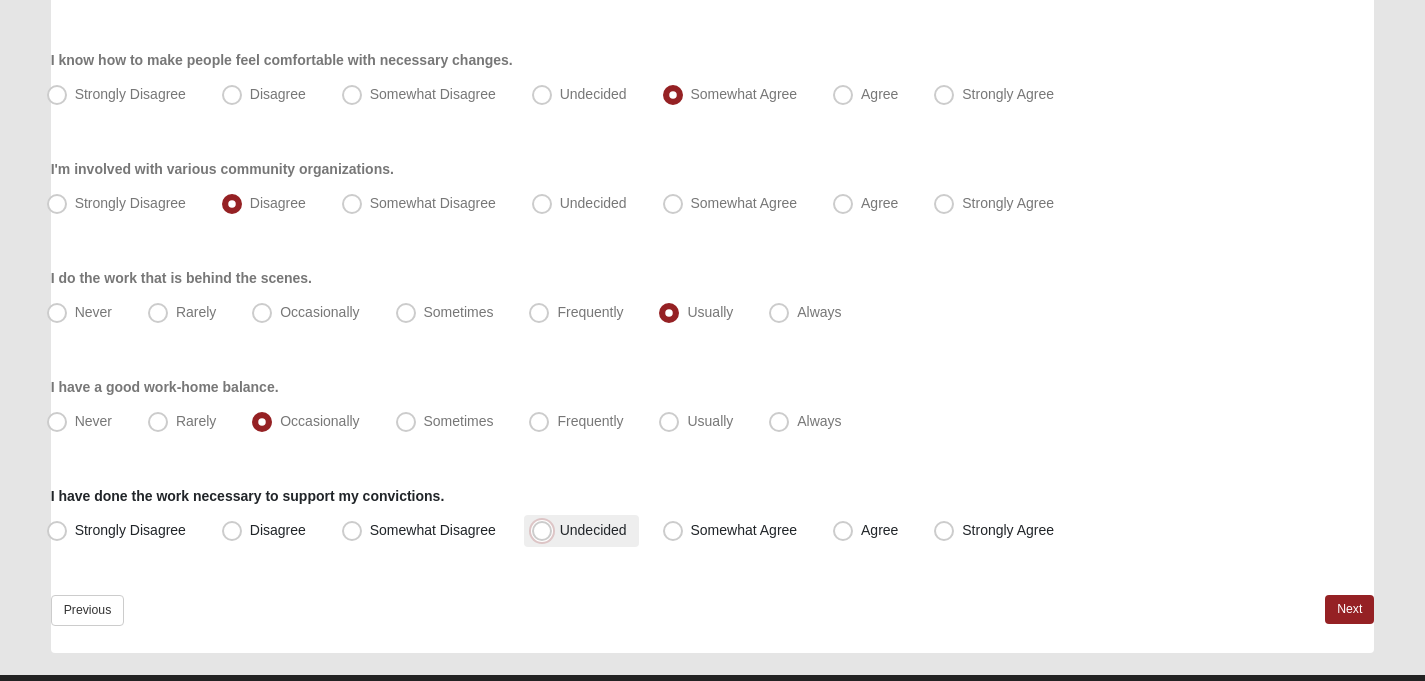 click on "Undecided" at bounding box center (546, 530) 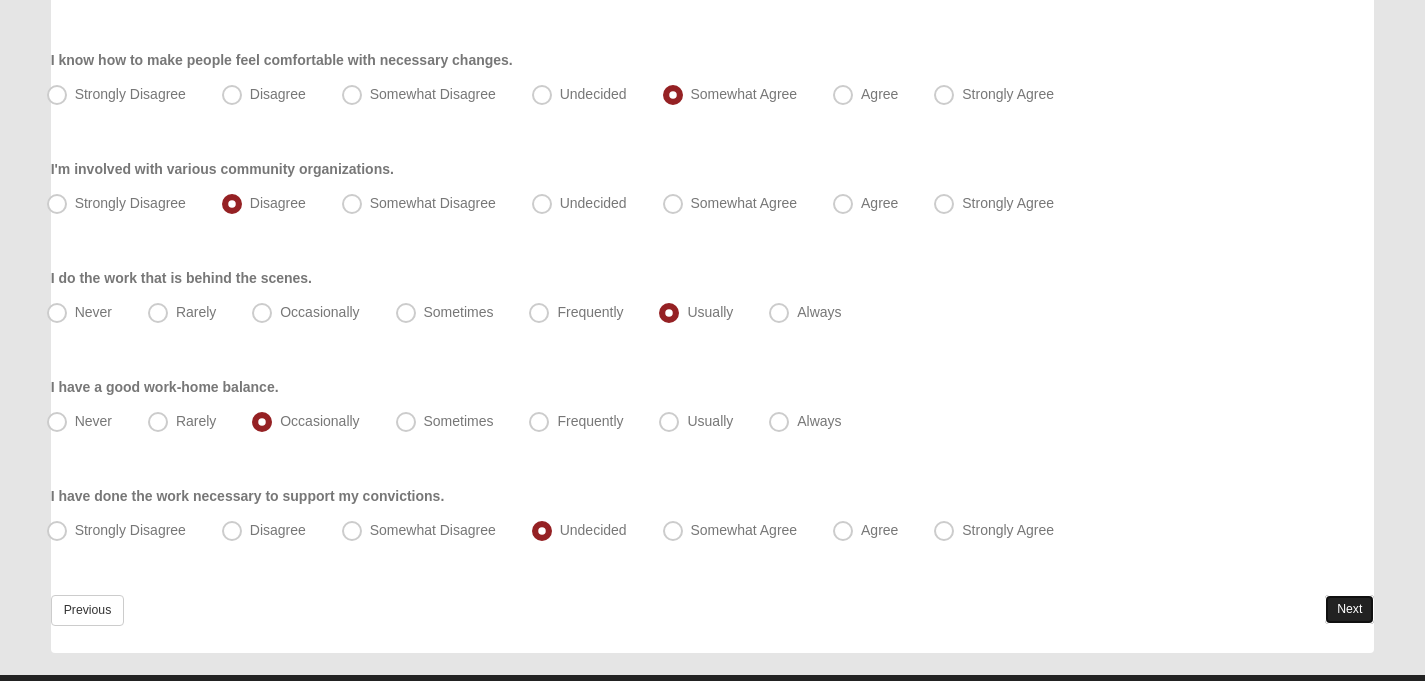 click on "Next" at bounding box center [1349, 609] 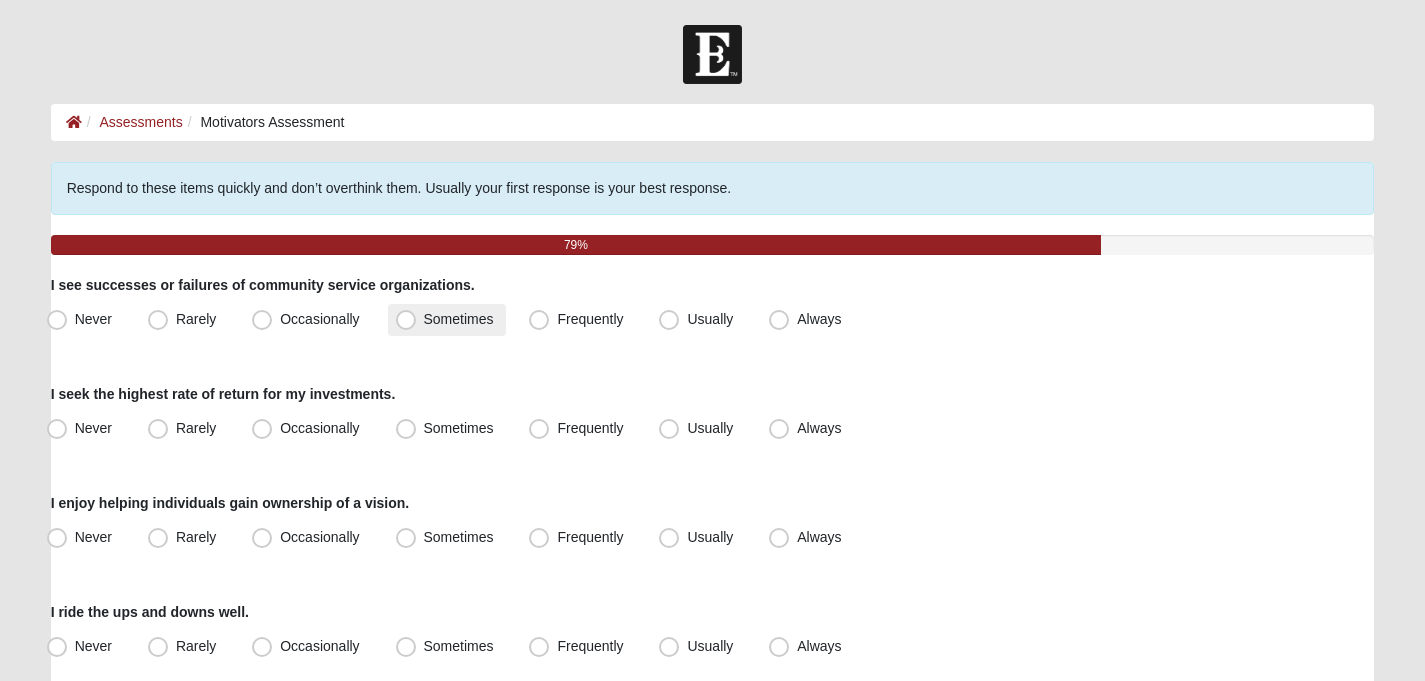 click on "Sometimes" at bounding box center [459, 319] 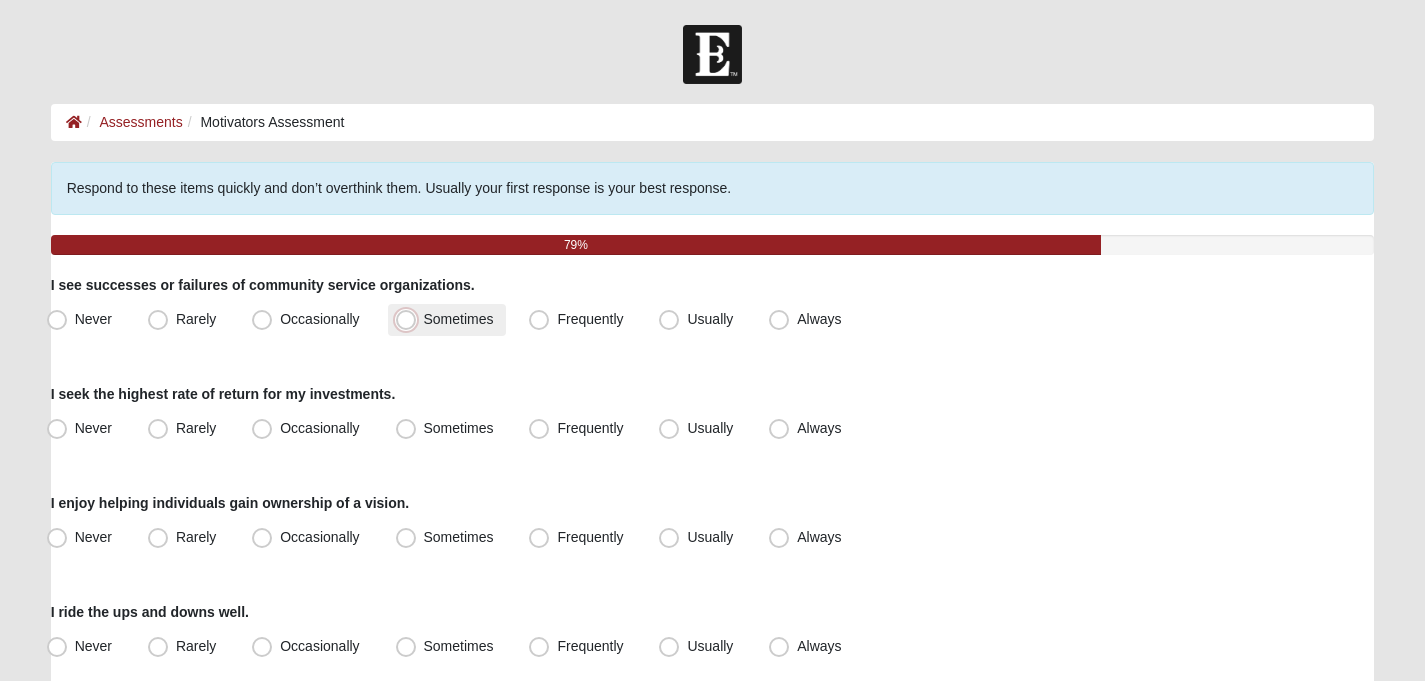 click on "Sometimes" at bounding box center [410, 319] 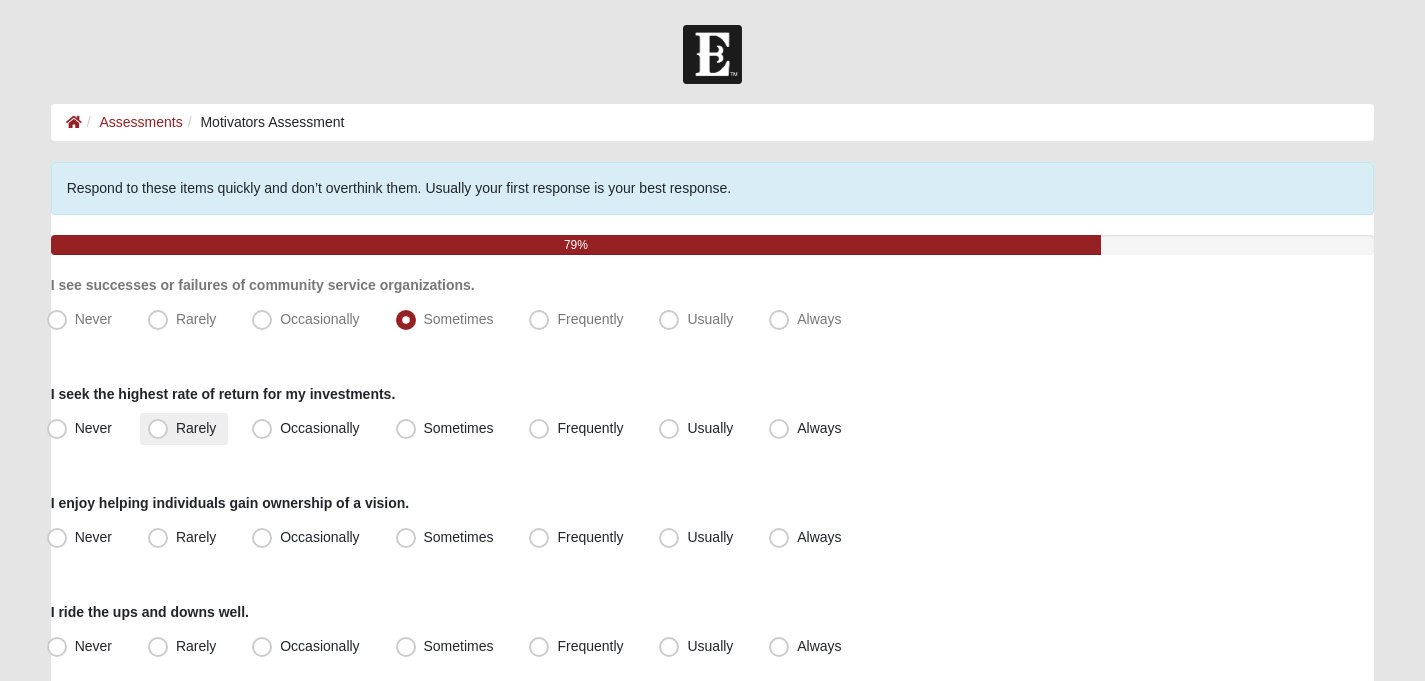 click on "Rarely" at bounding box center (196, 428) 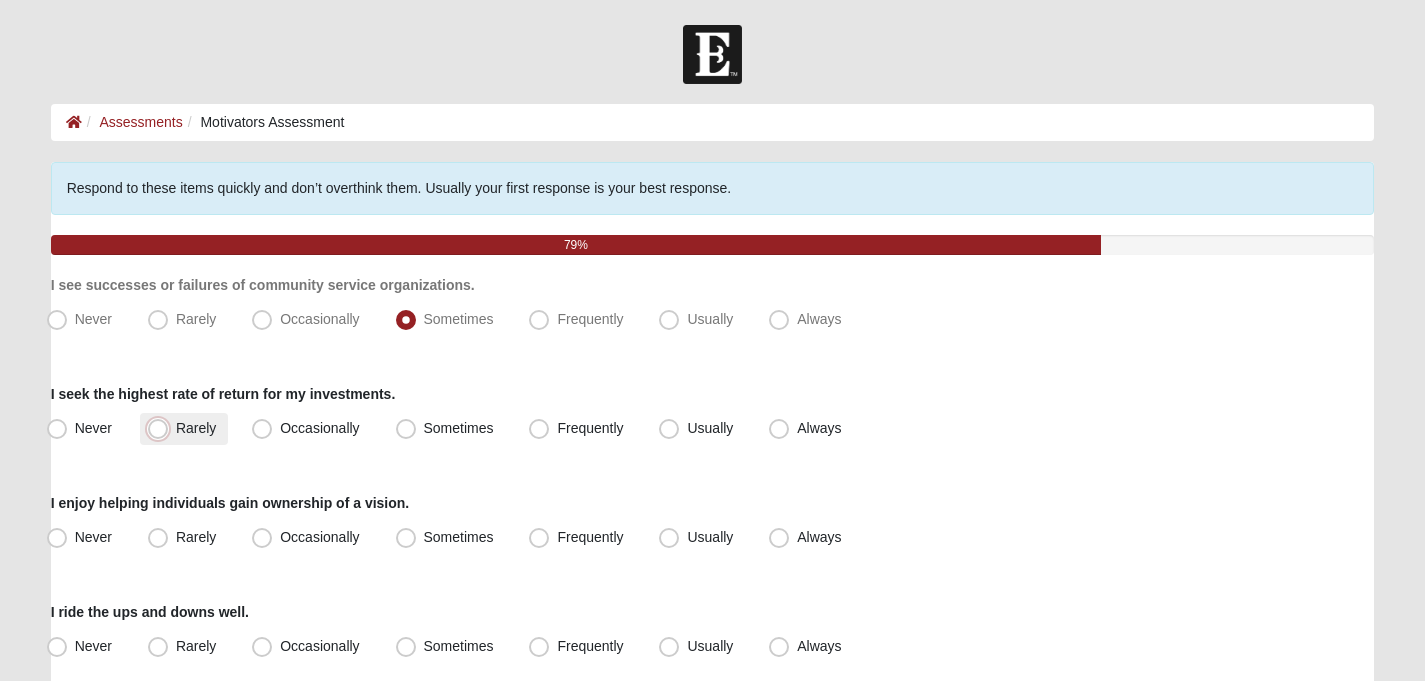 click on "Rarely" at bounding box center (162, 428) 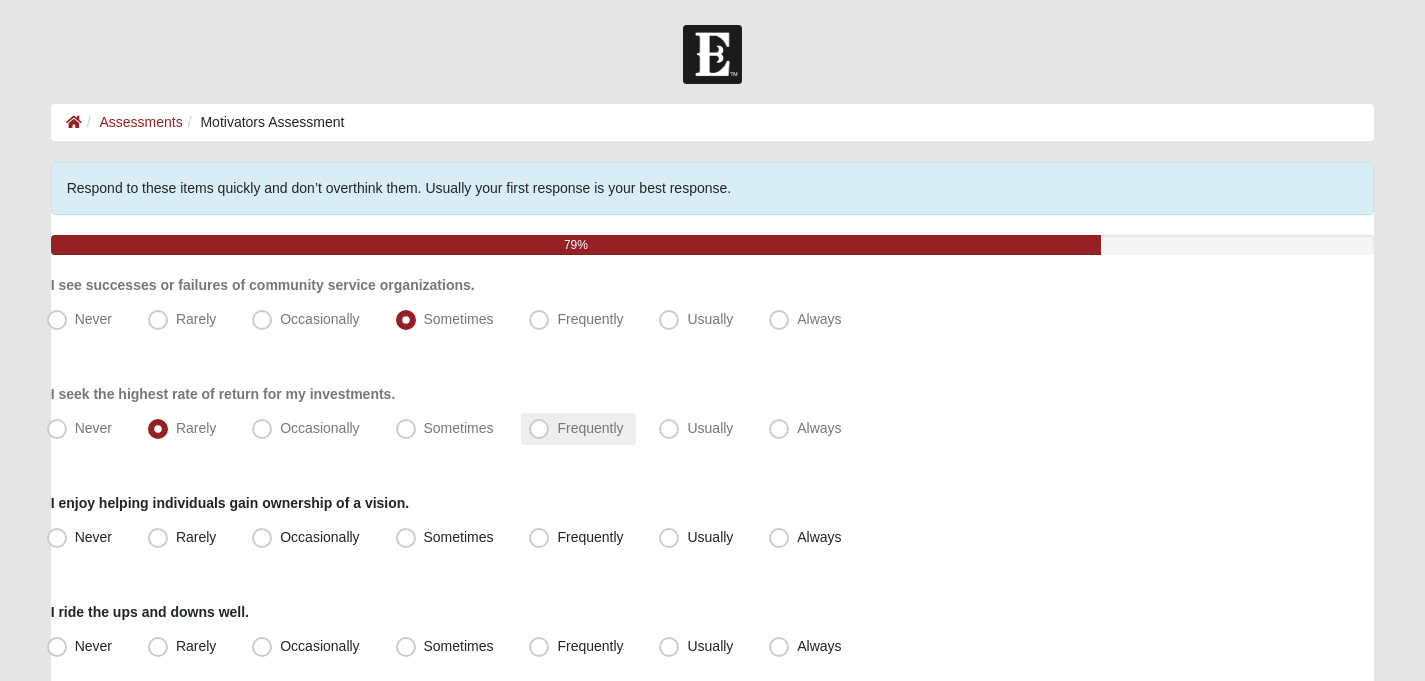click on "Frequently" at bounding box center [590, 428] 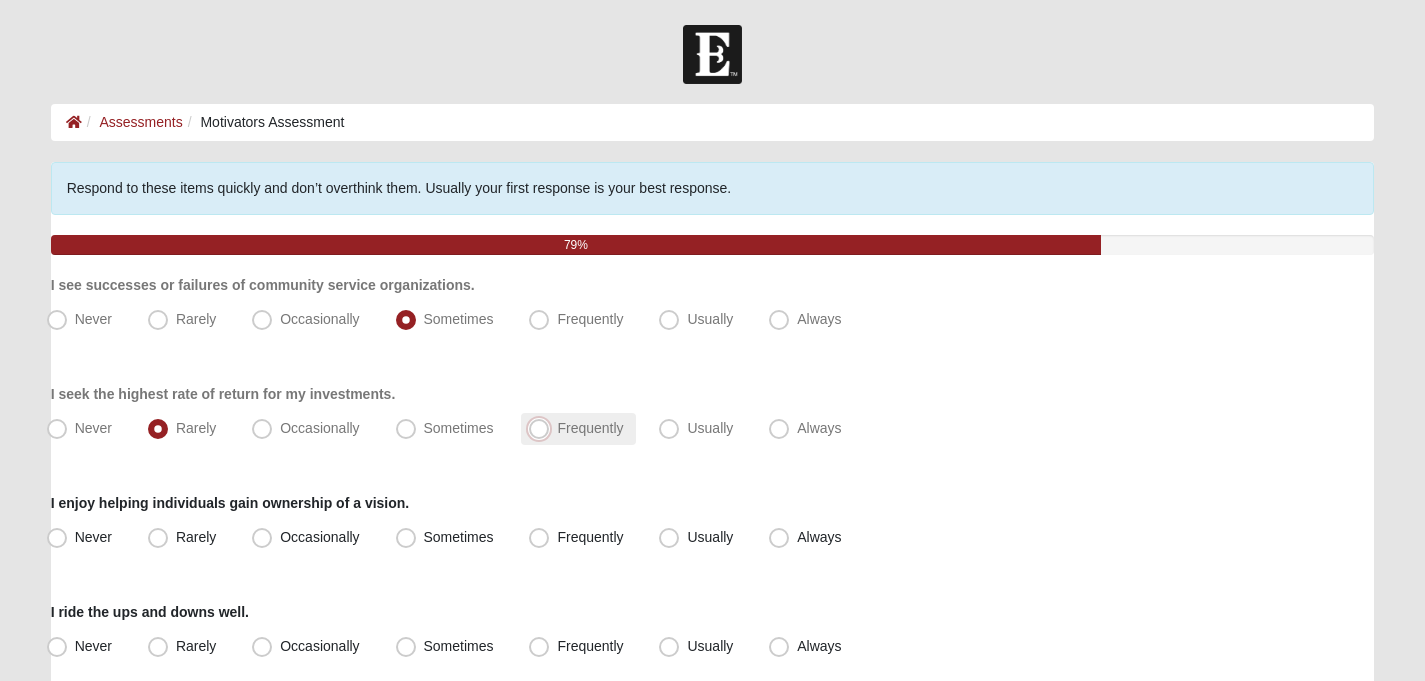click on "Frequently" at bounding box center (543, 428) 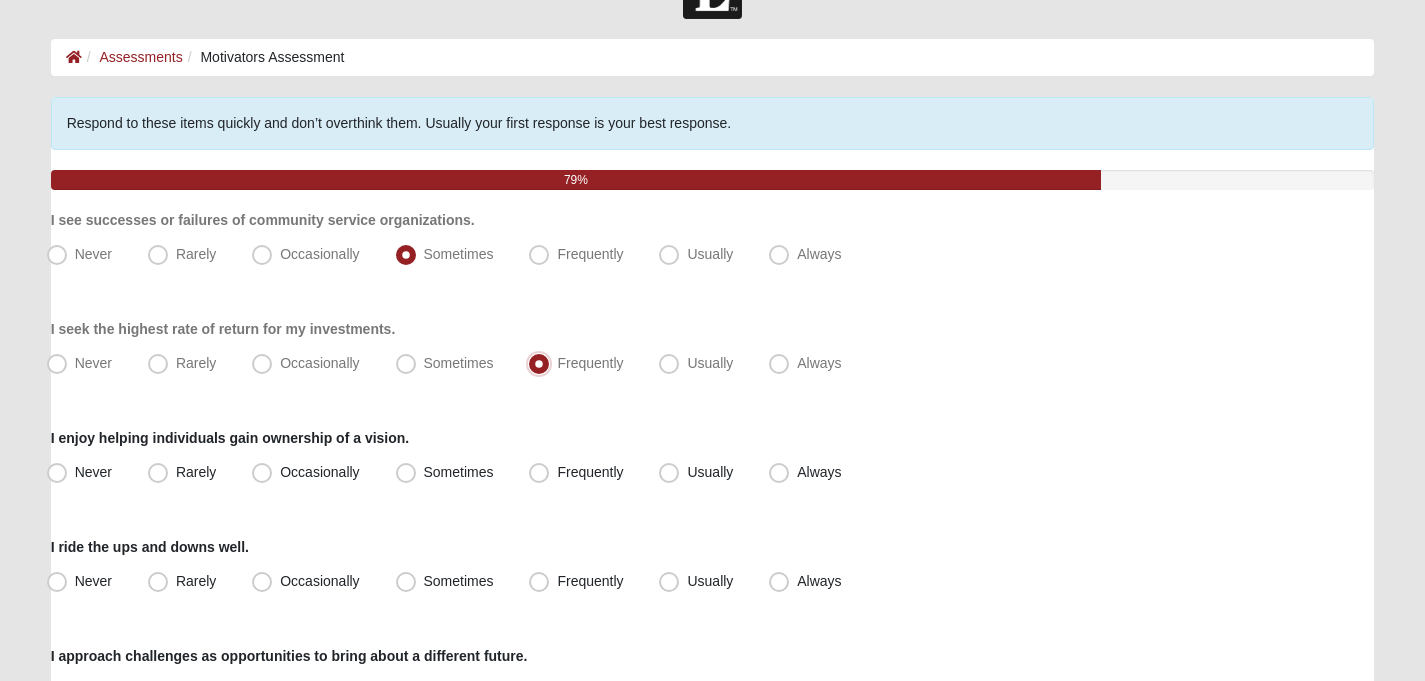 scroll, scrollTop: 94, scrollLeft: 0, axis: vertical 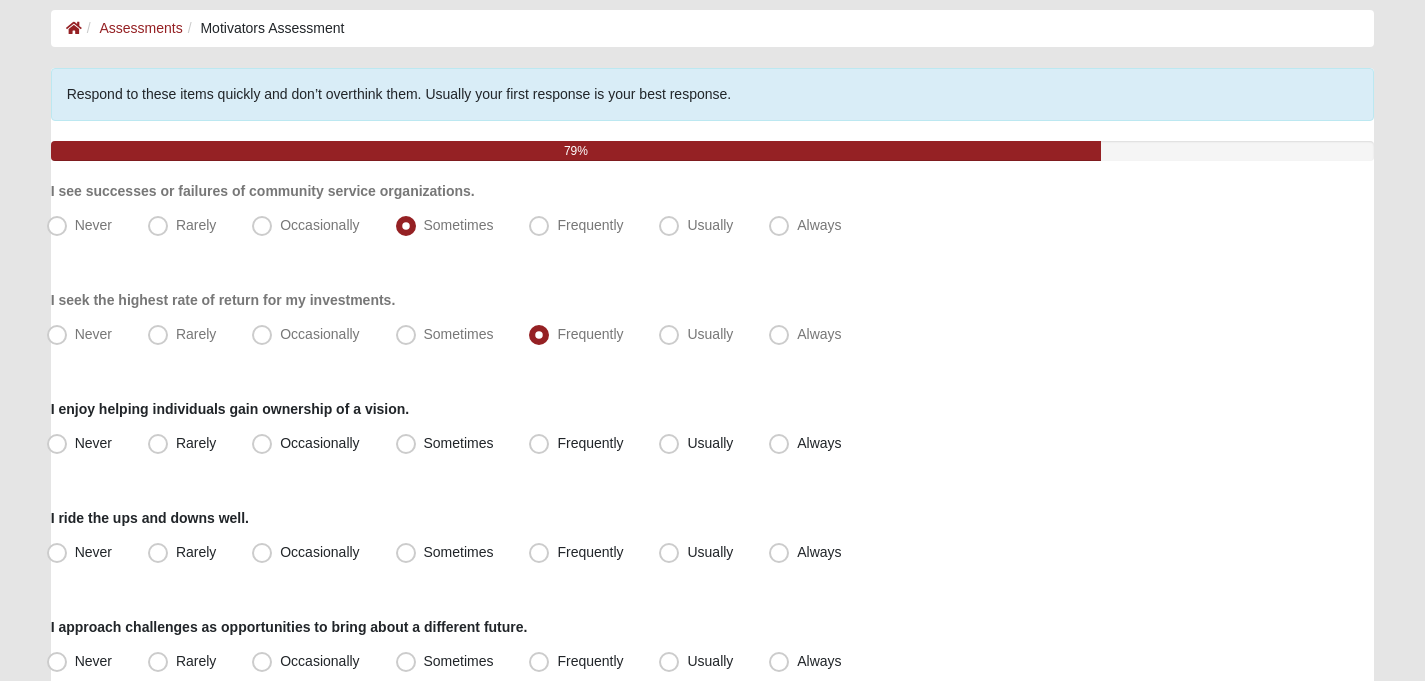 click on "Frequently" at bounding box center [578, 444] 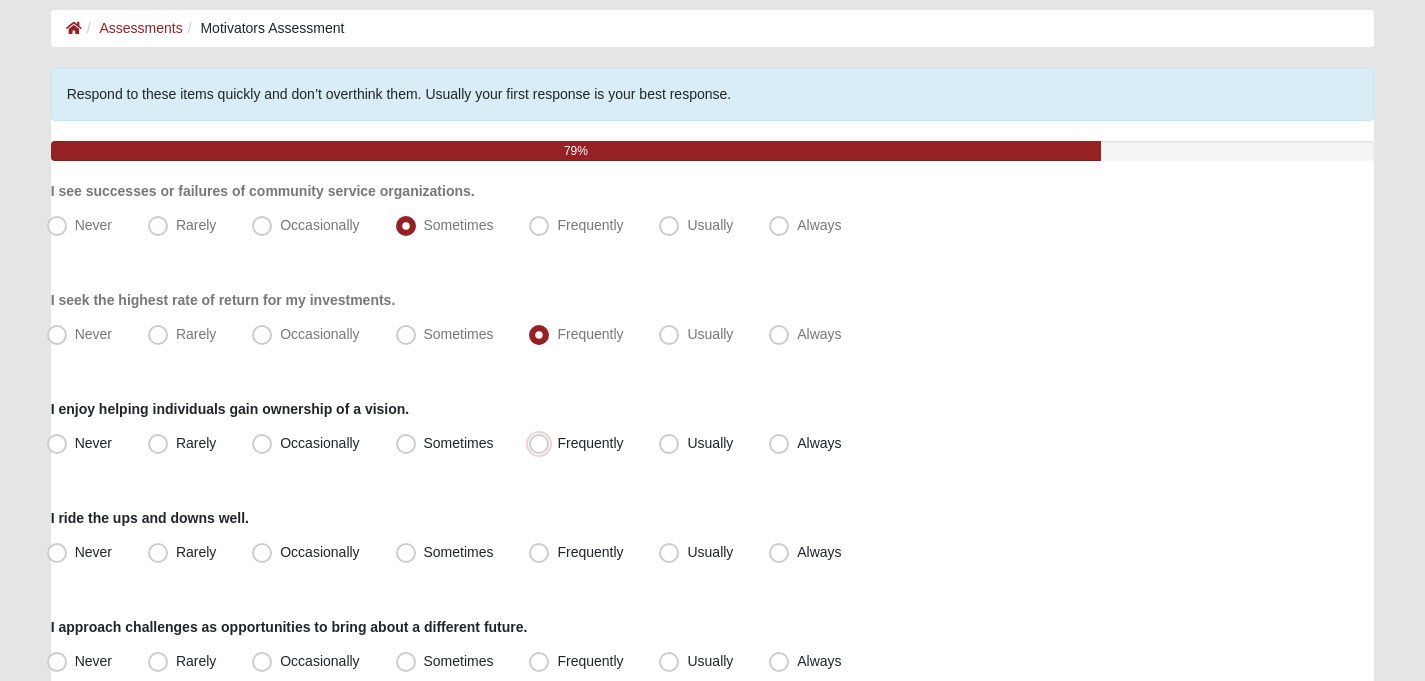 click on "Frequently" at bounding box center (543, 443) 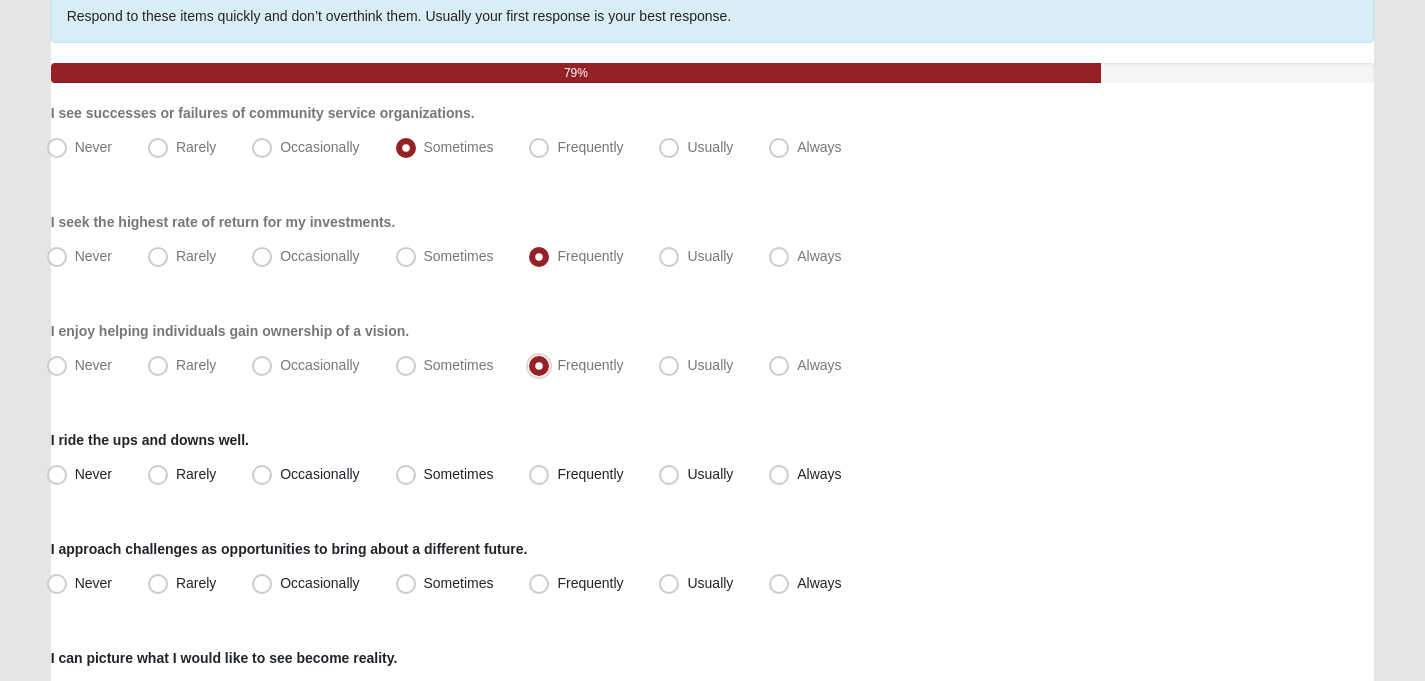 scroll, scrollTop: 173, scrollLeft: 0, axis: vertical 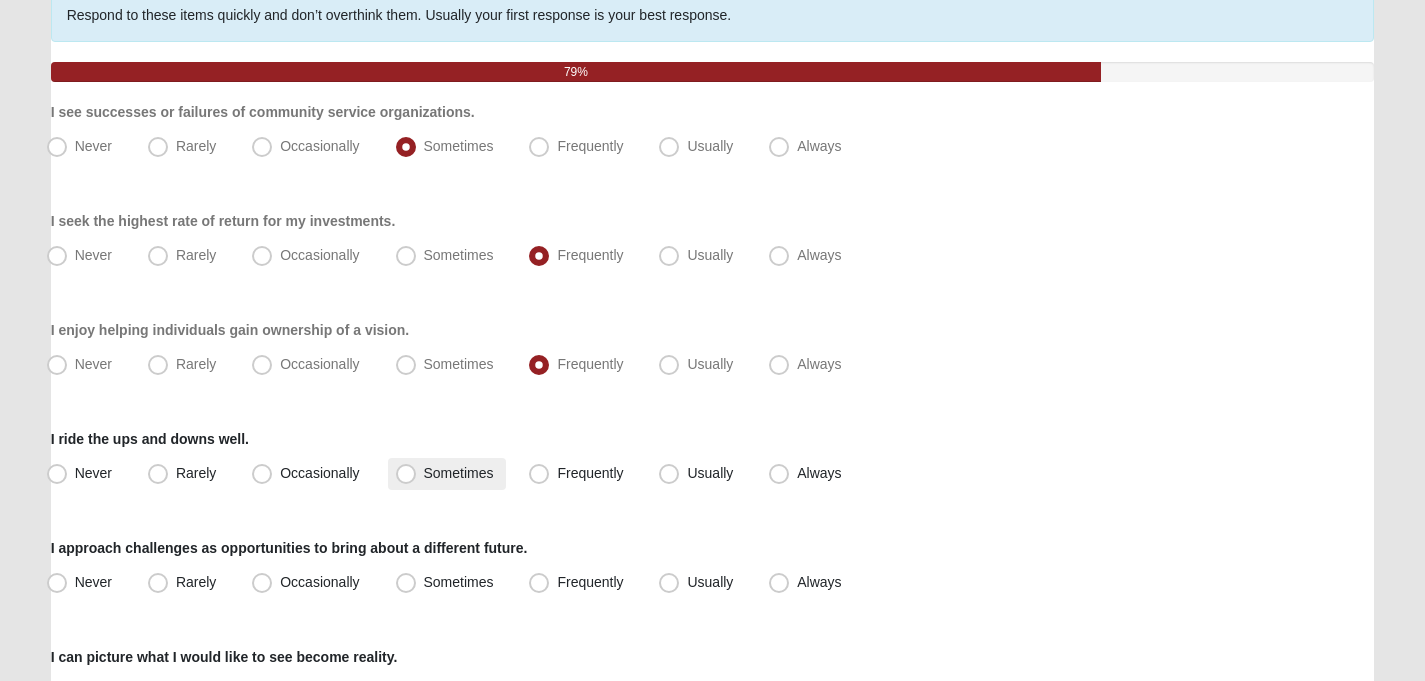 click on "Sometimes" at bounding box center (459, 473) 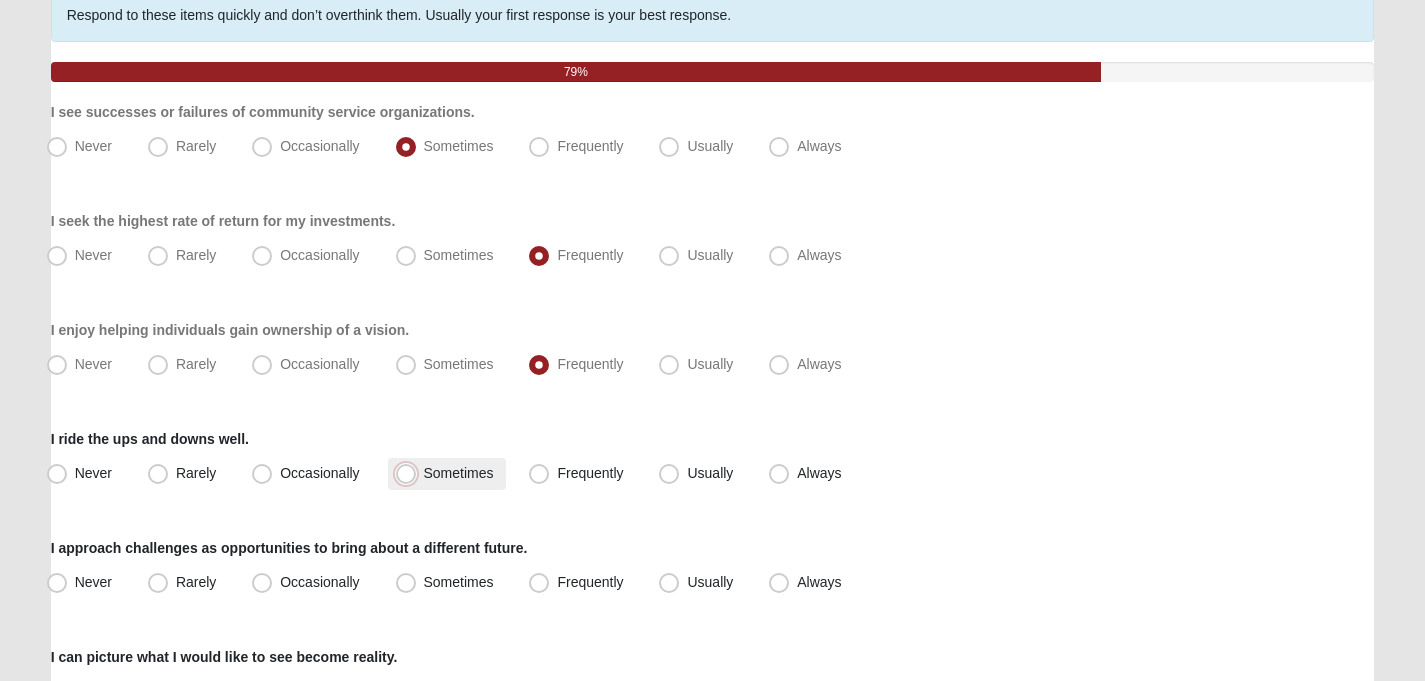 click on "Sometimes" at bounding box center [410, 473] 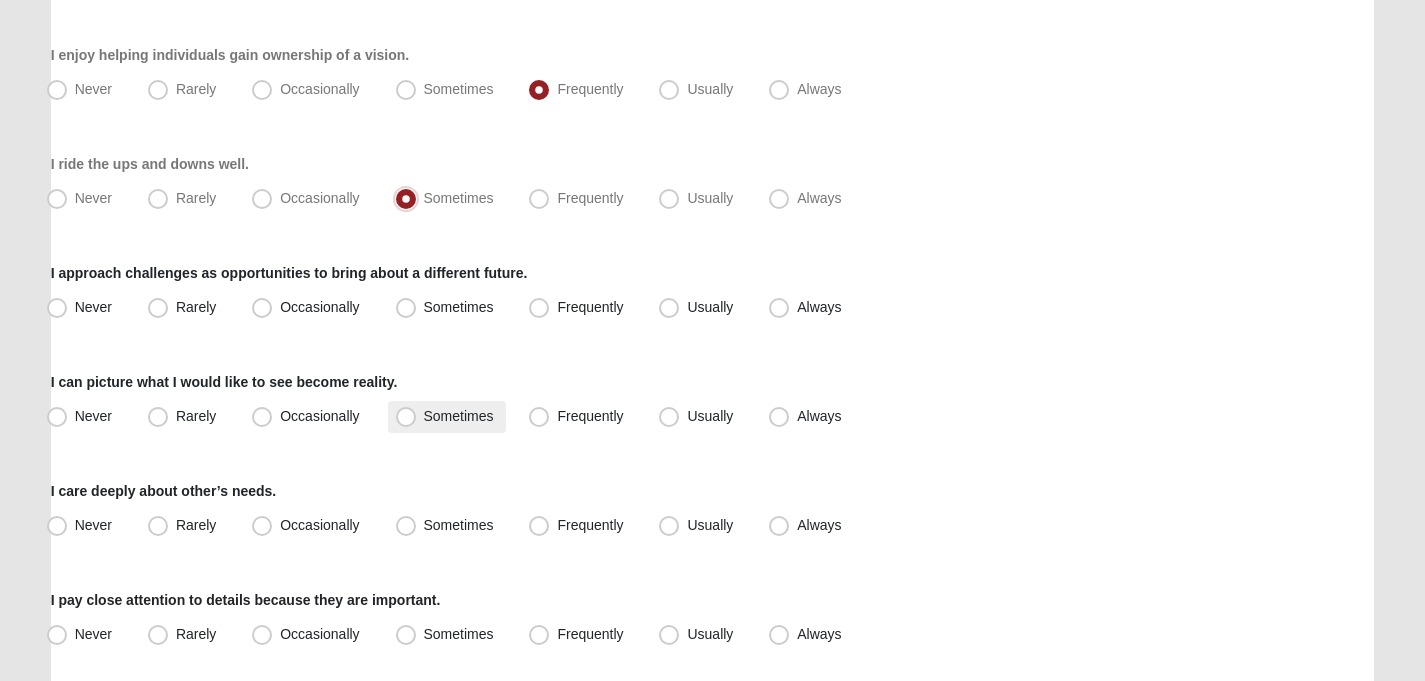 scroll, scrollTop: 462, scrollLeft: 0, axis: vertical 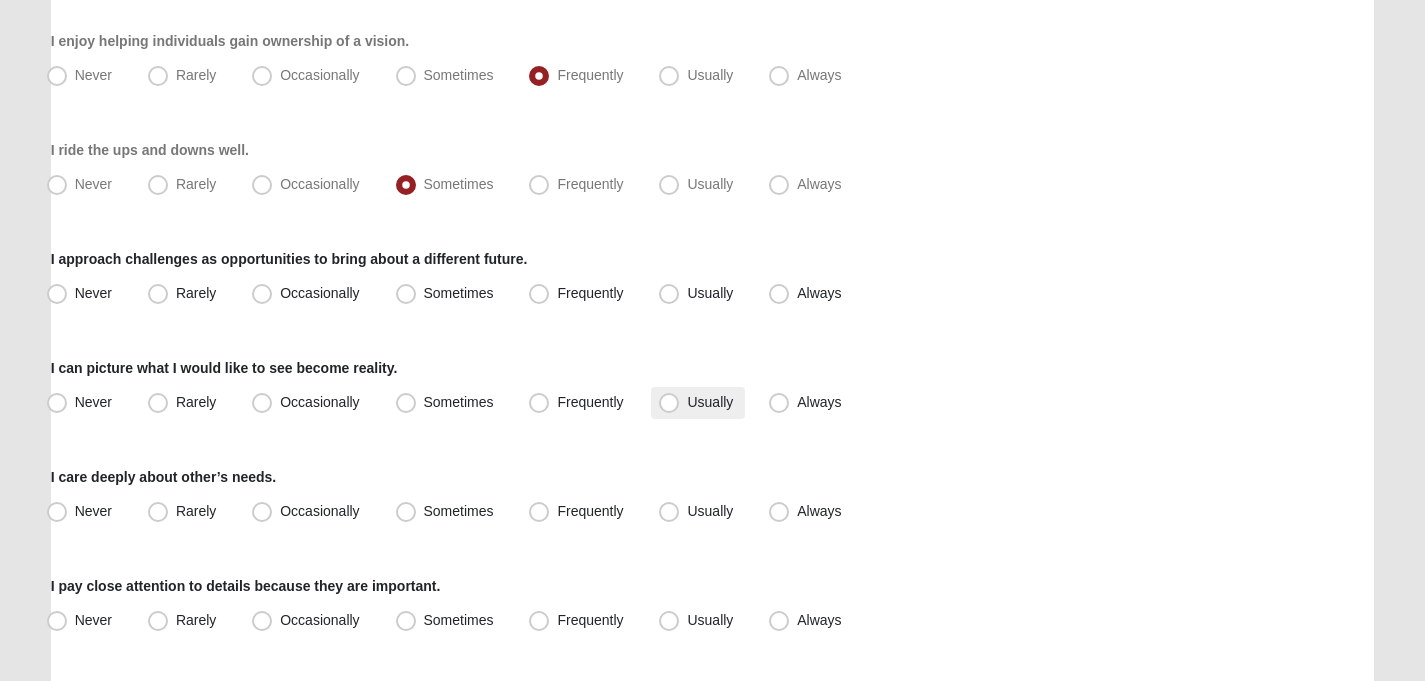 click on "Usually" at bounding box center (710, 402) 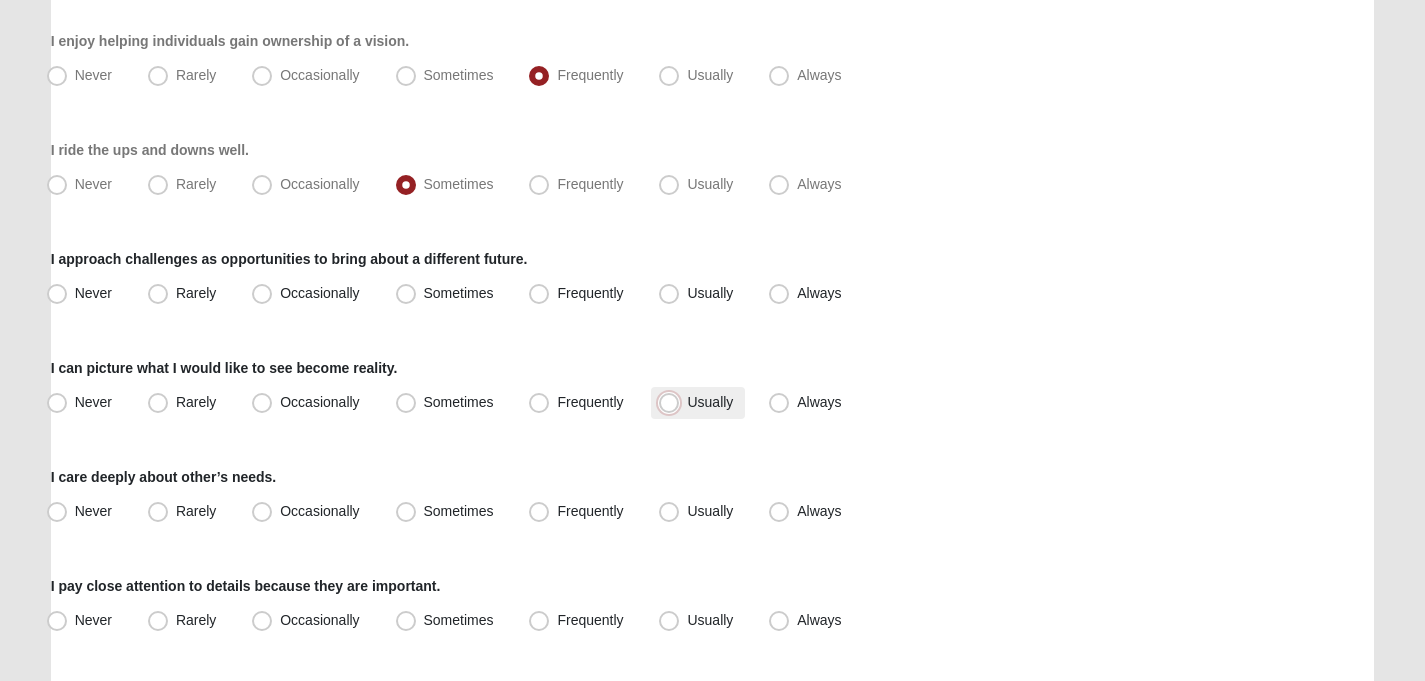 click on "Usually" at bounding box center (673, 402) 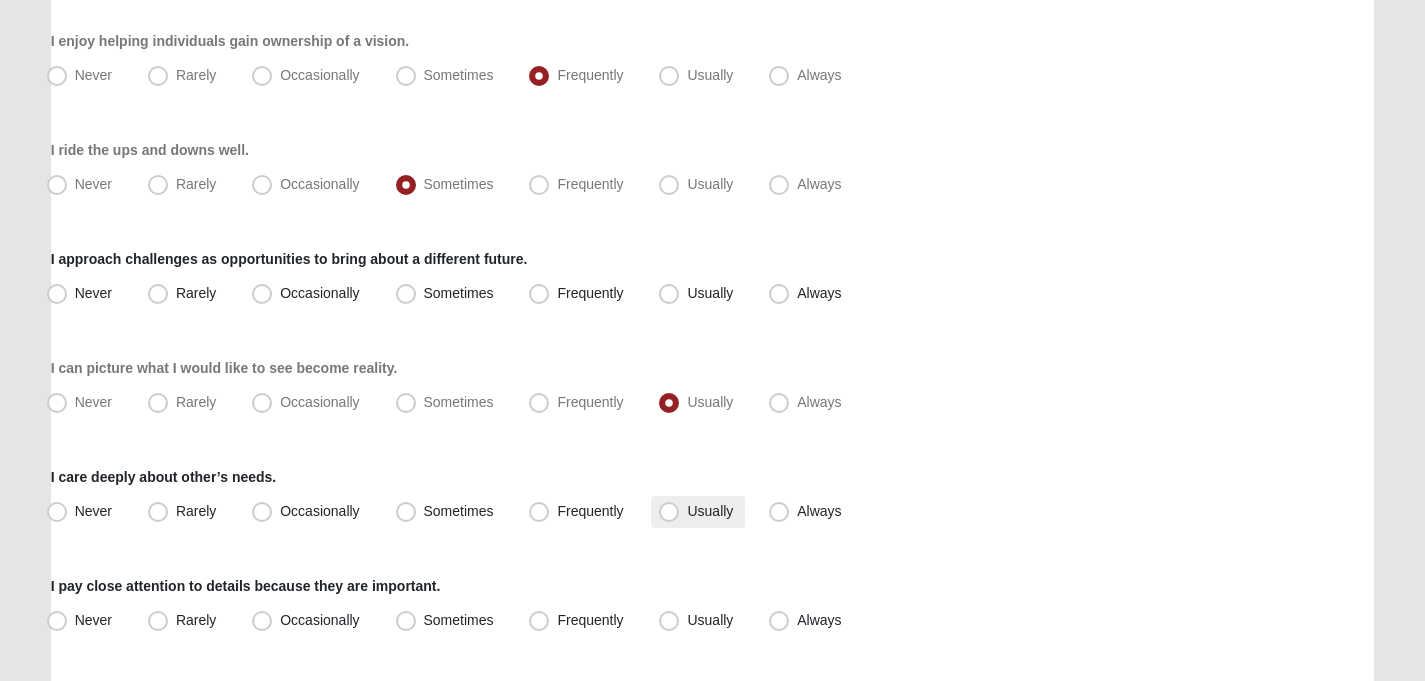 click on "Usually" at bounding box center (710, 511) 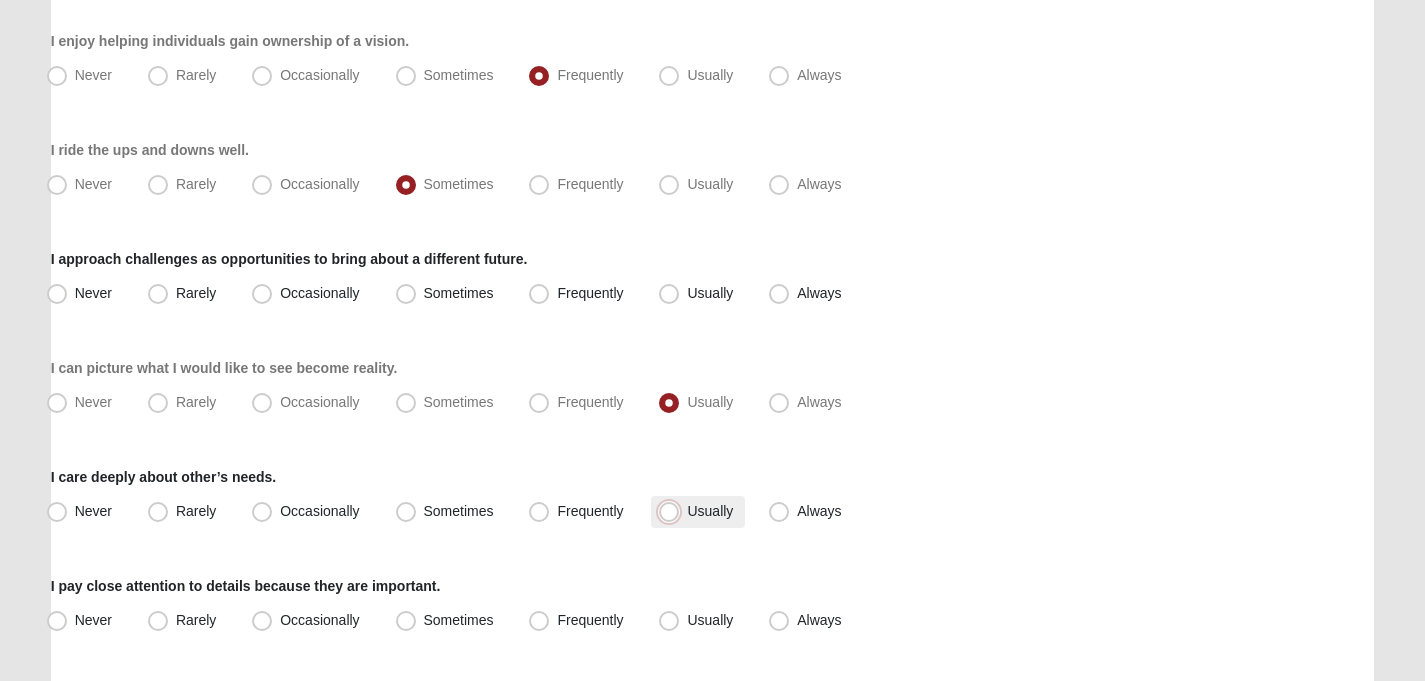 click on "Usually" at bounding box center (673, 511) 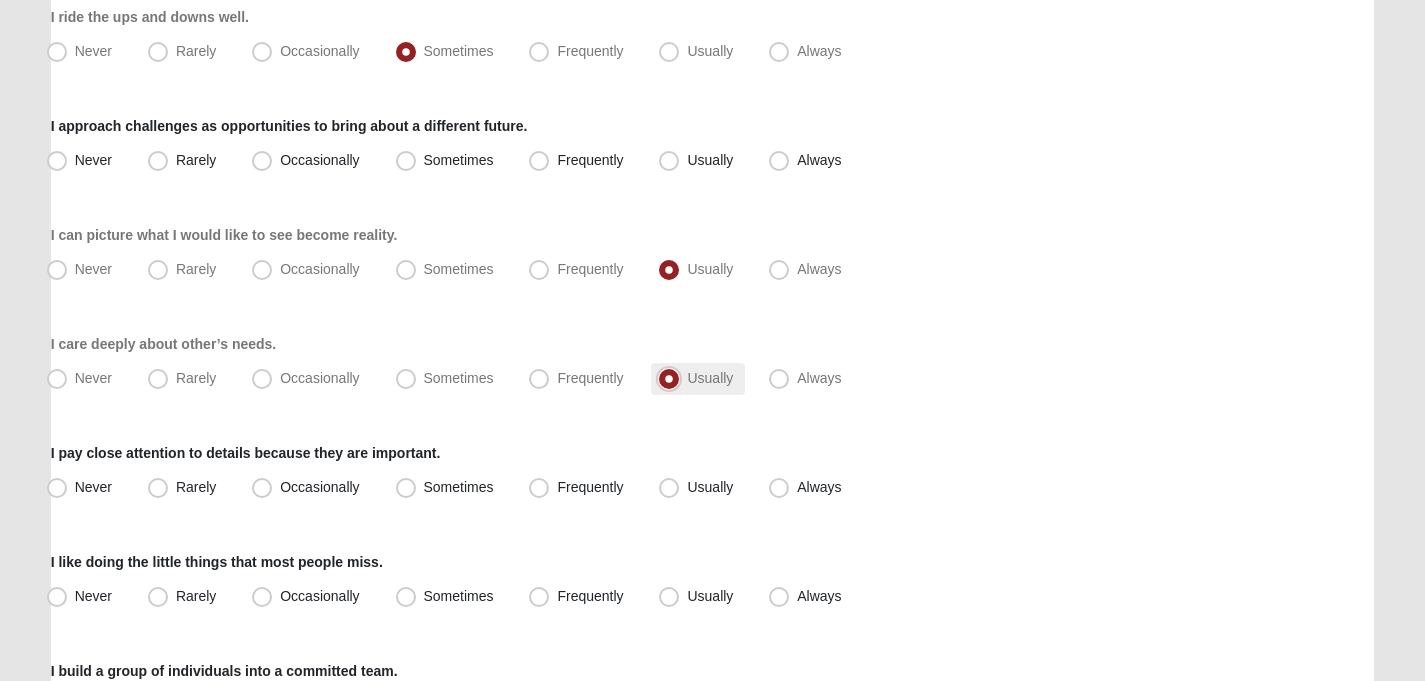 scroll, scrollTop: 597, scrollLeft: 0, axis: vertical 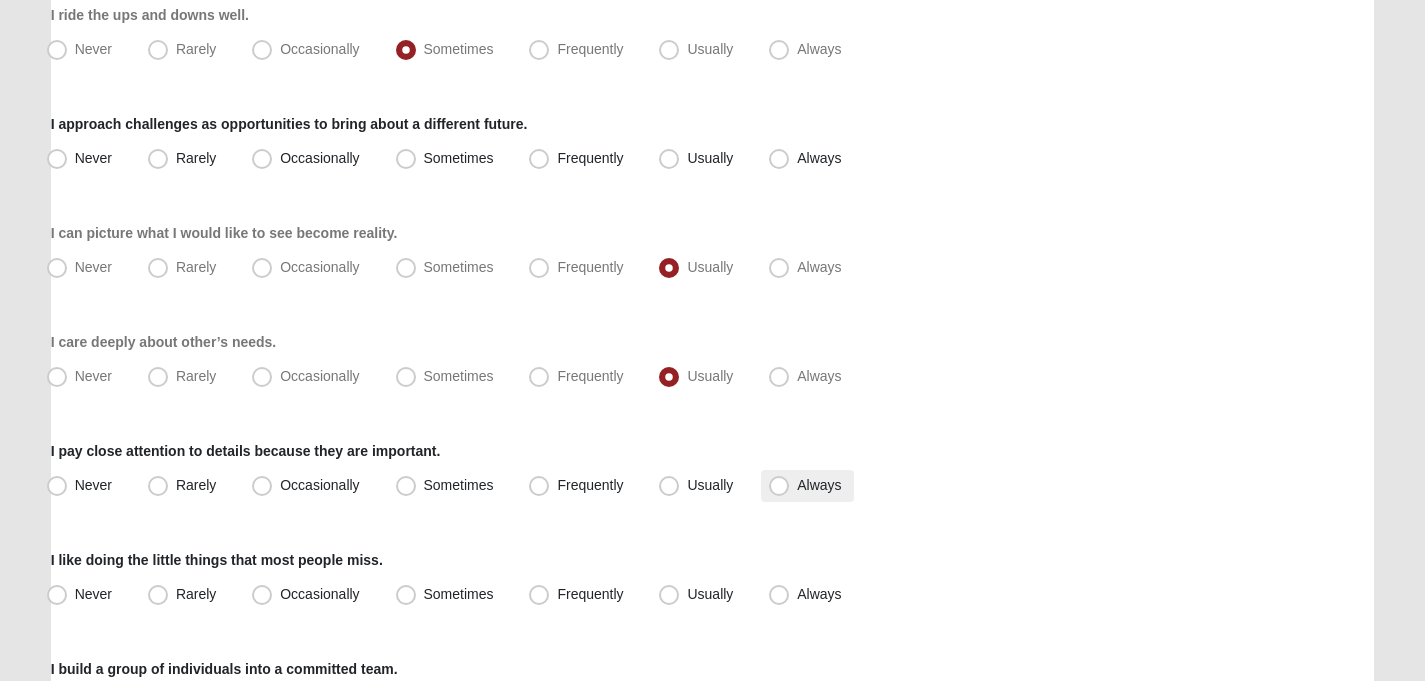 click on "Always" at bounding box center (819, 485) 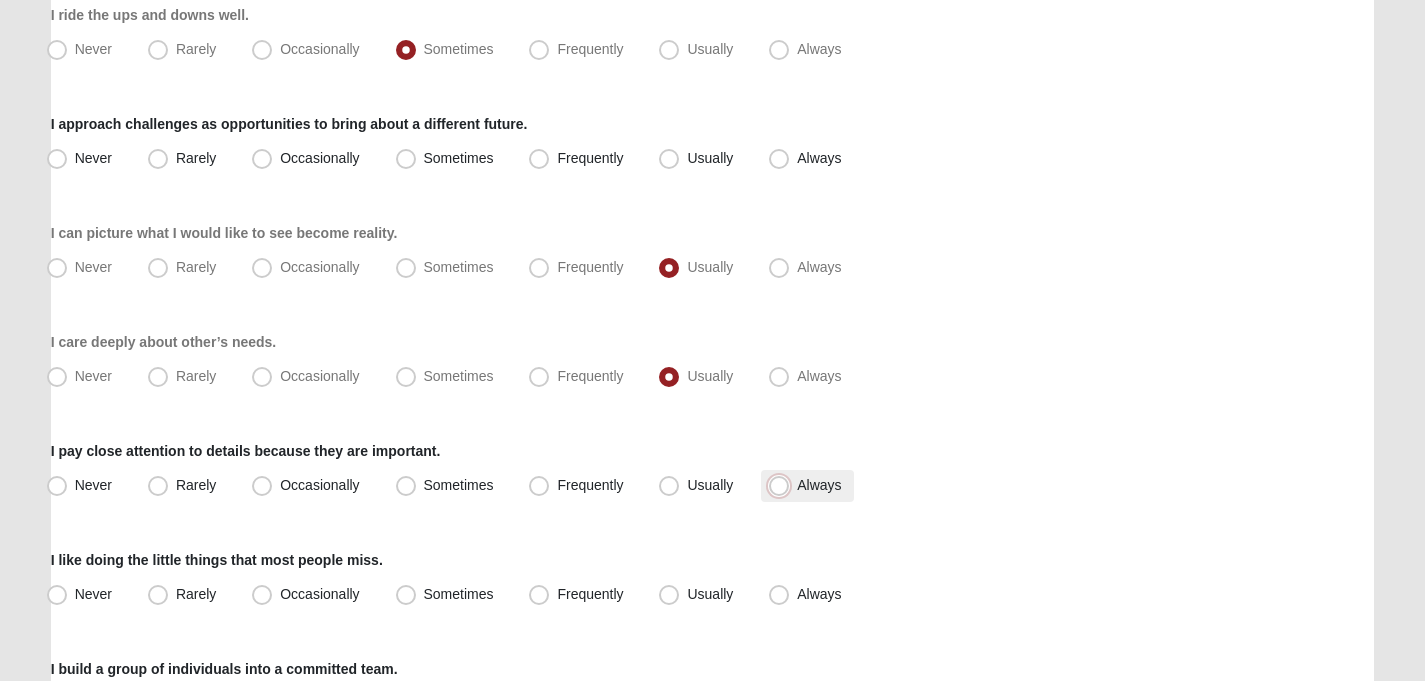 click on "Always" at bounding box center [783, 485] 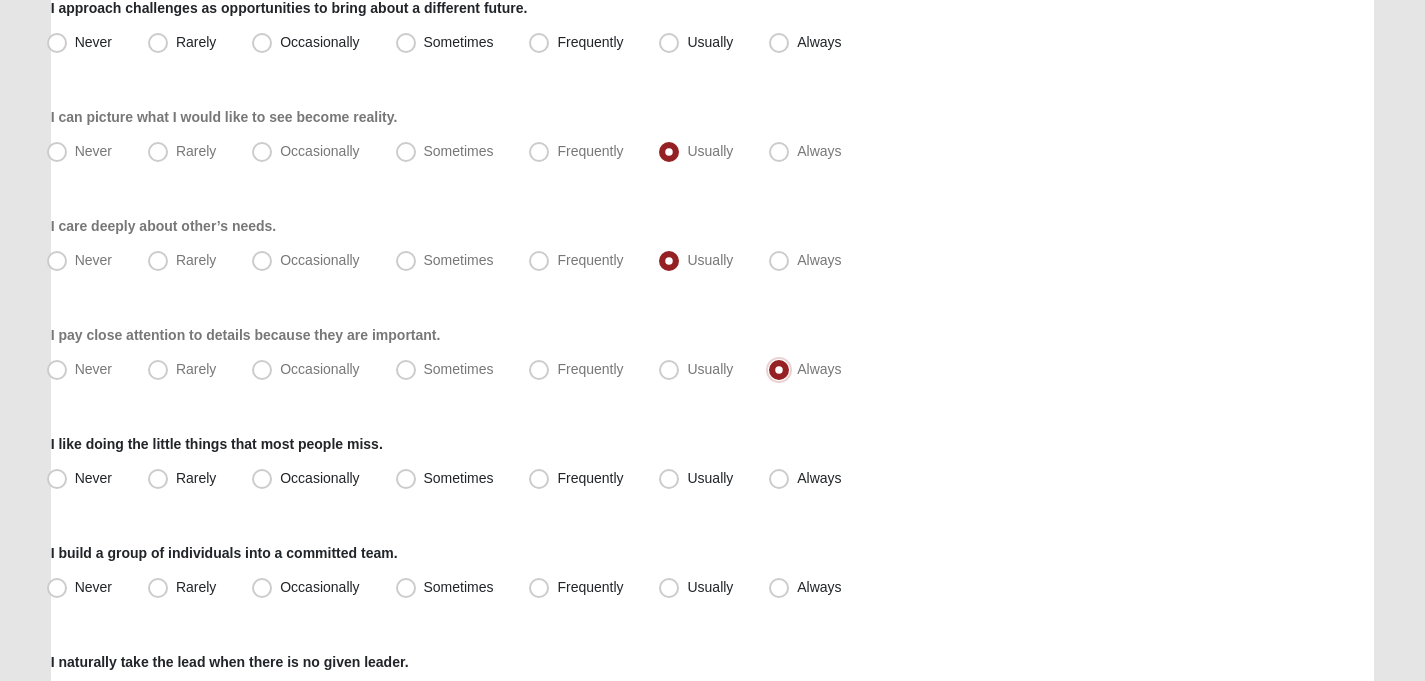 scroll, scrollTop: 724, scrollLeft: 0, axis: vertical 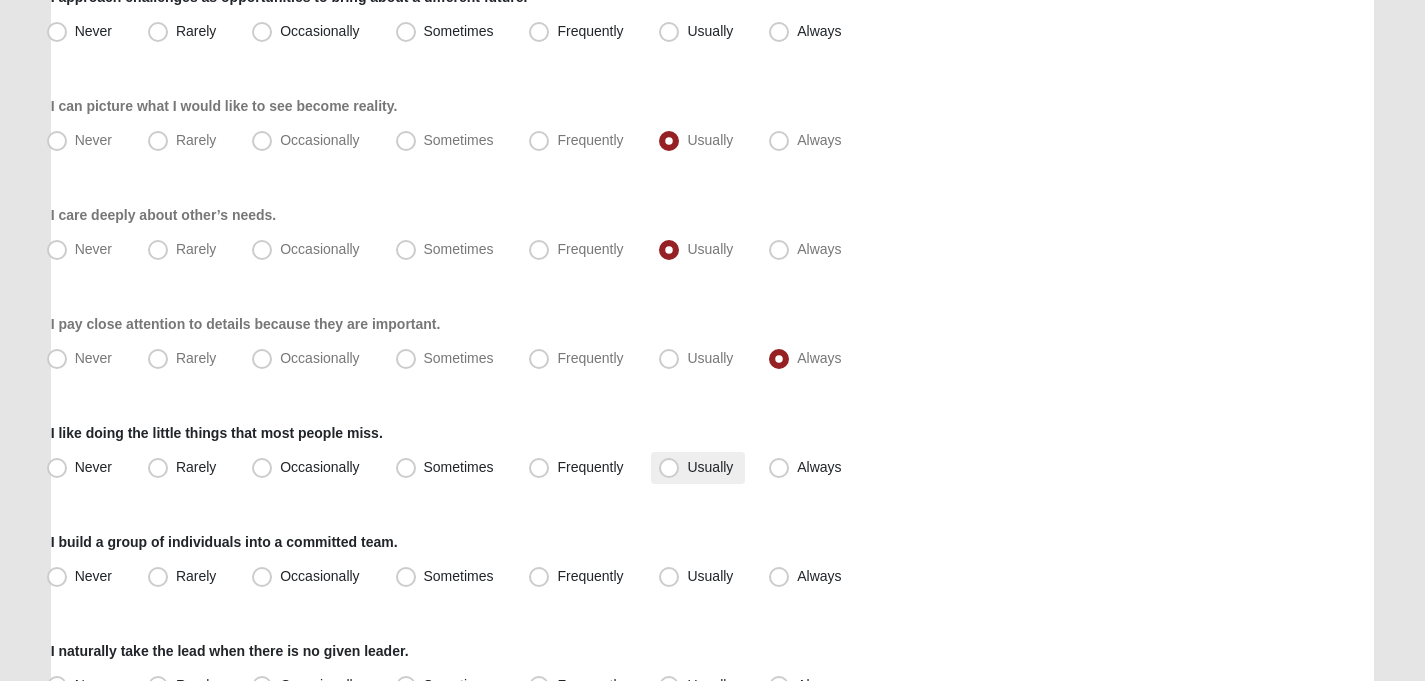 click on "Usually" at bounding box center (698, 468) 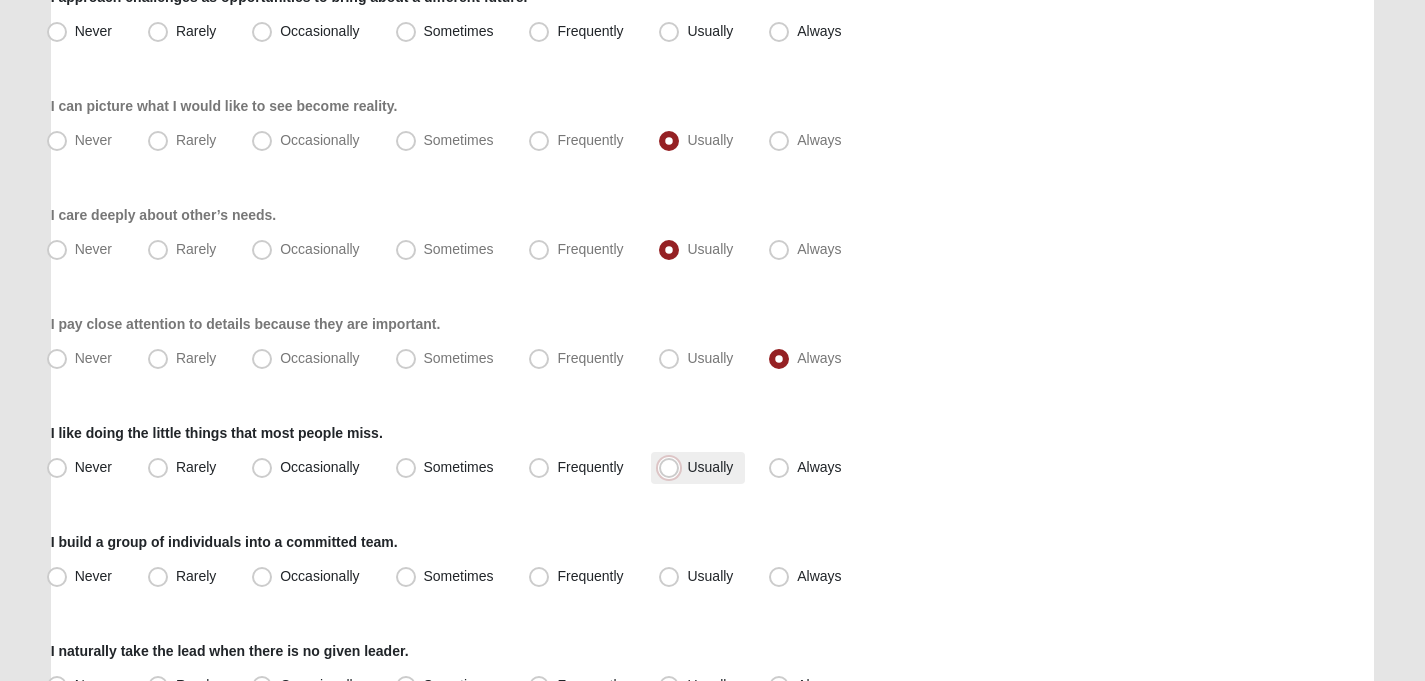 click on "Usually" at bounding box center (673, 467) 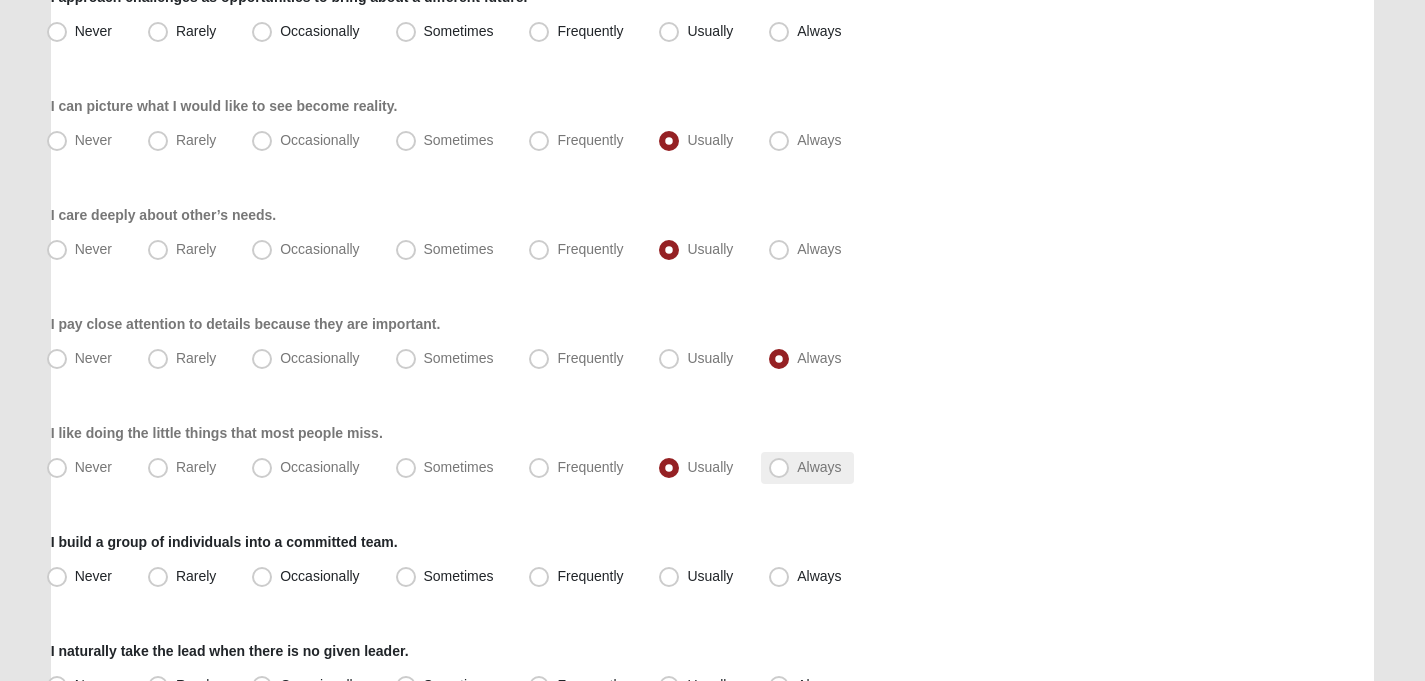 click on "Always" at bounding box center (819, 467) 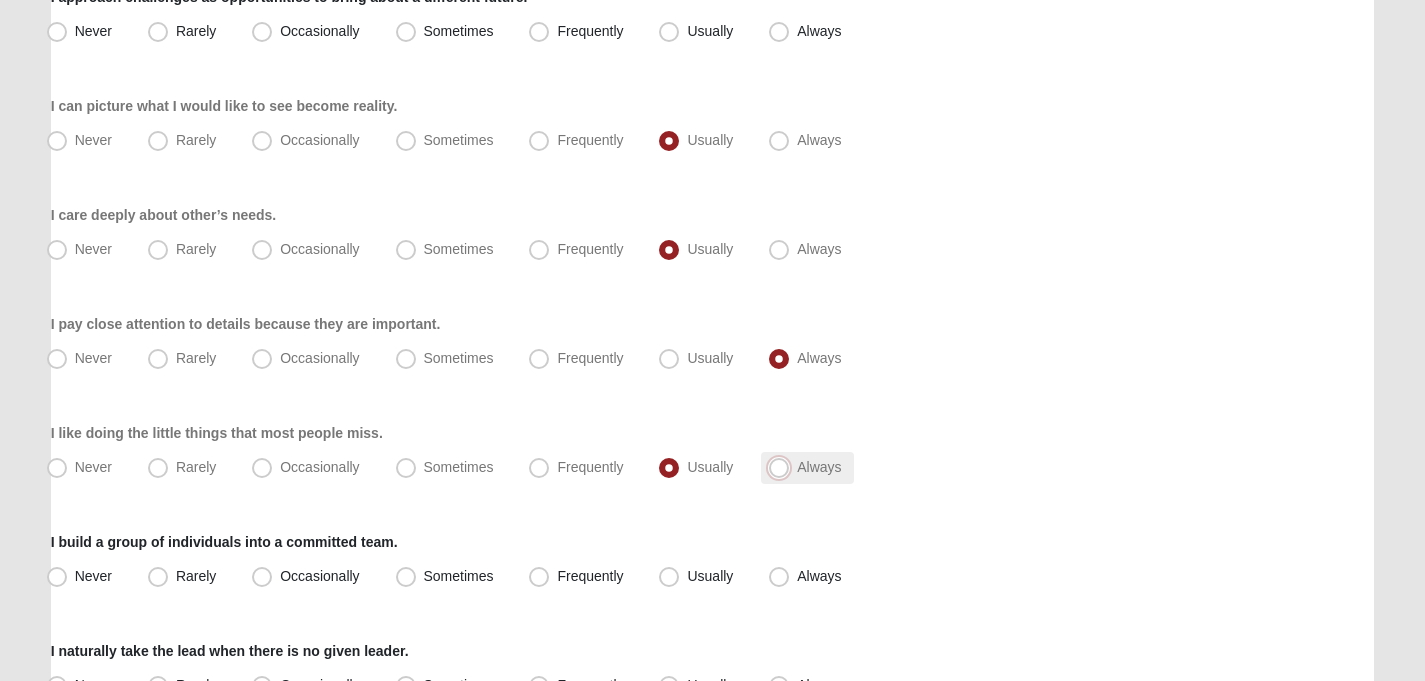 click on "Always" at bounding box center [783, 467] 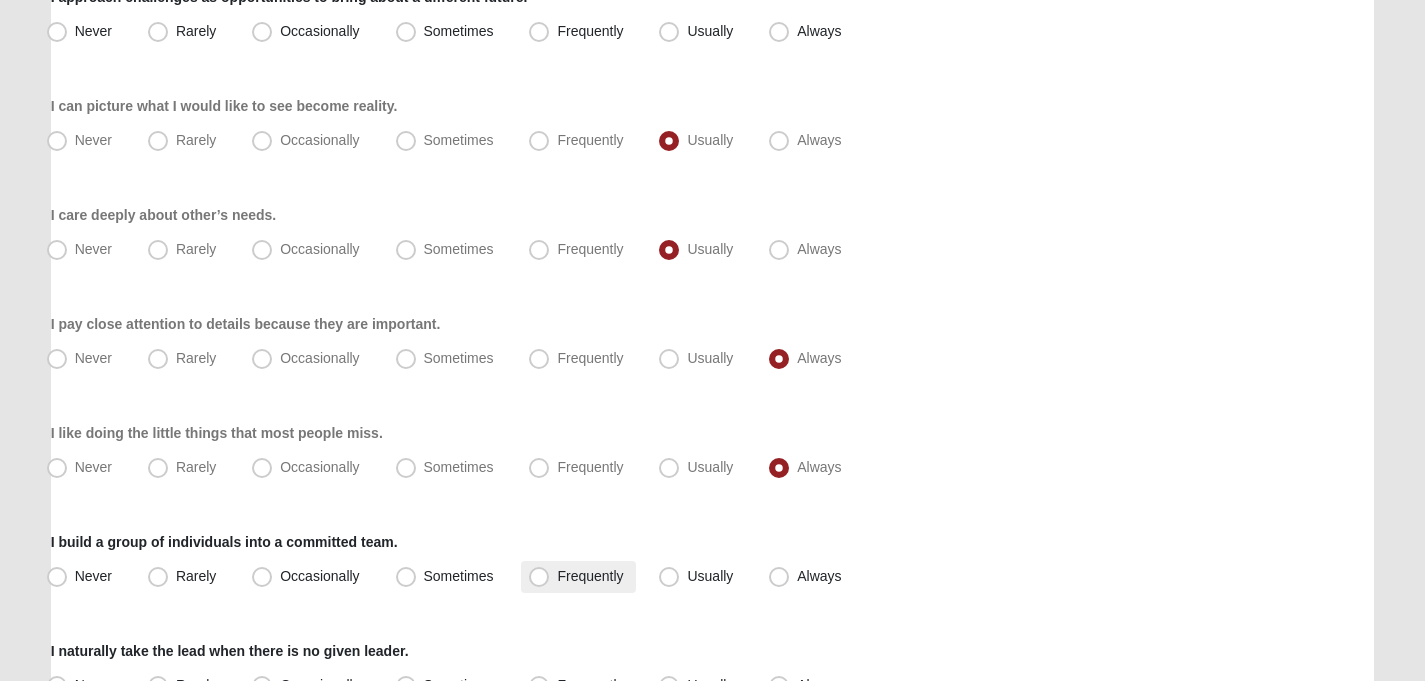 click on "Frequently" at bounding box center (590, 576) 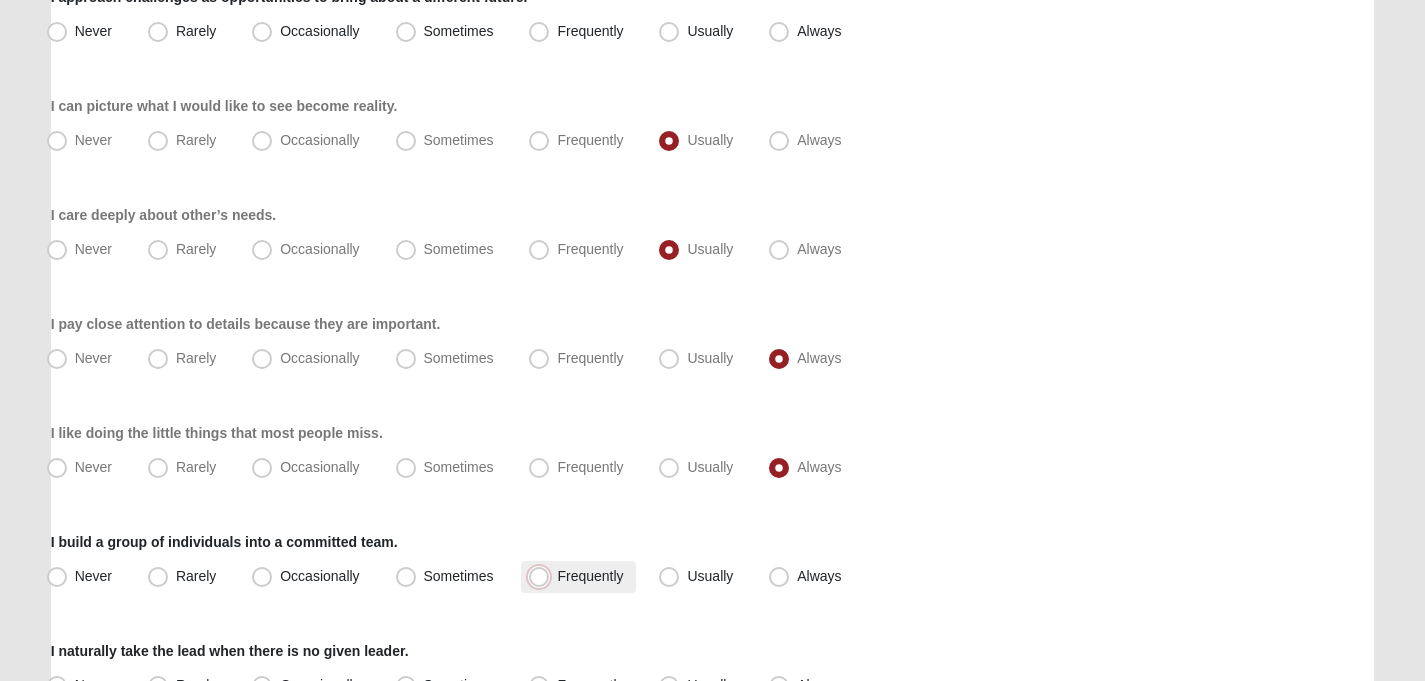 click on "Frequently" at bounding box center [543, 576] 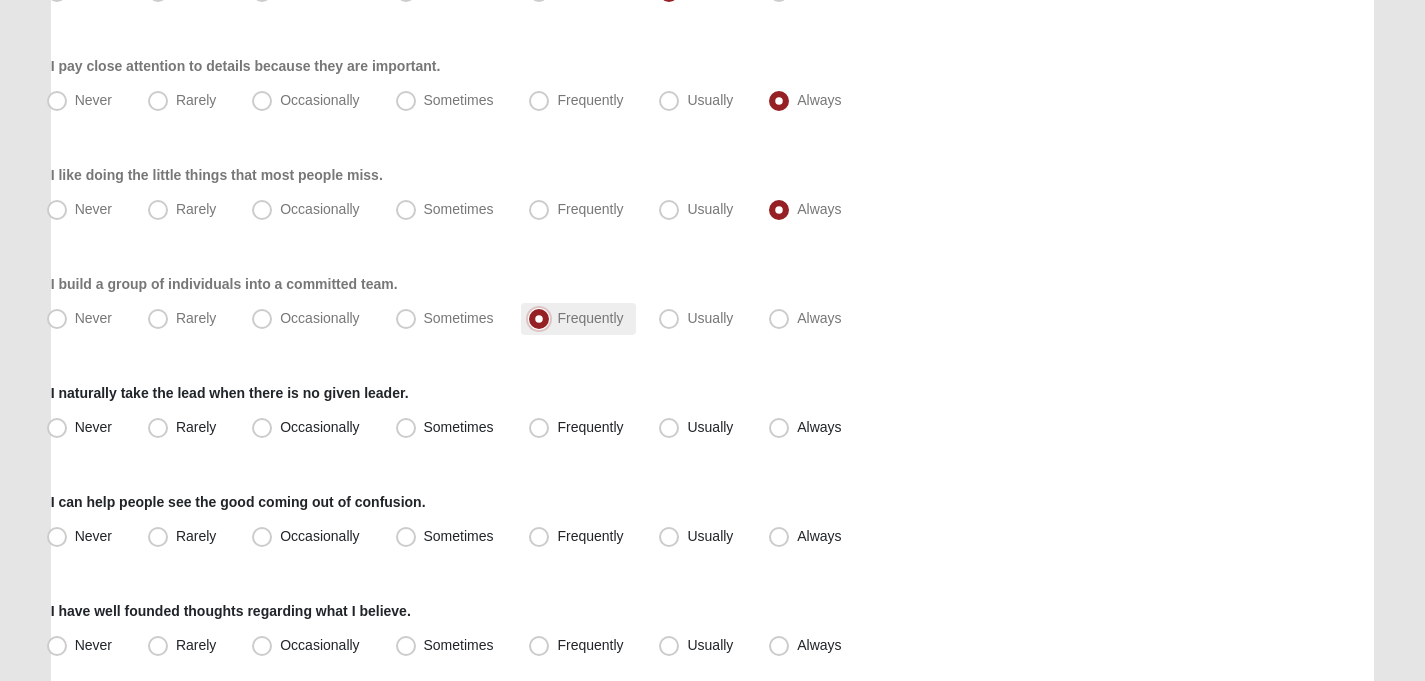 scroll, scrollTop: 980, scrollLeft: 0, axis: vertical 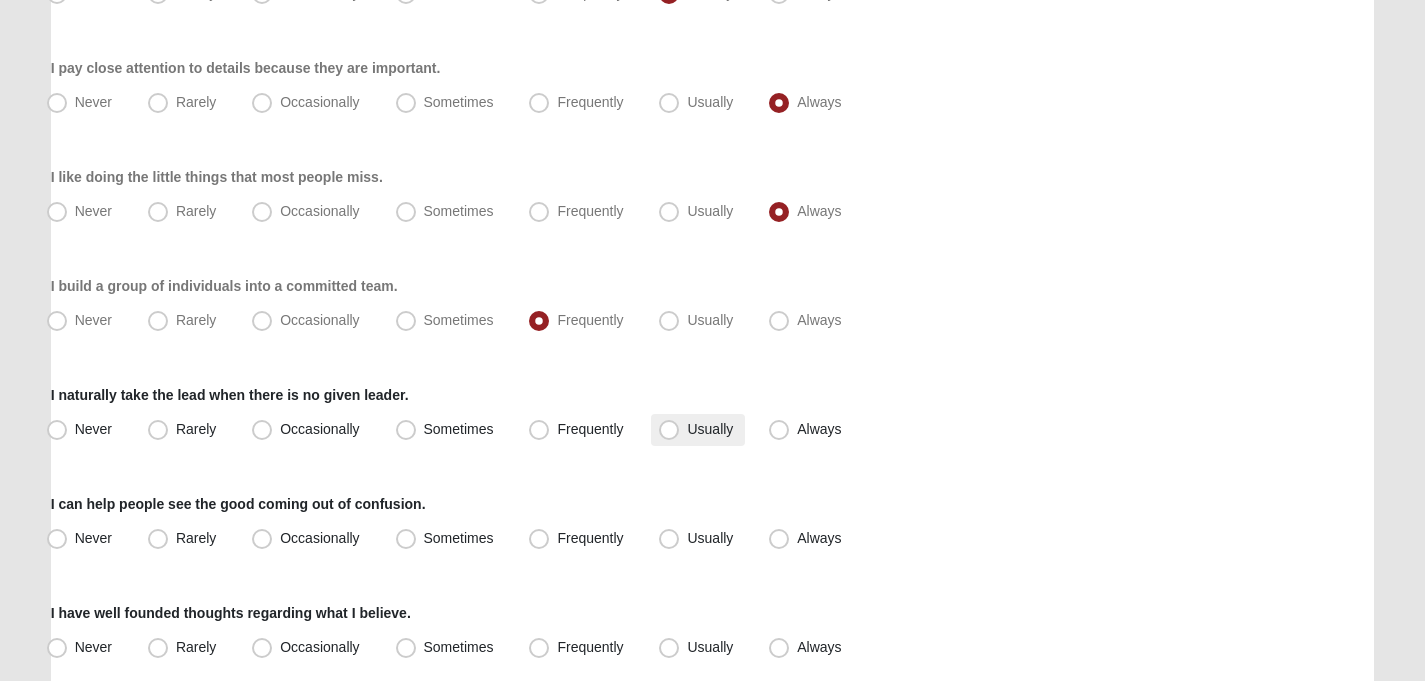 click on "I naturally take the lead when there is no given leader.
Never
Rarely
Occasionally
Sometimes
Frequently
Usually
Always" at bounding box center (713, 415) 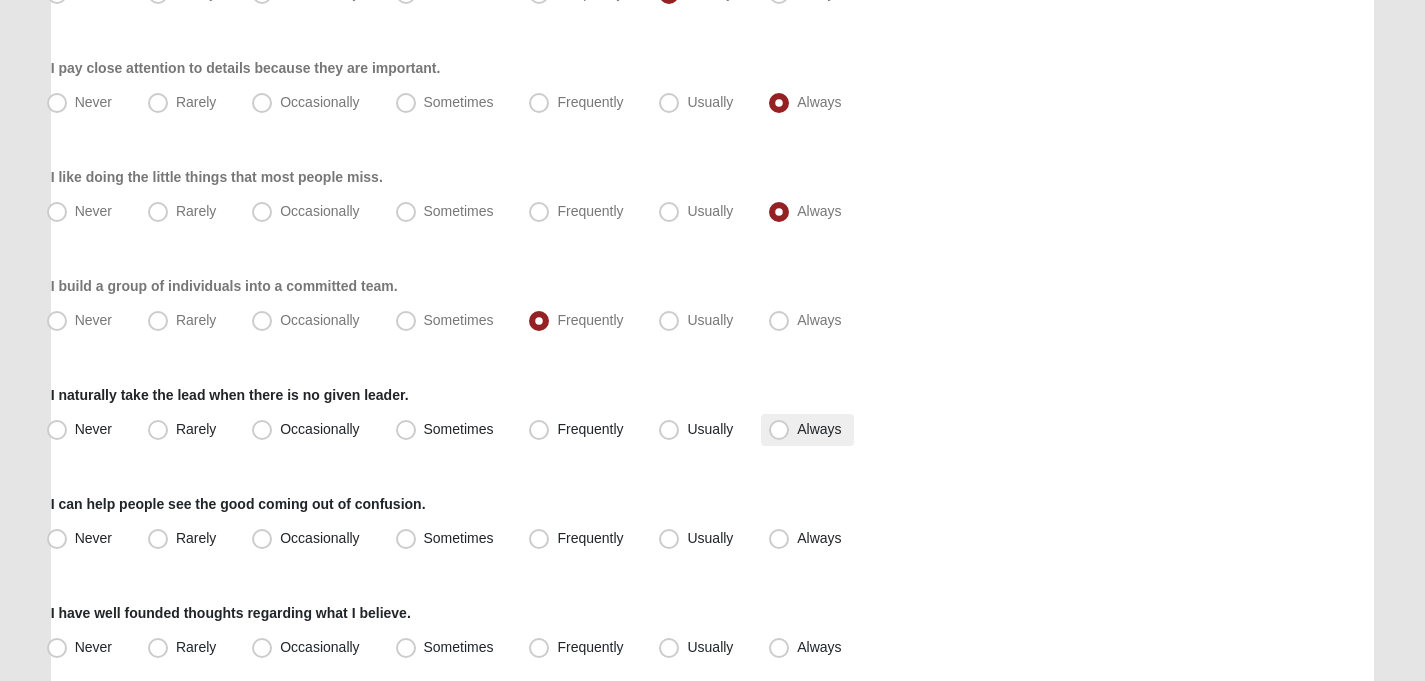 click on "Always" at bounding box center (807, 430) 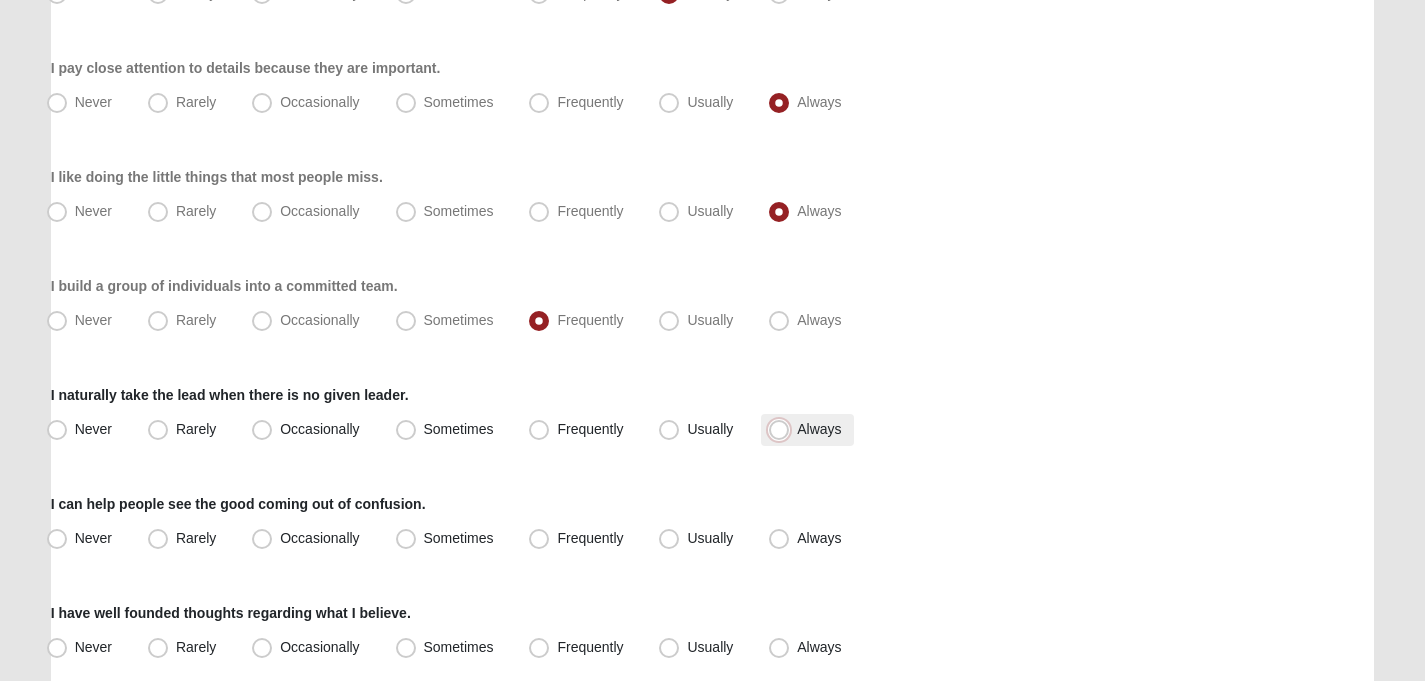 click on "Always" at bounding box center (783, 429) 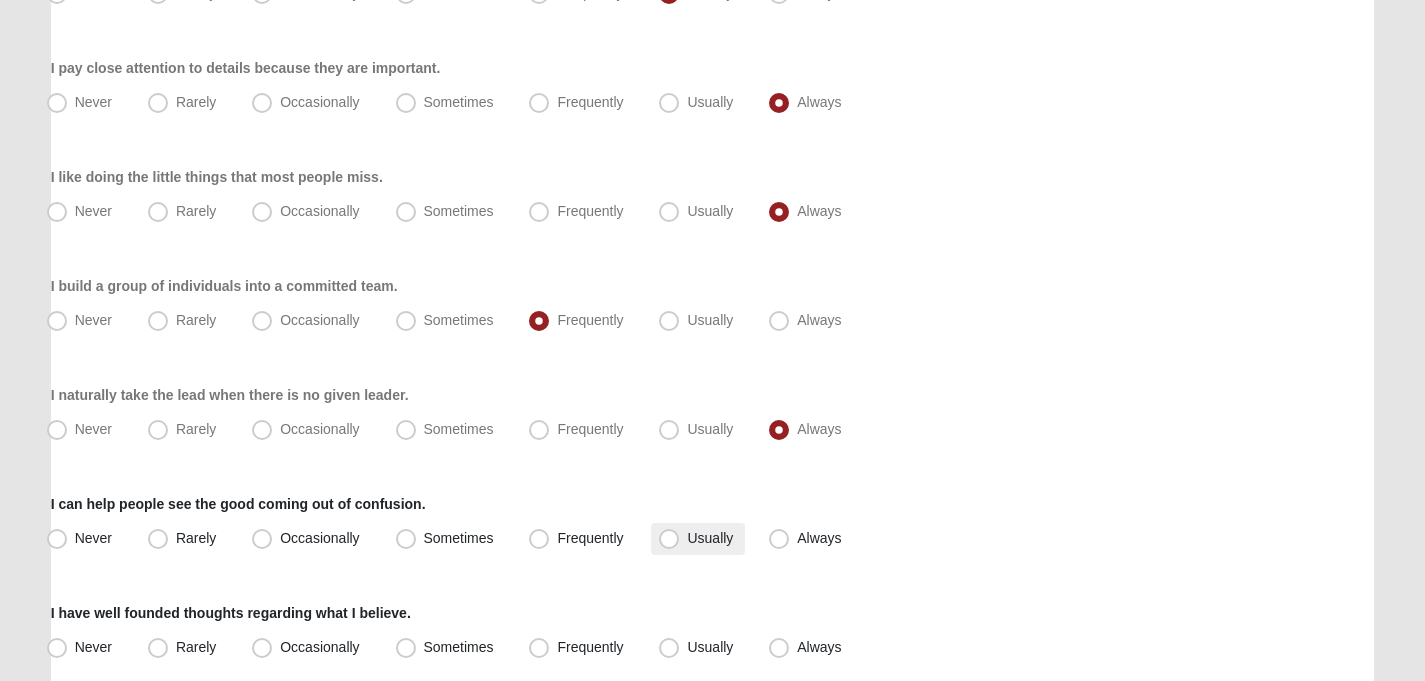 click on "Usually" at bounding box center (698, 539) 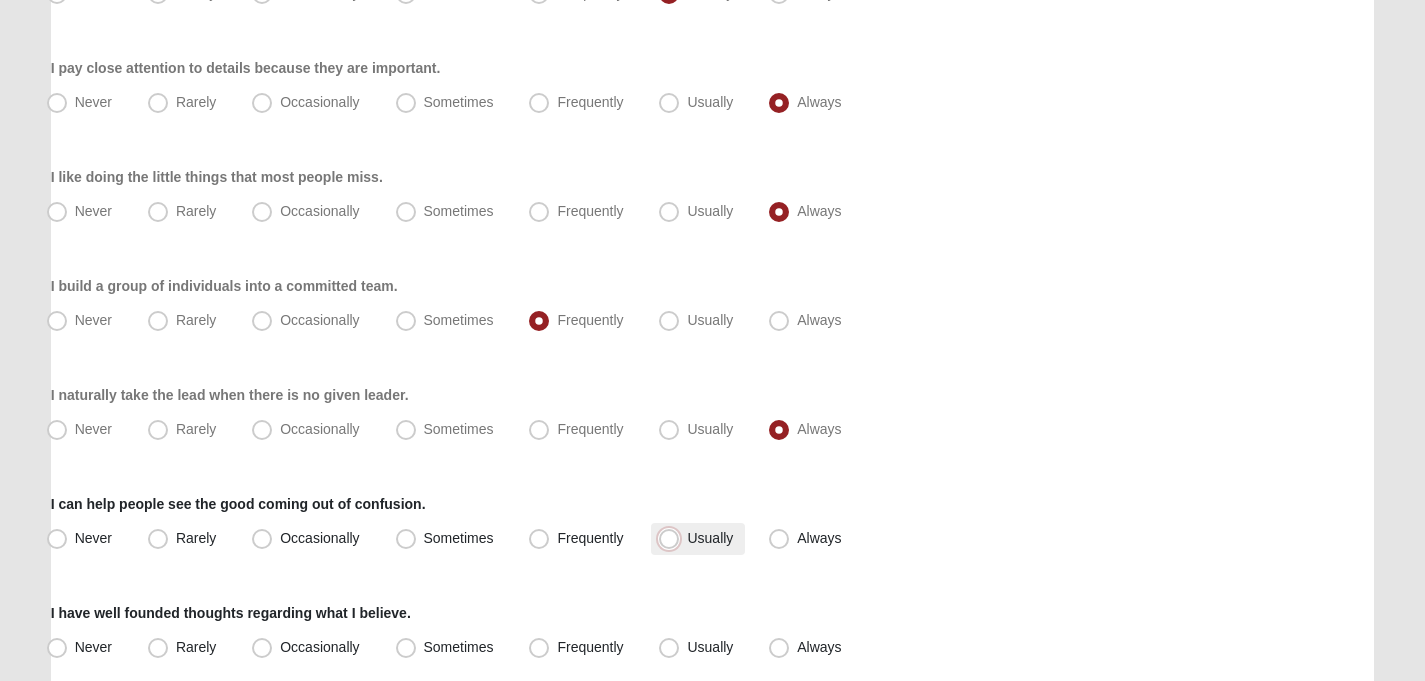click on "Usually" at bounding box center [673, 538] 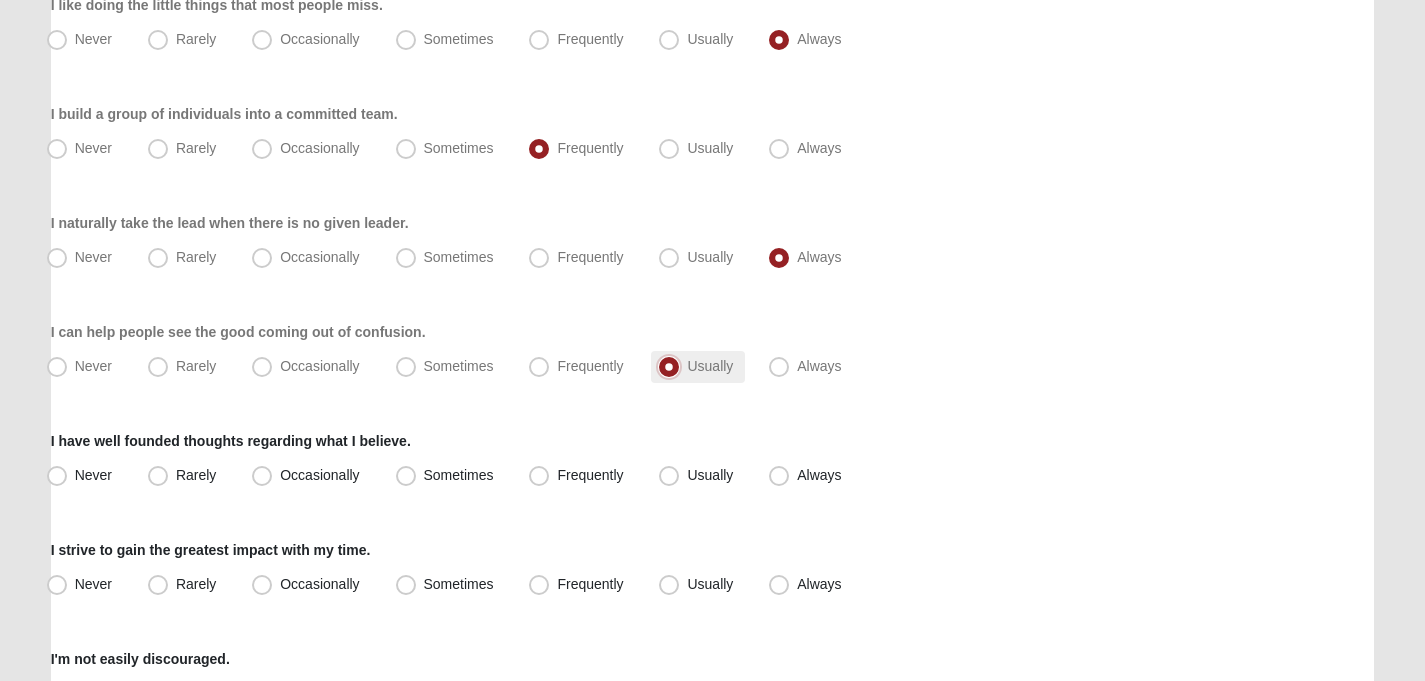scroll, scrollTop: 1154, scrollLeft: 0, axis: vertical 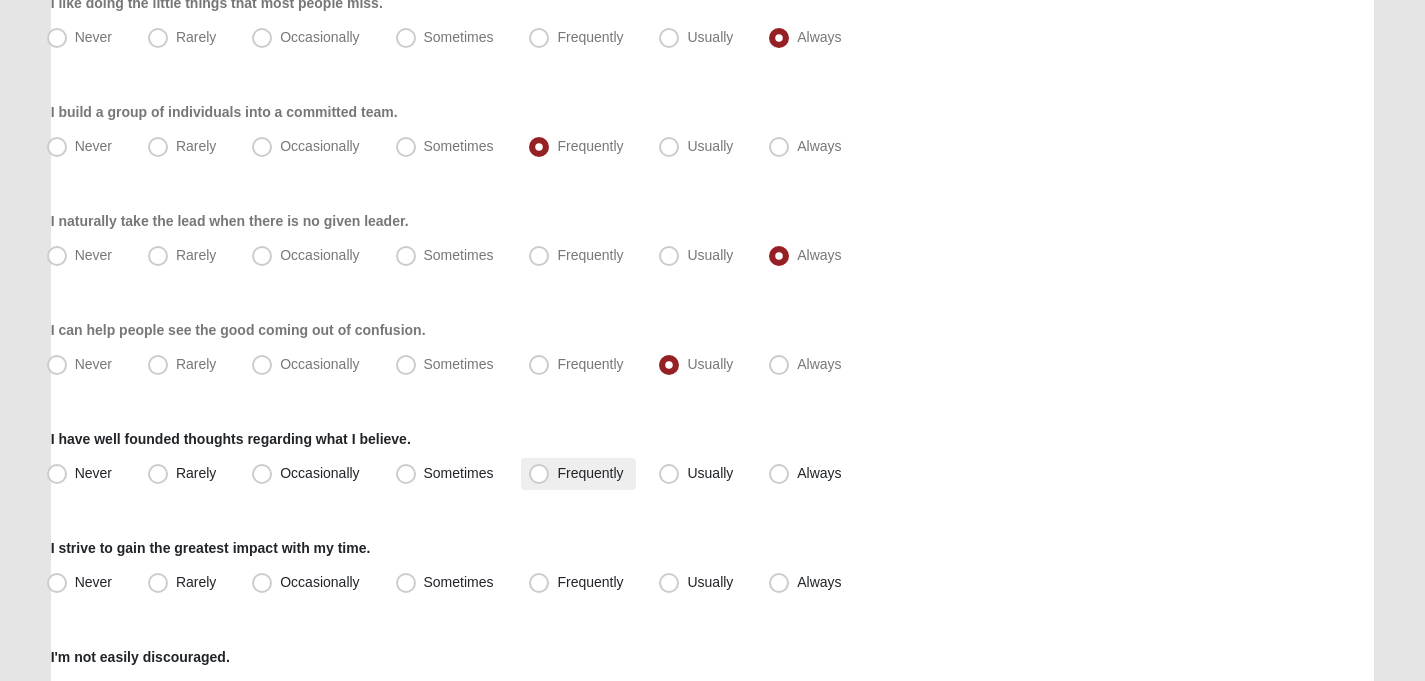 click on "Frequently" at bounding box center [590, 473] 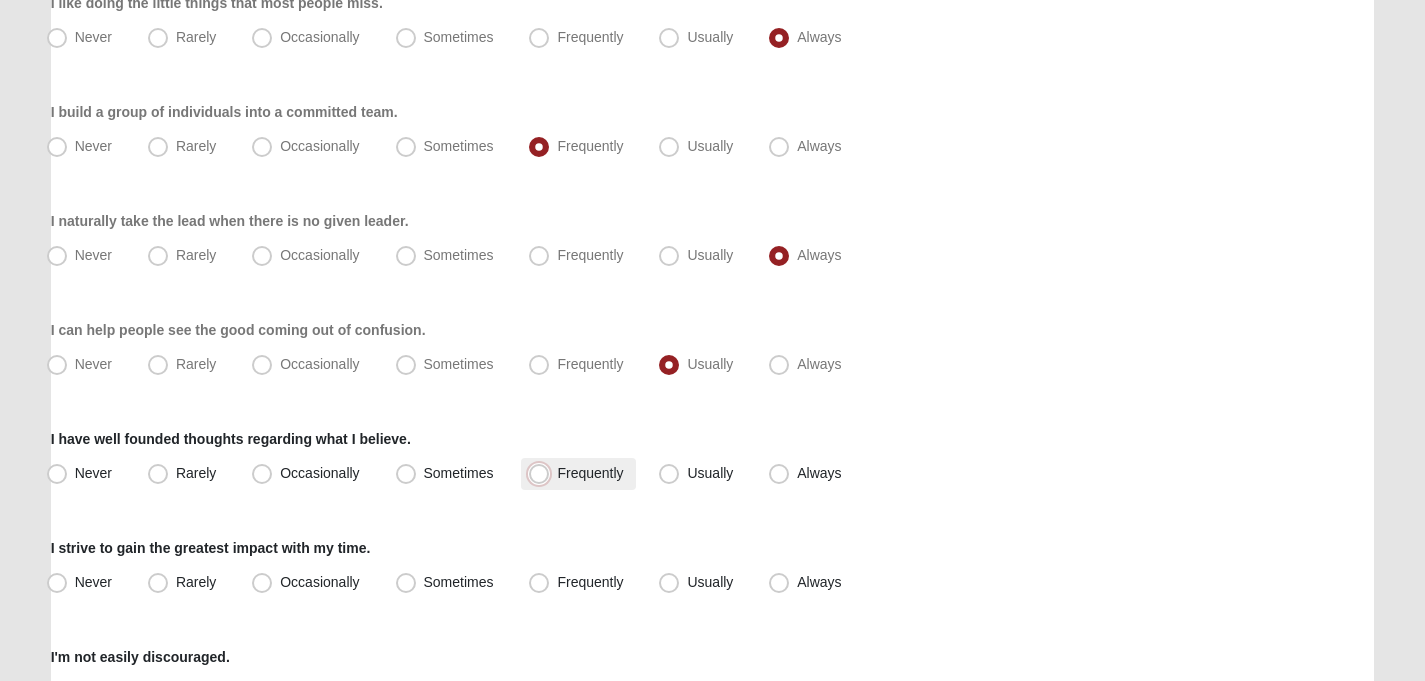 click on "Frequently" at bounding box center (543, 473) 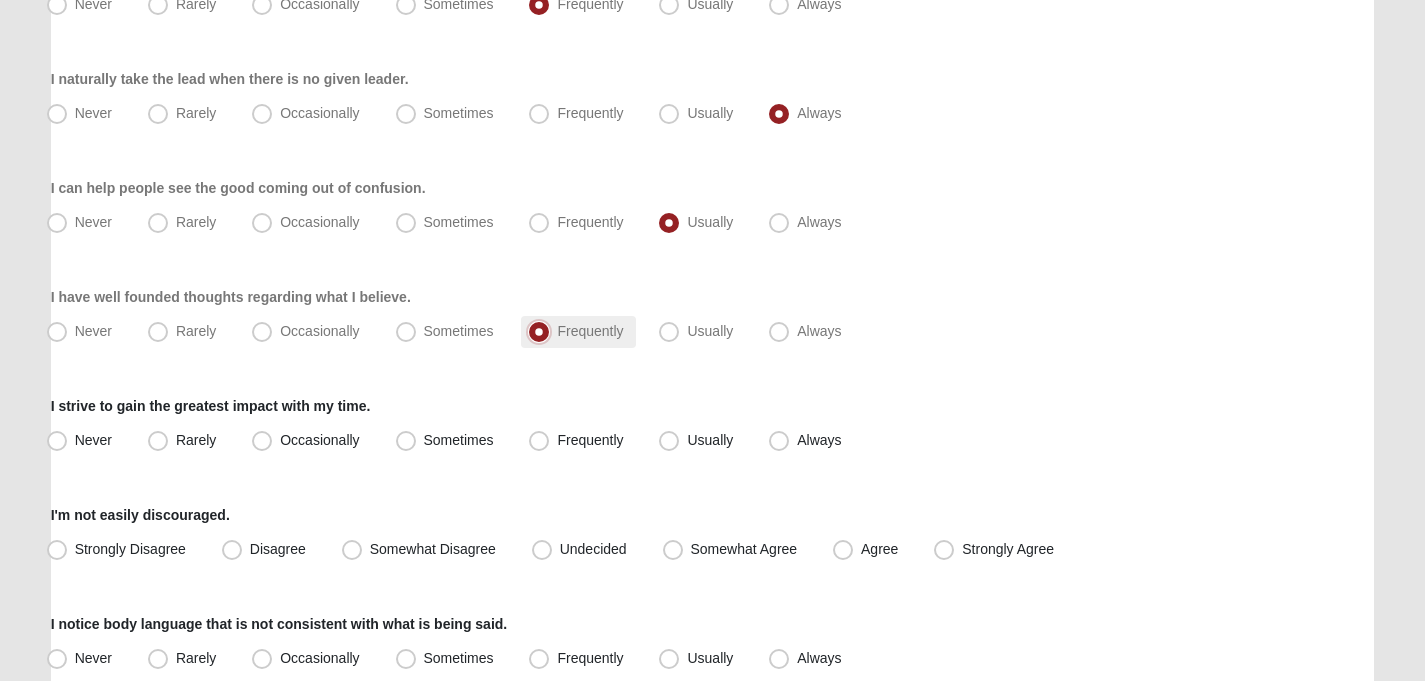 scroll, scrollTop: 1295, scrollLeft: 0, axis: vertical 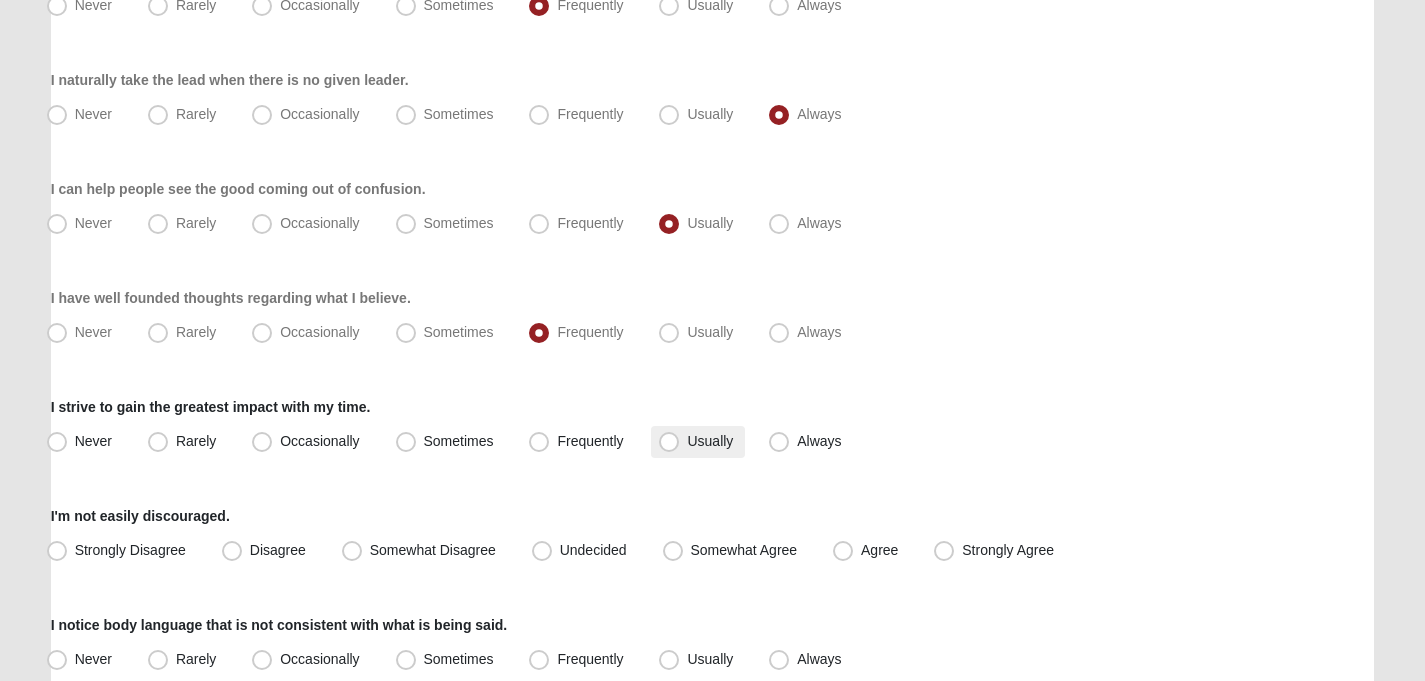 click on "Usually" at bounding box center [698, 442] 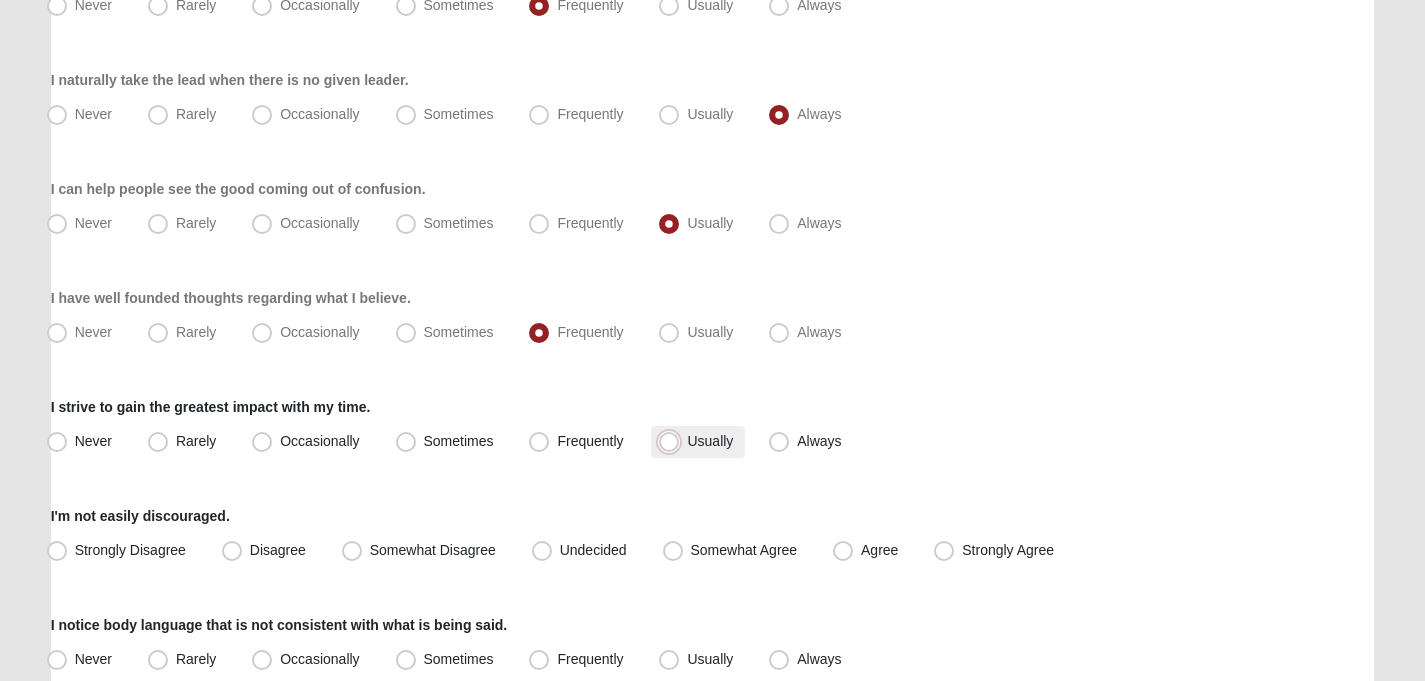 click on "Usually" at bounding box center [673, 441] 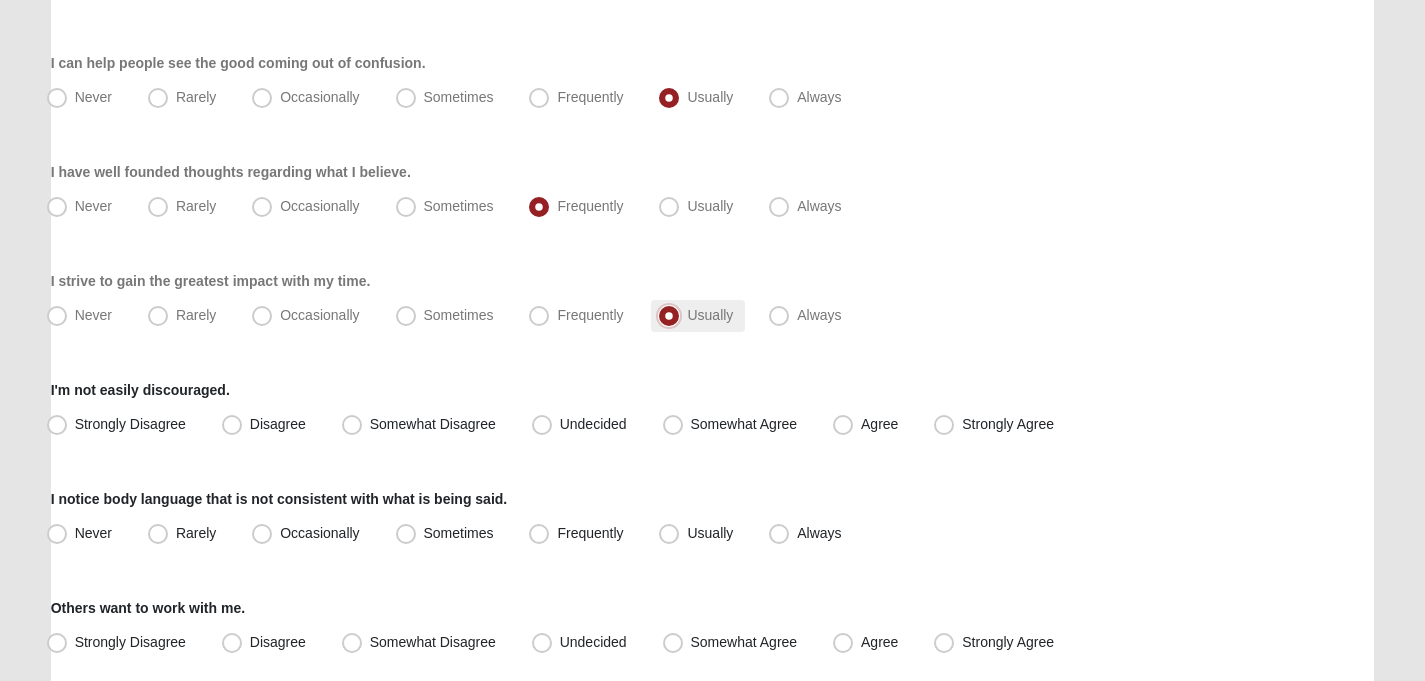 scroll, scrollTop: 1425, scrollLeft: 0, axis: vertical 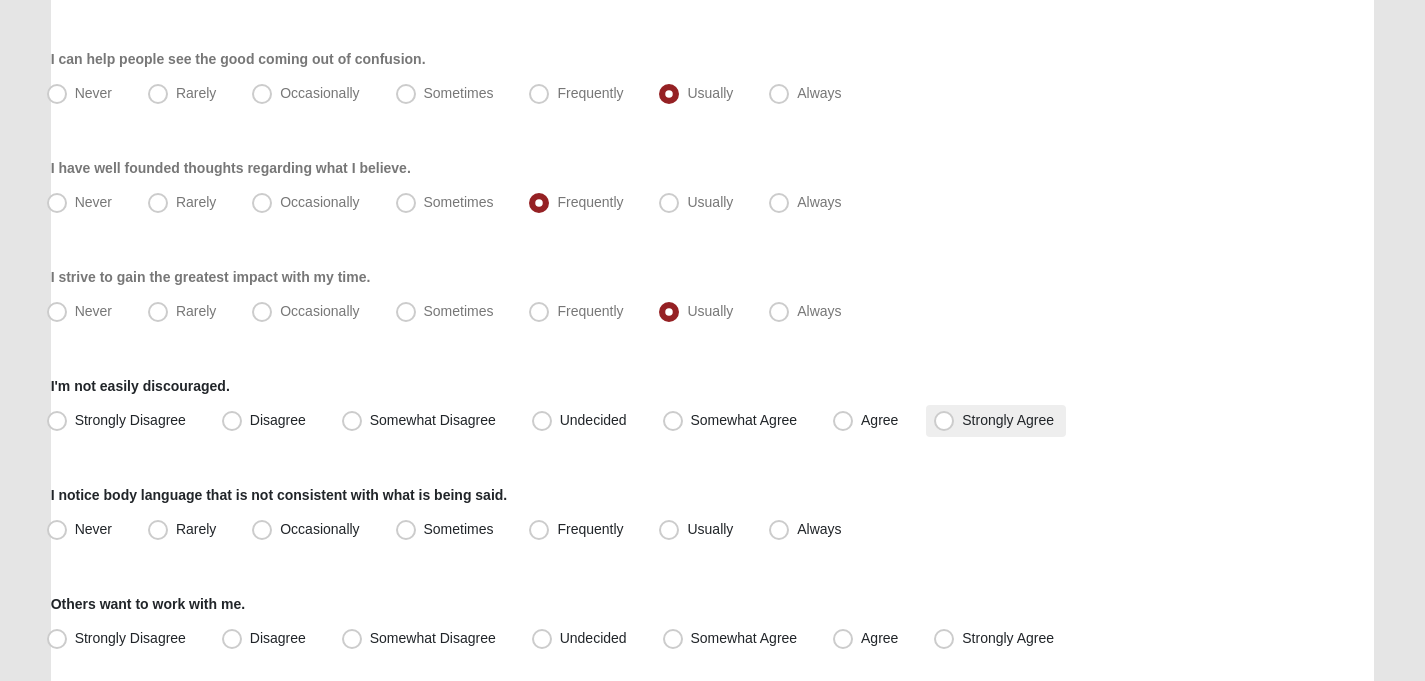 click on "Strongly Agree" at bounding box center (1008, 420) 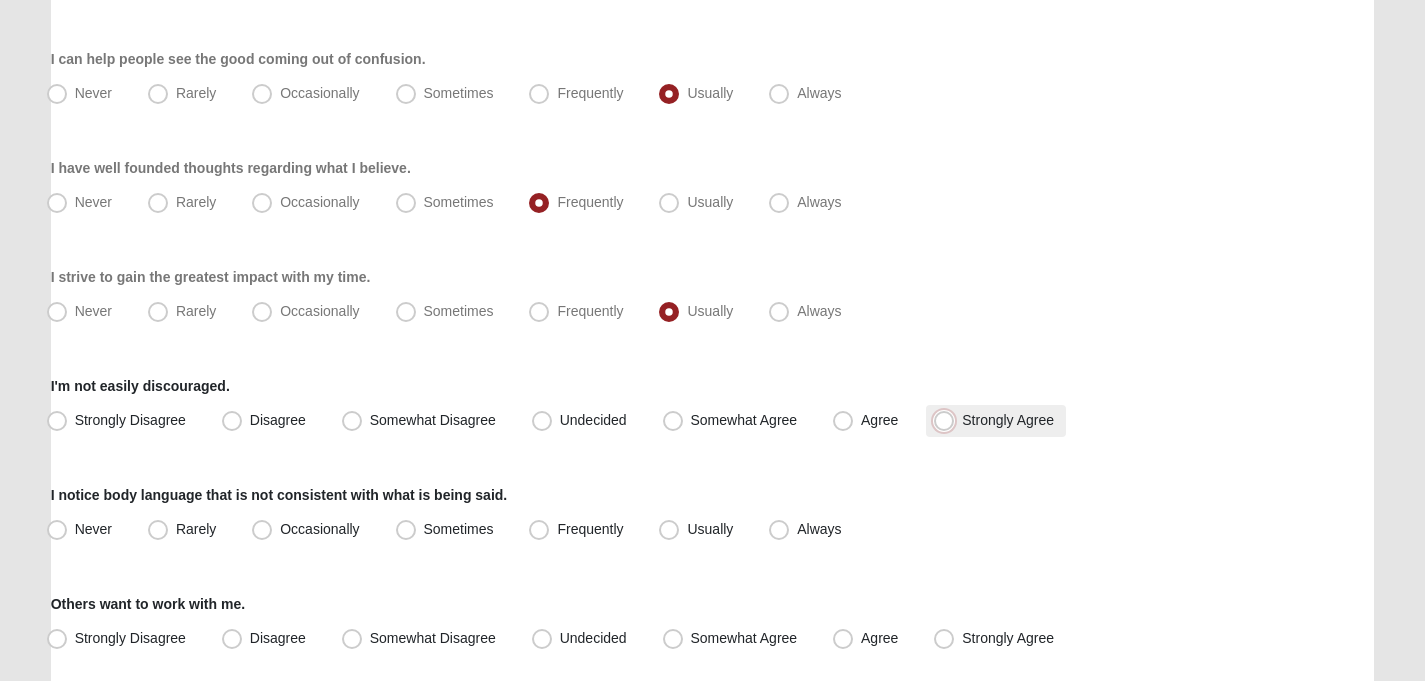 click on "Strongly Agree" at bounding box center [948, 420] 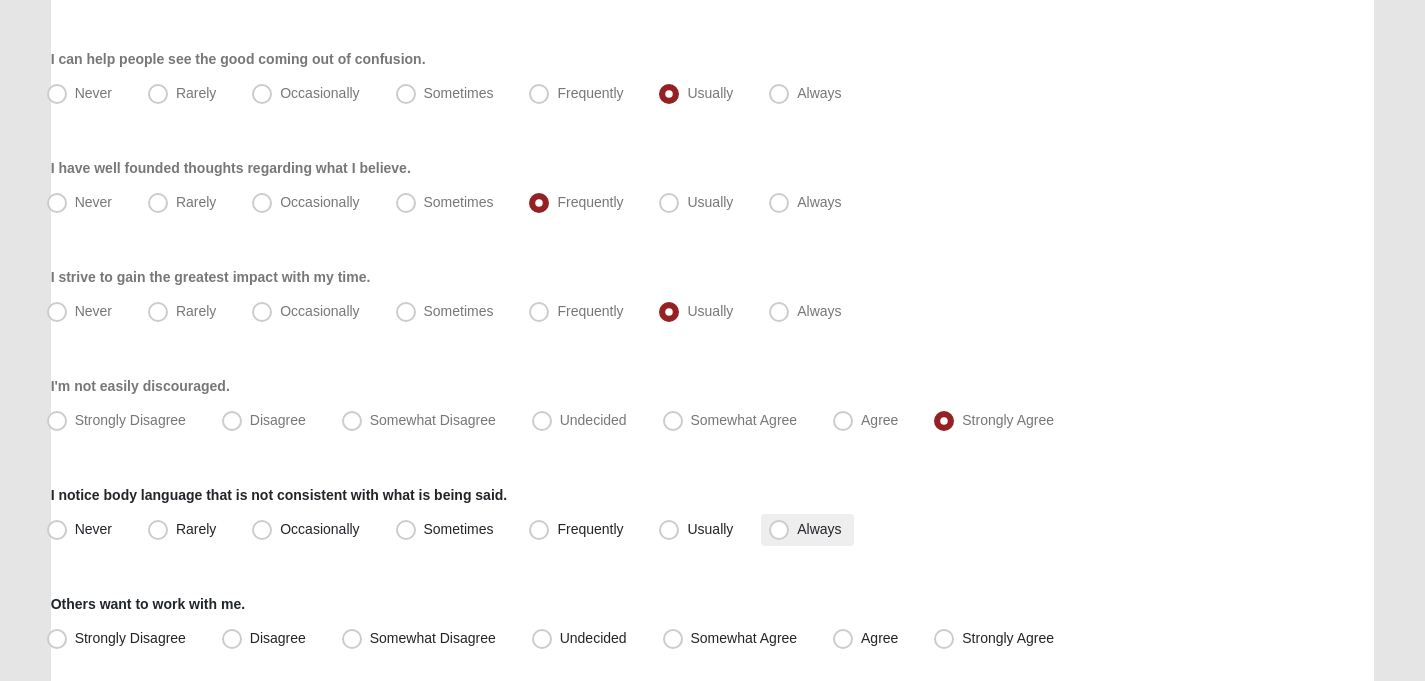 click on "Always" at bounding box center [819, 529] 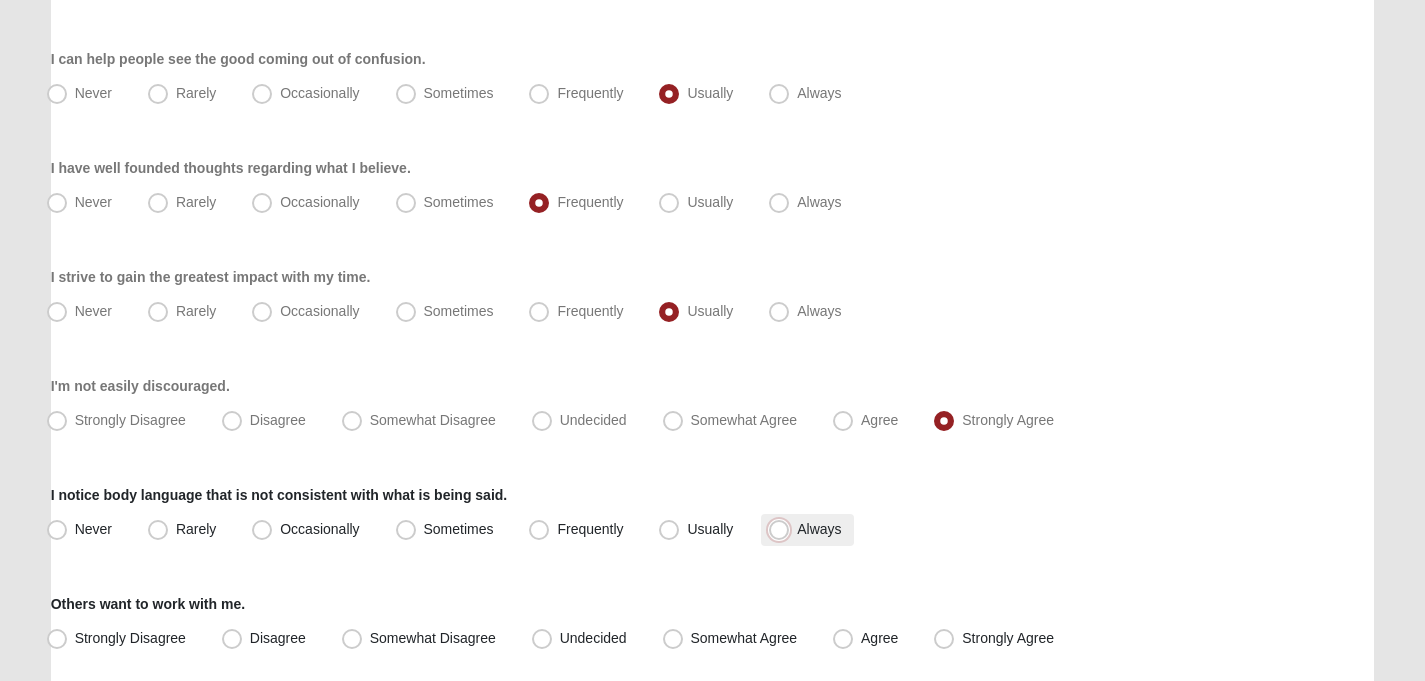 click on "Always" at bounding box center (783, 529) 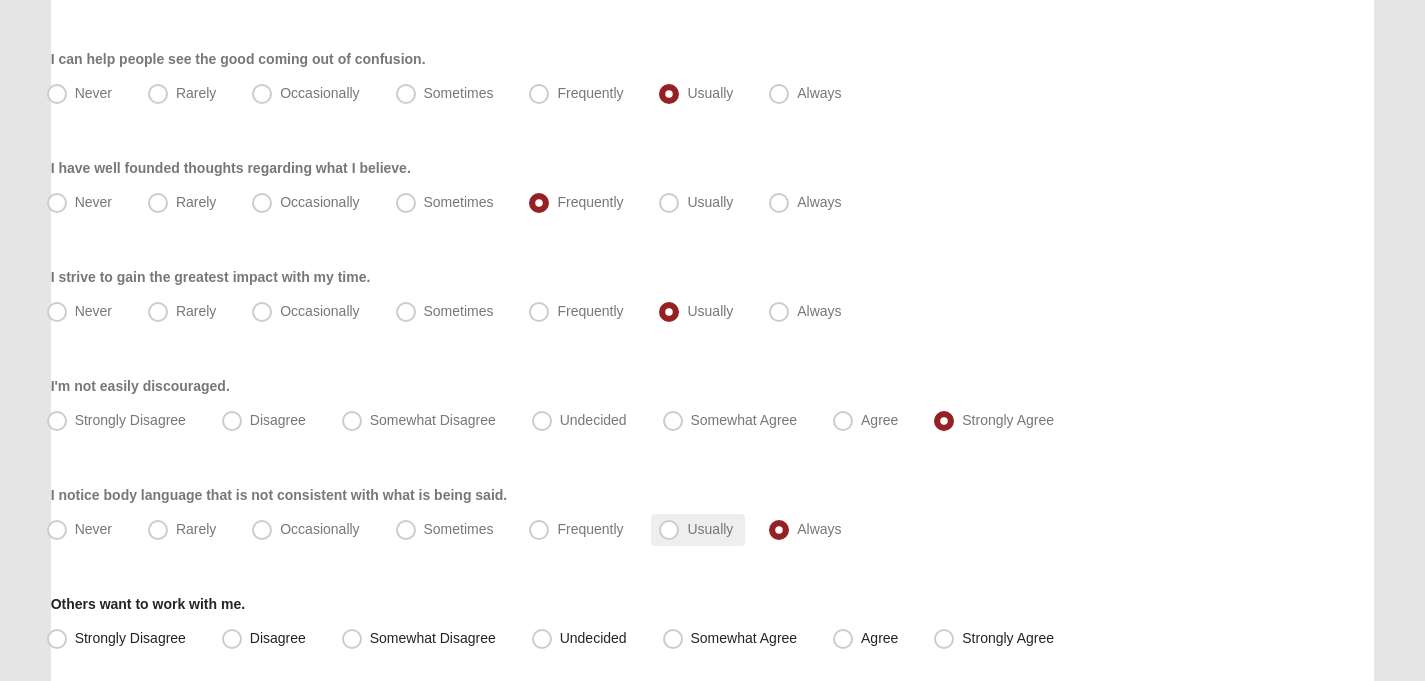 click on "Usually" at bounding box center (710, 529) 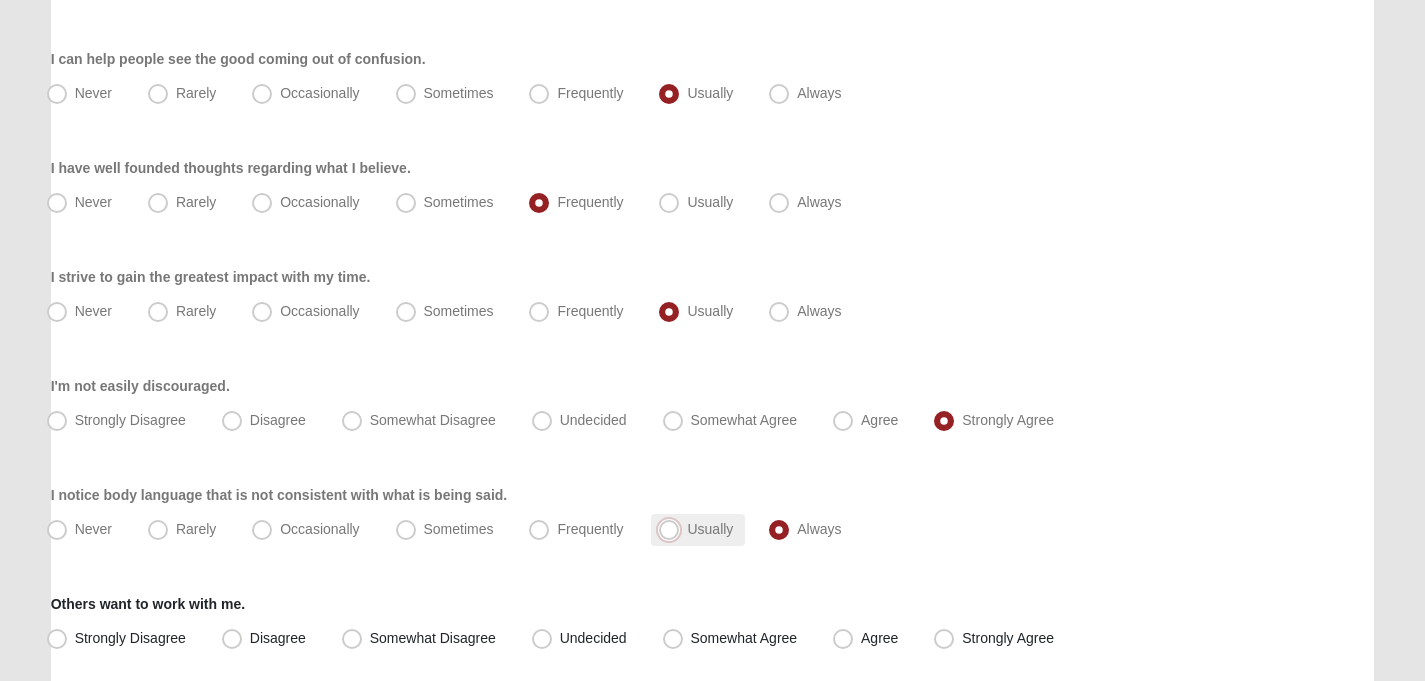 click on "Usually" at bounding box center (673, 529) 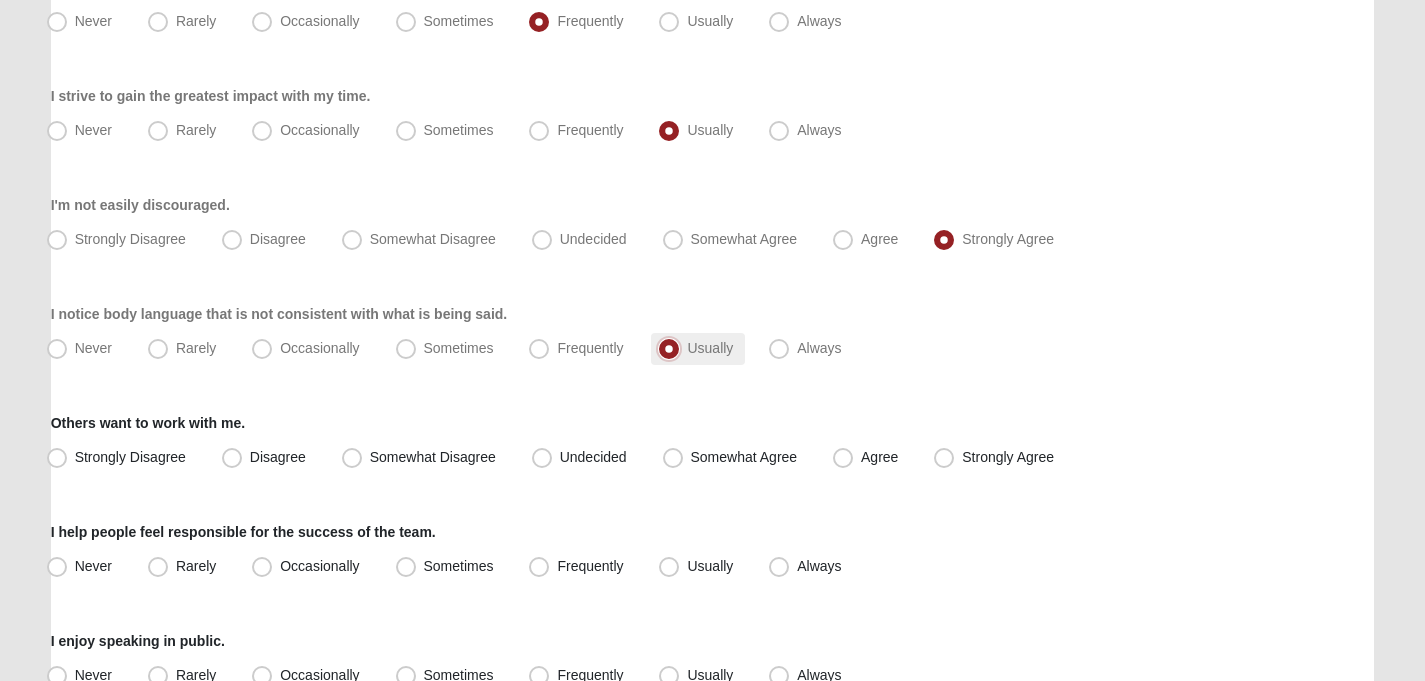 scroll, scrollTop: 1608, scrollLeft: 0, axis: vertical 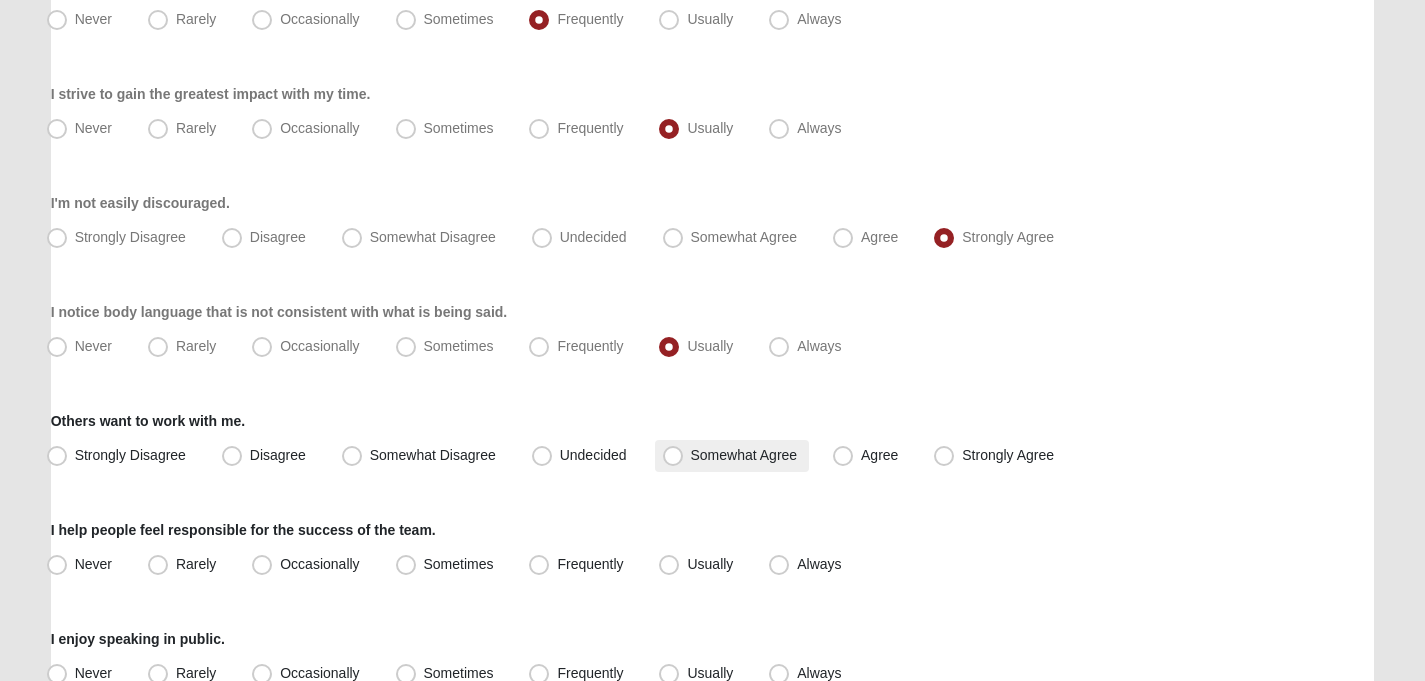 click on "Somewhat Agree" at bounding box center [744, 455] 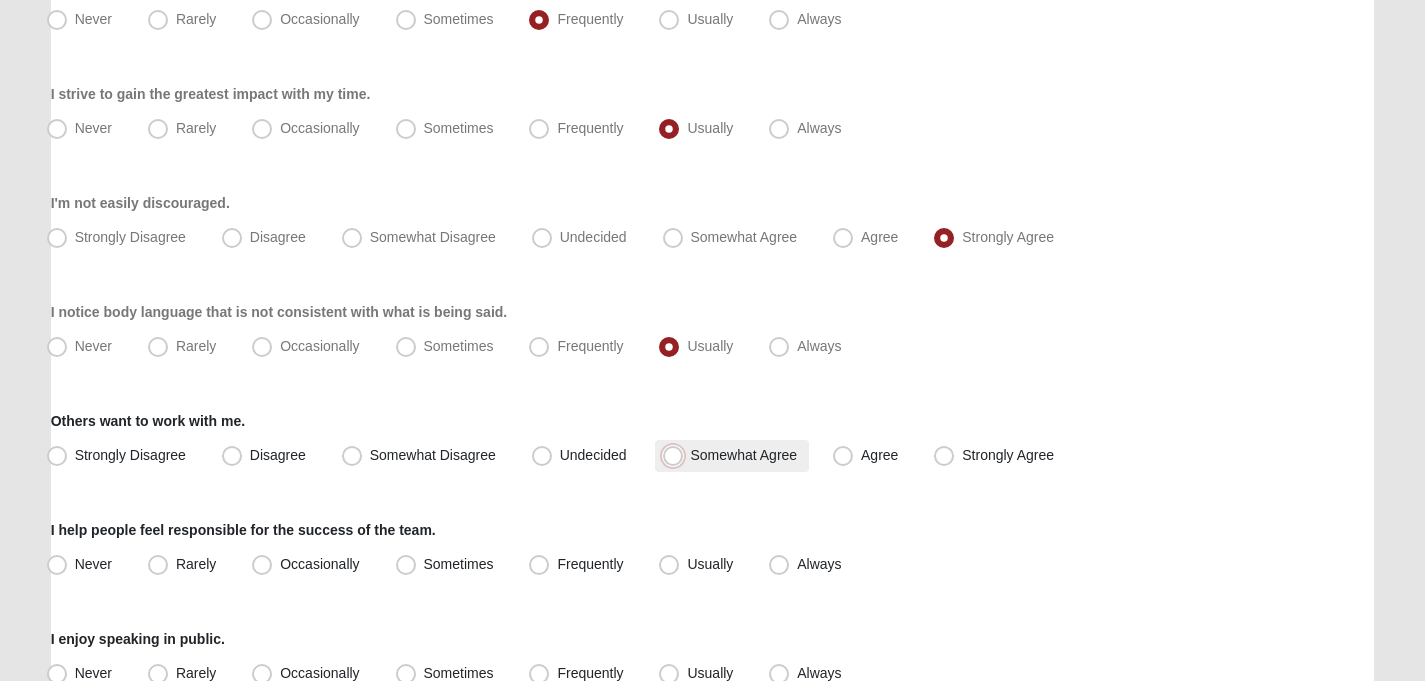 click on "Somewhat Agree" at bounding box center [677, 455] 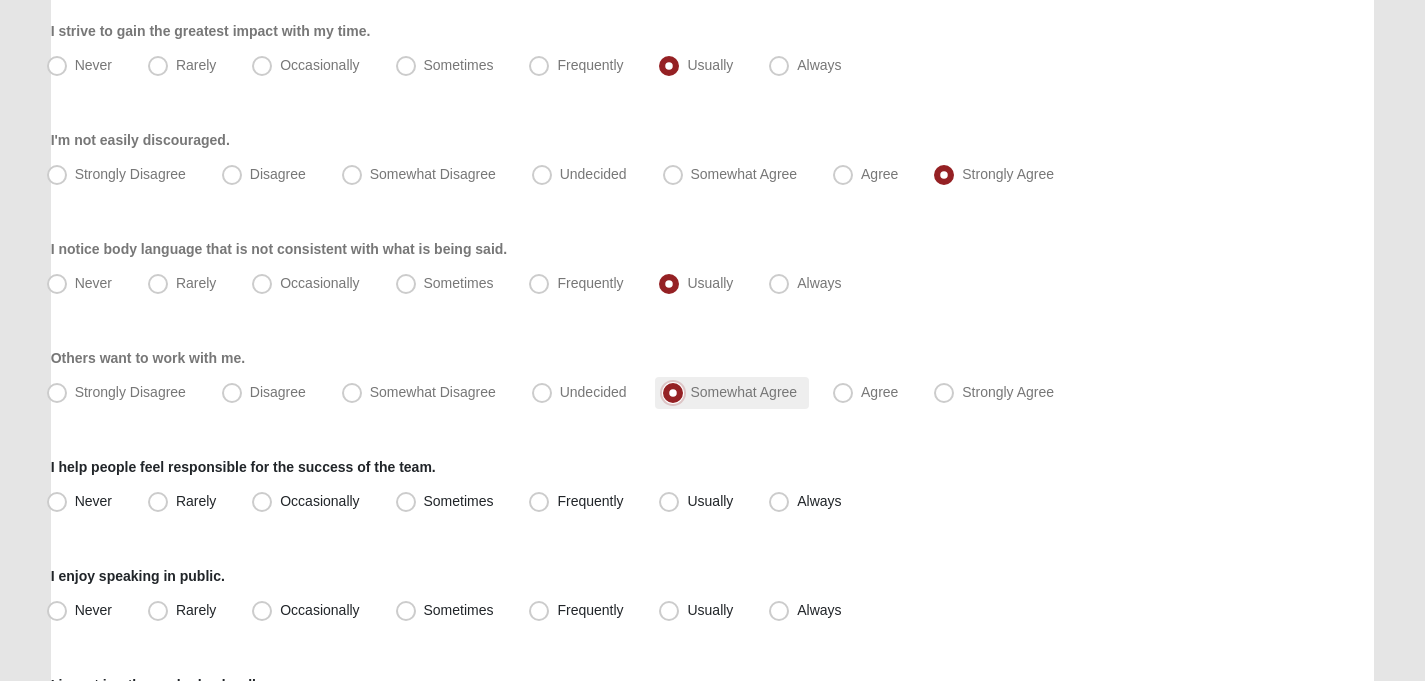 scroll, scrollTop: 1672, scrollLeft: 0, axis: vertical 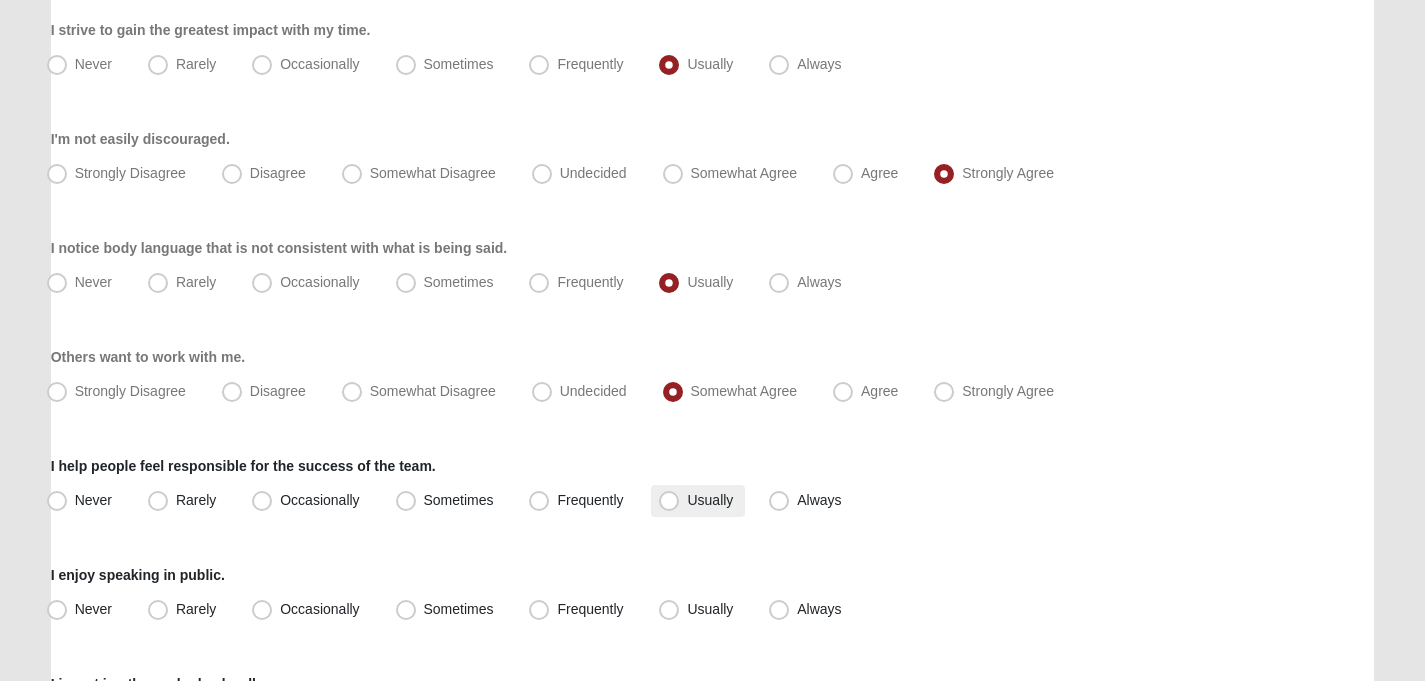 click on "Usually" at bounding box center [698, 501] 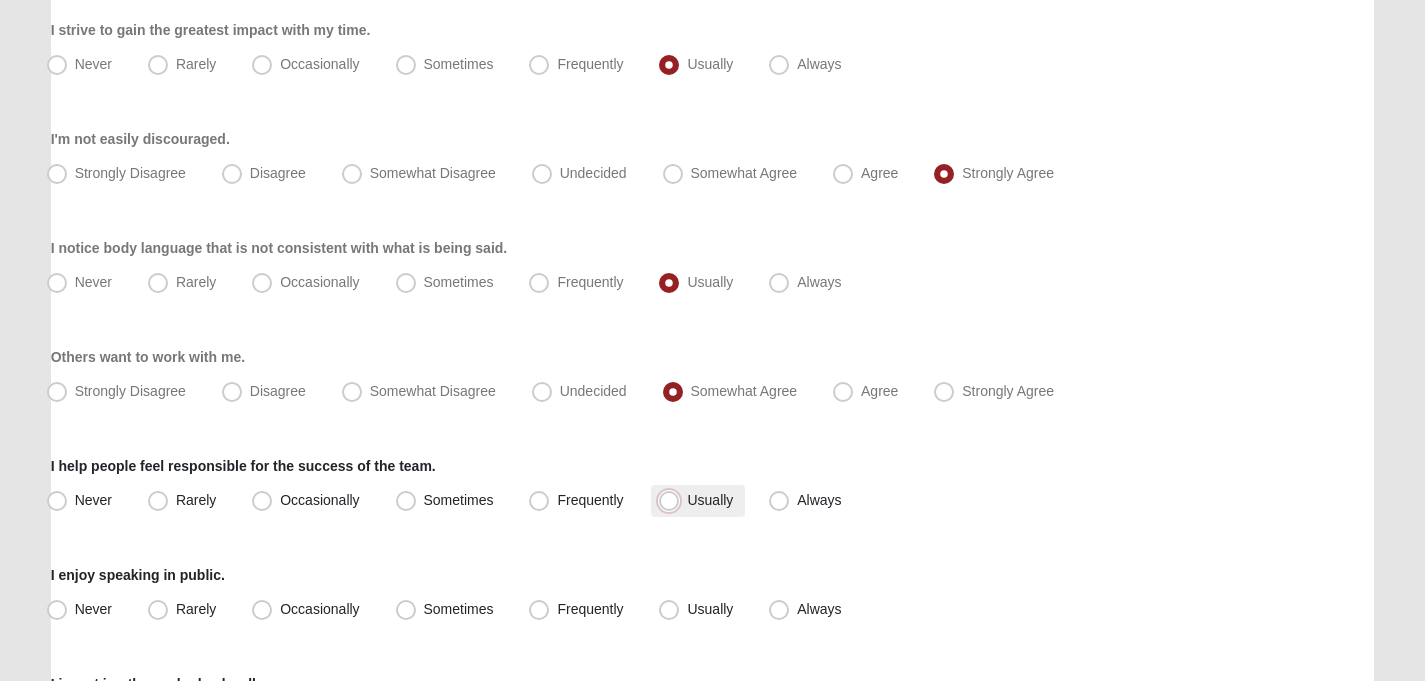 click on "Usually" at bounding box center [673, 500] 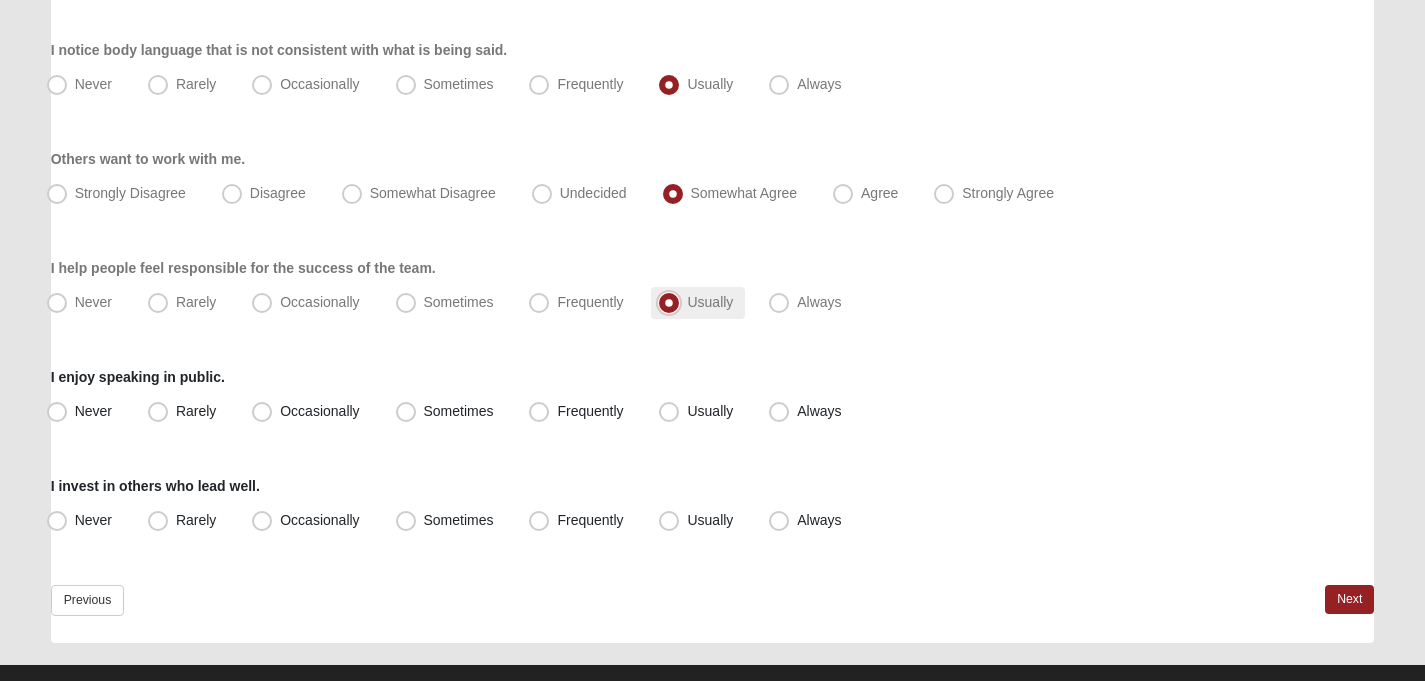 scroll, scrollTop: 1868, scrollLeft: 0, axis: vertical 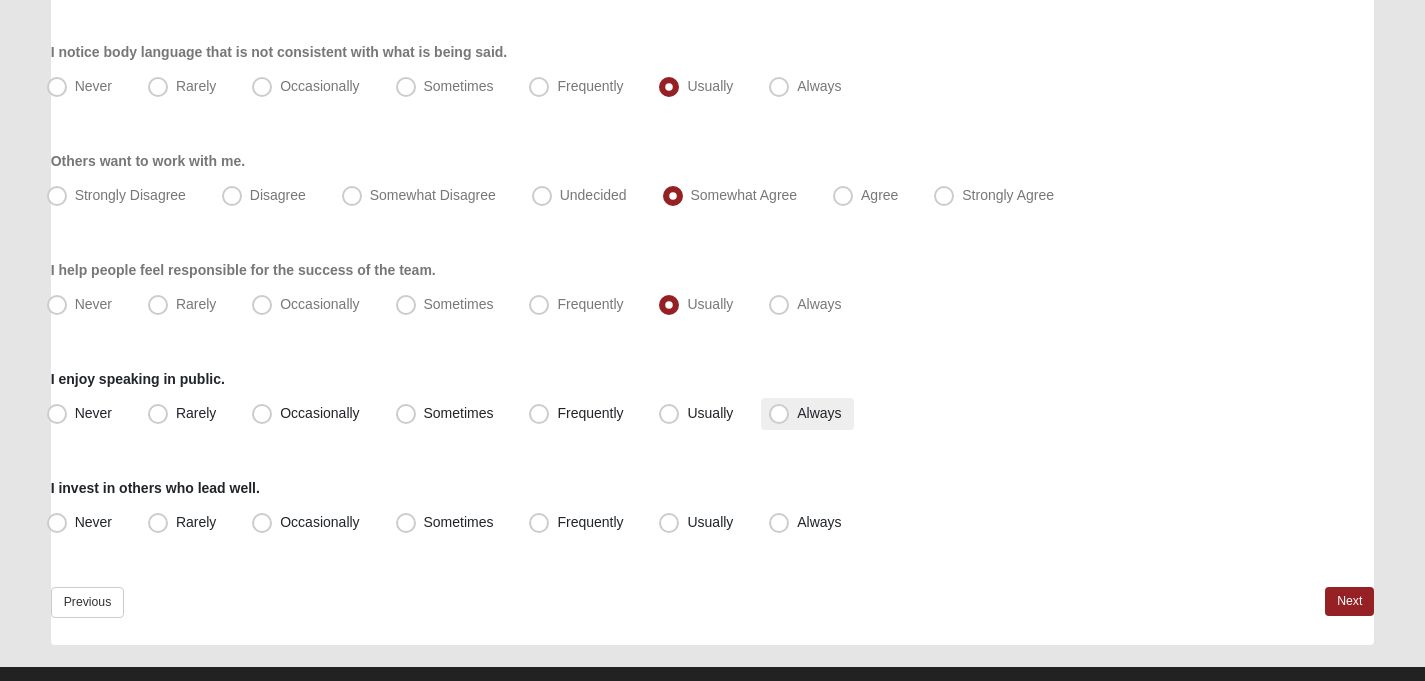 click on "Always" at bounding box center (807, 414) 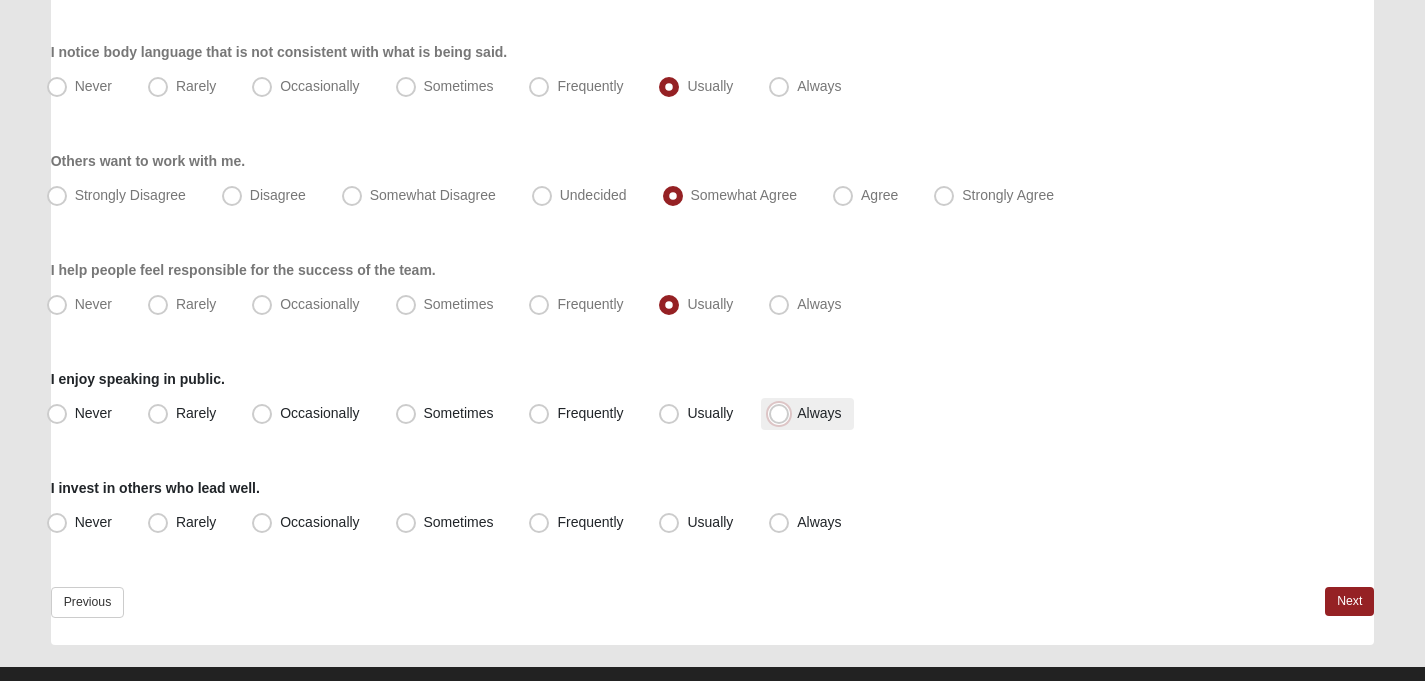 click on "Always" at bounding box center (783, 413) 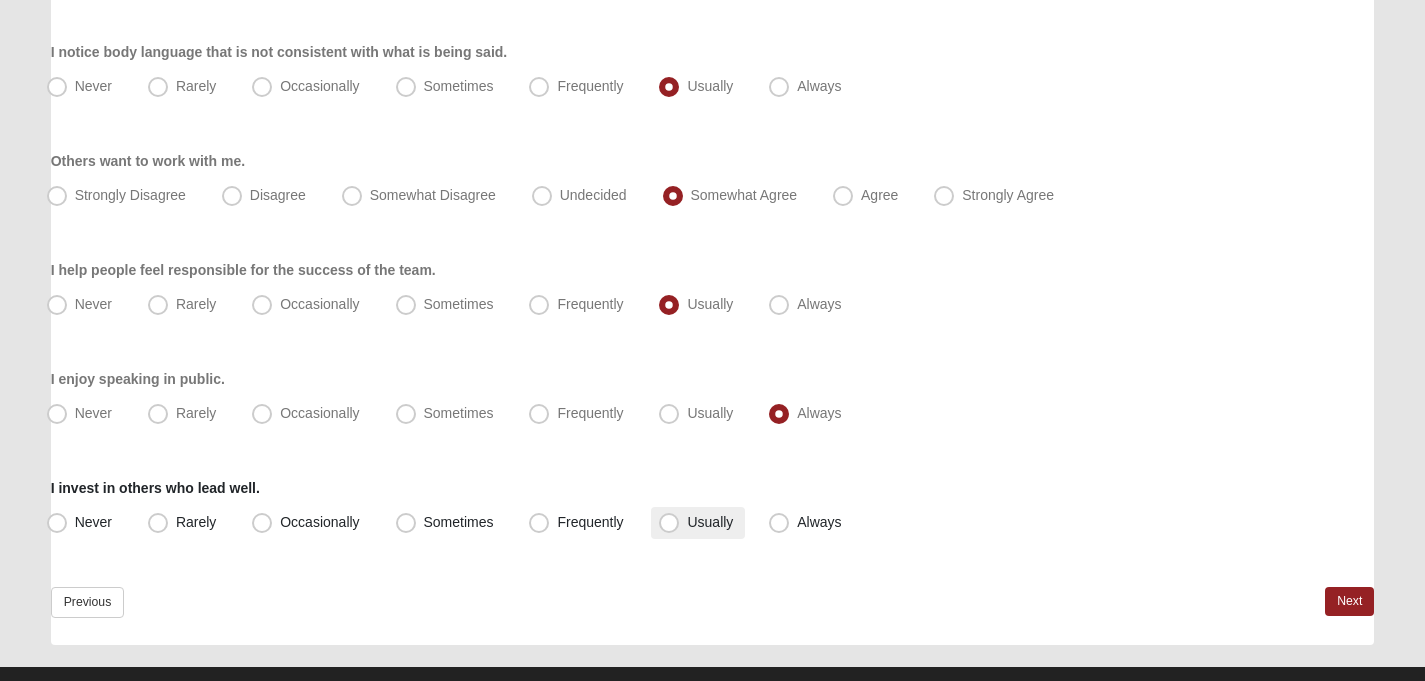 click on "Usually" at bounding box center (698, 523) 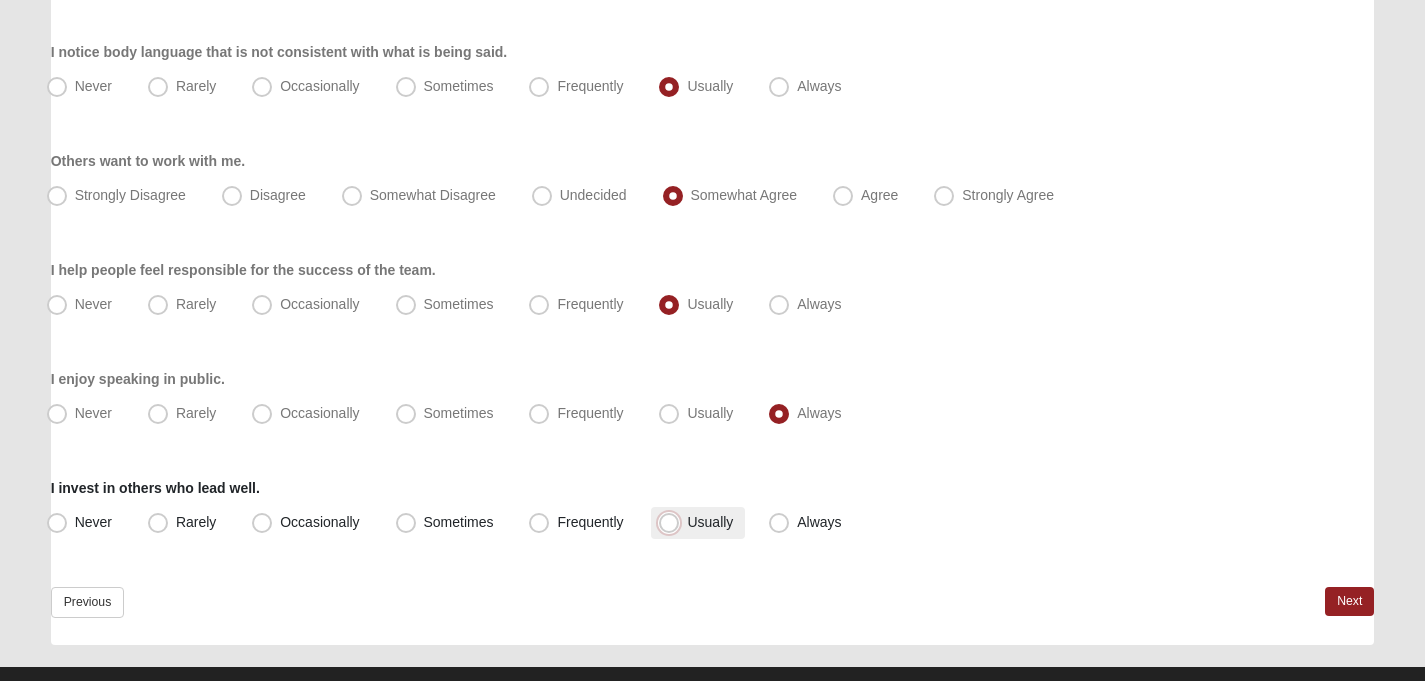 click on "Usually" at bounding box center [673, 522] 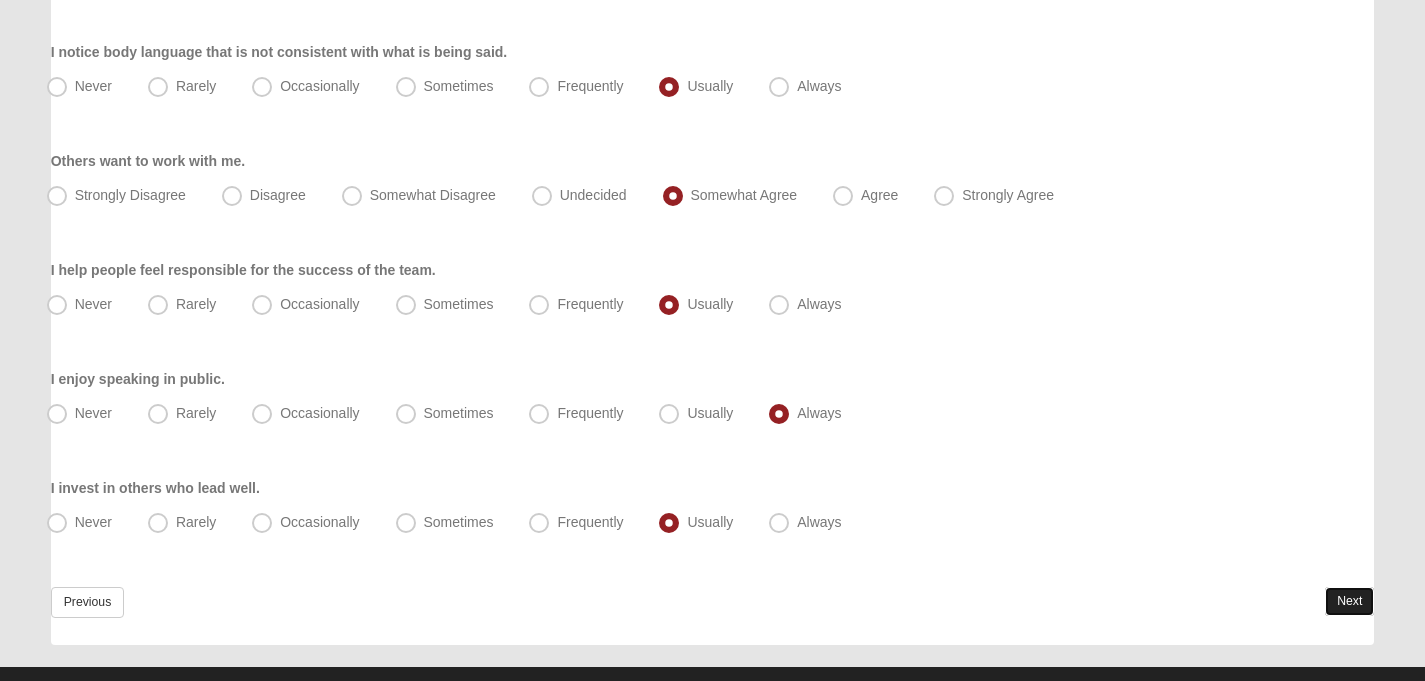 click on "Next" at bounding box center (1349, 601) 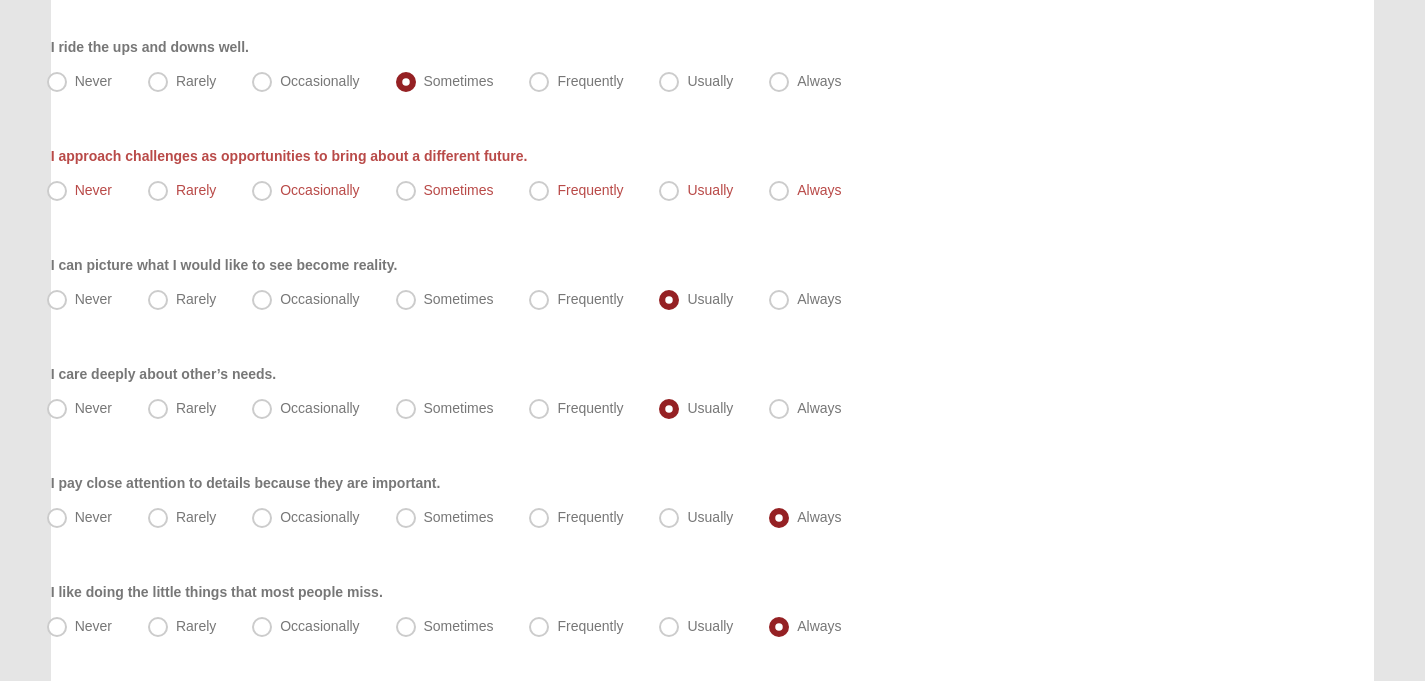 scroll, scrollTop: 466, scrollLeft: 0, axis: vertical 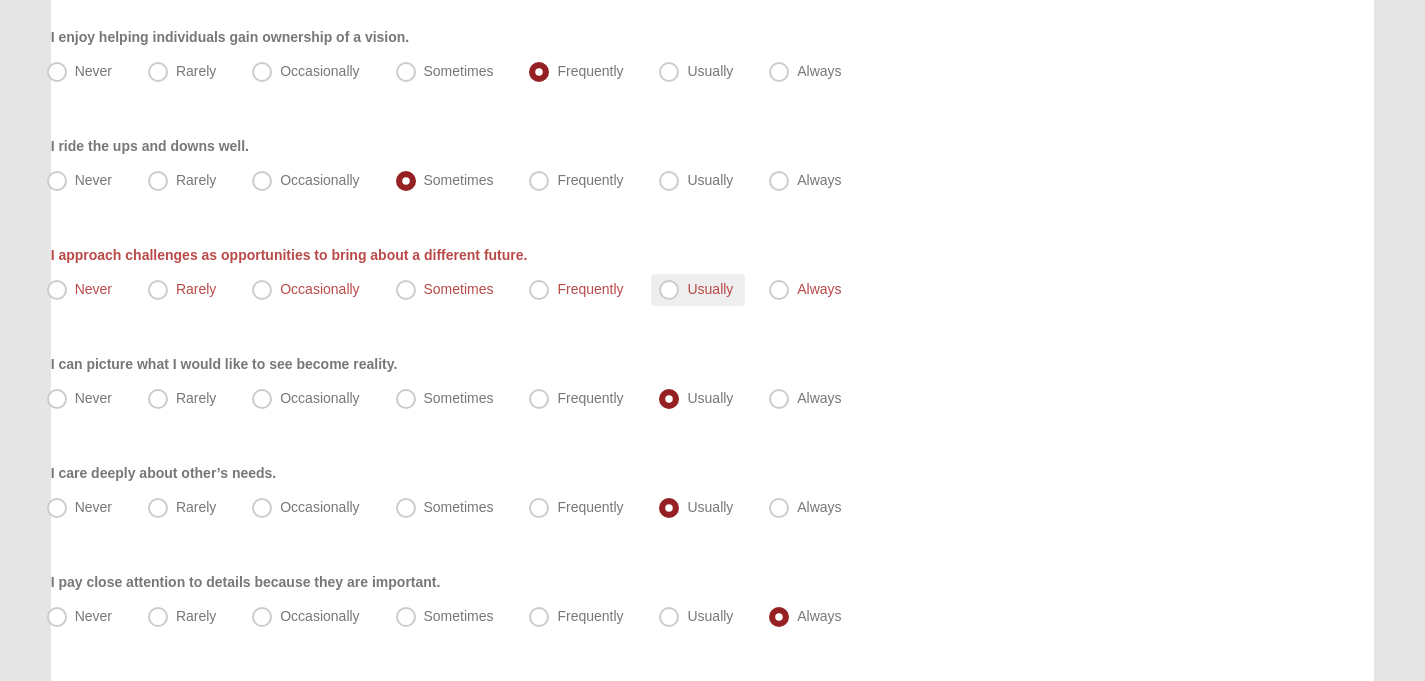 click on "Usually" at bounding box center (698, 290) 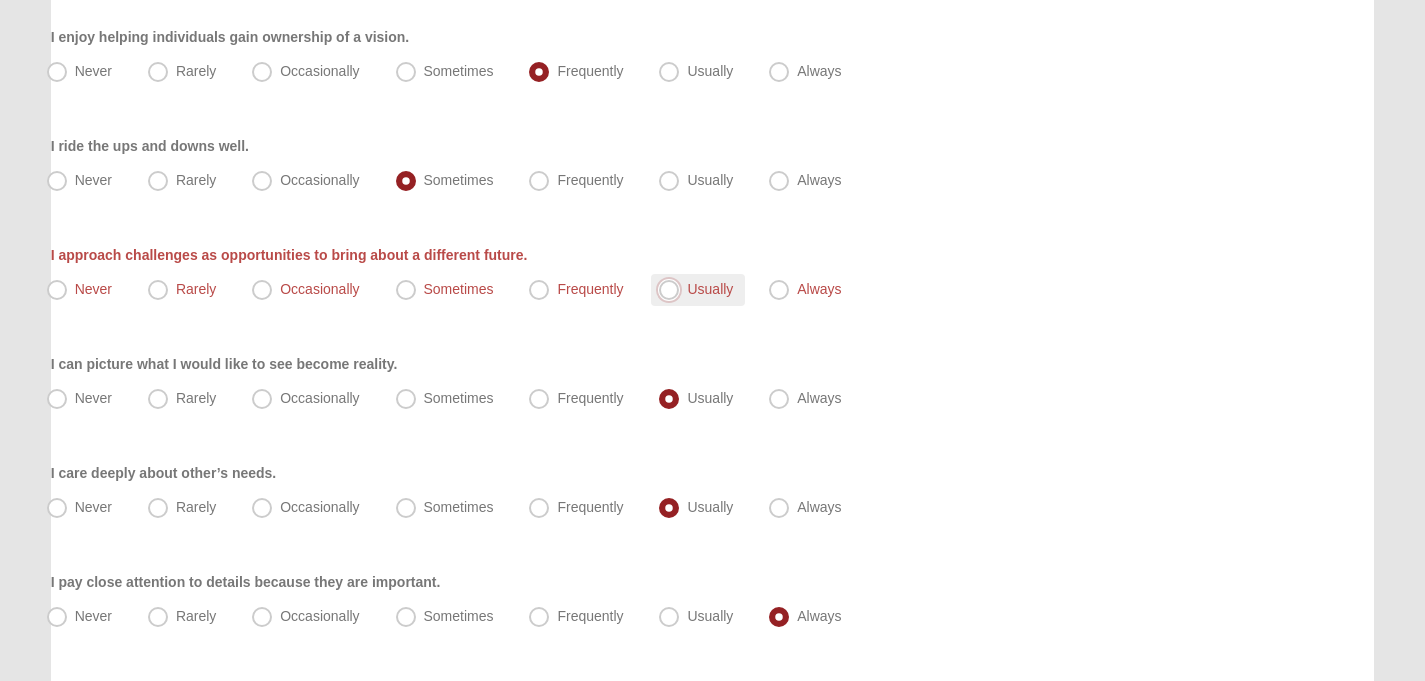 click on "Usually" at bounding box center [673, 289] 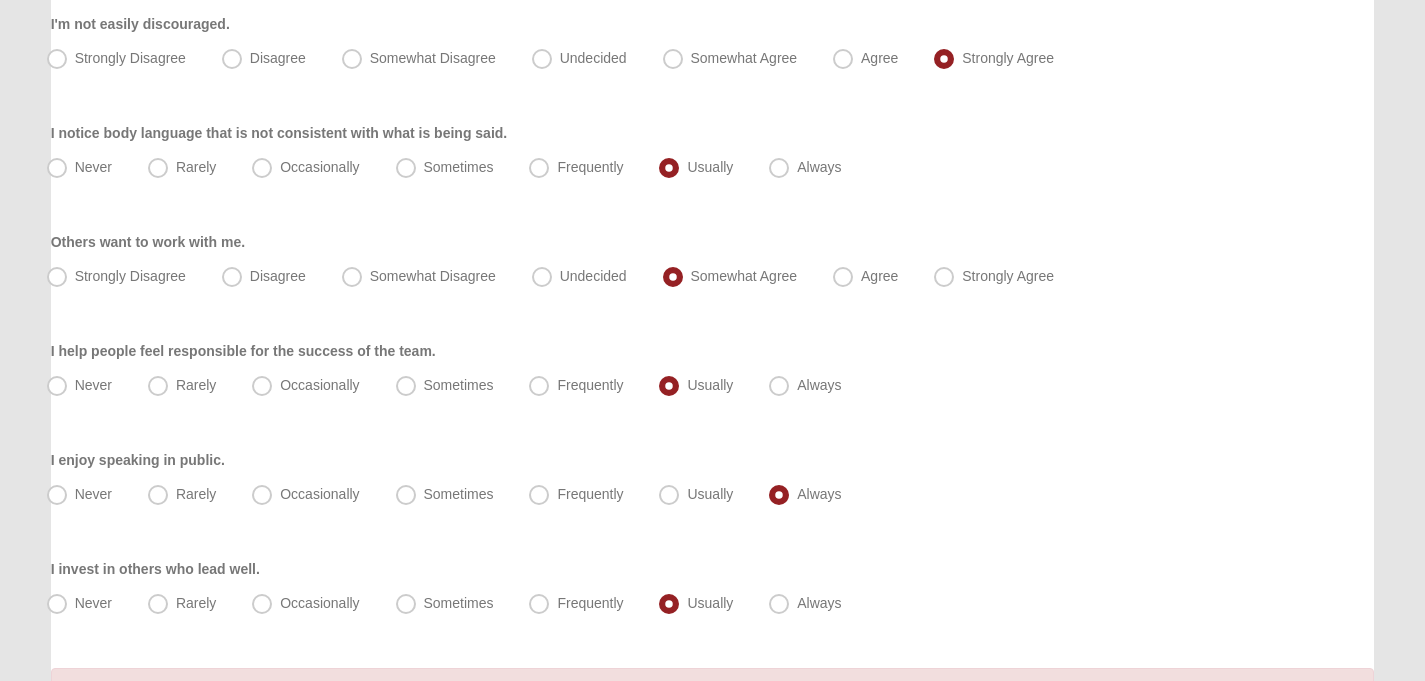 scroll, scrollTop: 1977, scrollLeft: 0, axis: vertical 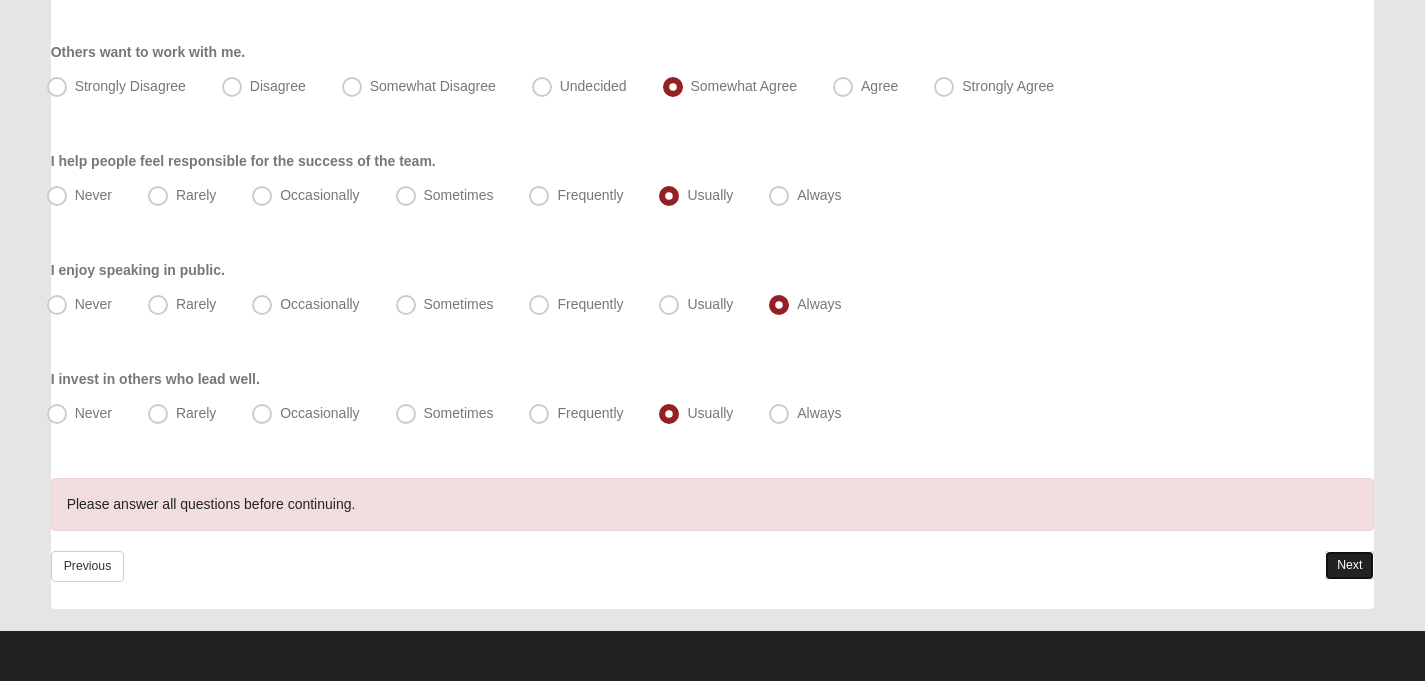 click on "Next" at bounding box center [1349, 565] 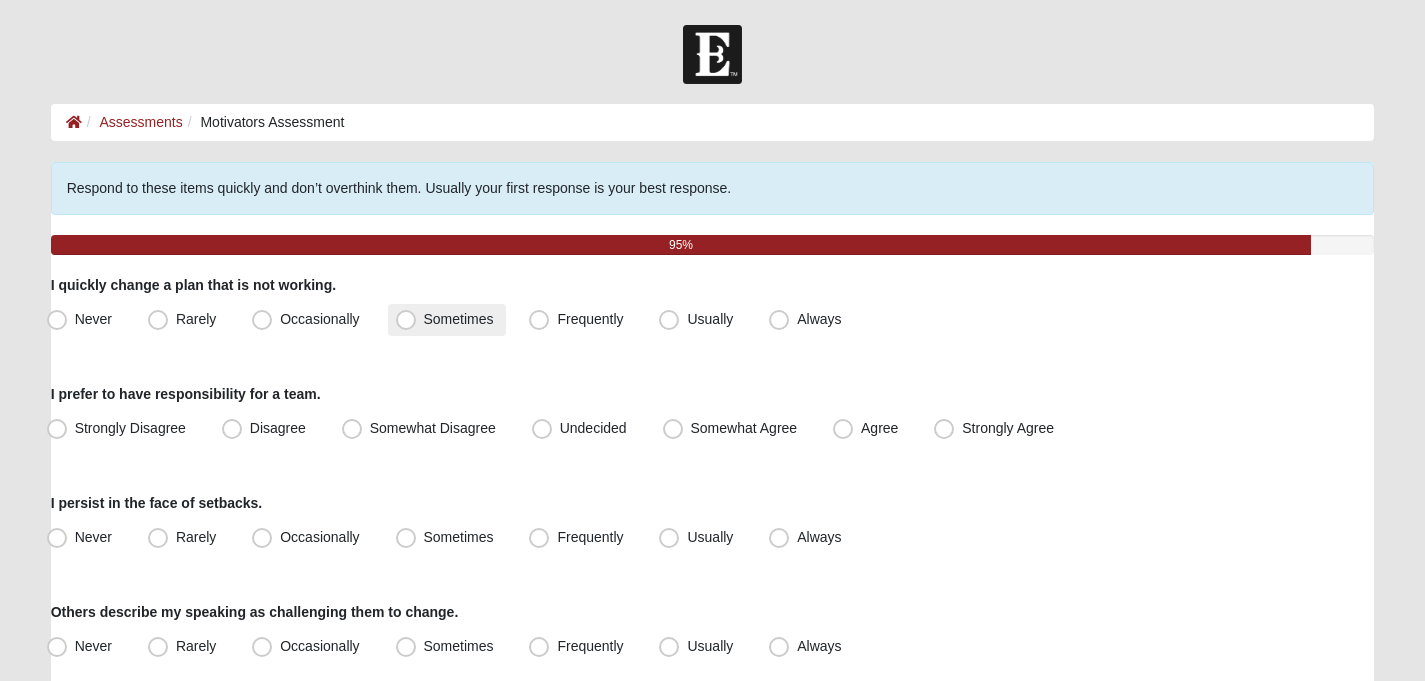 click on "Sometimes" at bounding box center (459, 319) 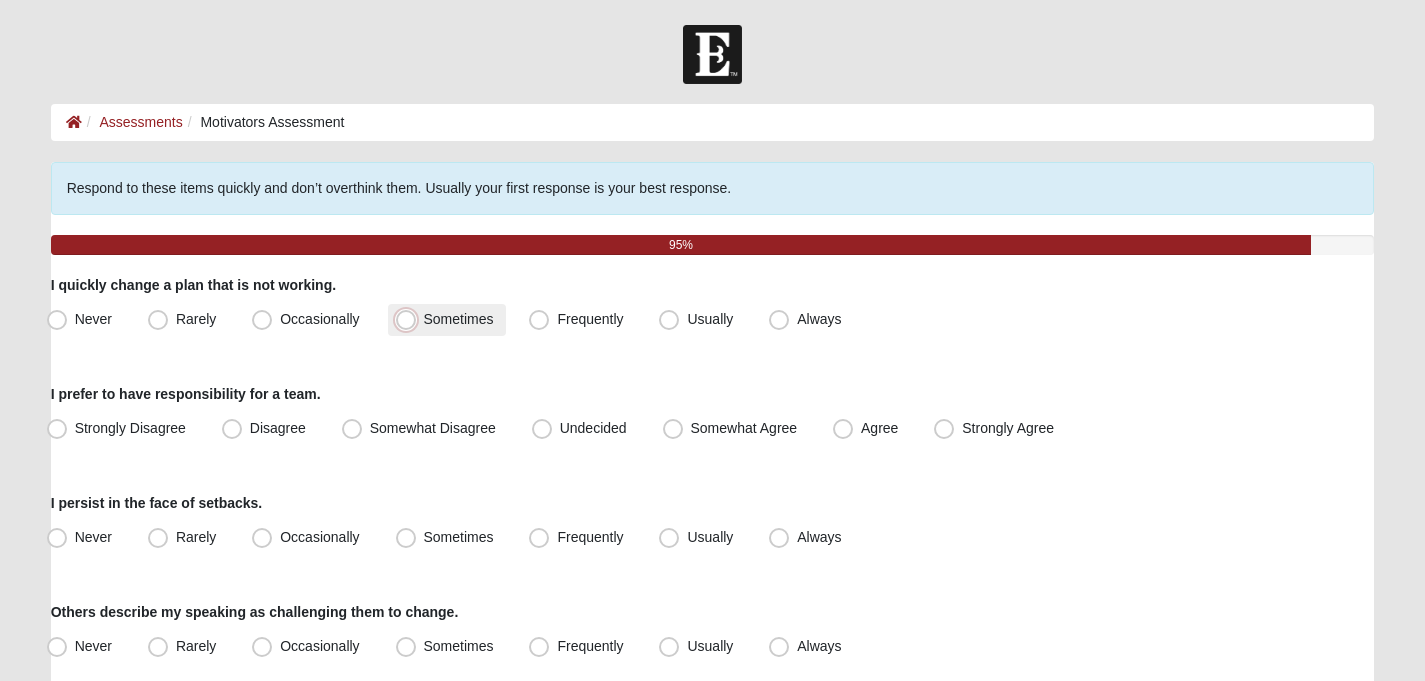 click on "Sometimes" at bounding box center (410, 319) 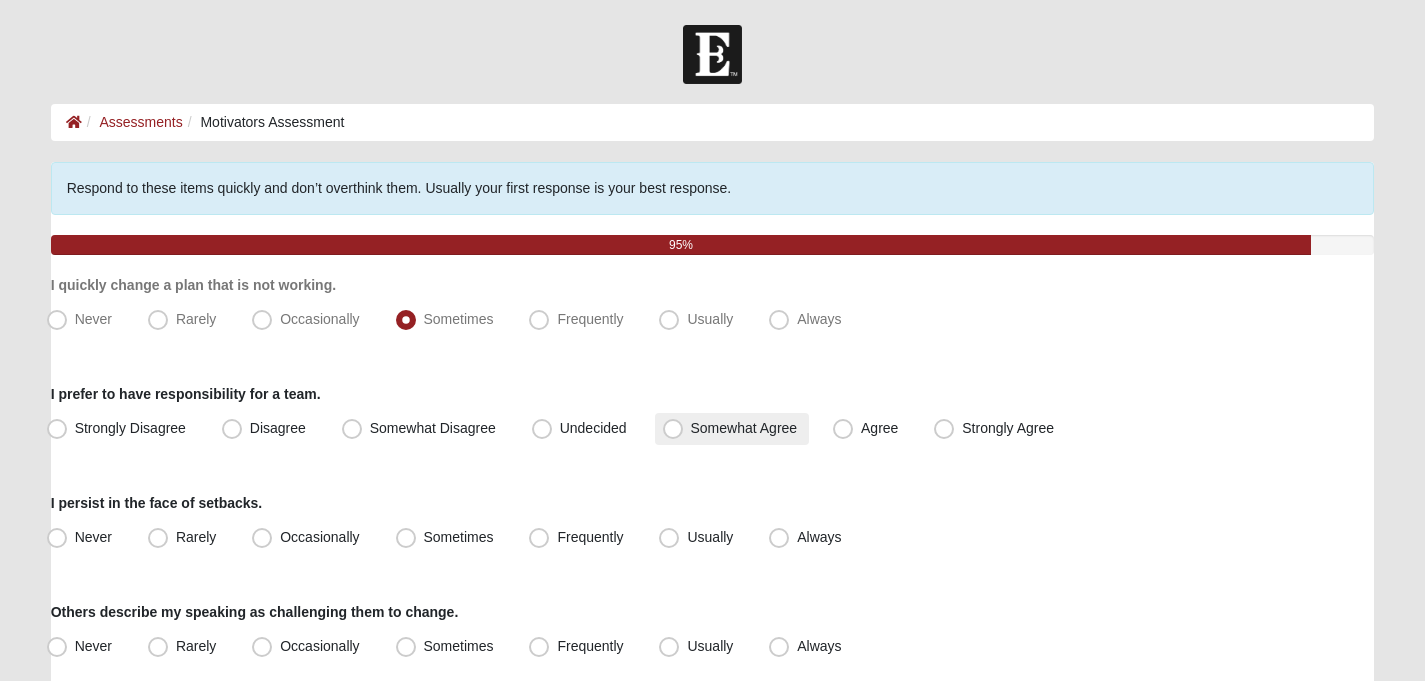 click on "Somewhat Agree" at bounding box center [744, 428] 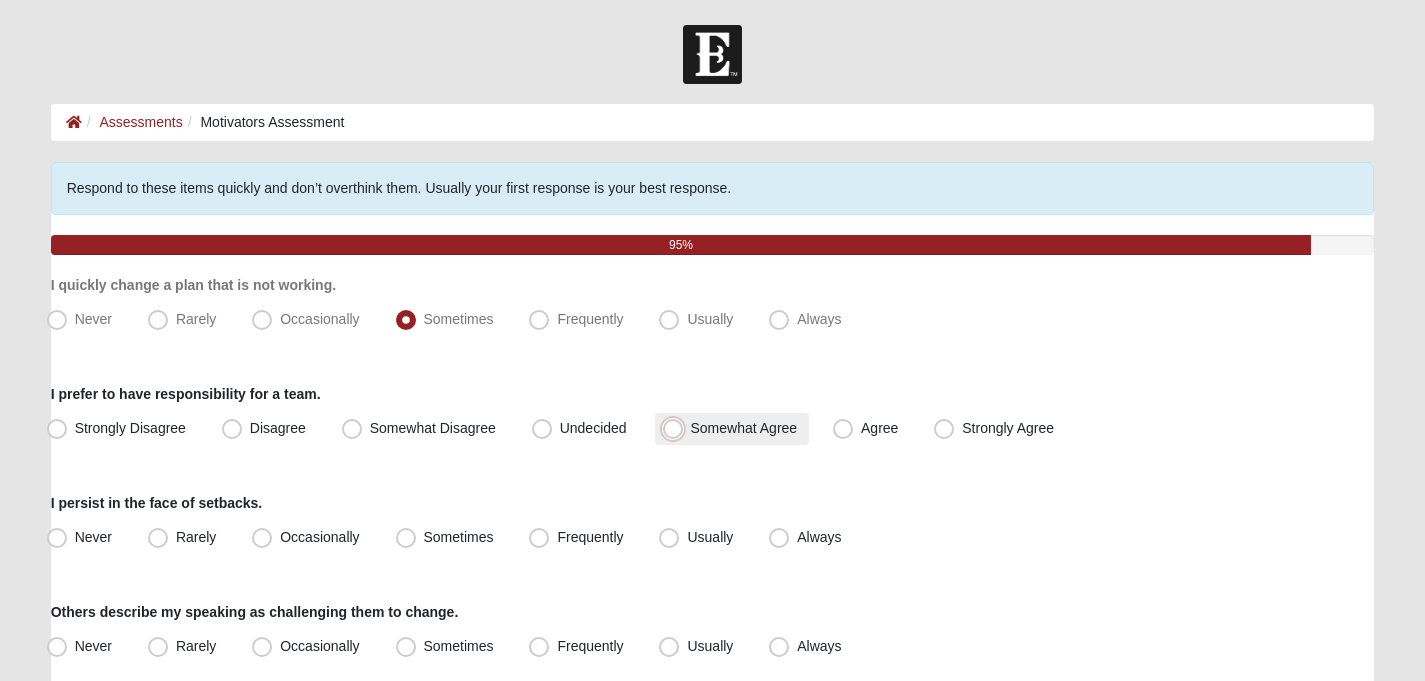 click on "Somewhat Agree" at bounding box center [677, 428] 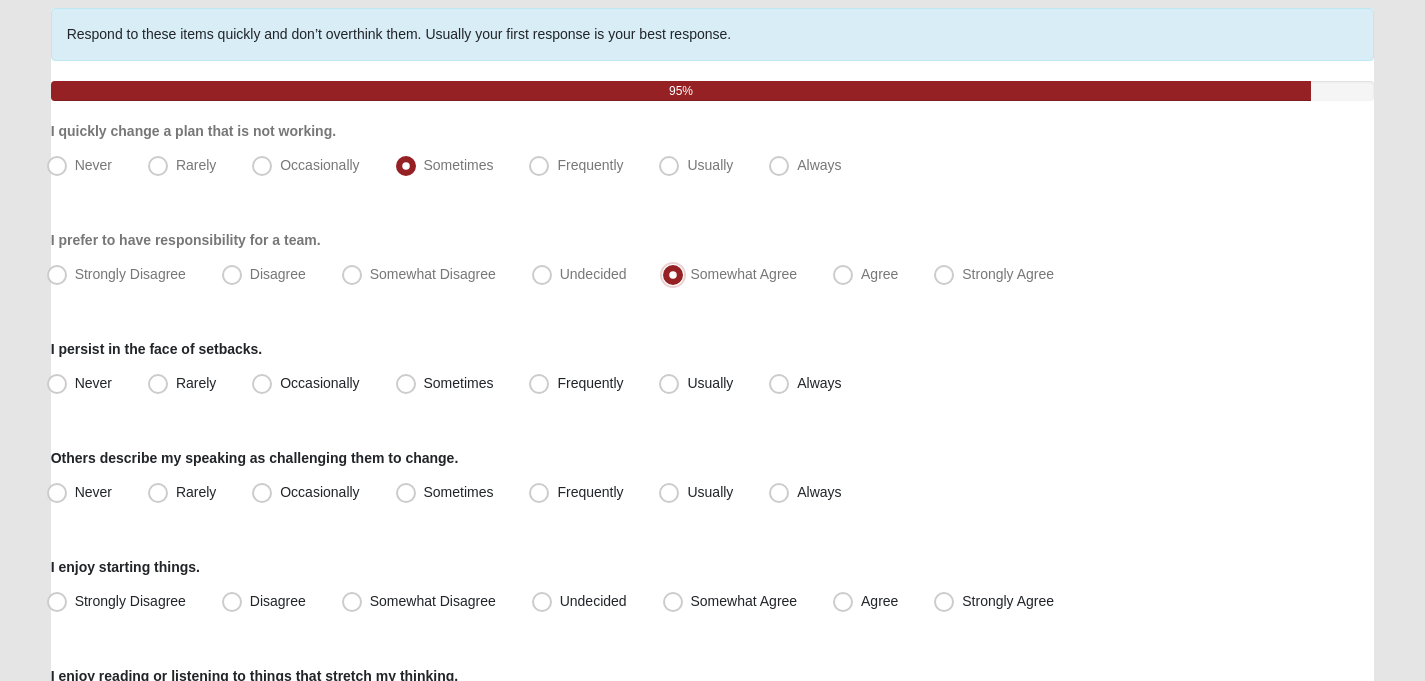 scroll, scrollTop: 155, scrollLeft: 0, axis: vertical 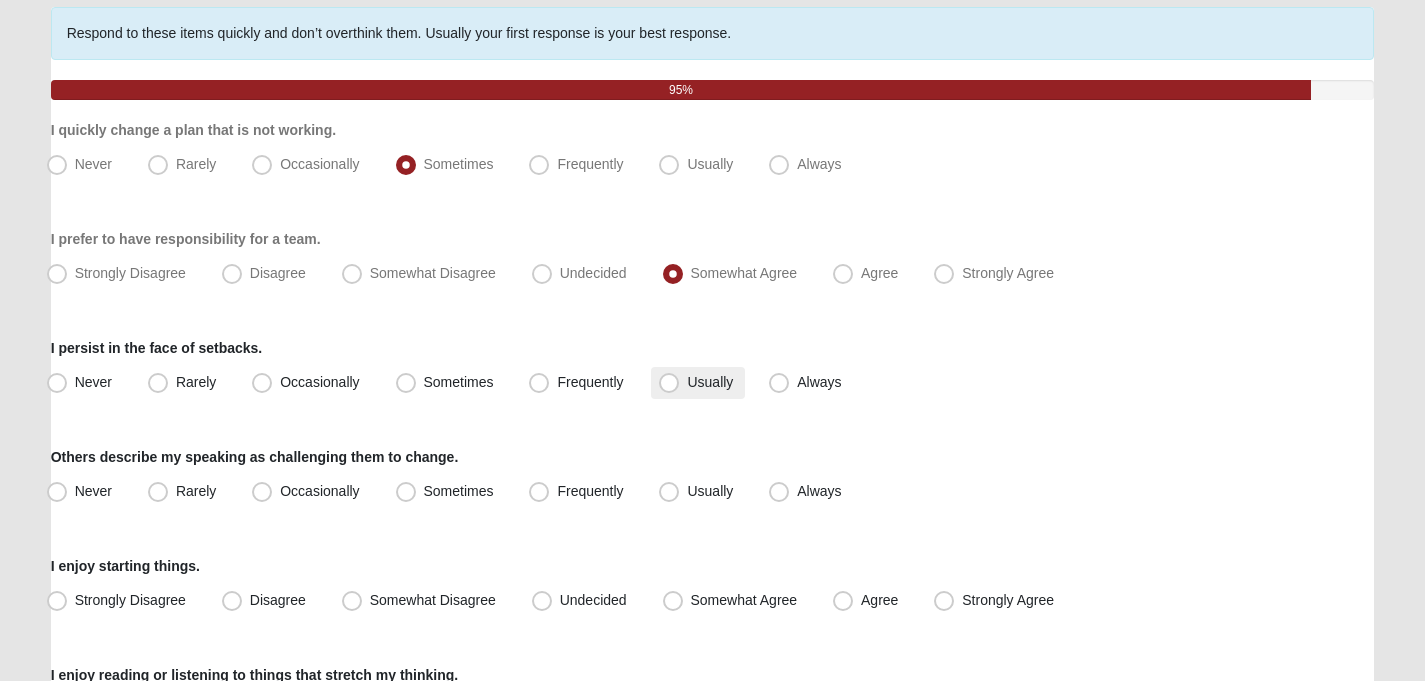 click on "Usually" at bounding box center (710, 382) 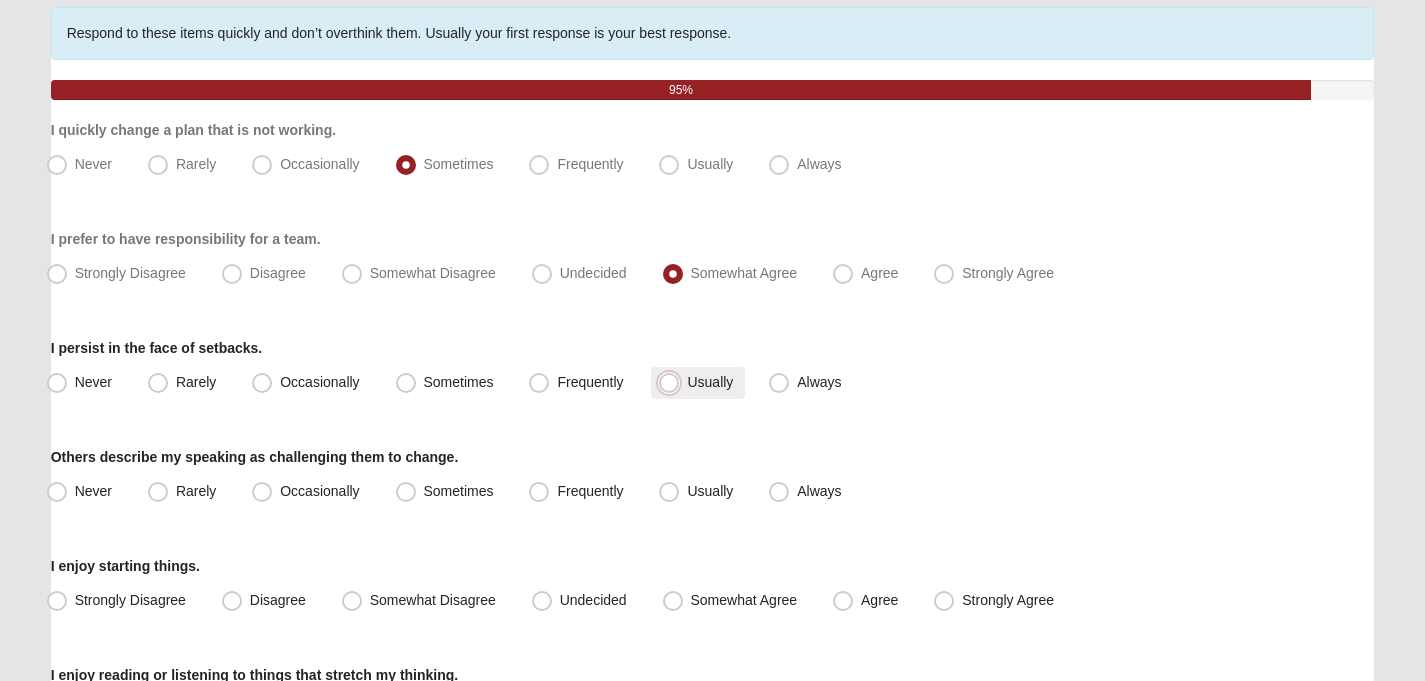 click on "Usually" at bounding box center (673, 382) 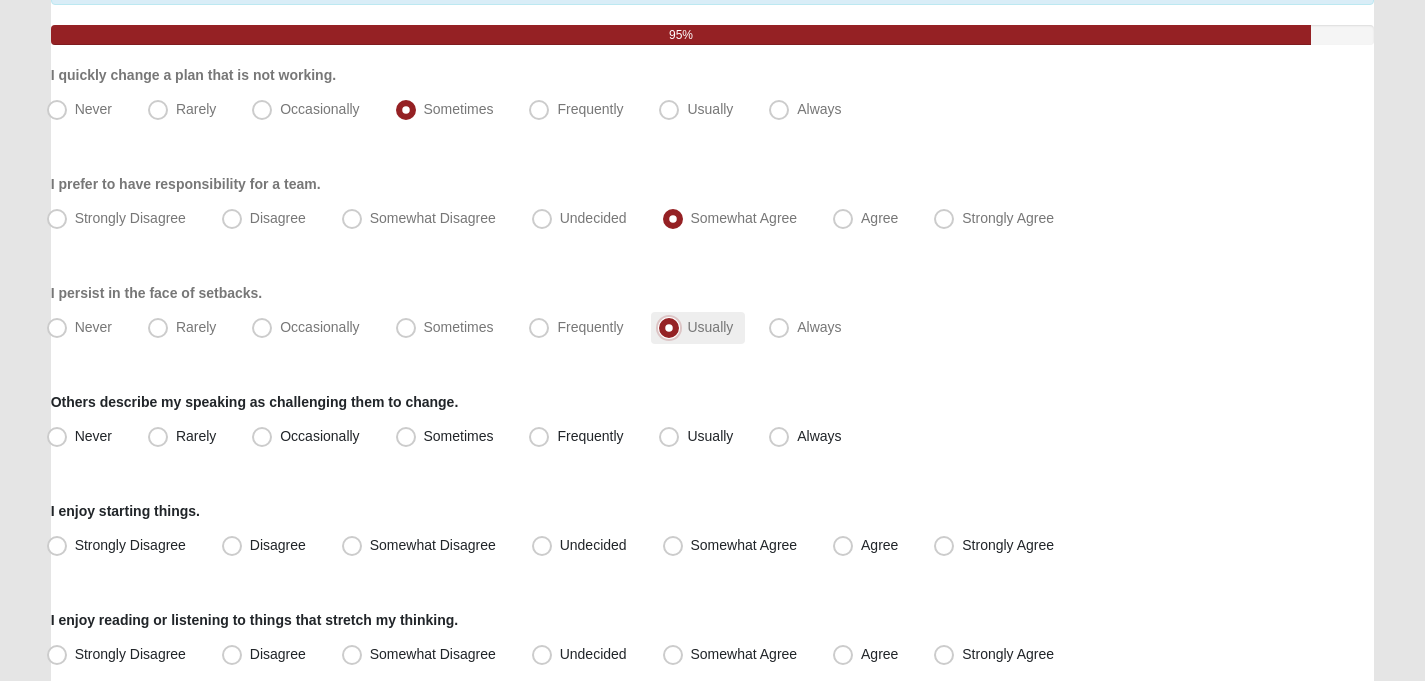 scroll, scrollTop: 217, scrollLeft: 0, axis: vertical 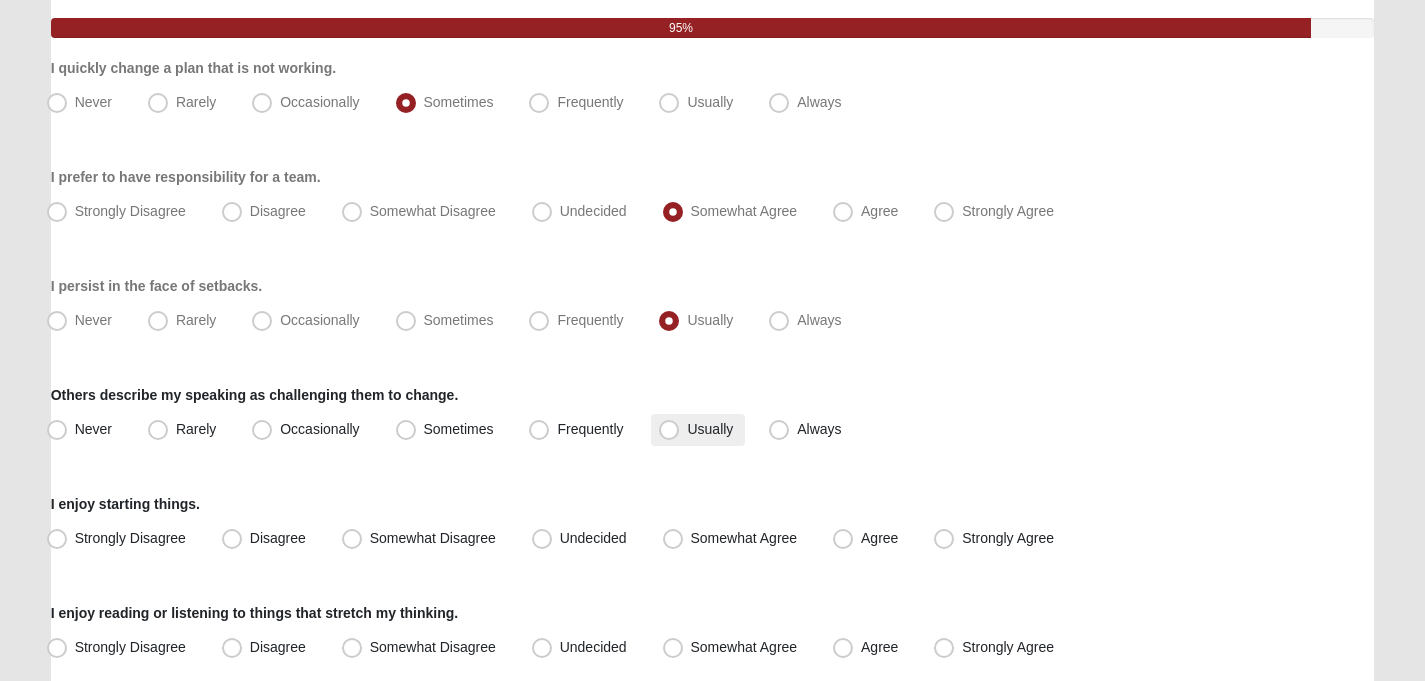 click on "Usually" at bounding box center [710, 429] 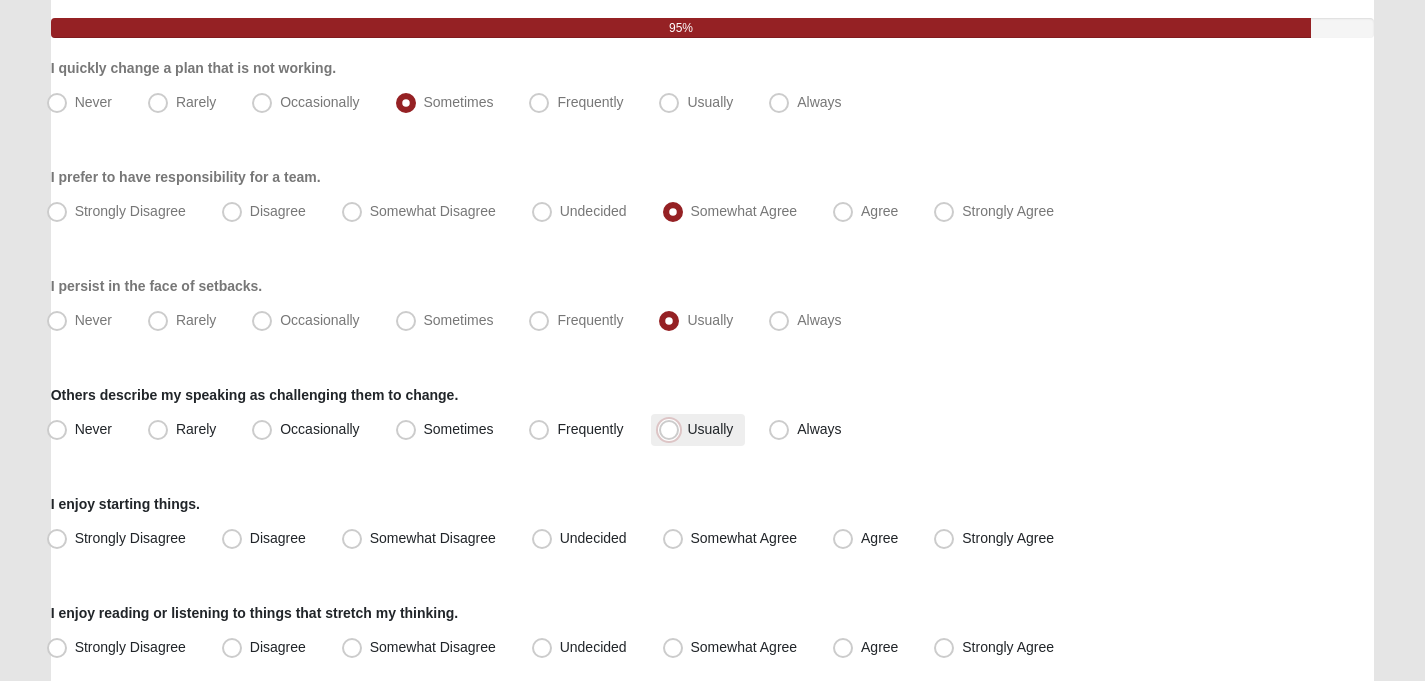 click on "Usually" at bounding box center (673, 429) 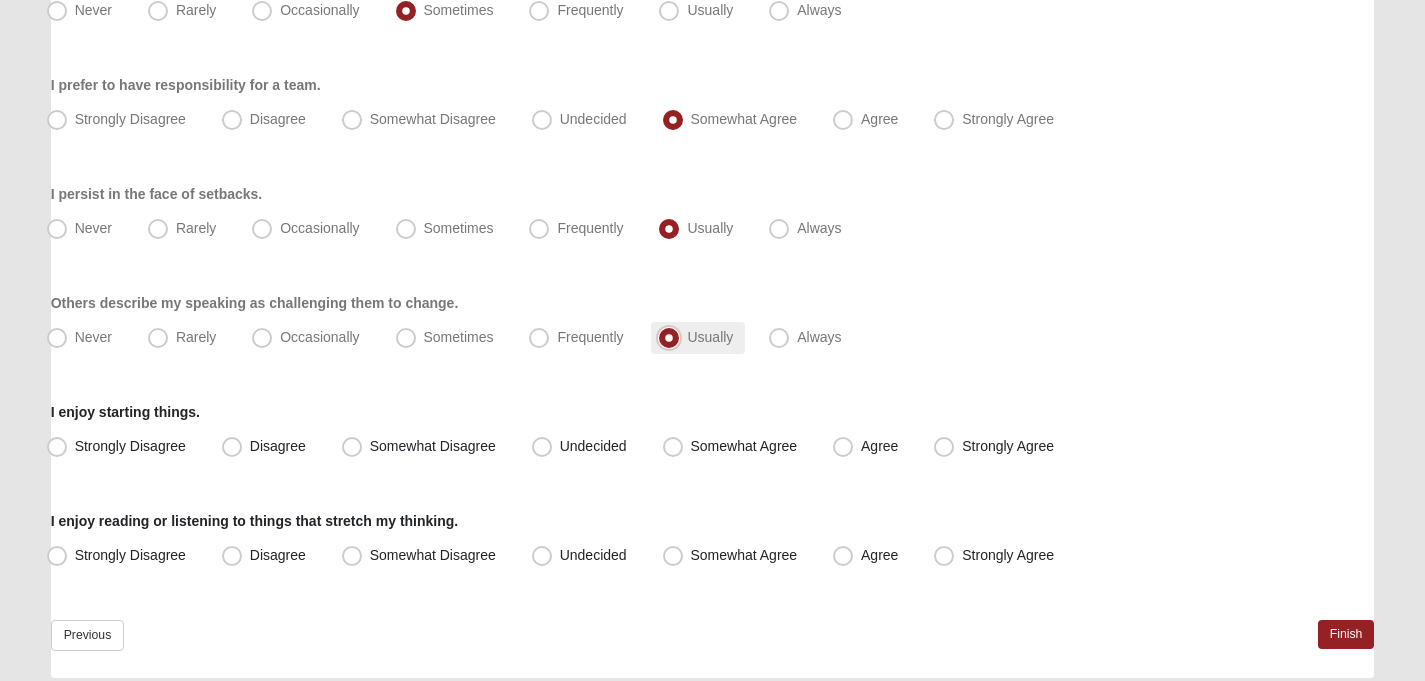 scroll, scrollTop: 310, scrollLeft: 0, axis: vertical 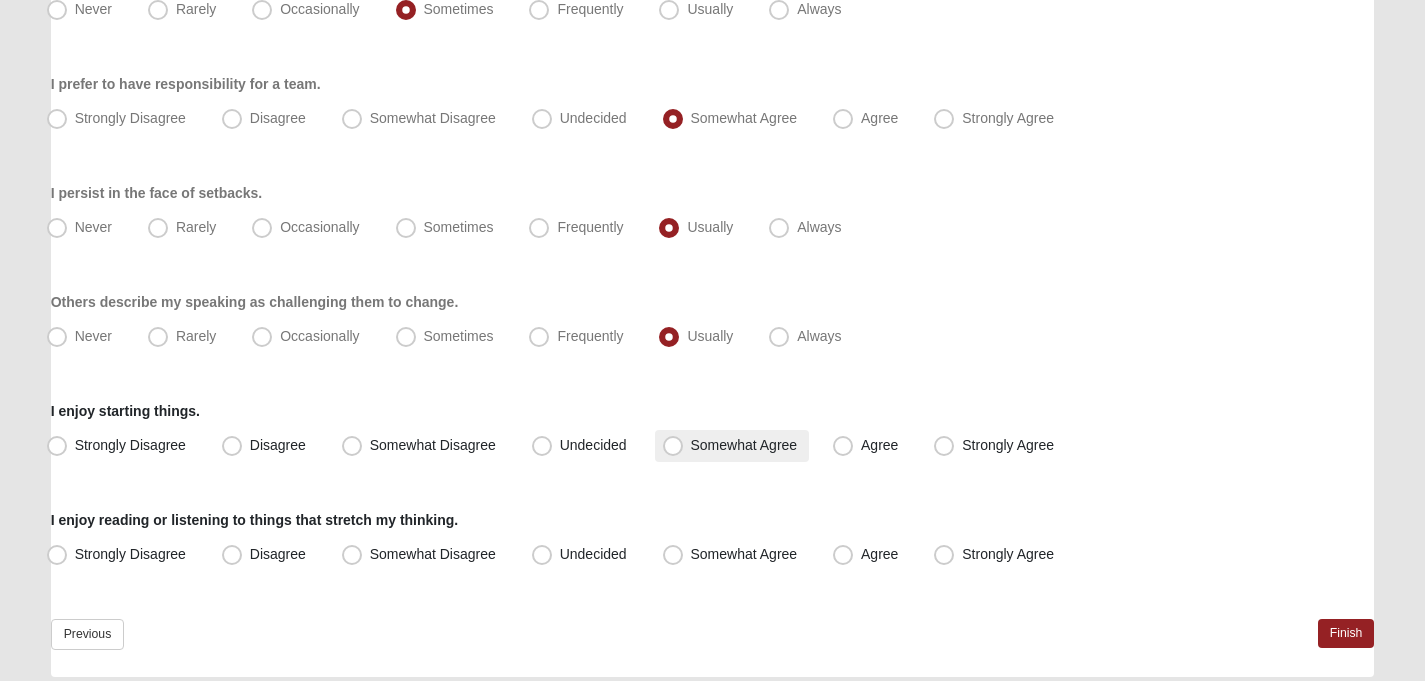 click on "Somewhat Agree" at bounding box center [732, 446] 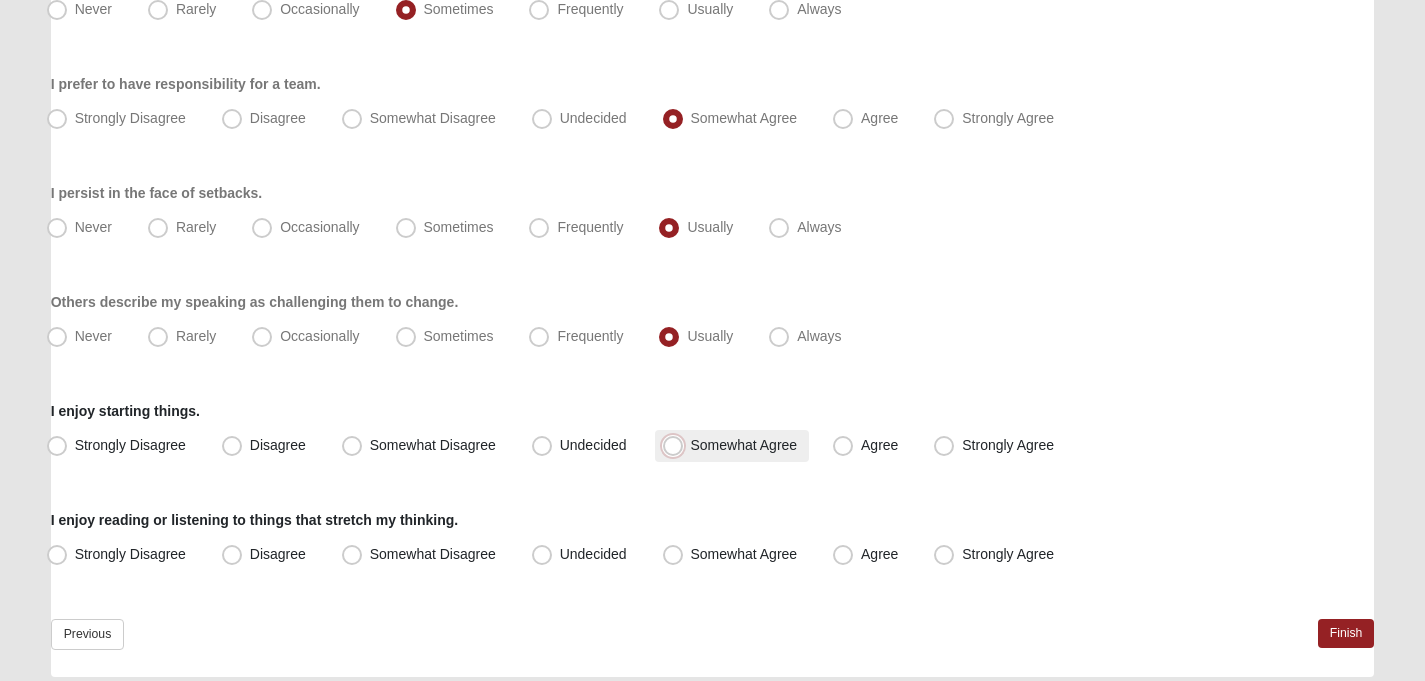 click on "Somewhat Agree" at bounding box center (677, 445) 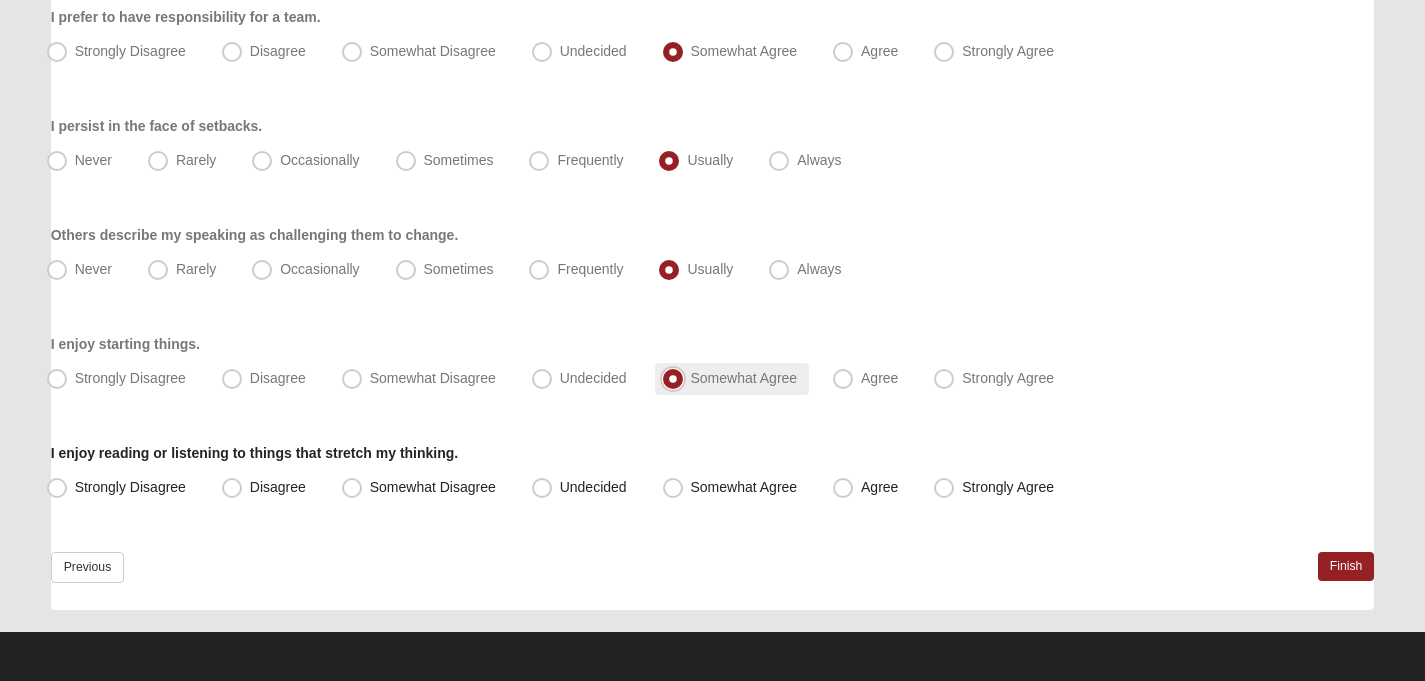 scroll, scrollTop: 378, scrollLeft: 0, axis: vertical 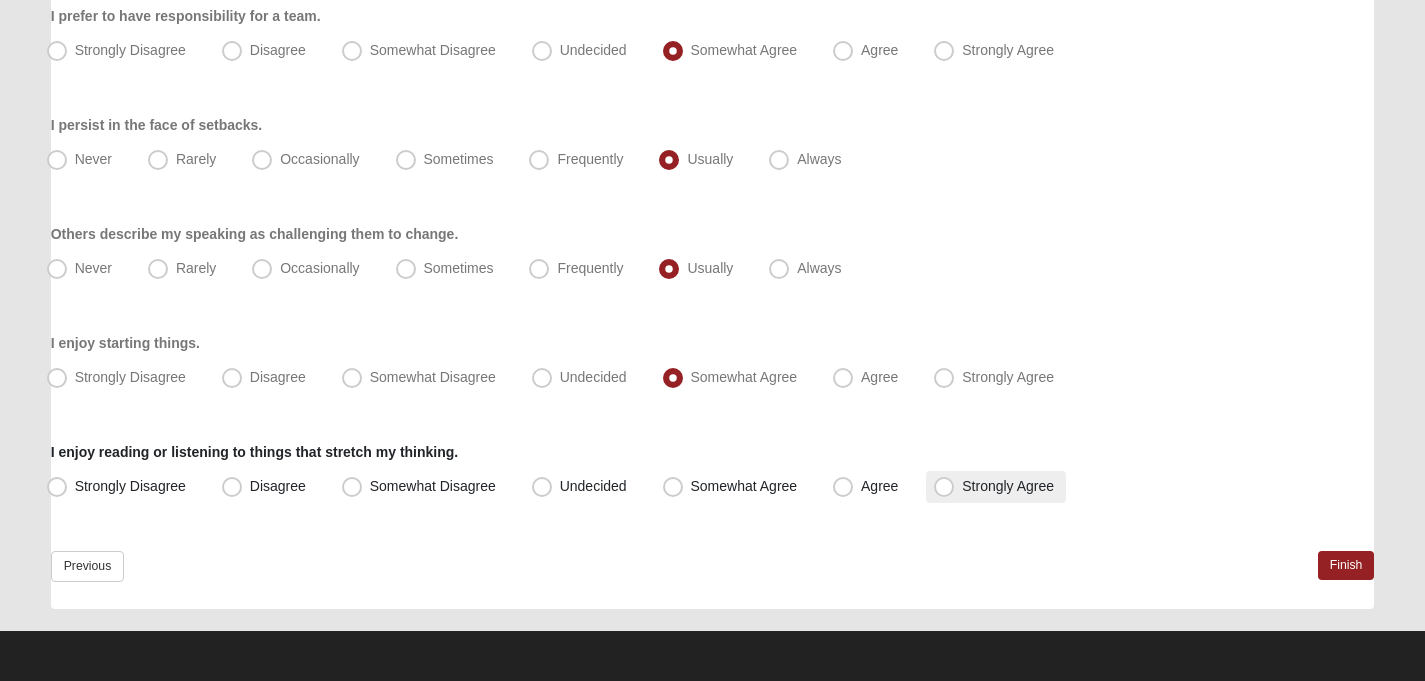 click on "Strongly Agree" at bounding box center [1008, 486] 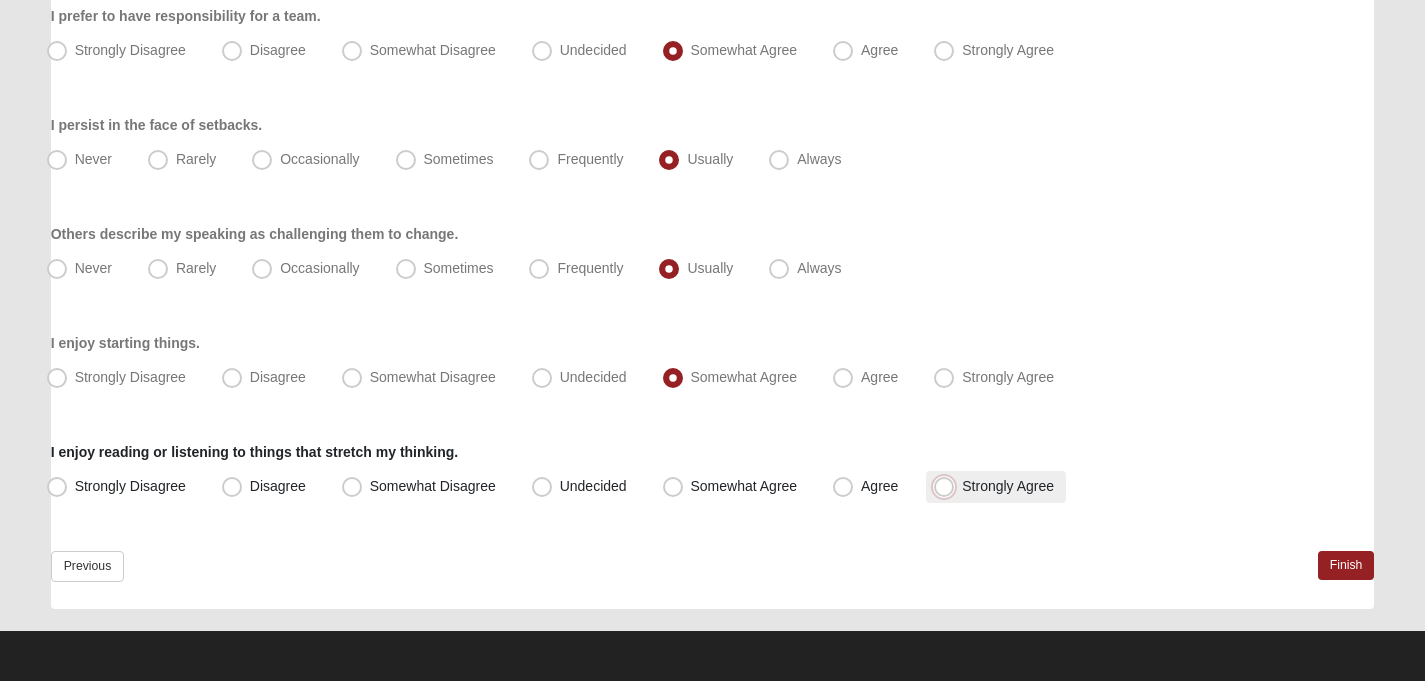 click on "Strongly Agree" at bounding box center [948, 486] 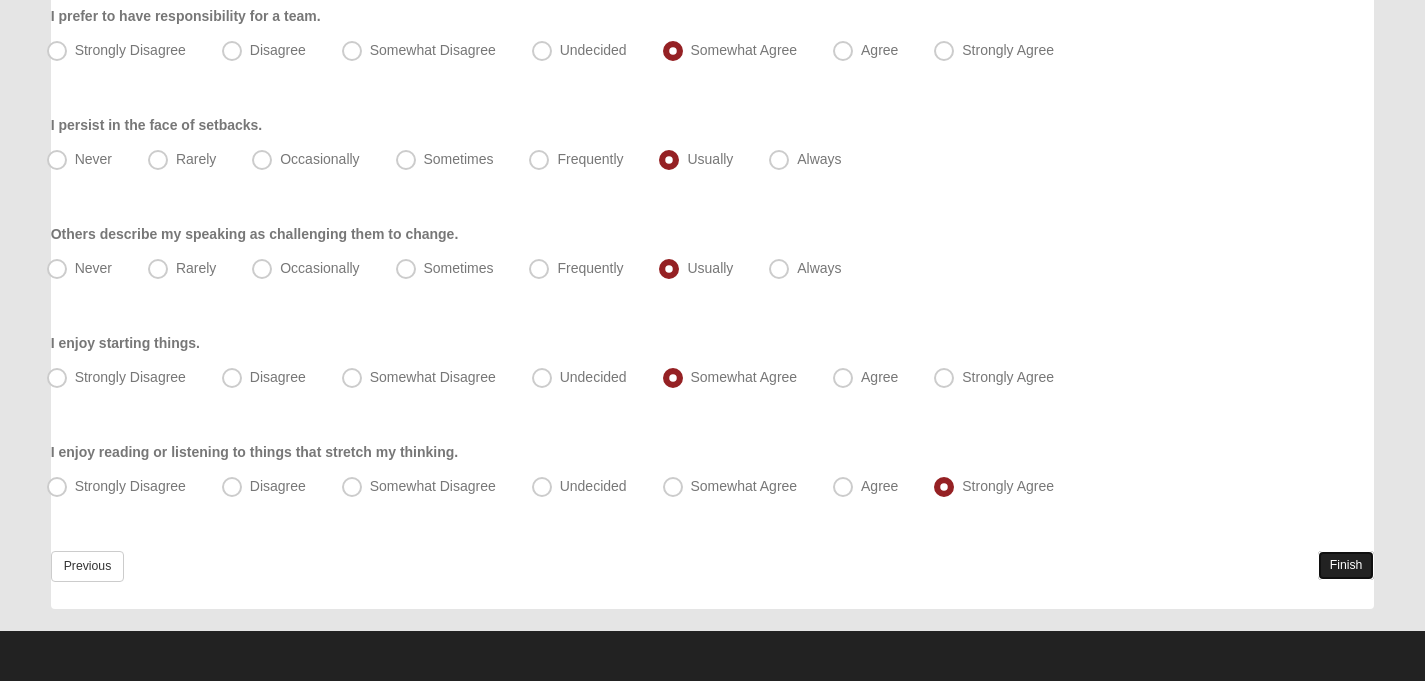 click on "Finish" at bounding box center (1346, 565) 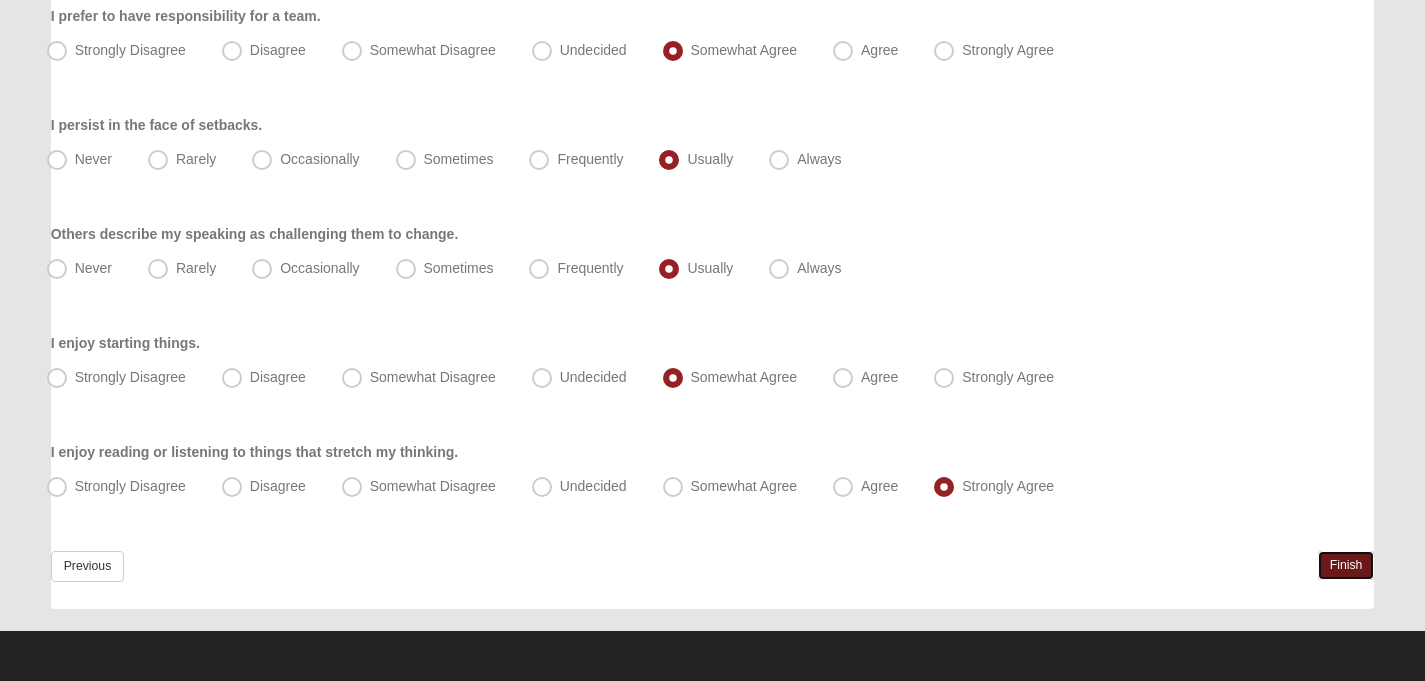 scroll, scrollTop: 0, scrollLeft: 0, axis: both 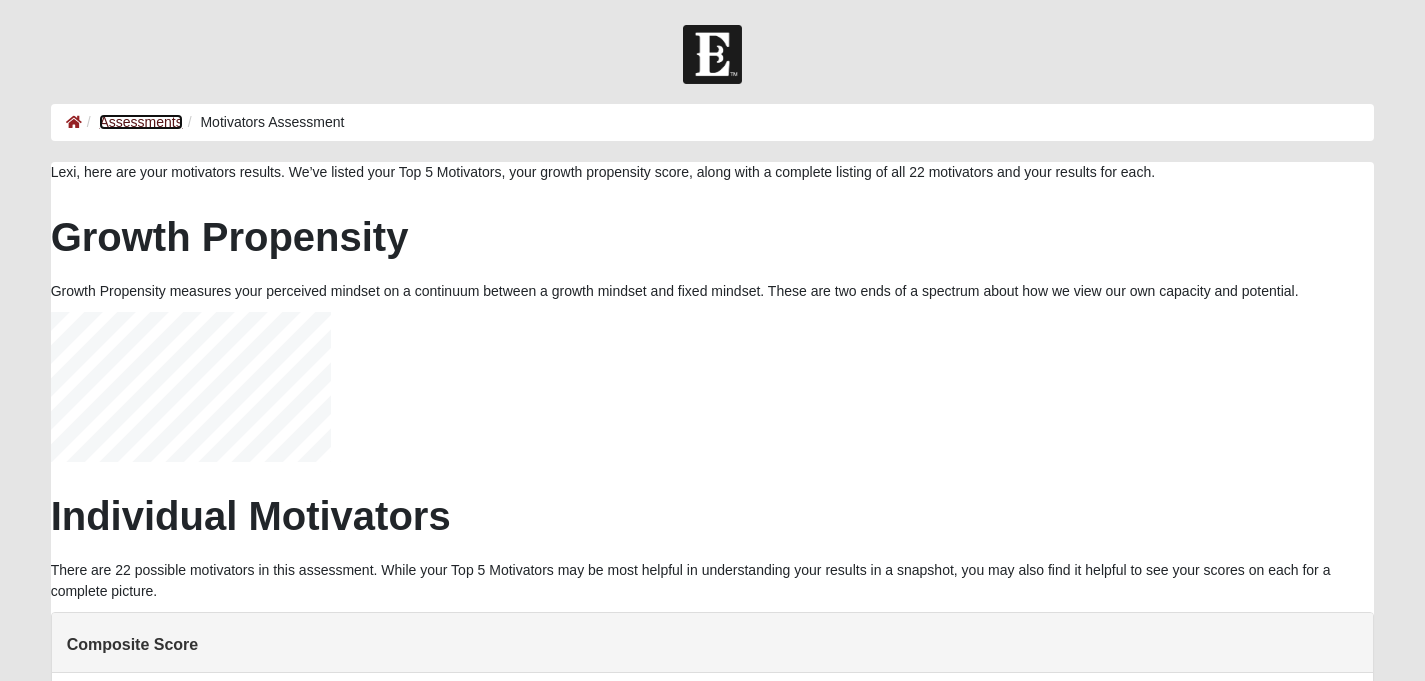 click on "Assessments" at bounding box center [140, 122] 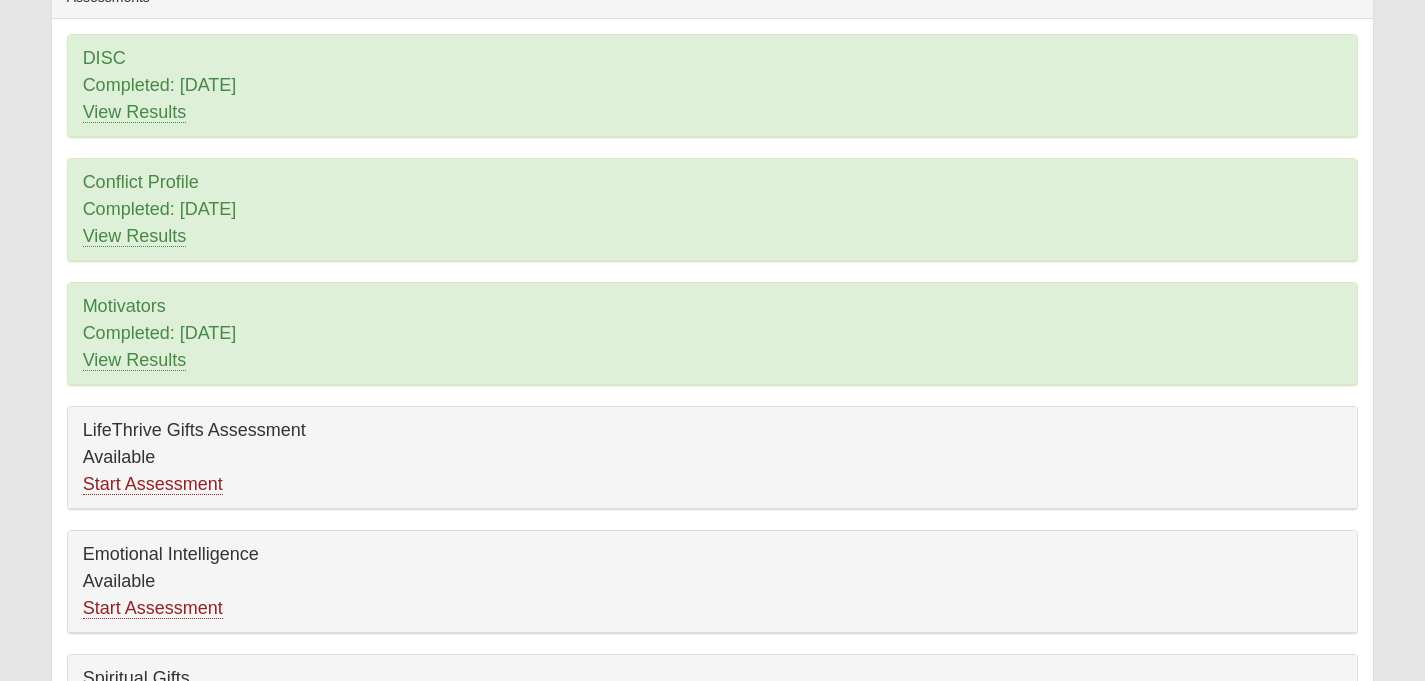scroll, scrollTop: 191, scrollLeft: 0, axis: vertical 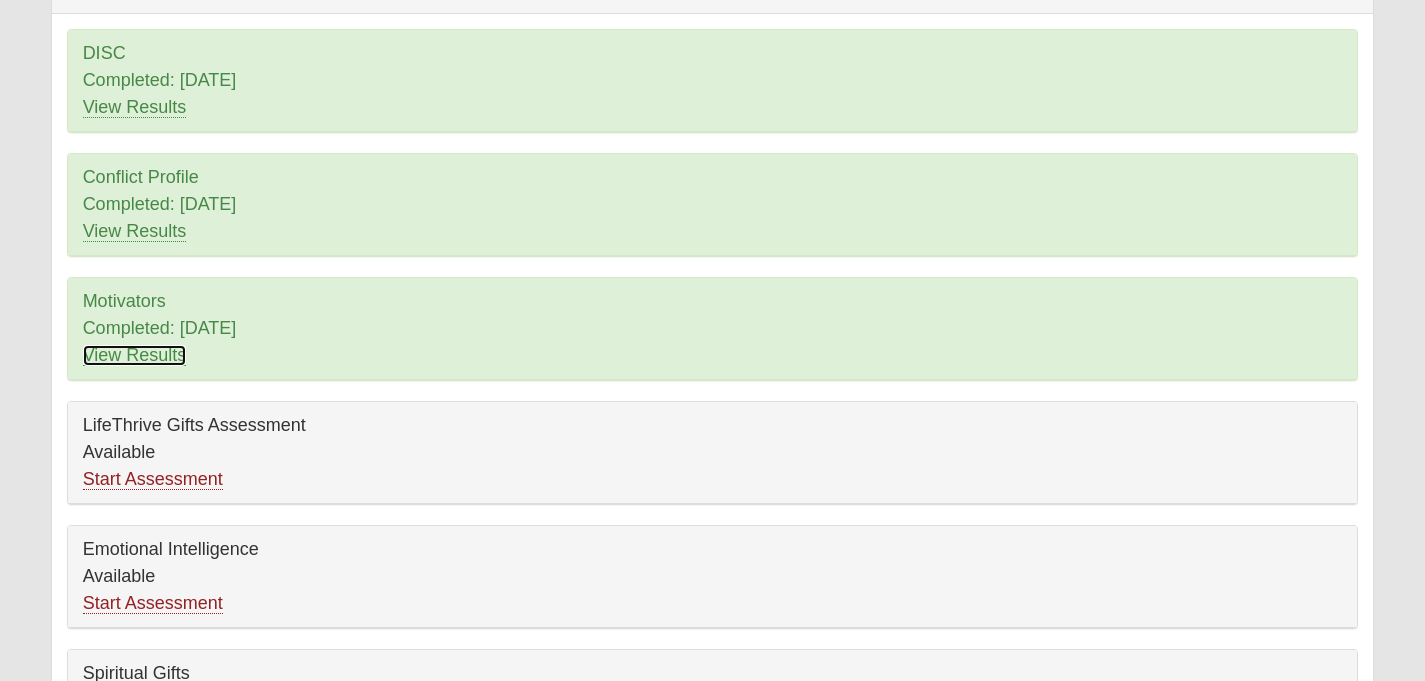 click on "View Results" at bounding box center (135, 355) 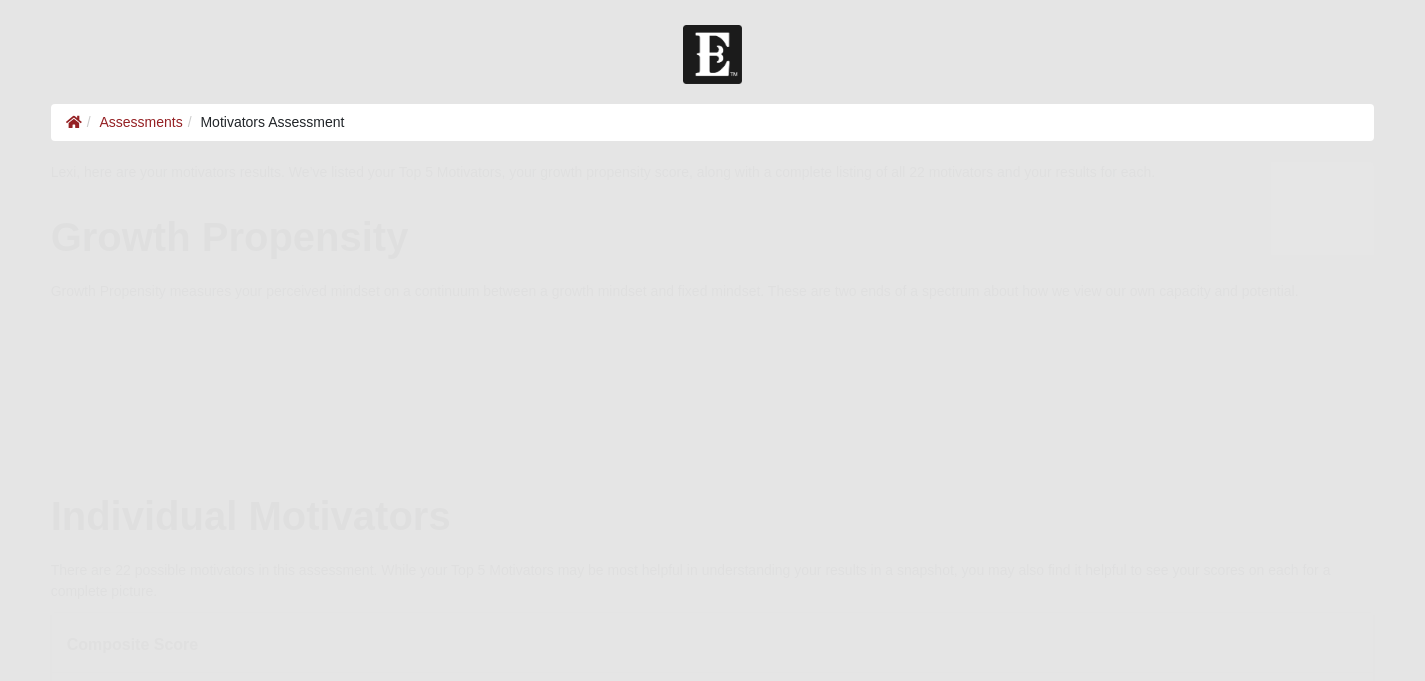 scroll, scrollTop: 0, scrollLeft: 0, axis: both 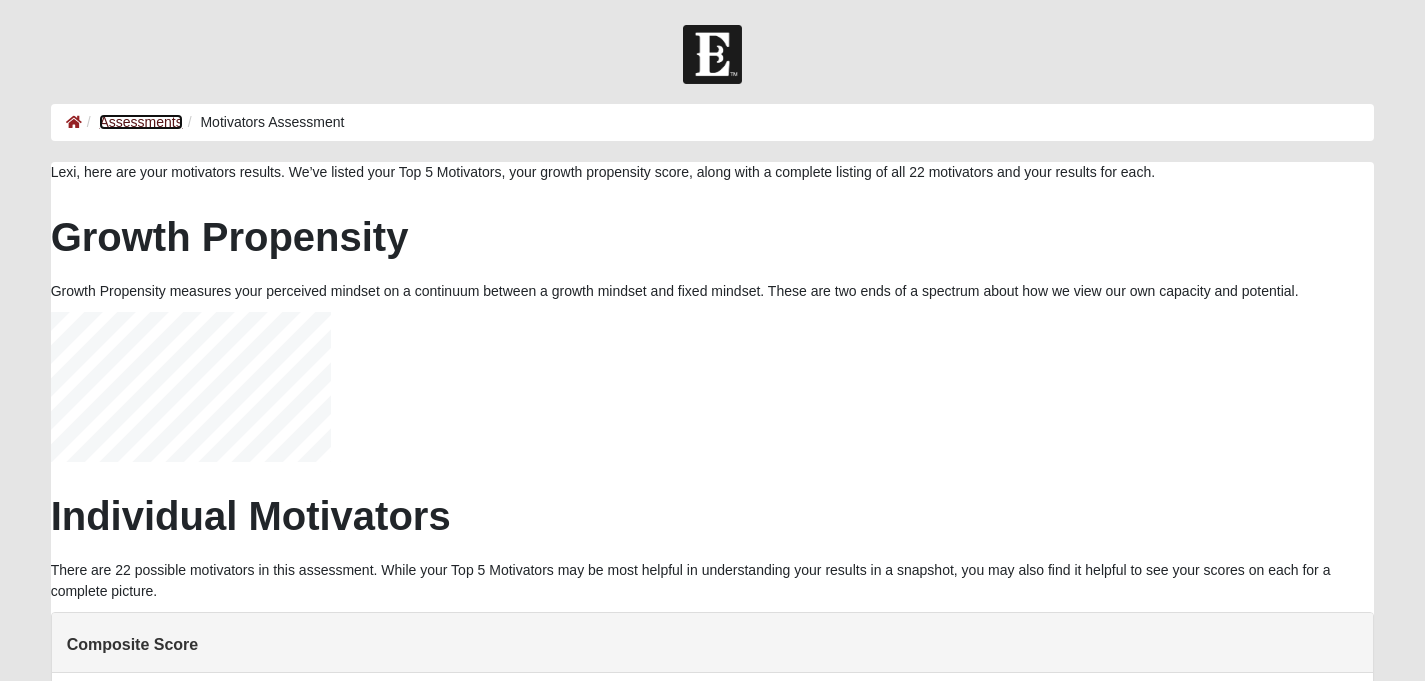 click on "Assessments" at bounding box center [140, 122] 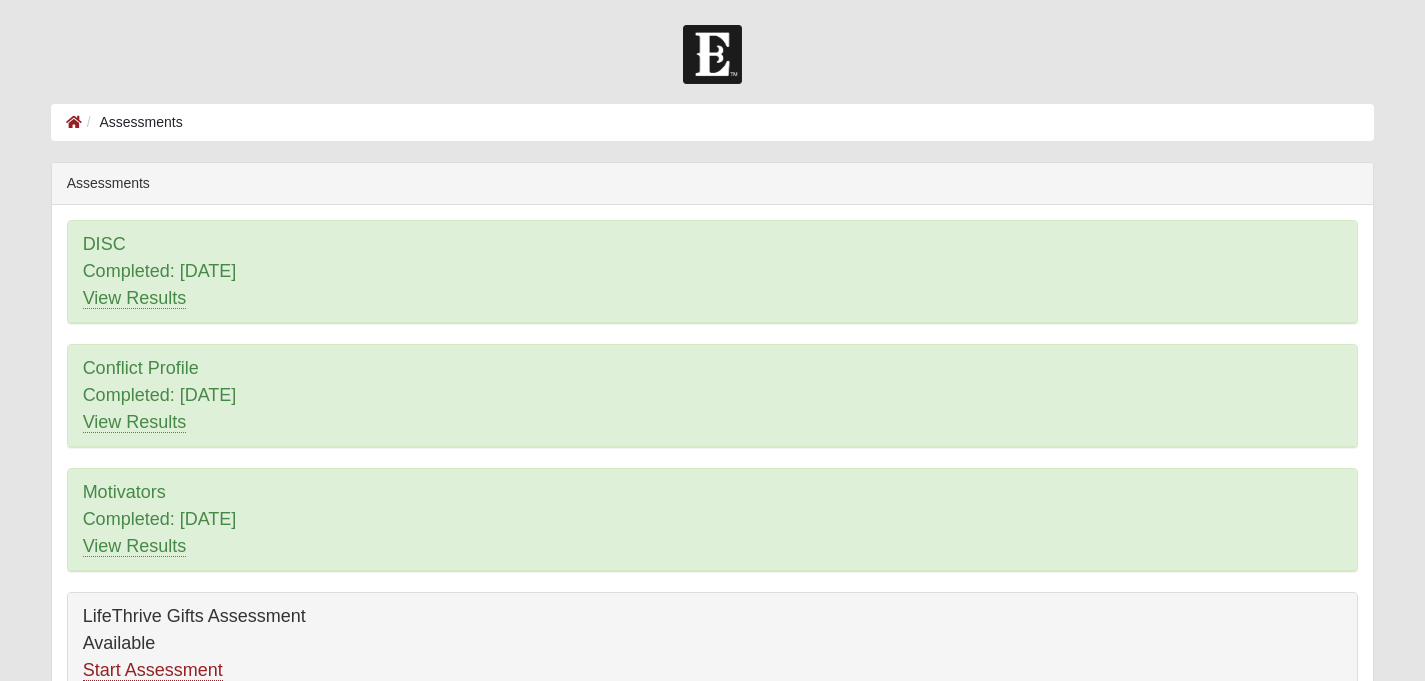 scroll, scrollTop: 0, scrollLeft: 0, axis: both 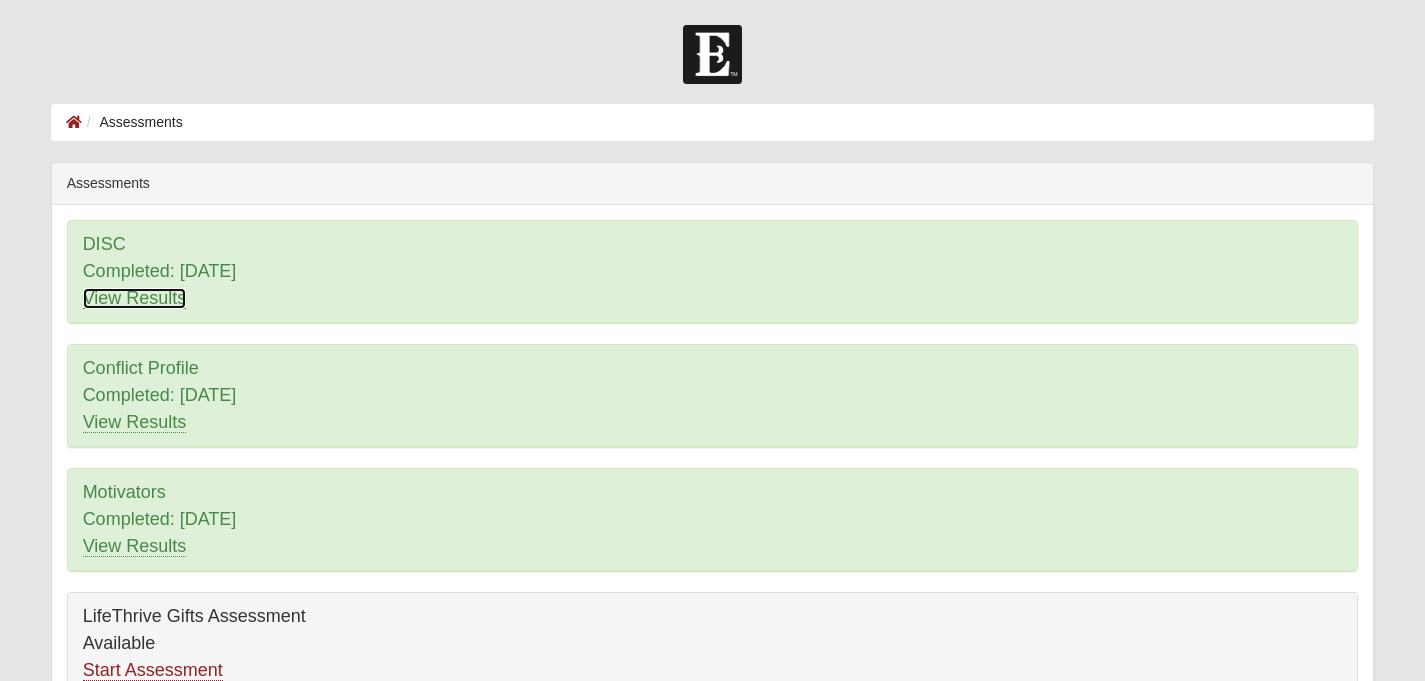 click on "View Results" at bounding box center (135, 298) 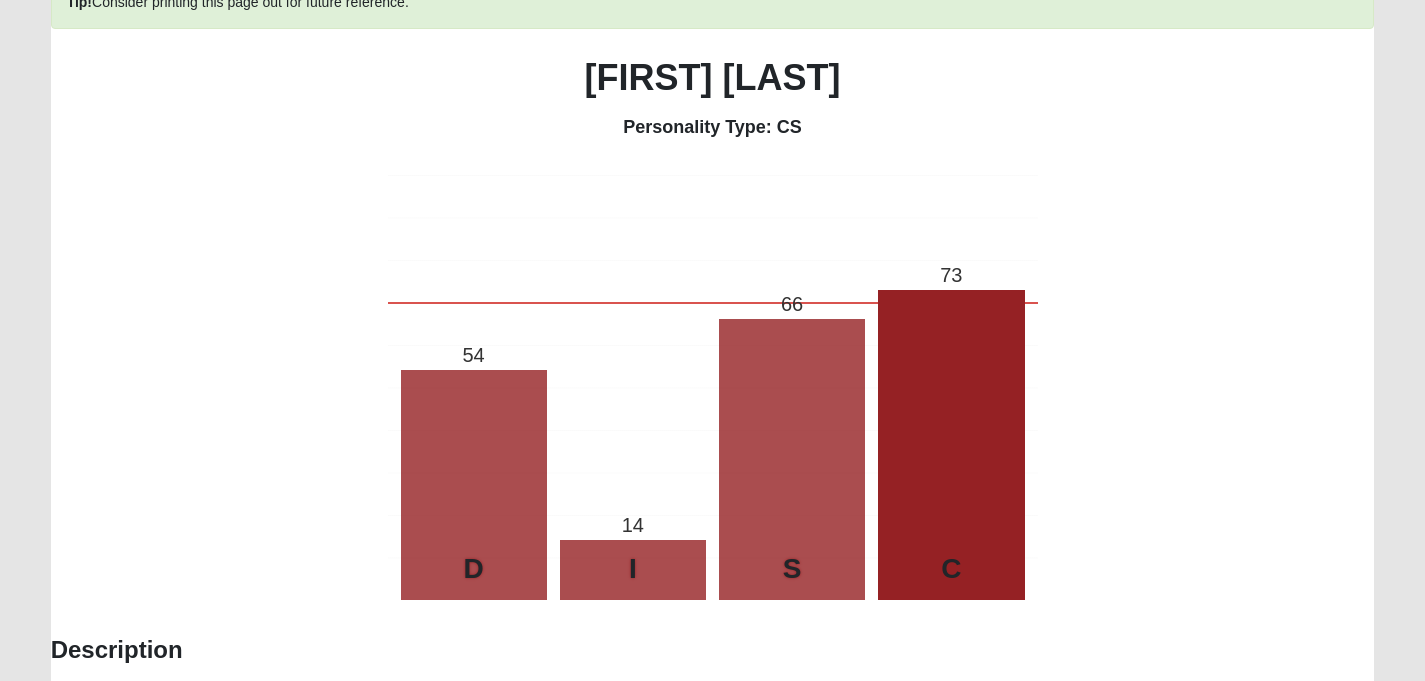 scroll, scrollTop: 0, scrollLeft: 0, axis: both 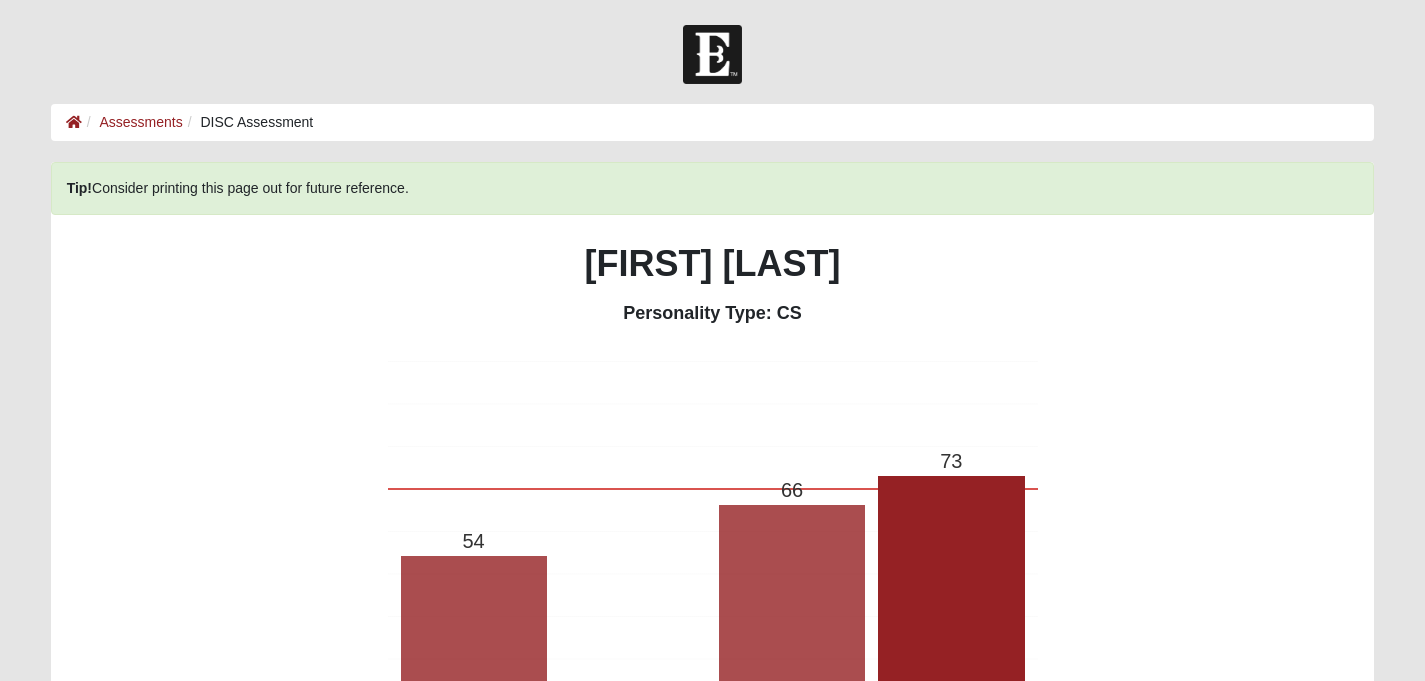 click on "Assessments" at bounding box center [132, 122] 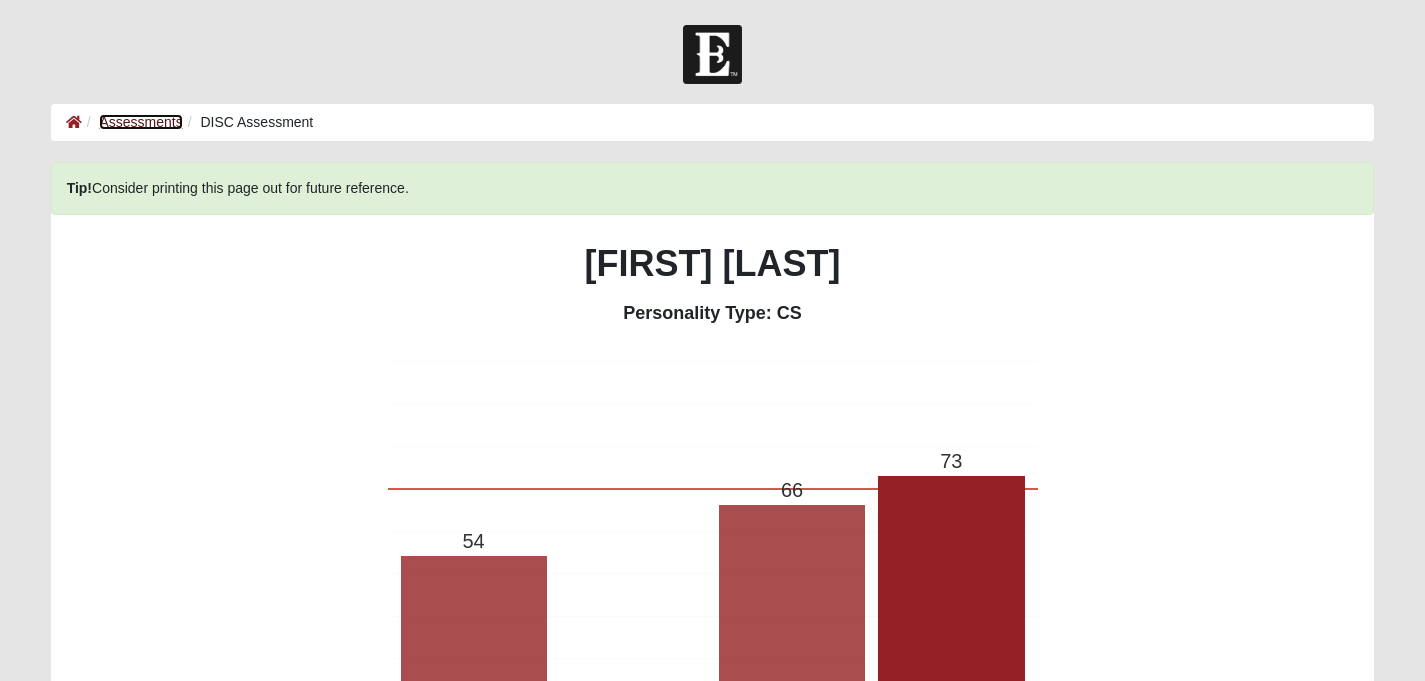 click on "Assessments" at bounding box center [140, 122] 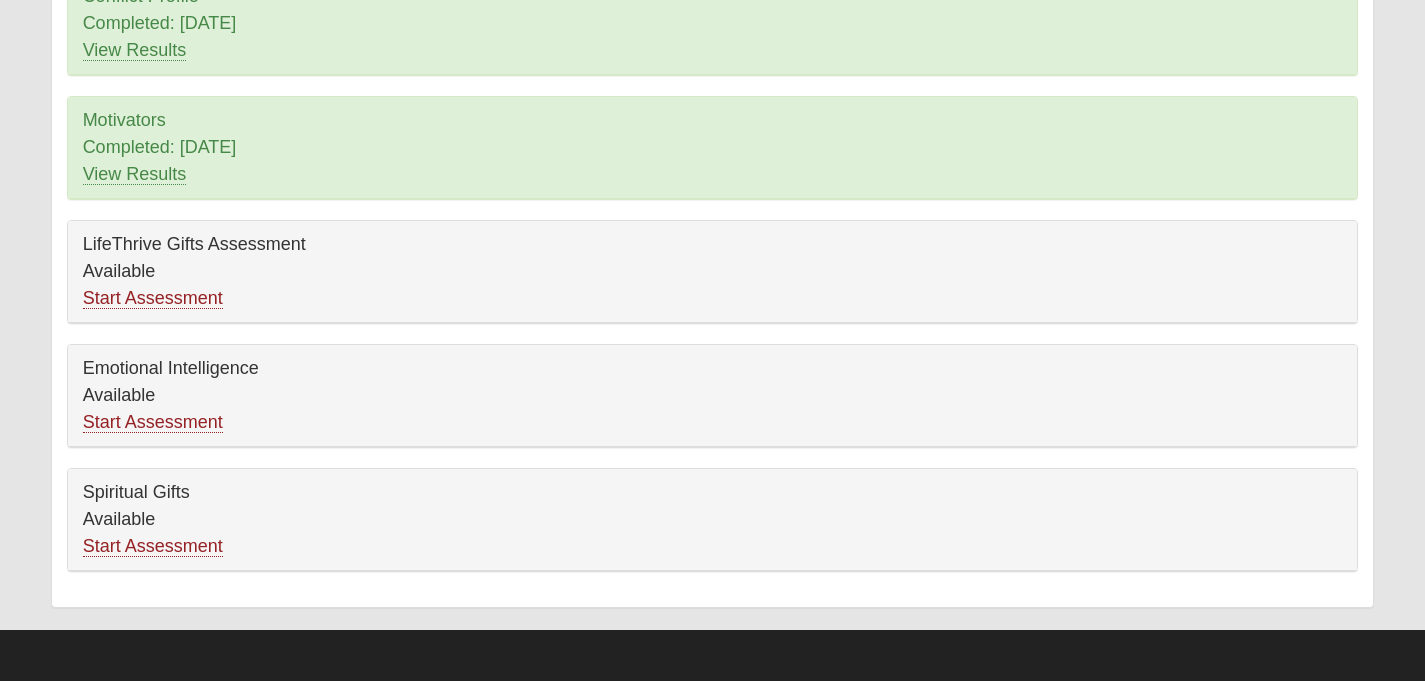 scroll, scrollTop: 372, scrollLeft: 0, axis: vertical 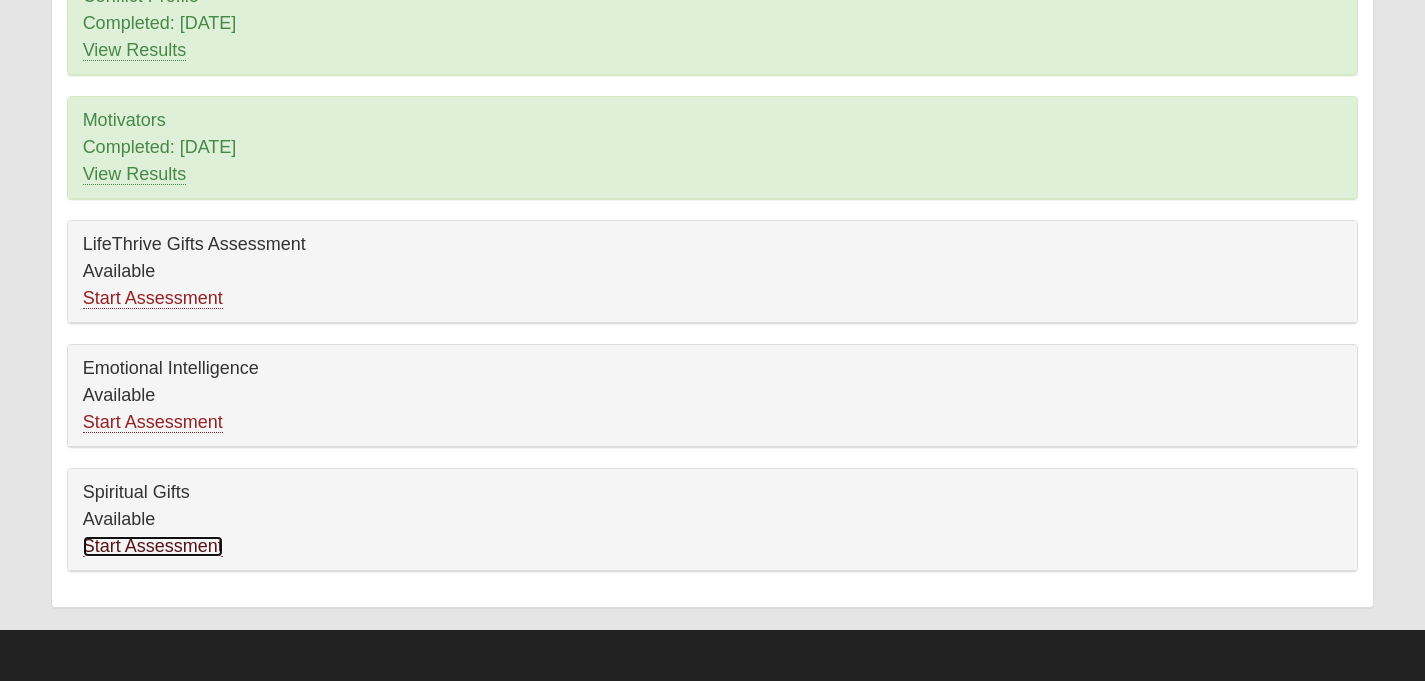click on "Start Assessment" at bounding box center (153, 546) 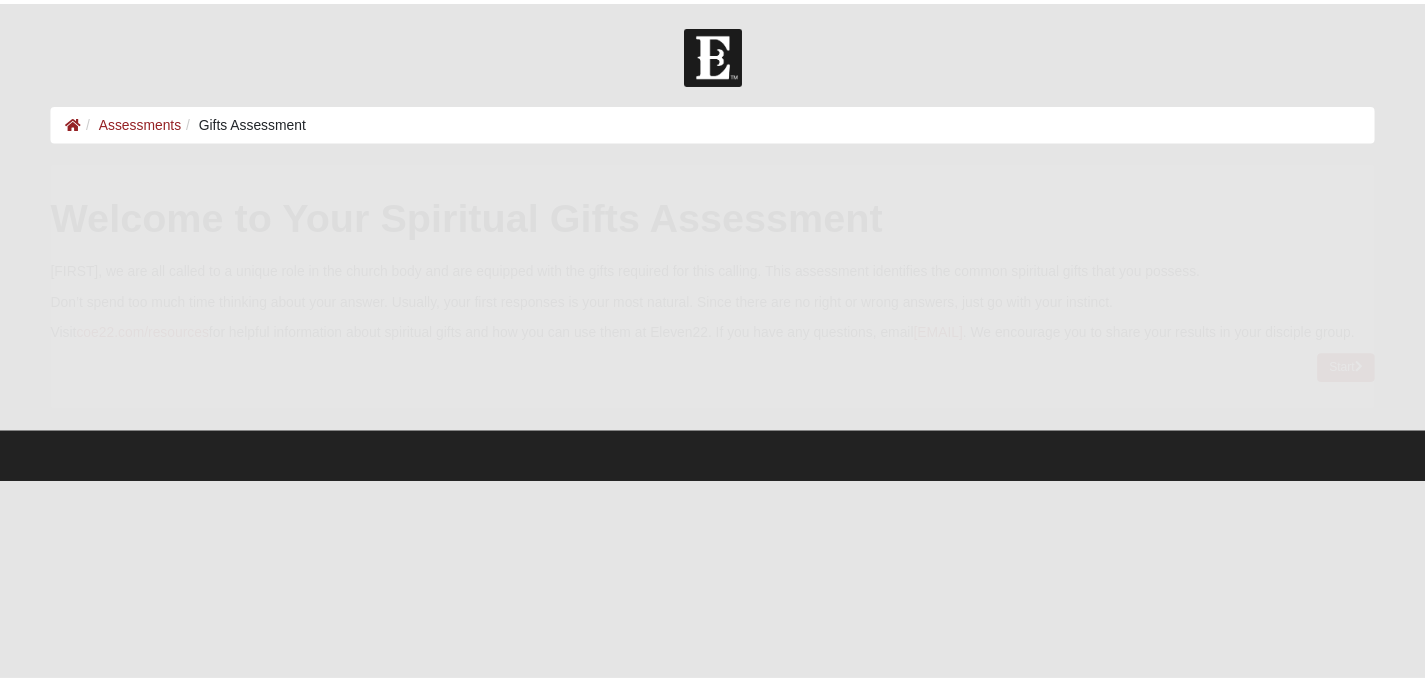 scroll, scrollTop: 0, scrollLeft: 0, axis: both 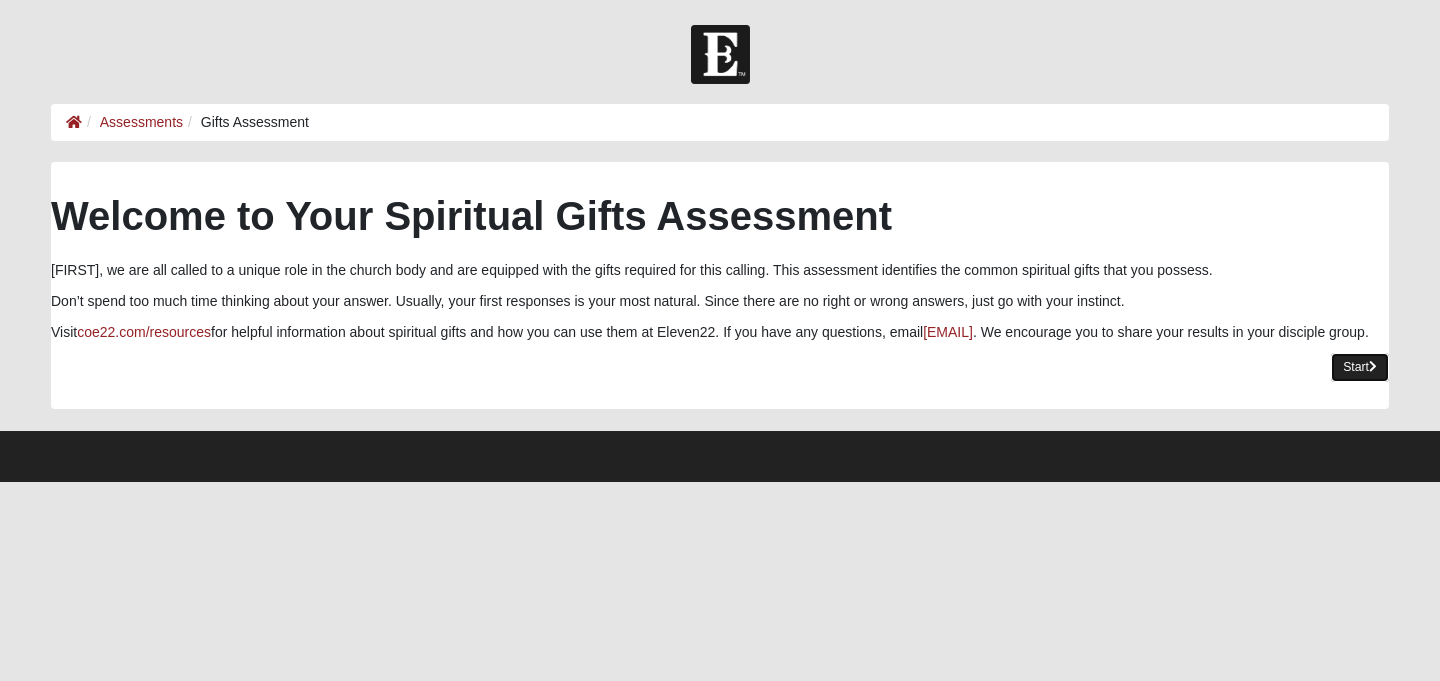 click on "Start" at bounding box center [1360, 367] 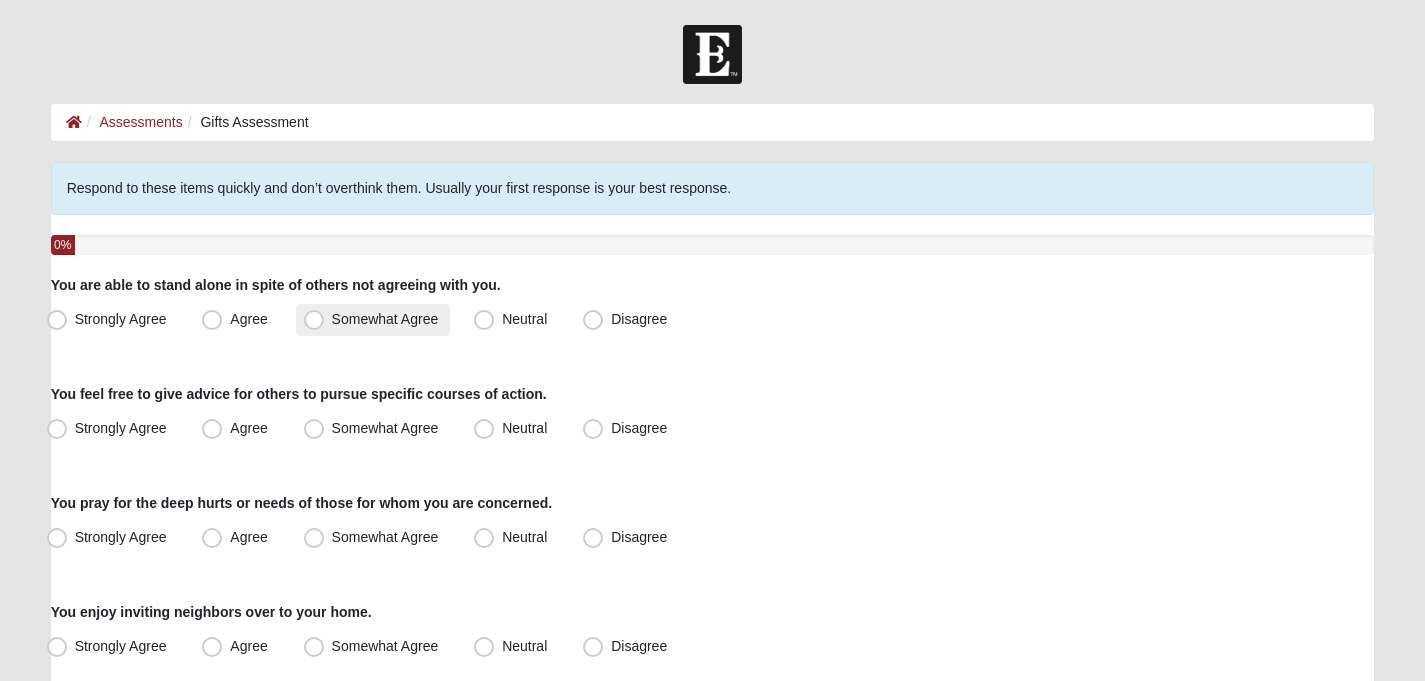 click on "Somewhat Agree" at bounding box center (385, 319) 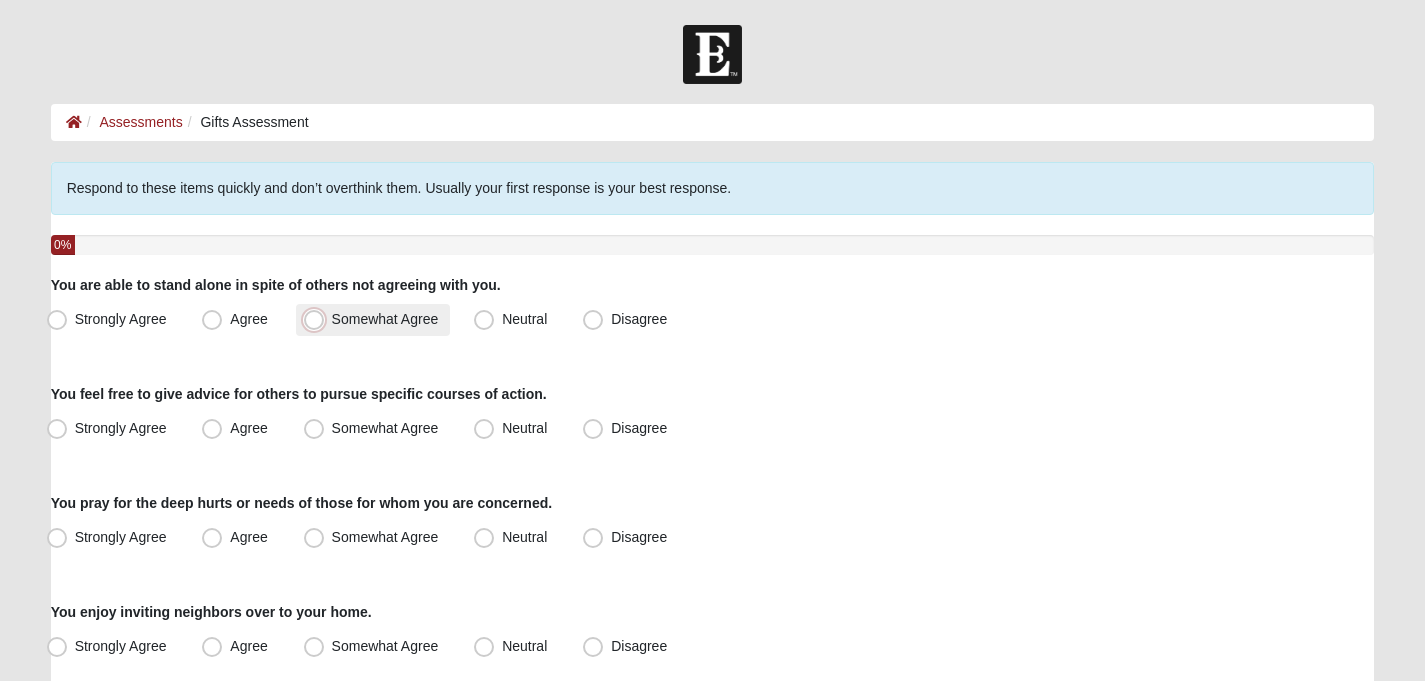 click on "Somewhat Agree" at bounding box center [318, 319] 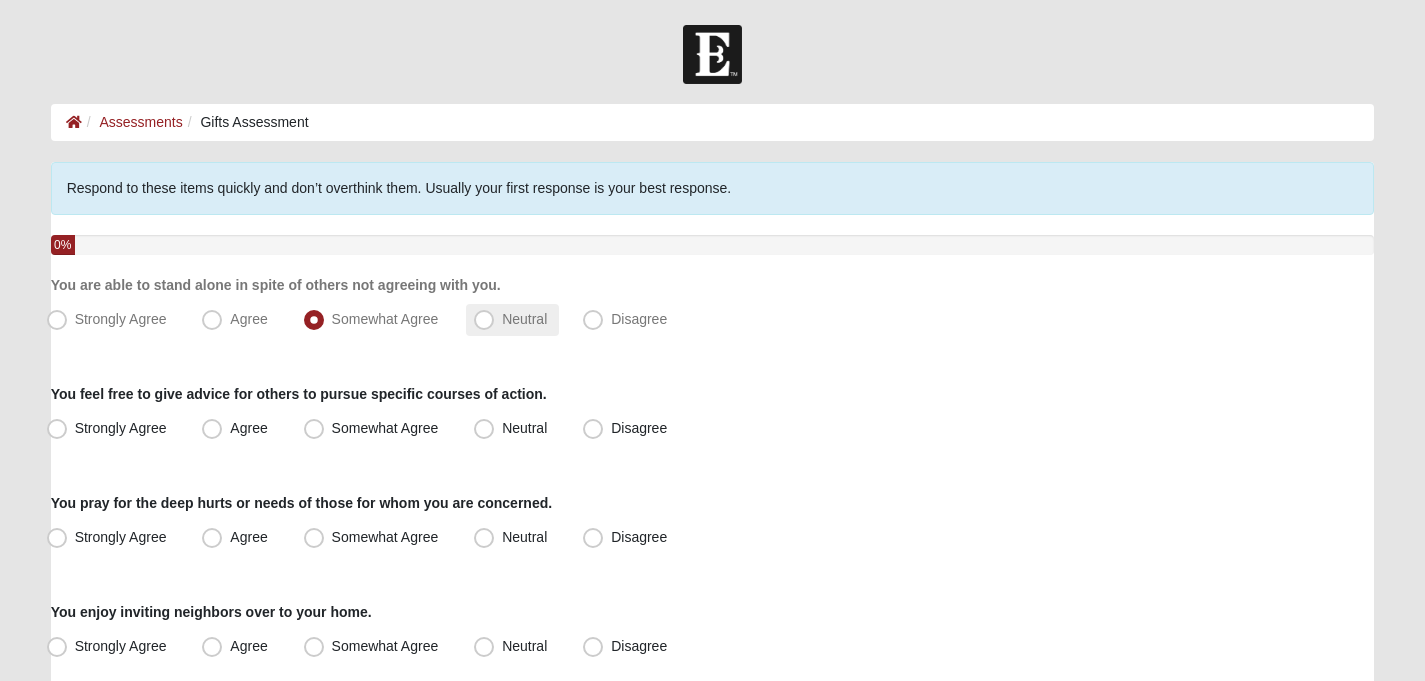 click on "Neutral" at bounding box center [512, 320] 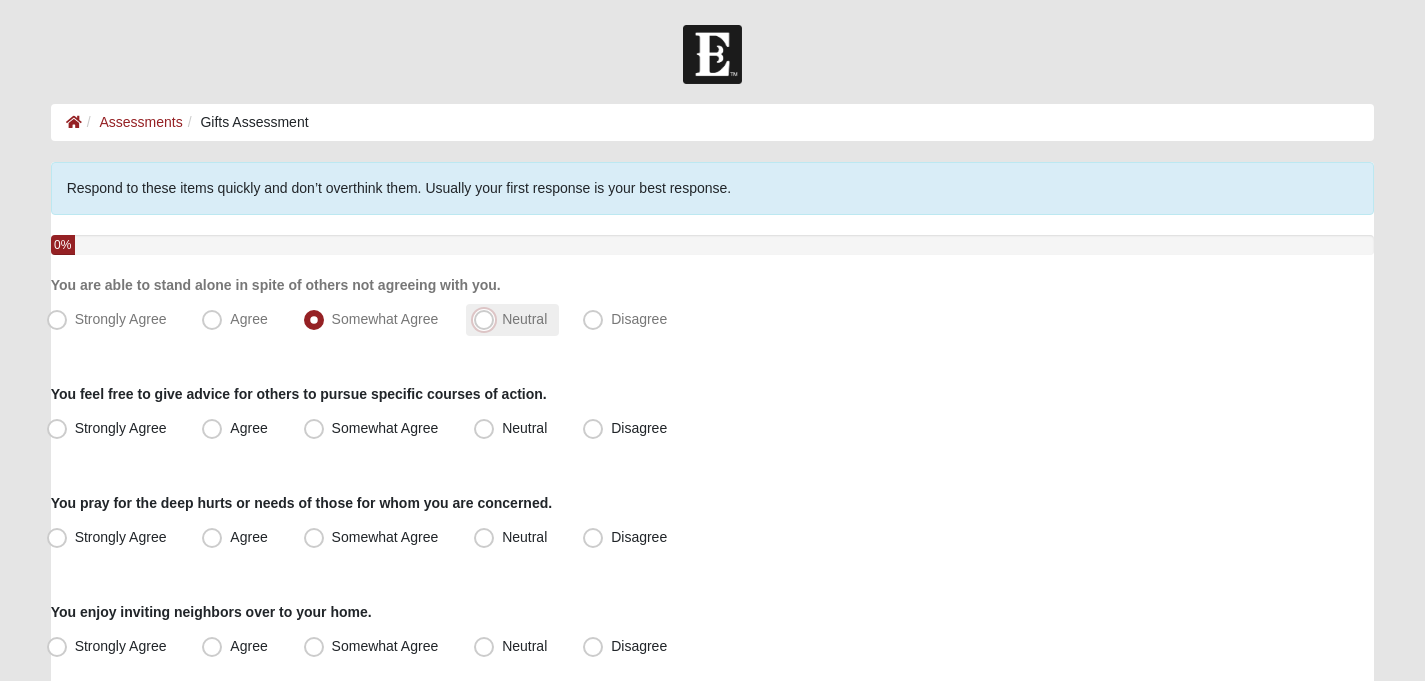 click on "Neutral" at bounding box center [488, 319] 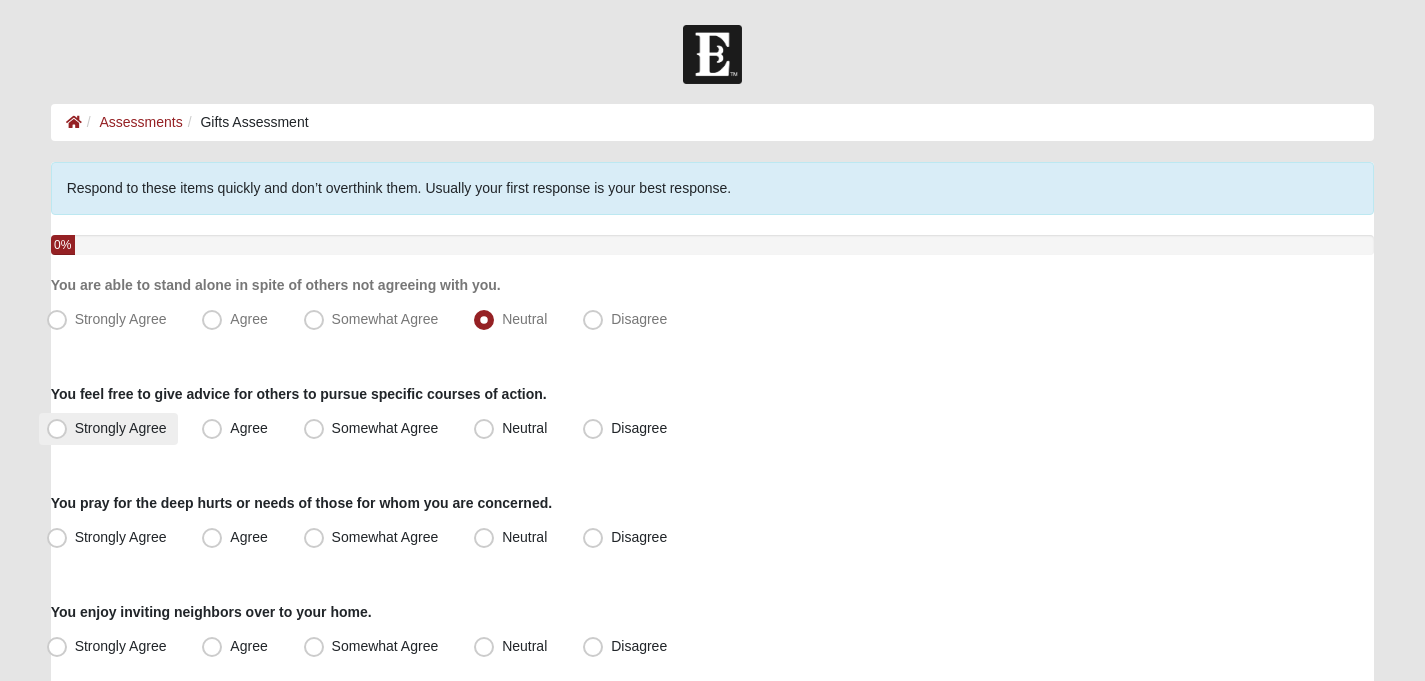 click on "Strongly Agree" at bounding box center (109, 429) 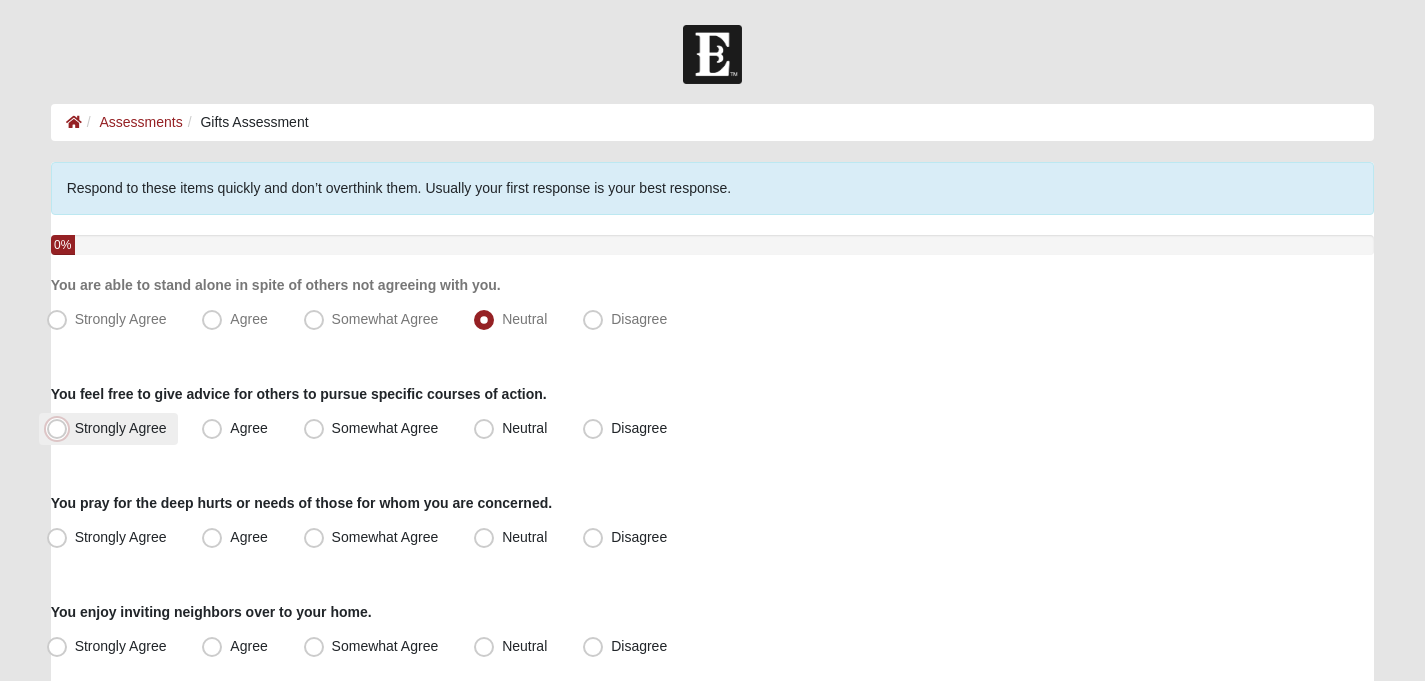 click on "Strongly Agree" at bounding box center [61, 428] 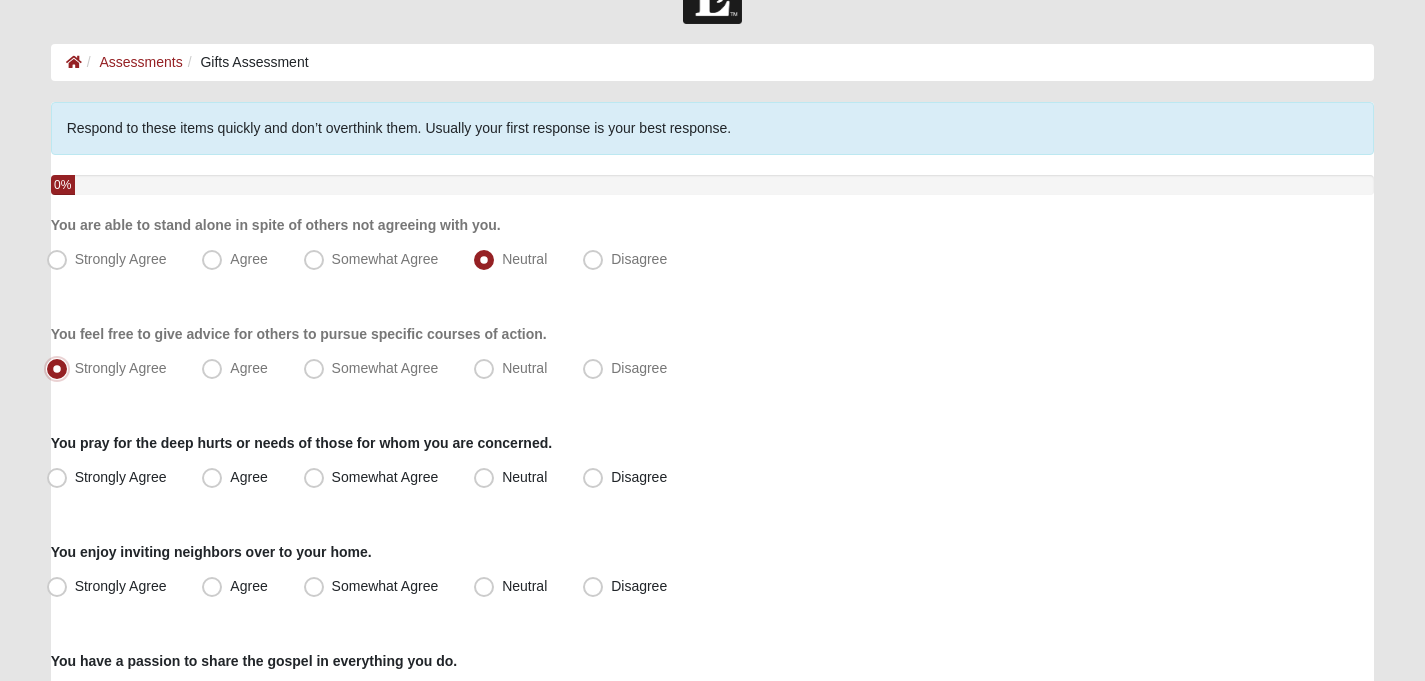 scroll, scrollTop: 88, scrollLeft: 0, axis: vertical 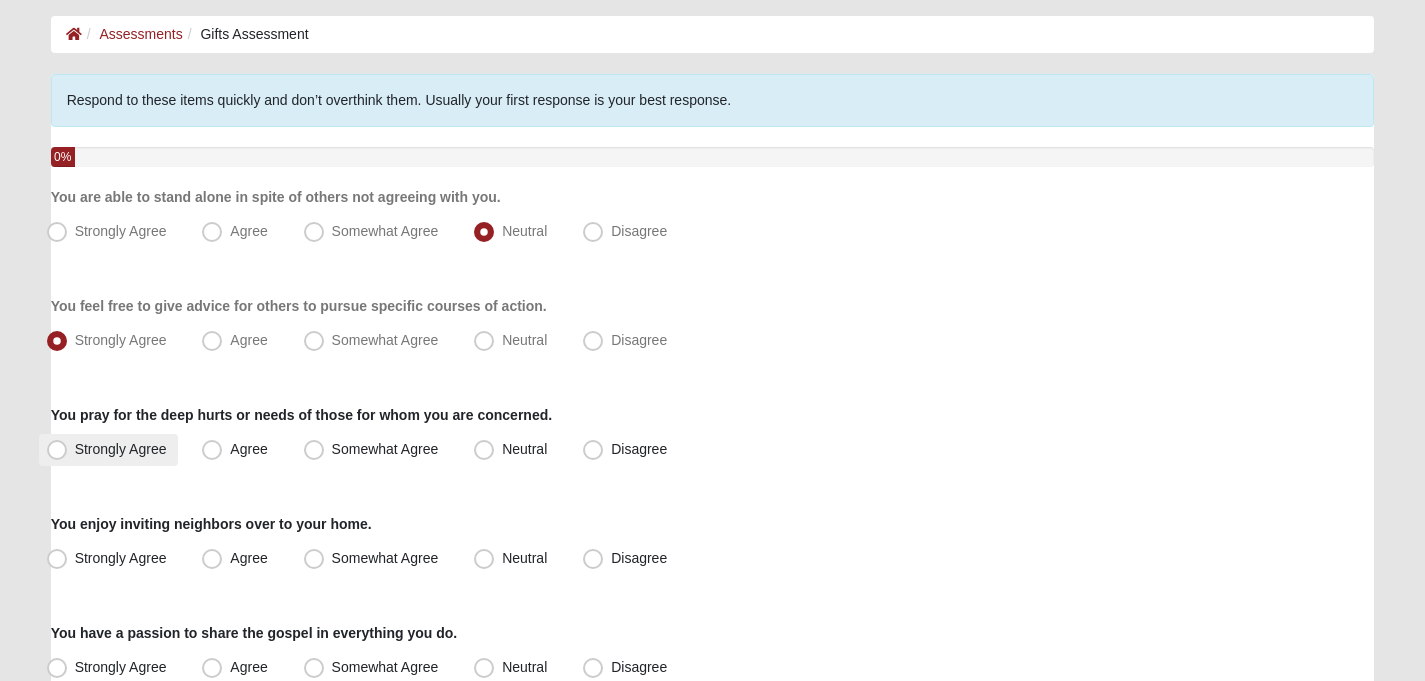 click on "Strongly Agree" at bounding box center [121, 449] 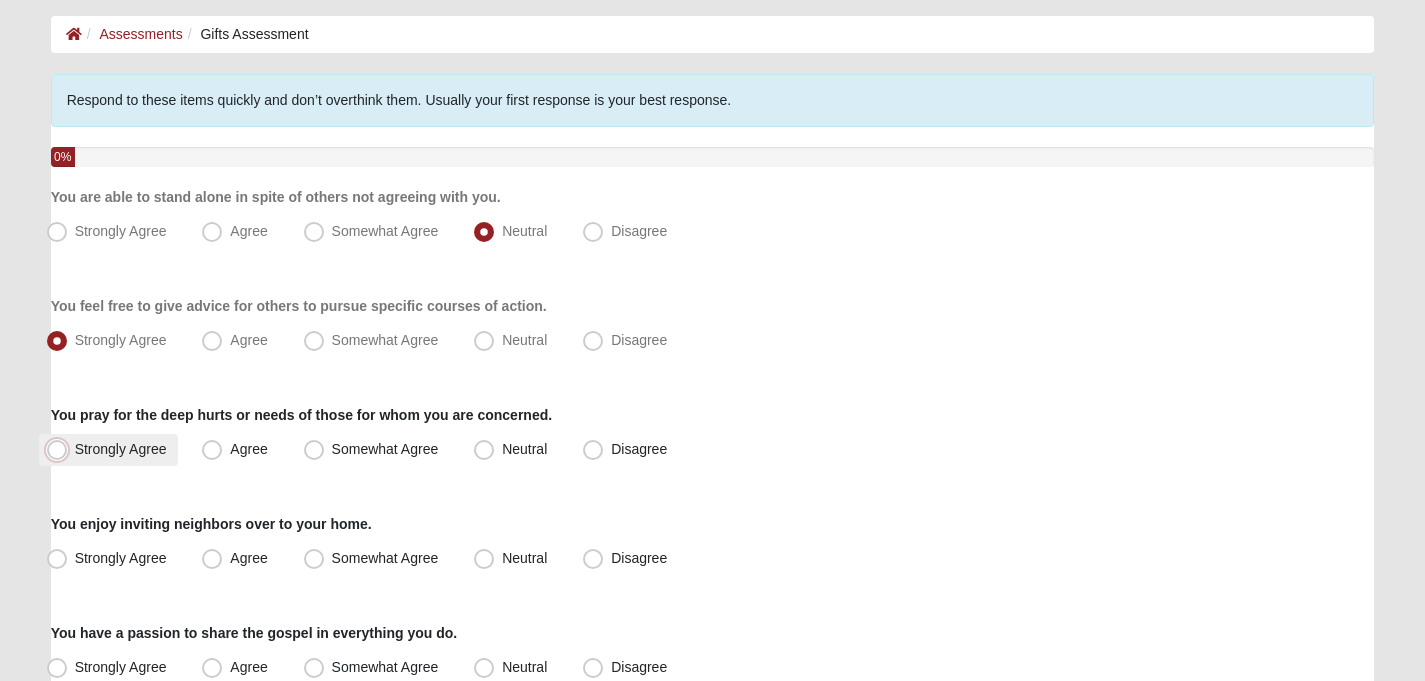 click on "Strongly Agree" at bounding box center [61, 449] 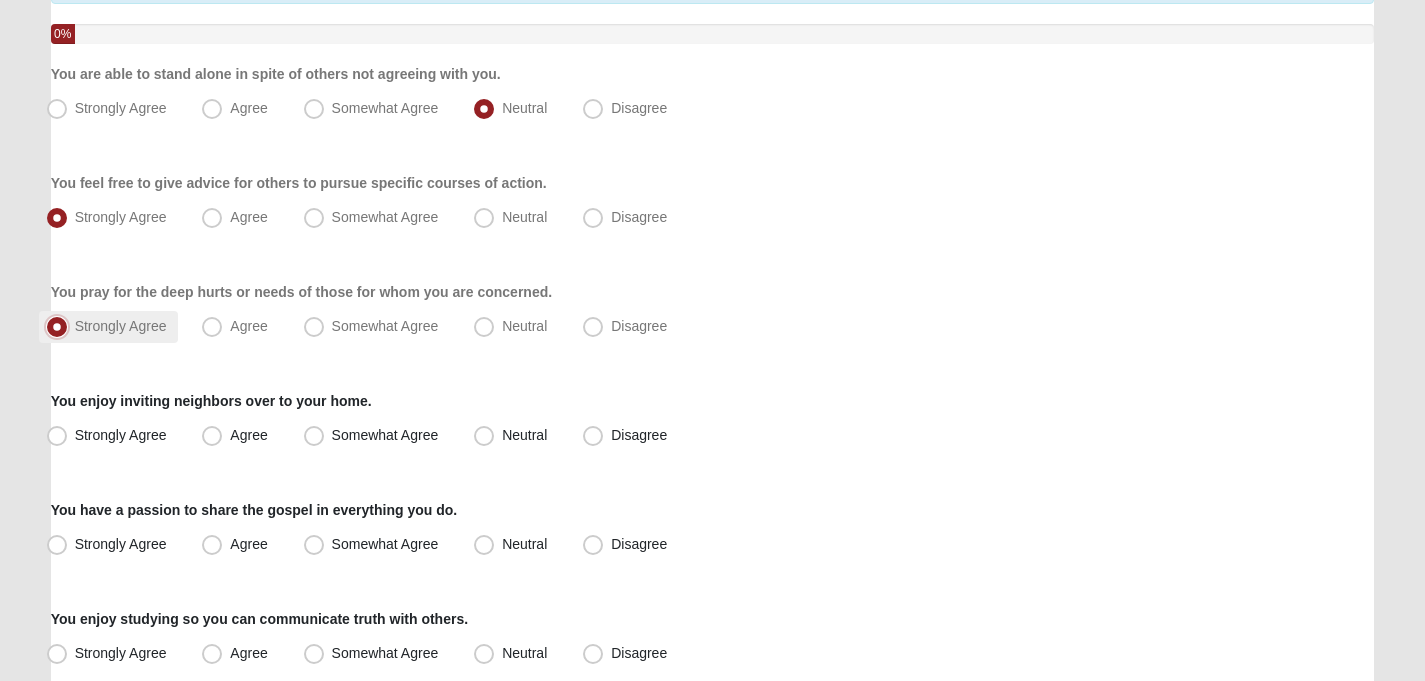 scroll, scrollTop: 217, scrollLeft: 0, axis: vertical 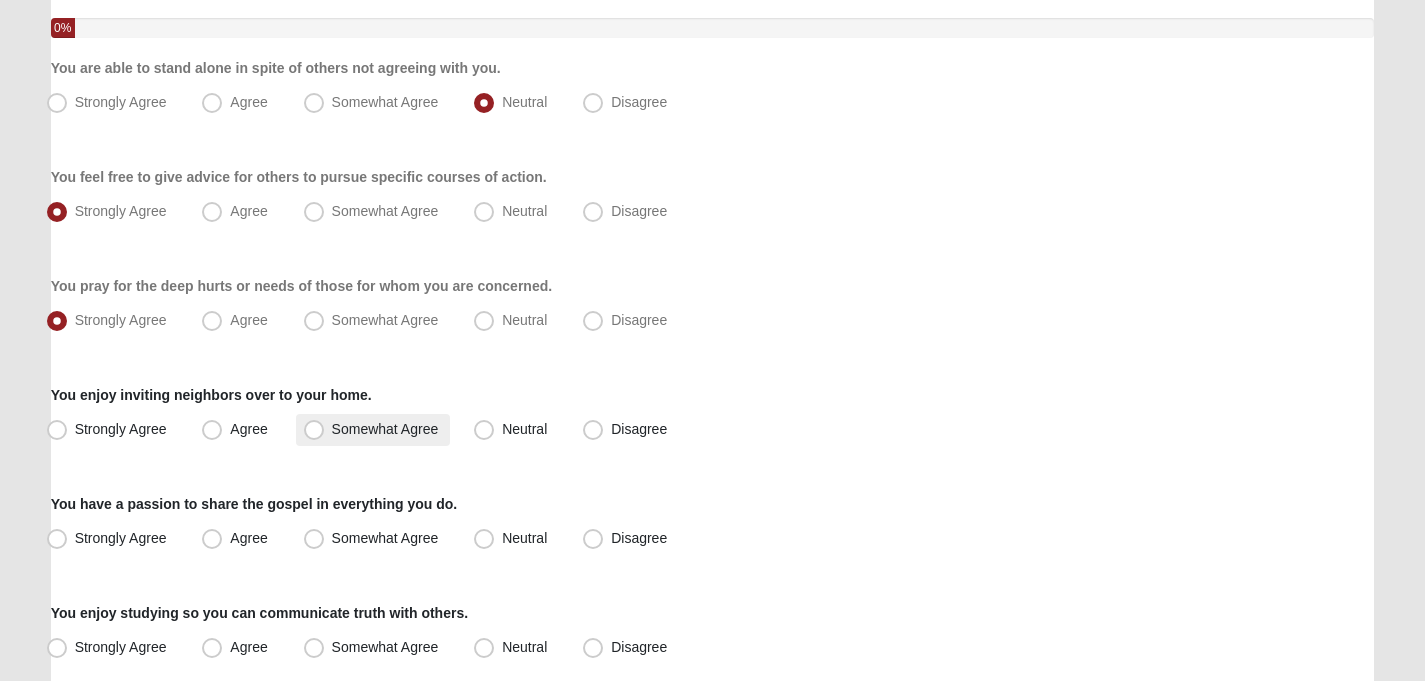click on "Somewhat Agree" at bounding box center [373, 430] 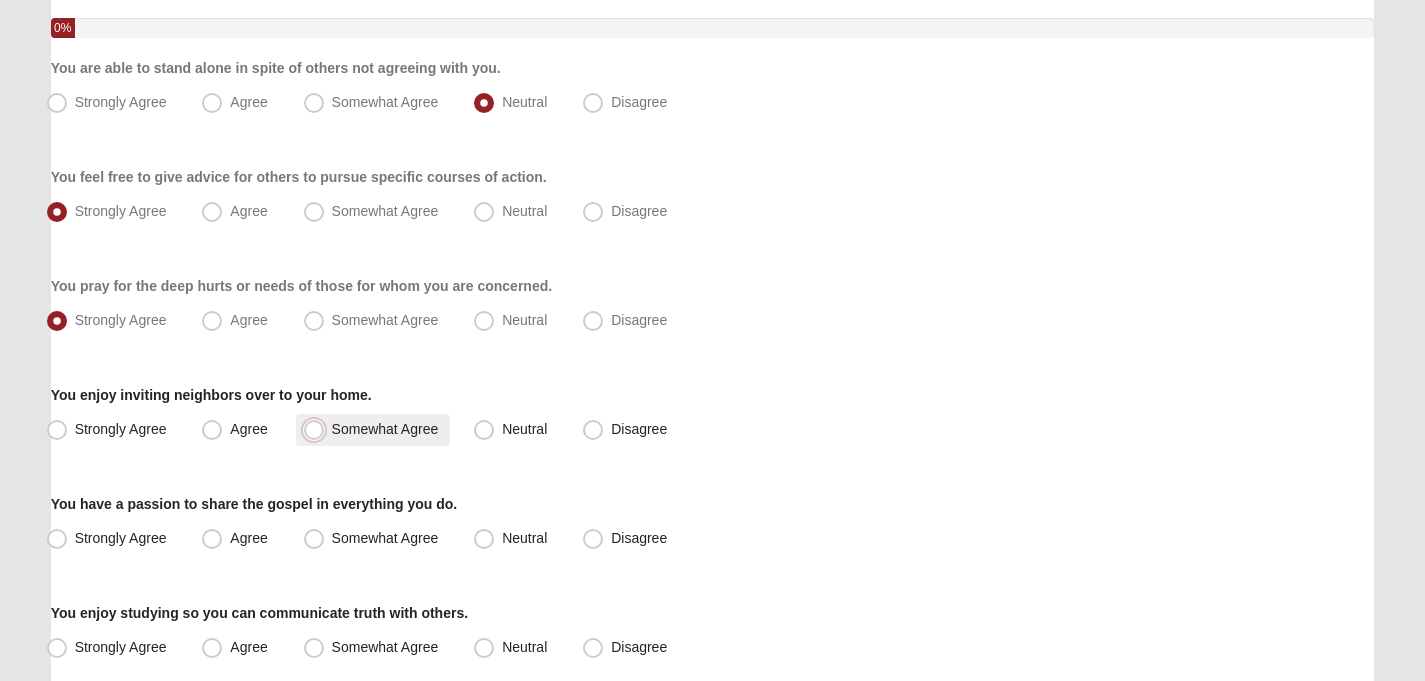 click on "Somewhat Agree" at bounding box center (318, 429) 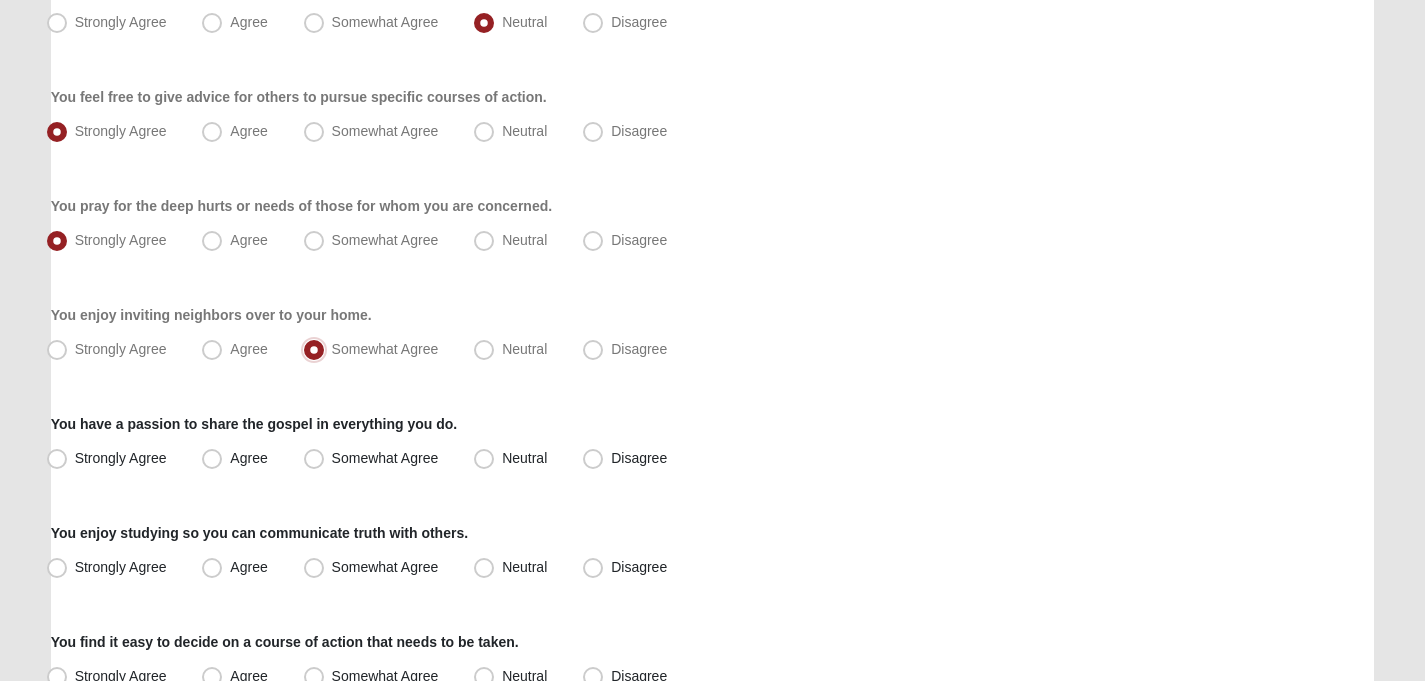 scroll, scrollTop: 308, scrollLeft: 0, axis: vertical 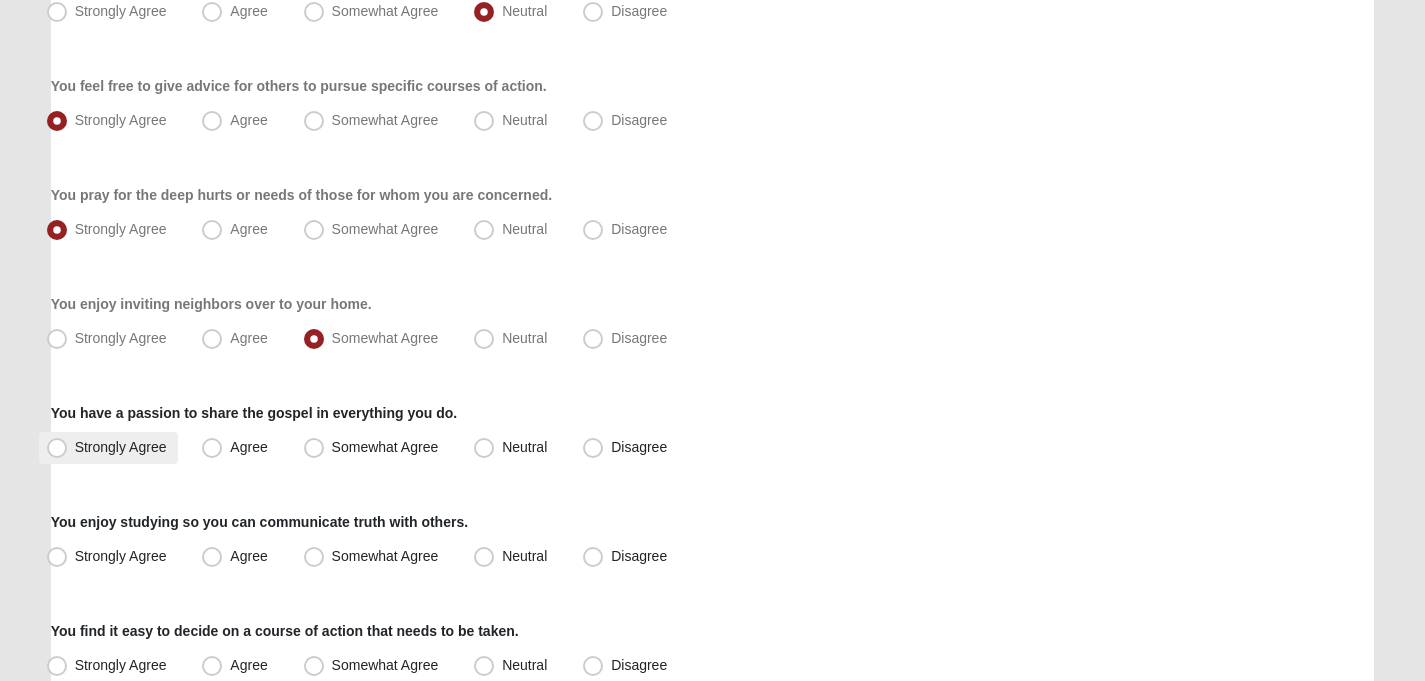click on "Strongly Agree" at bounding box center [121, 447] 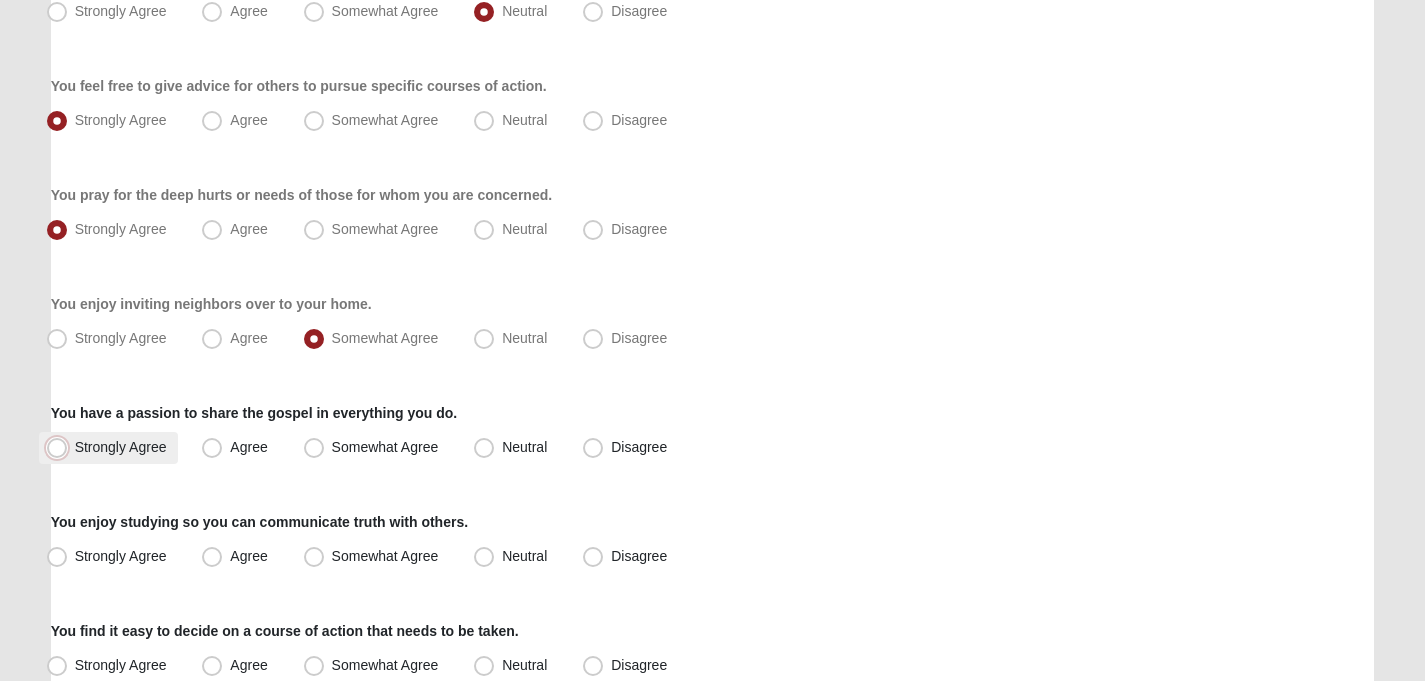 click on "Strongly Agree" at bounding box center [61, 447] 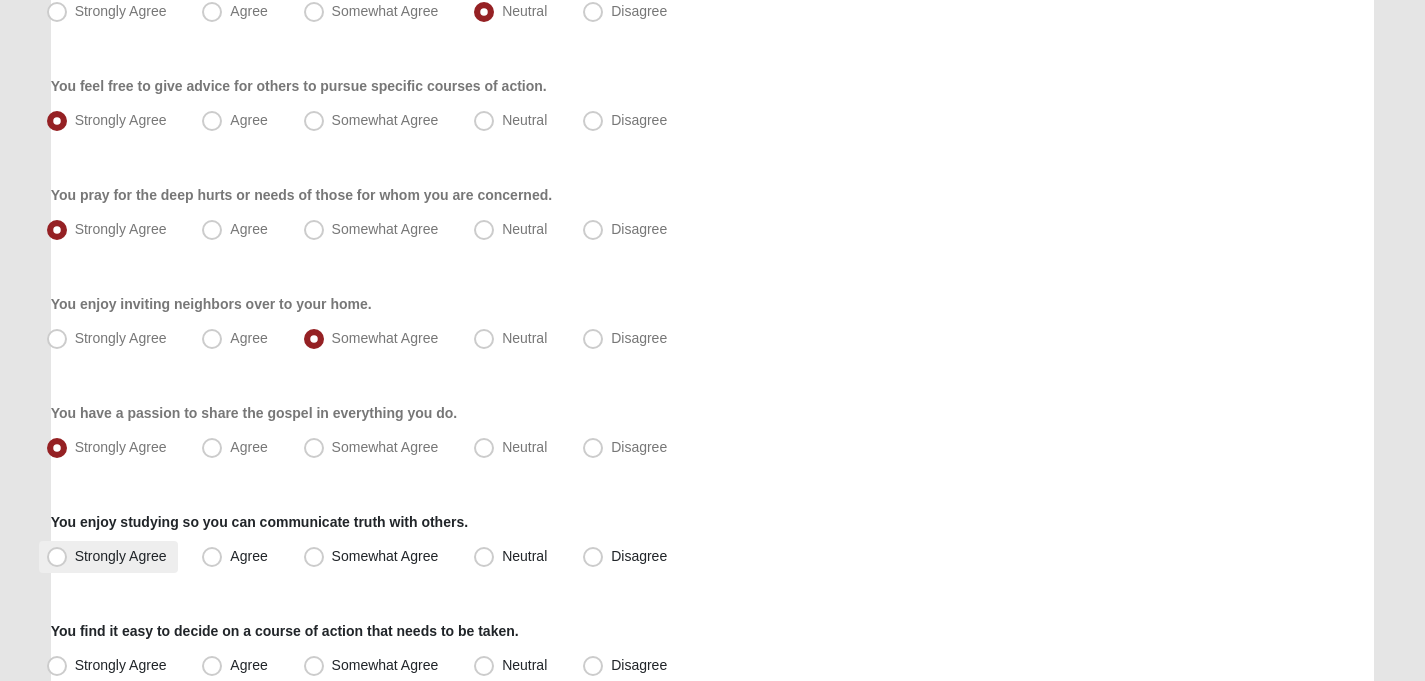 click on "Strongly Agree" at bounding box center [121, 556] 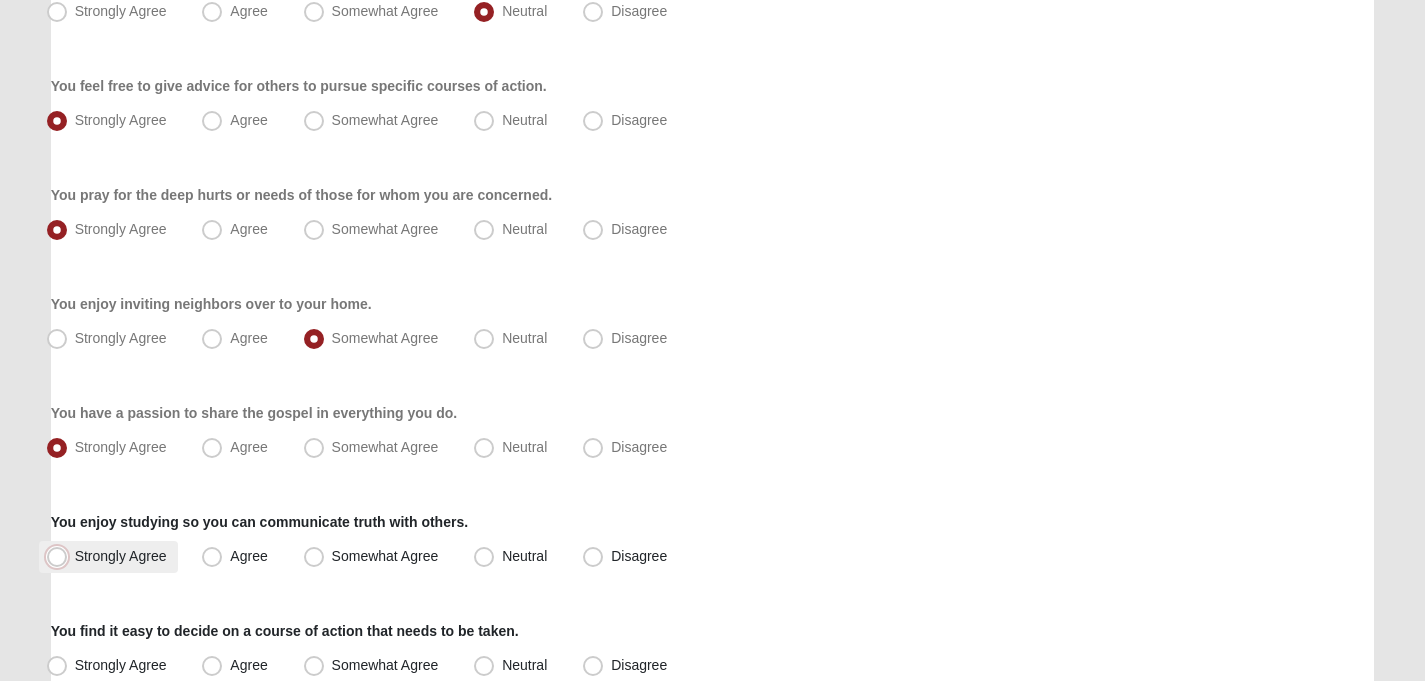 click on "Strongly Agree" at bounding box center [61, 556] 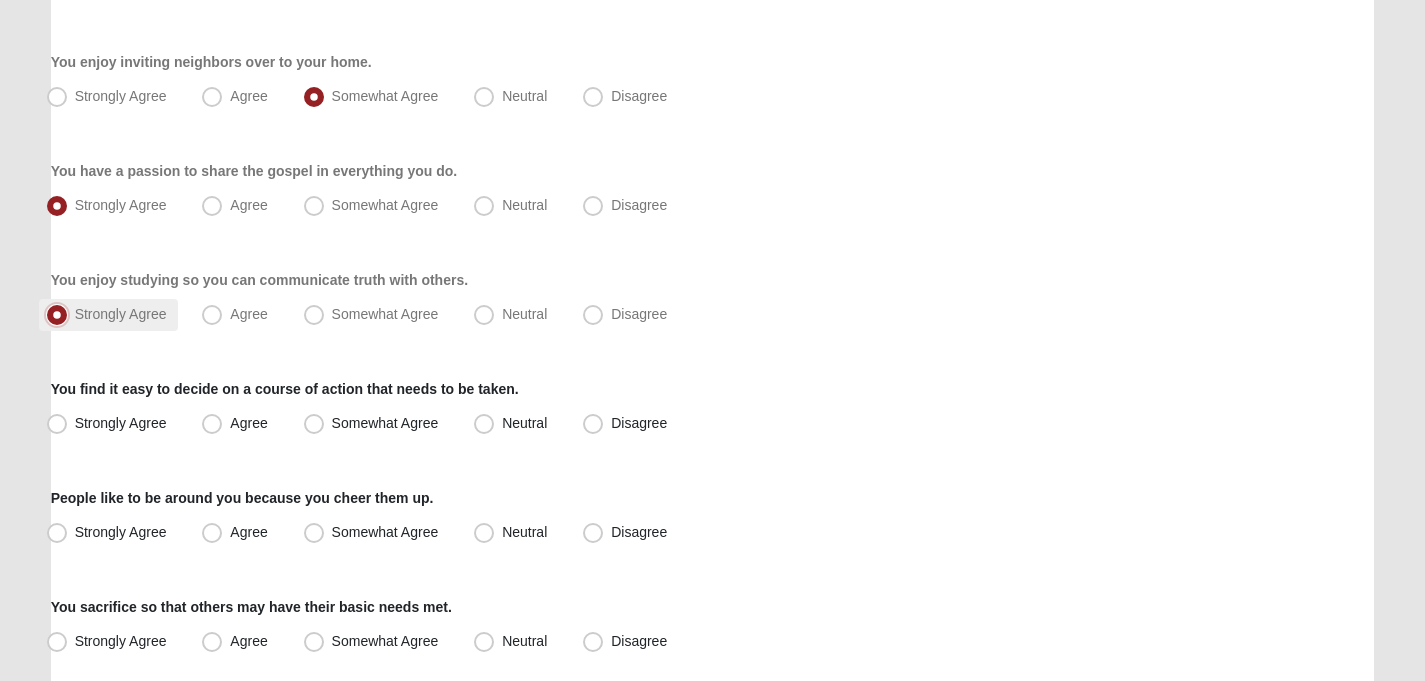 scroll, scrollTop: 558, scrollLeft: 0, axis: vertical 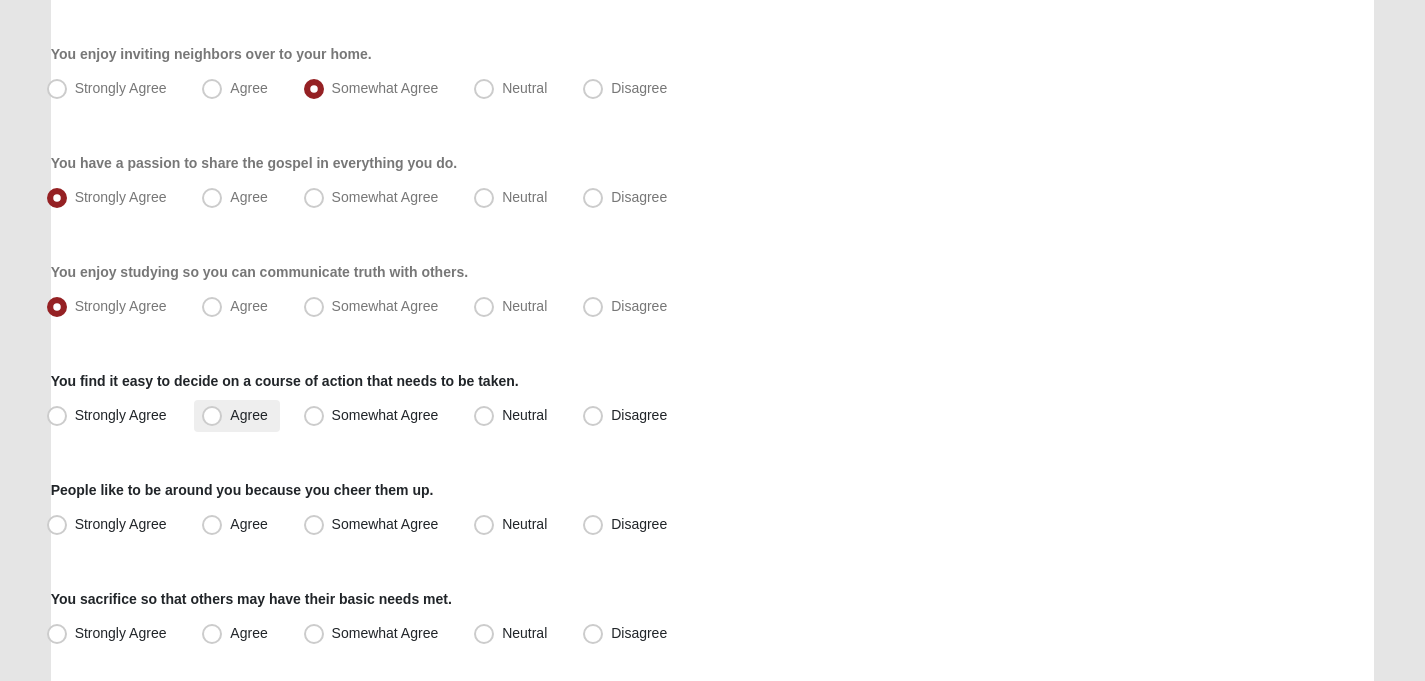 click on "Agree" at bounding box center [248, 415] 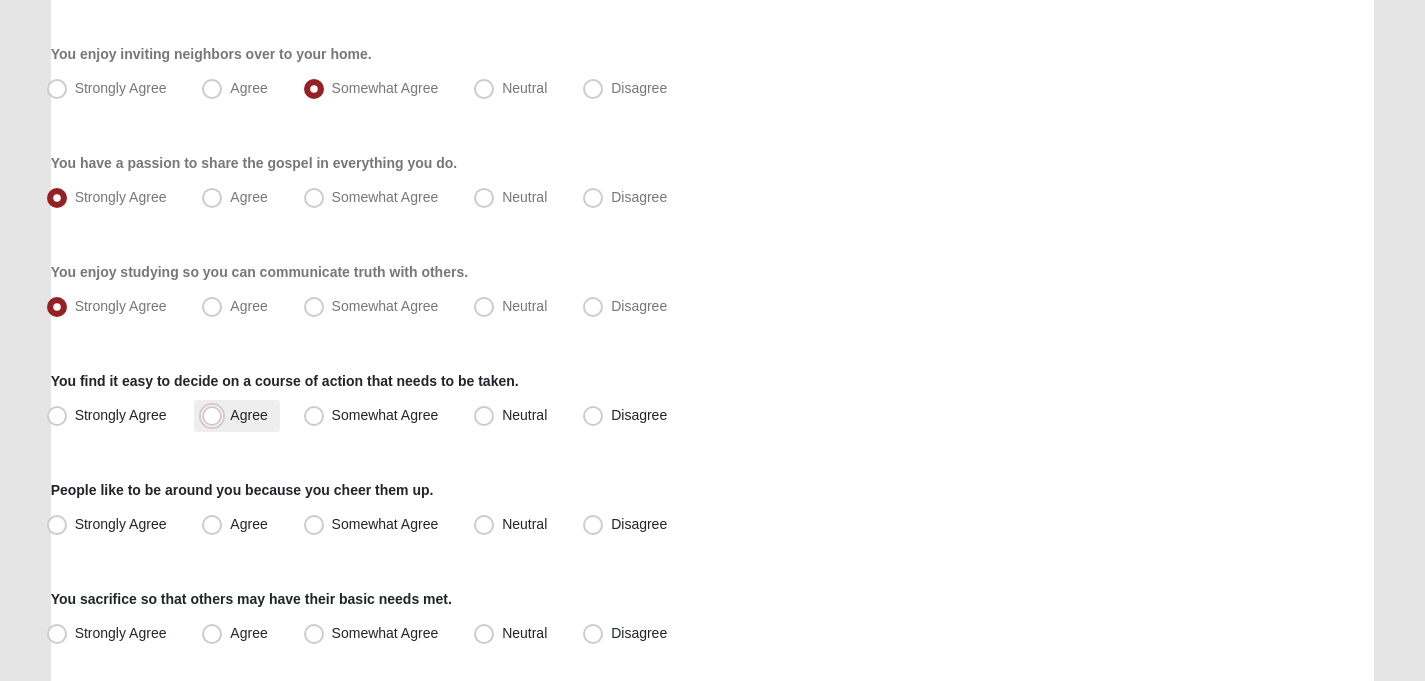 click on "Agree" at bounding box center [216, 415] 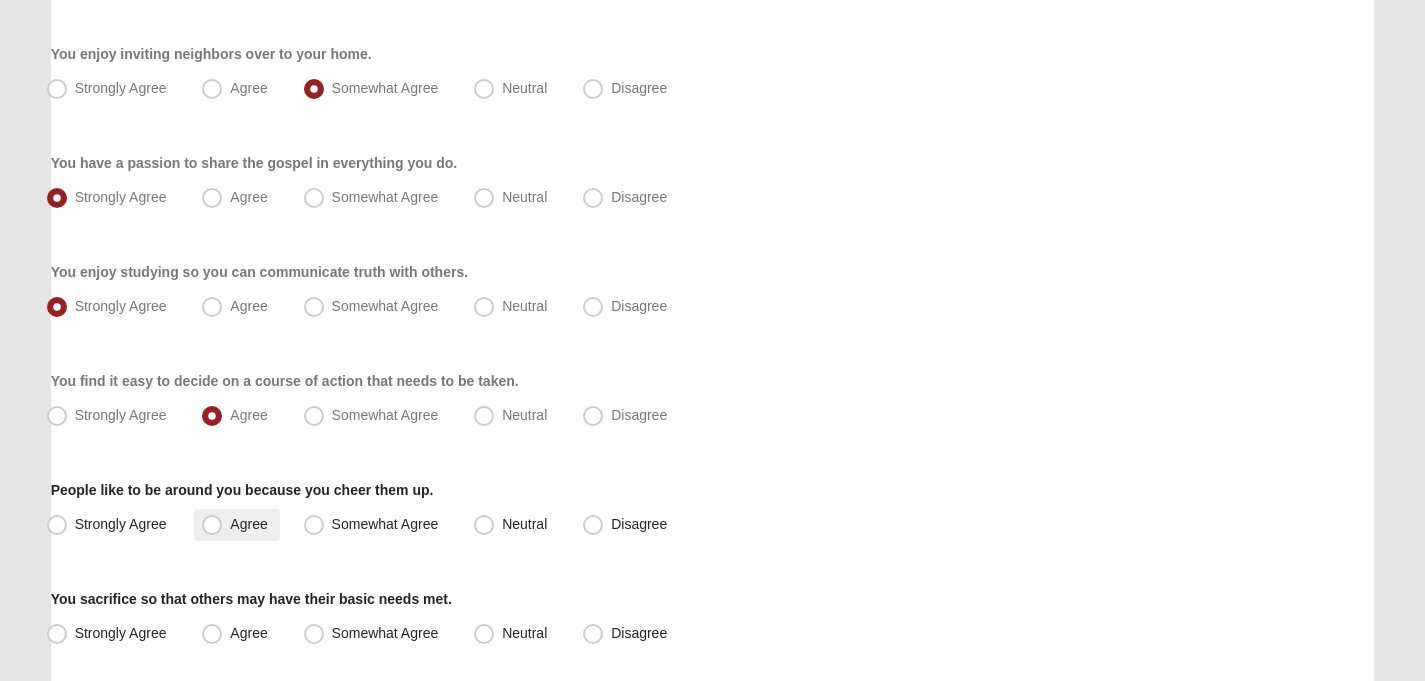 click on "Agree" at bounding box center (236, 525) 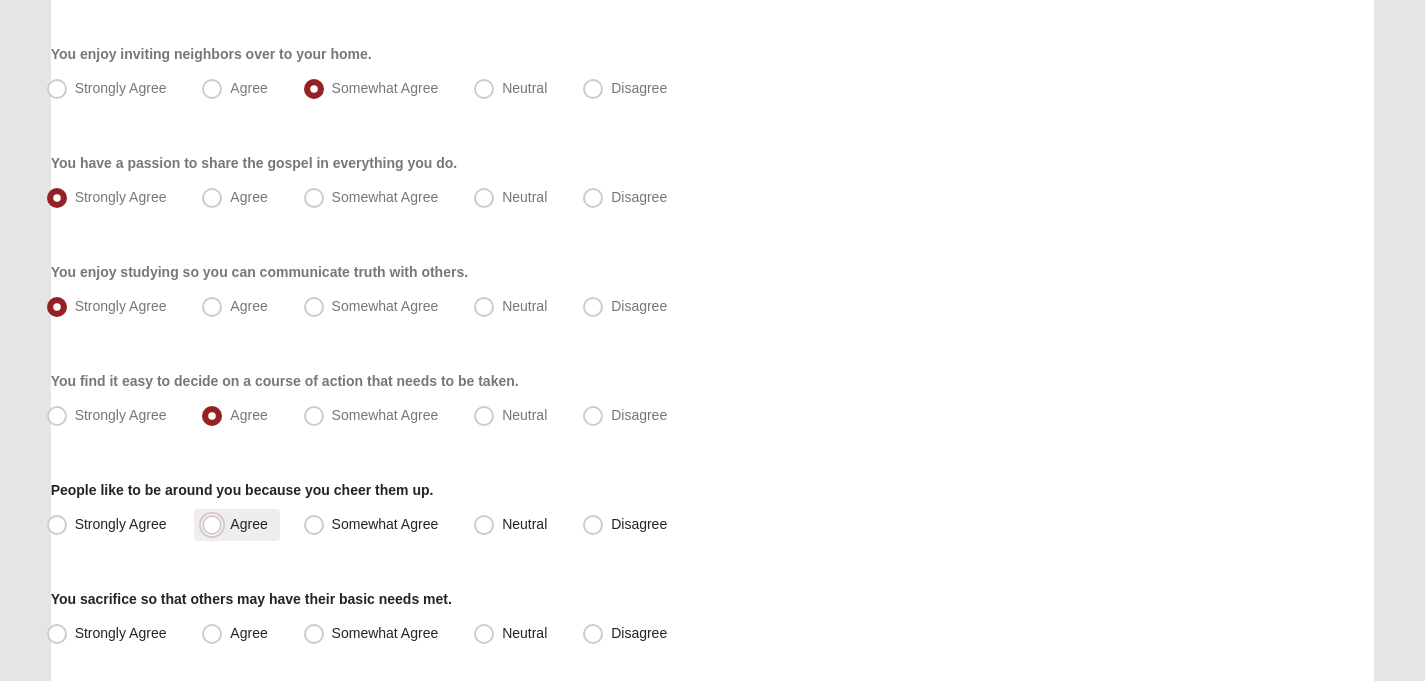 click on "Agree" at bounding box center (216, 524) 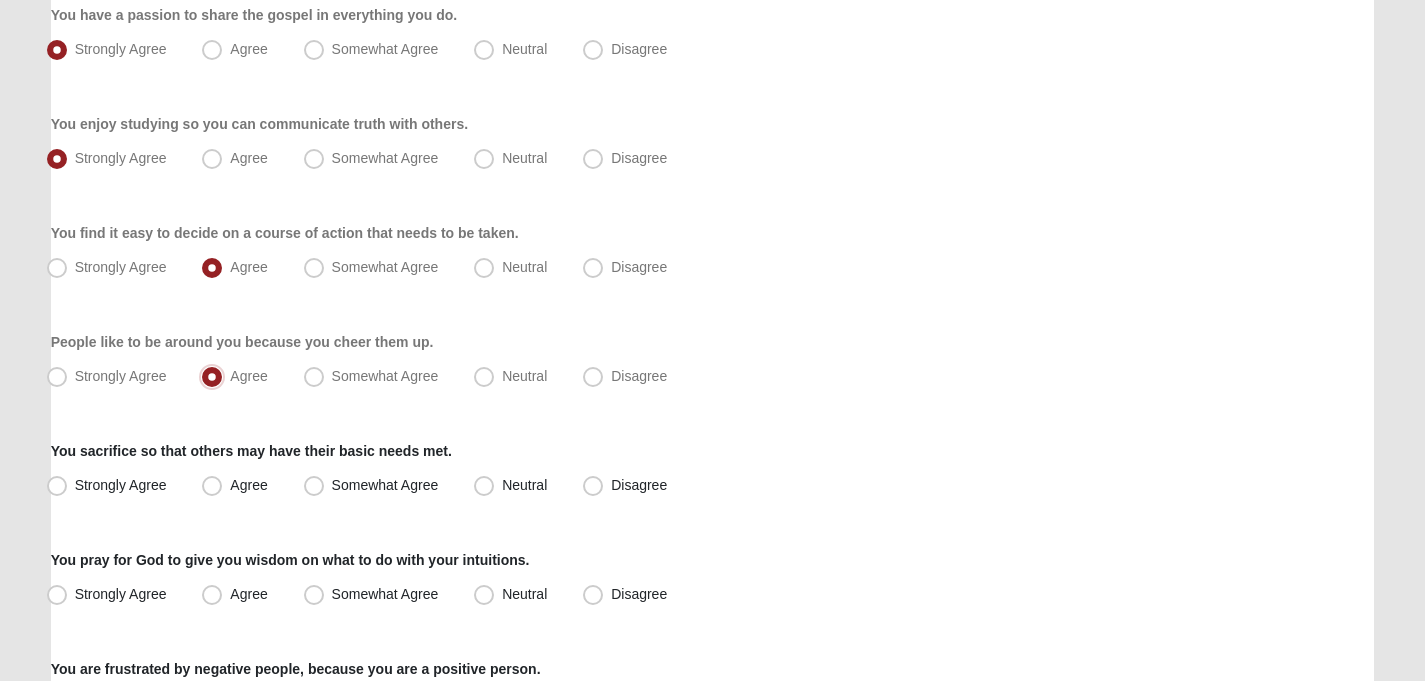 scroll, scrollTop: 714, scrollLeft: 0, axis: vertical 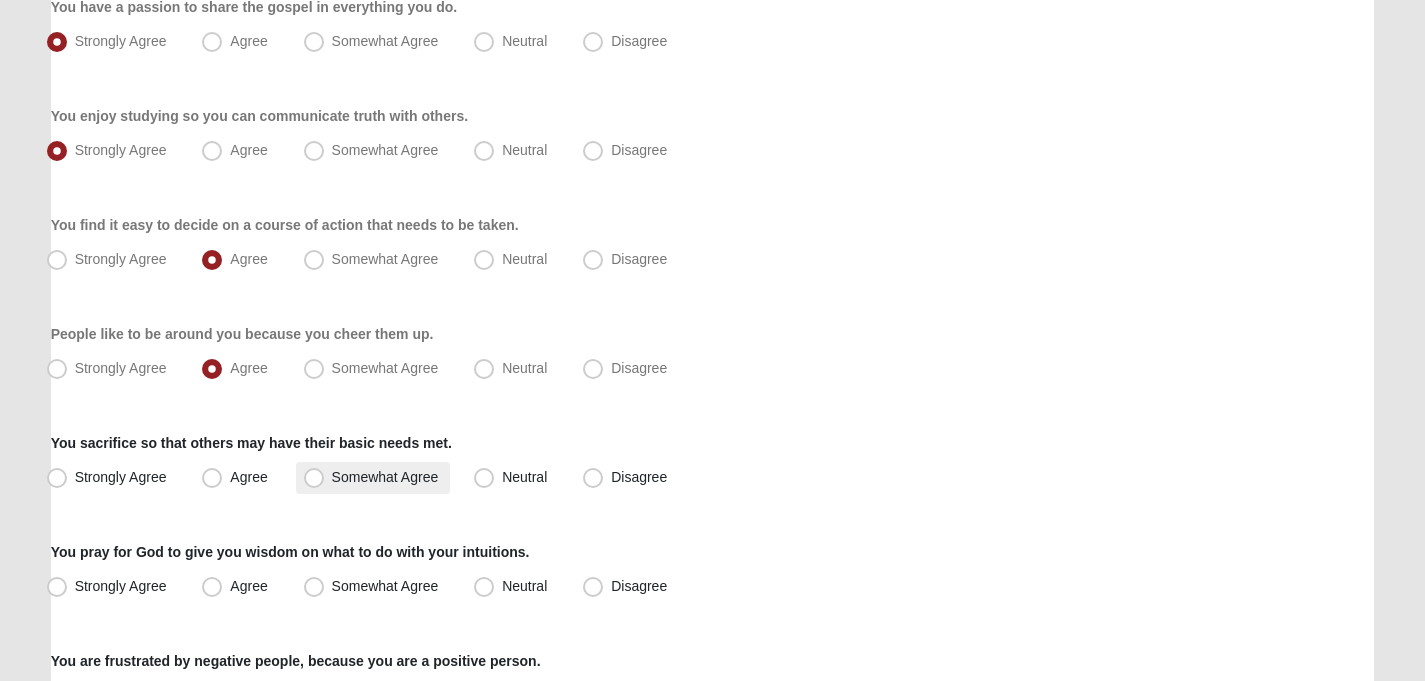 click on "Somewhat Agree" at bounding box center [385, 477] 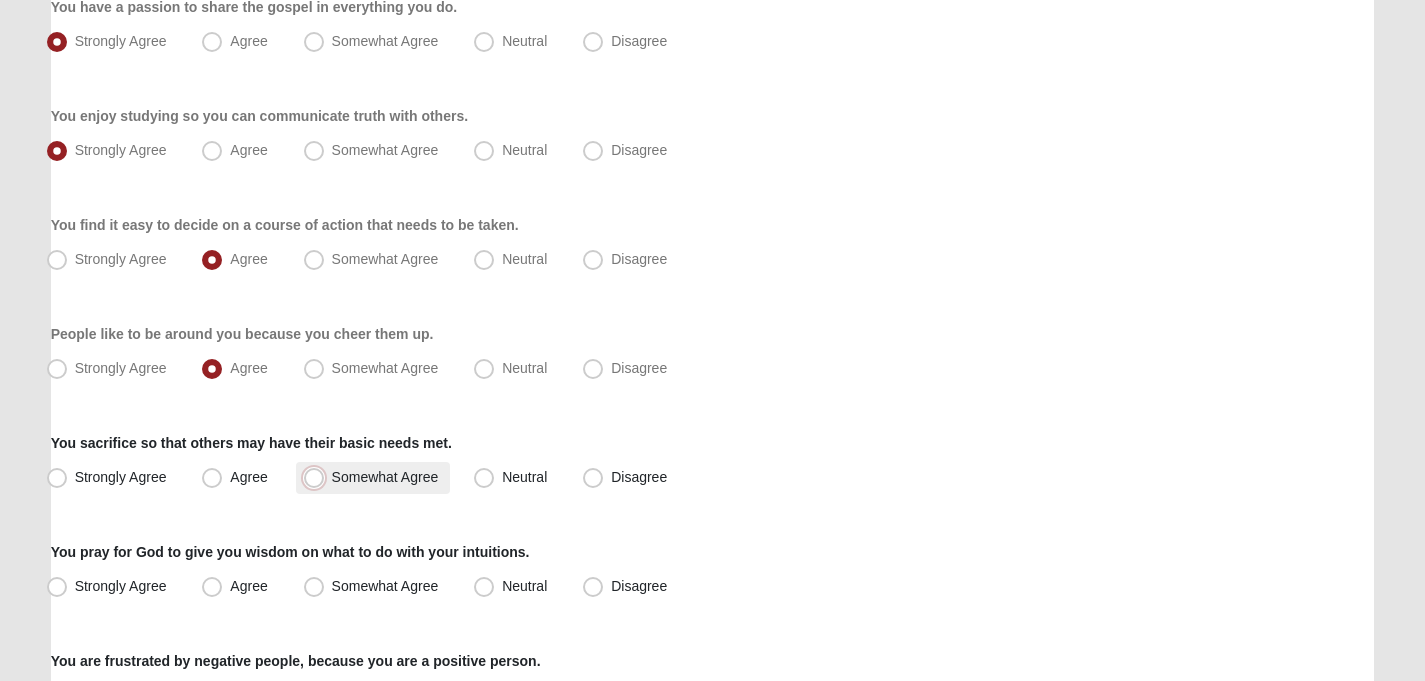 click on "Somewhat Agree" at bounding box center (318, 477) 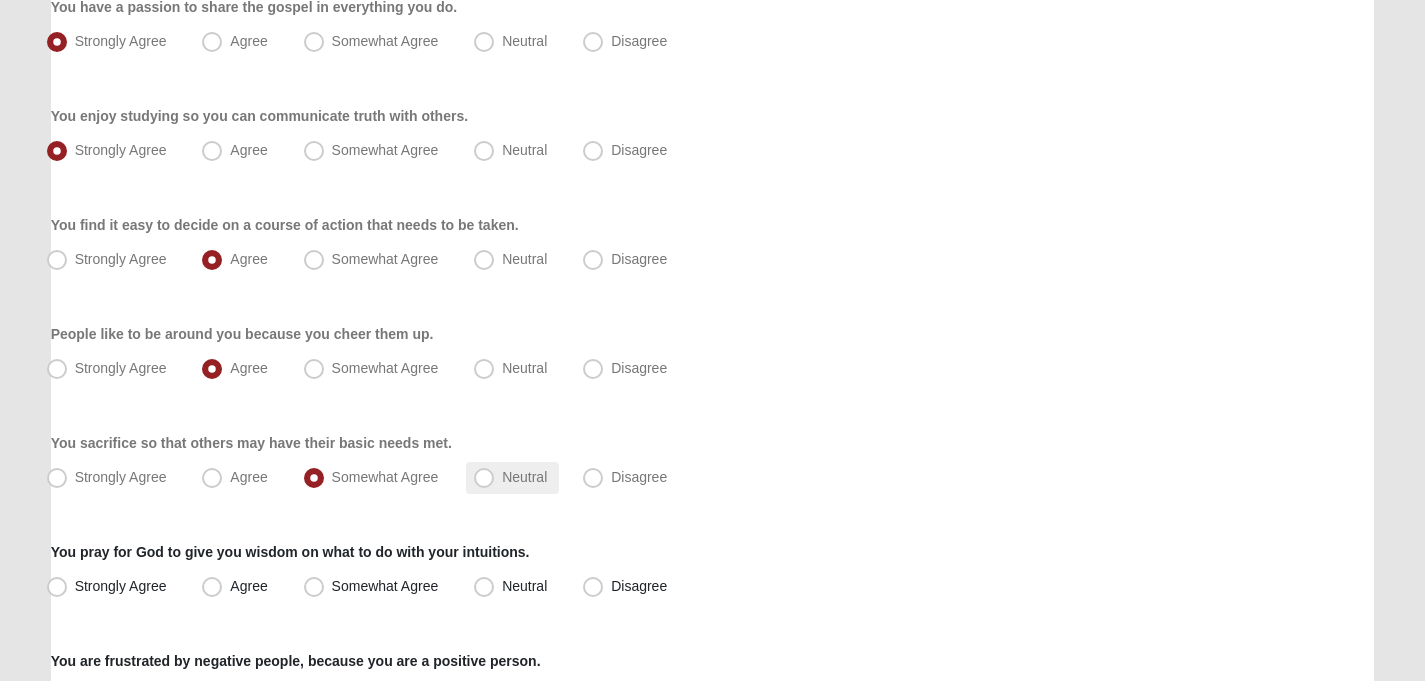 click on "Neutral" at bounding box center (524, 477) 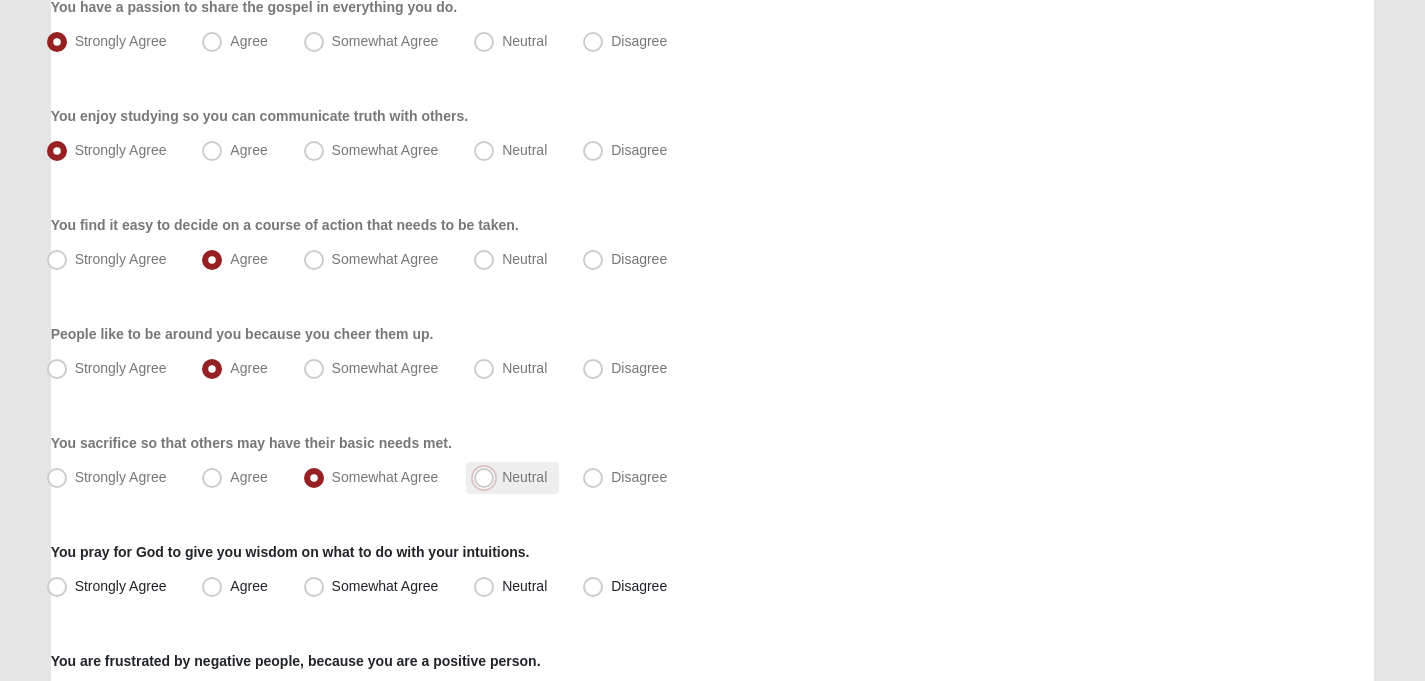 click on "Neutral" at bounding box center (488, 477) 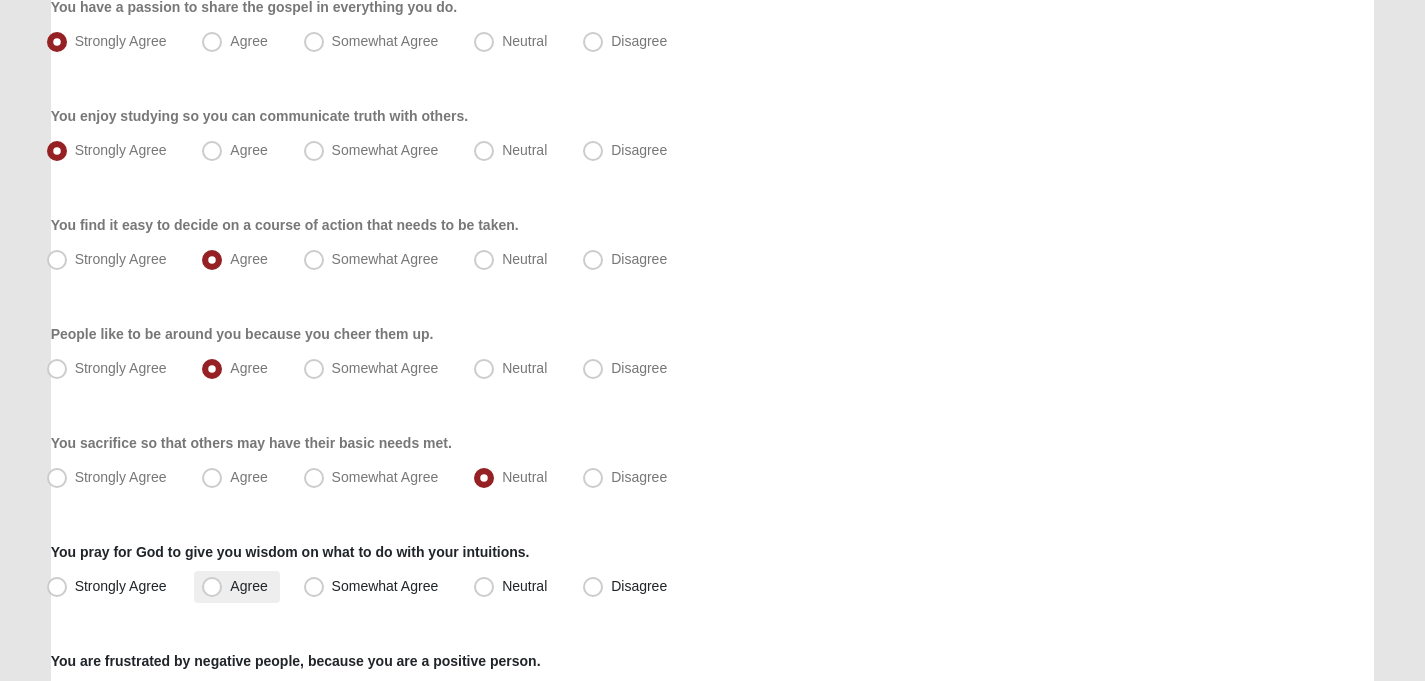 click on "Agree" at bounding box center [236, 587] 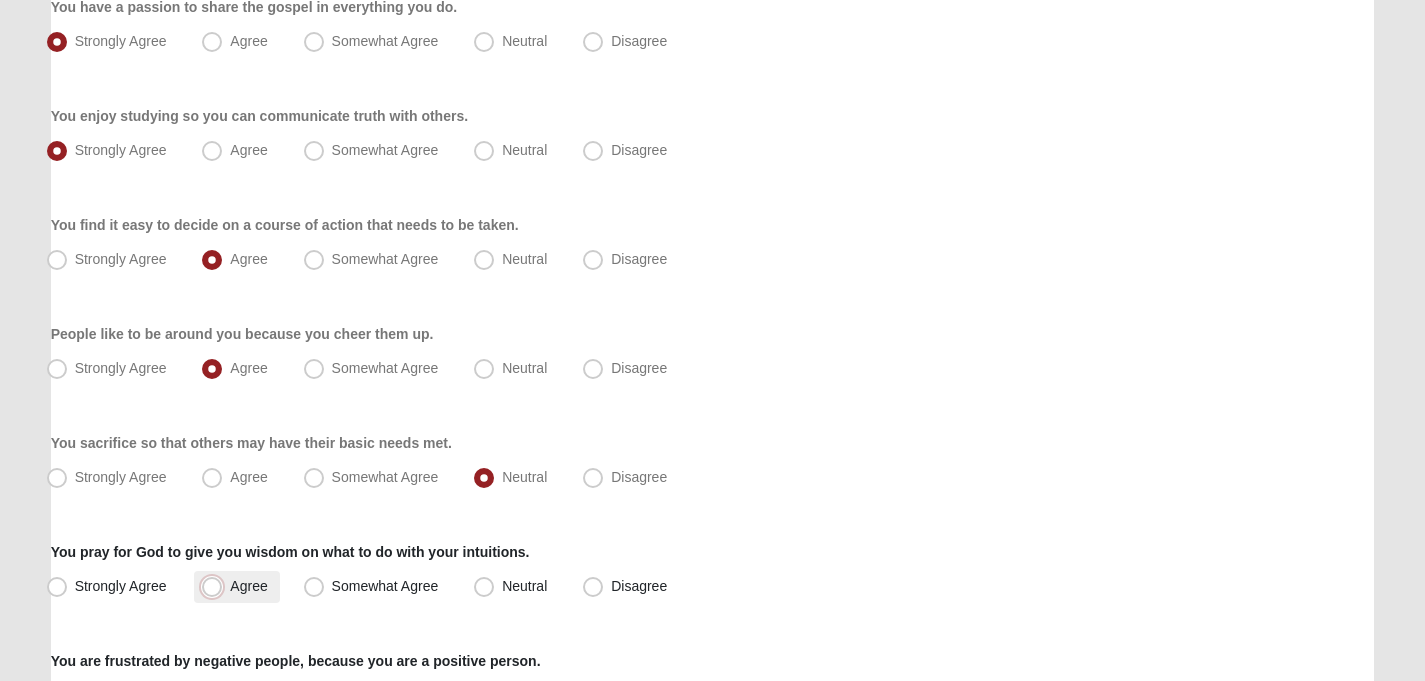 click on "Agree" at bounding box center (216, 586) 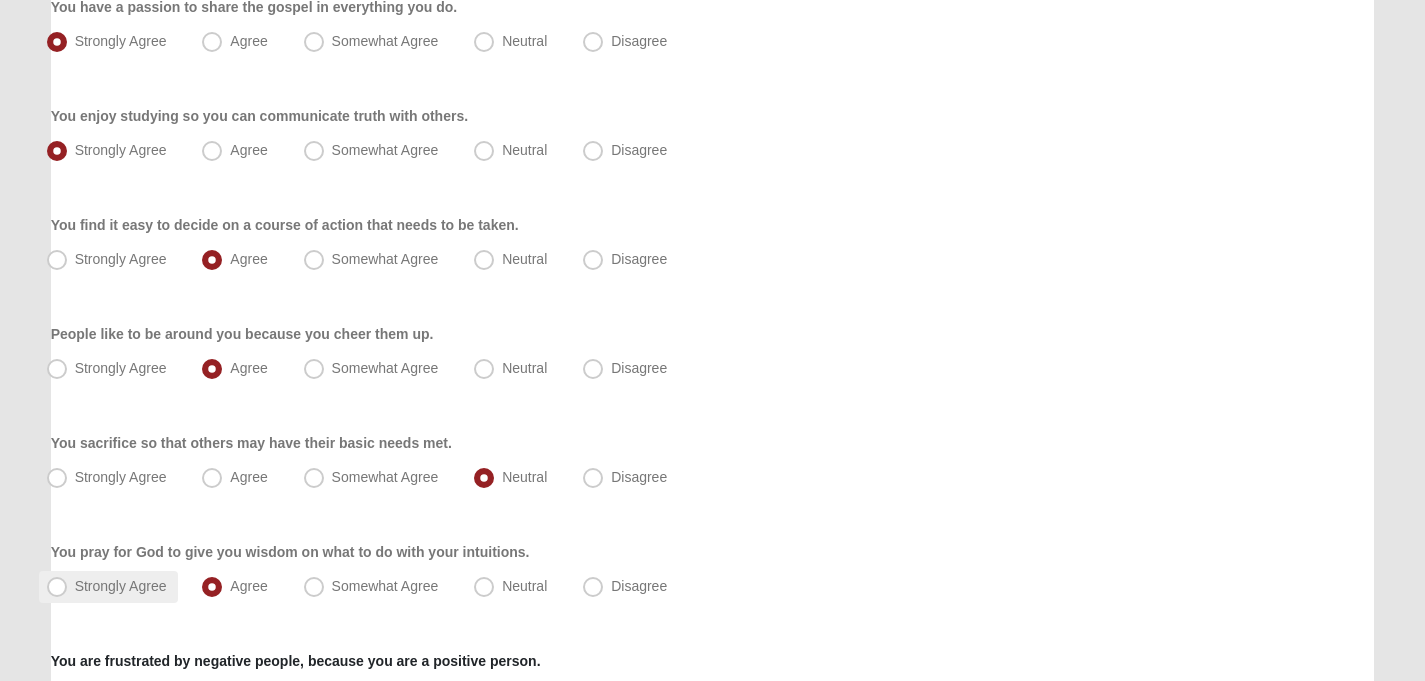 click on "Strongly Agree" at bounding box center (121, 586) 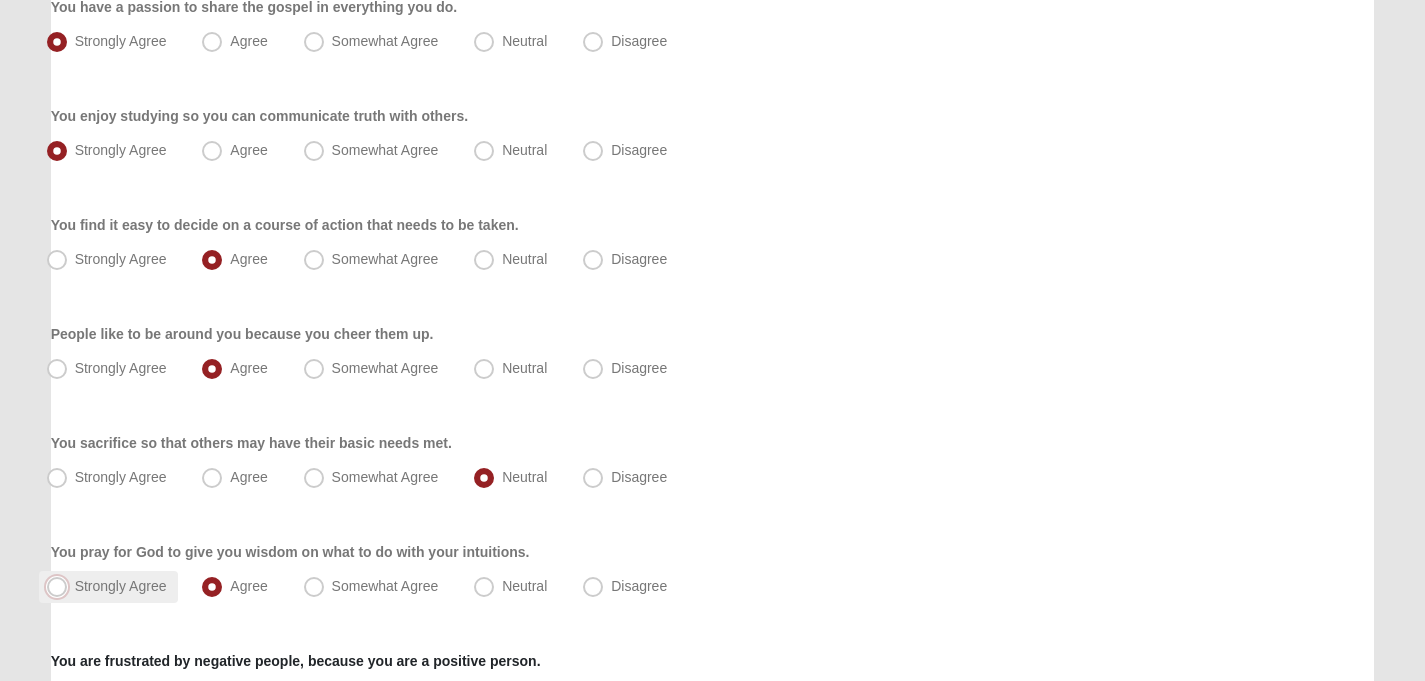 click on "Strongly Agree" at bounding box center (61, 586) 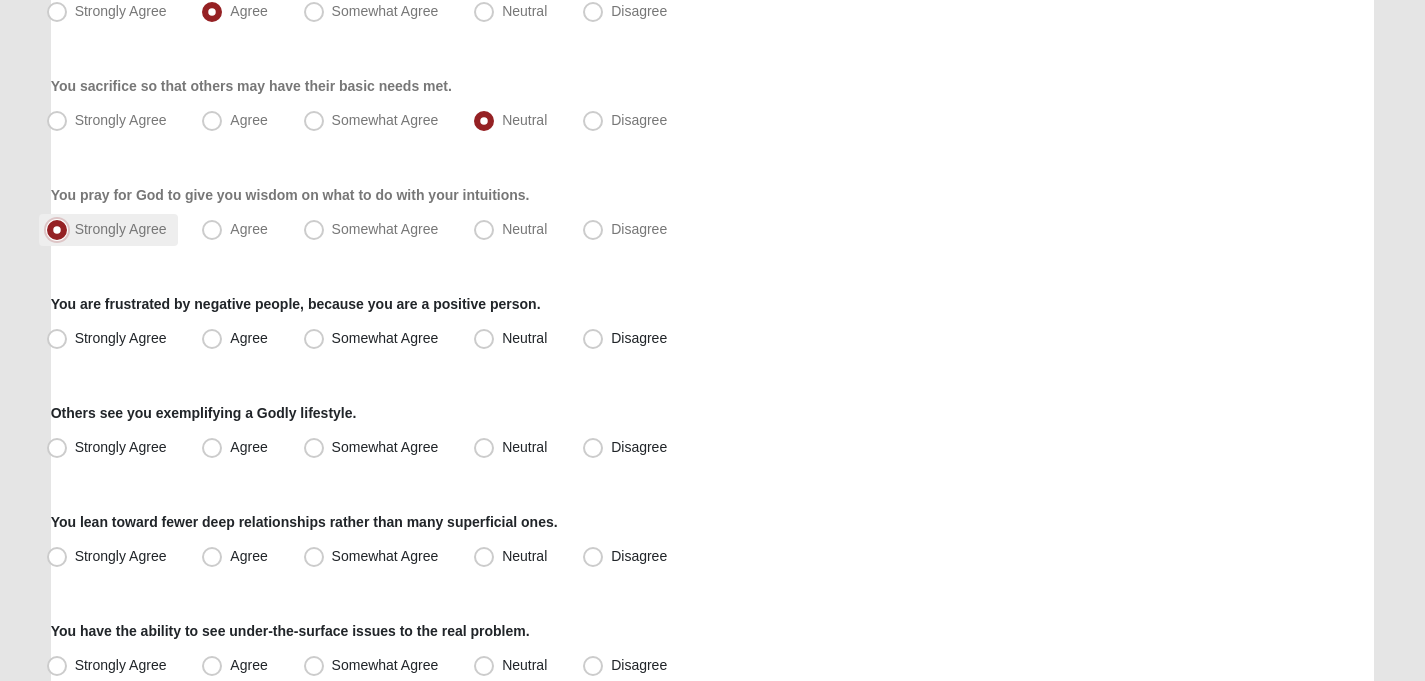 scroll, scrollTop: 1093, scrollLeft: 0, axis: vertical 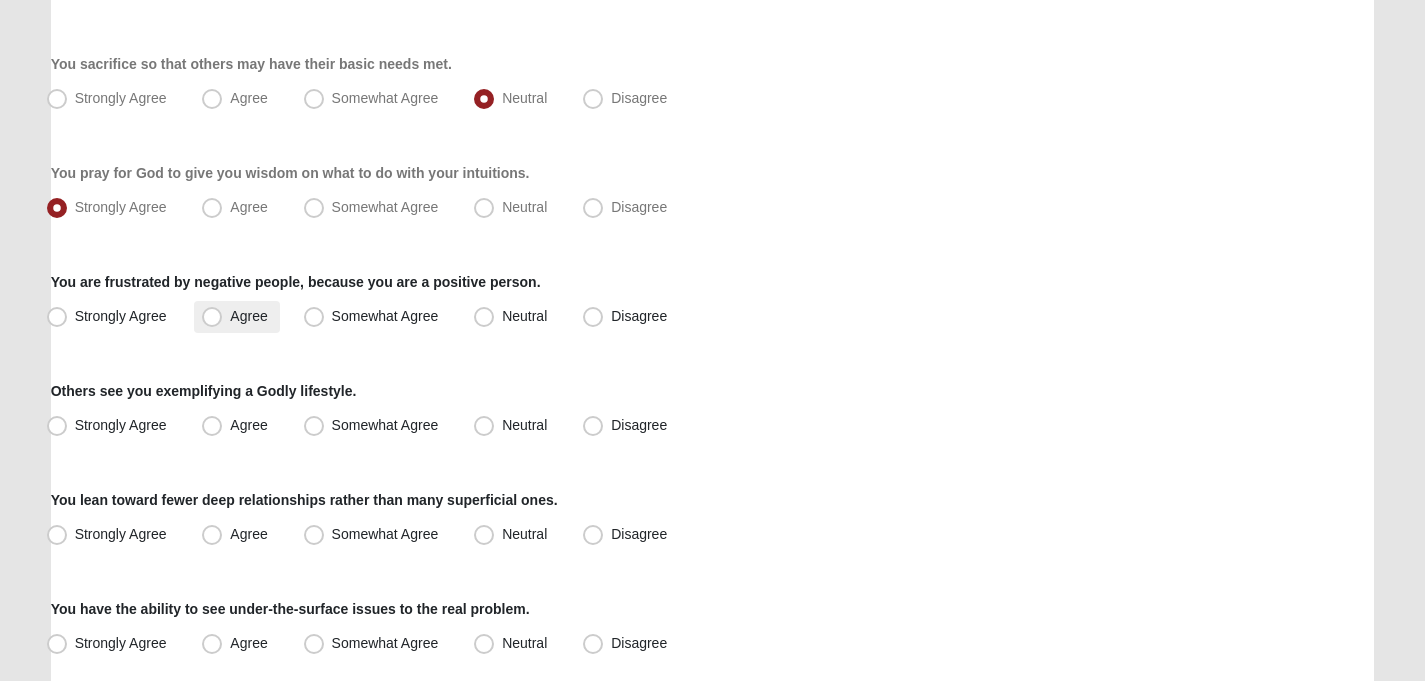 click on "Agree" at bounding box center [248, 316] 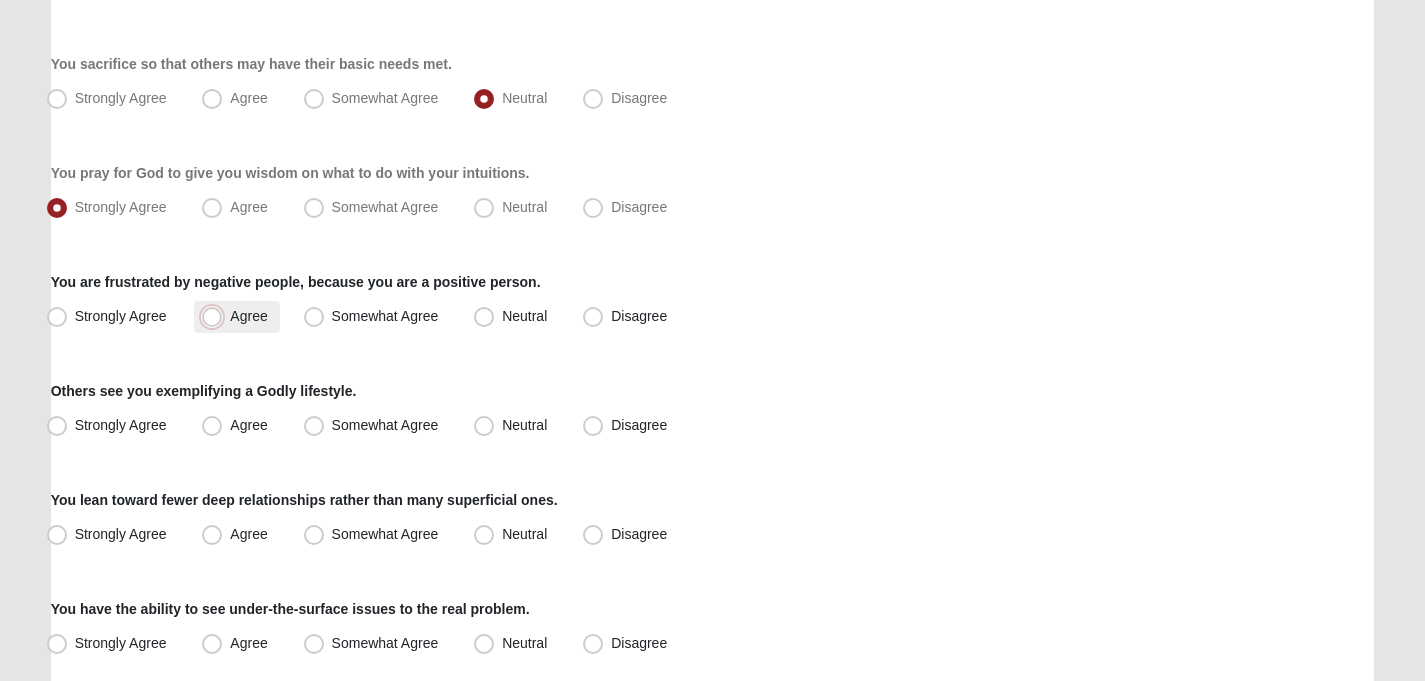 click on "Agree" at bounding box center [216, 316] 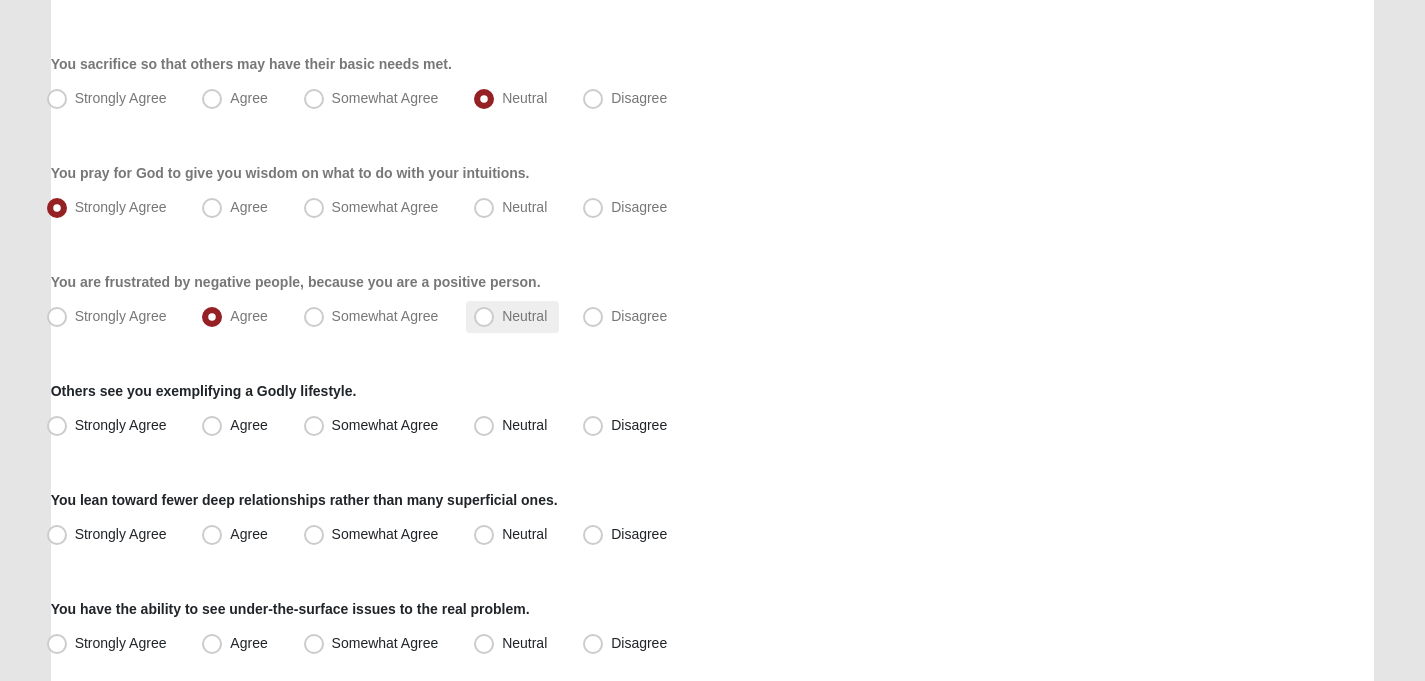 click on "Neutral" at bounding box center [524, 316] 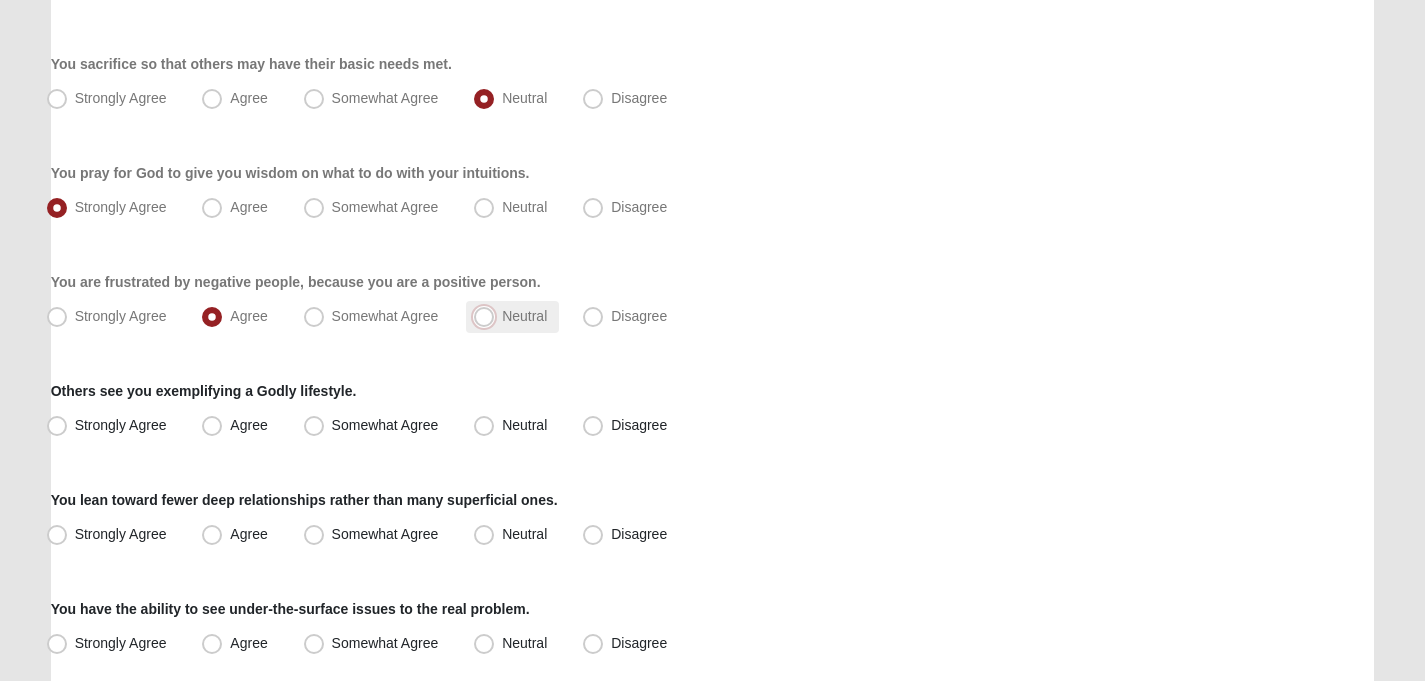 click on "Neutral" at bounding box center [488, 316] 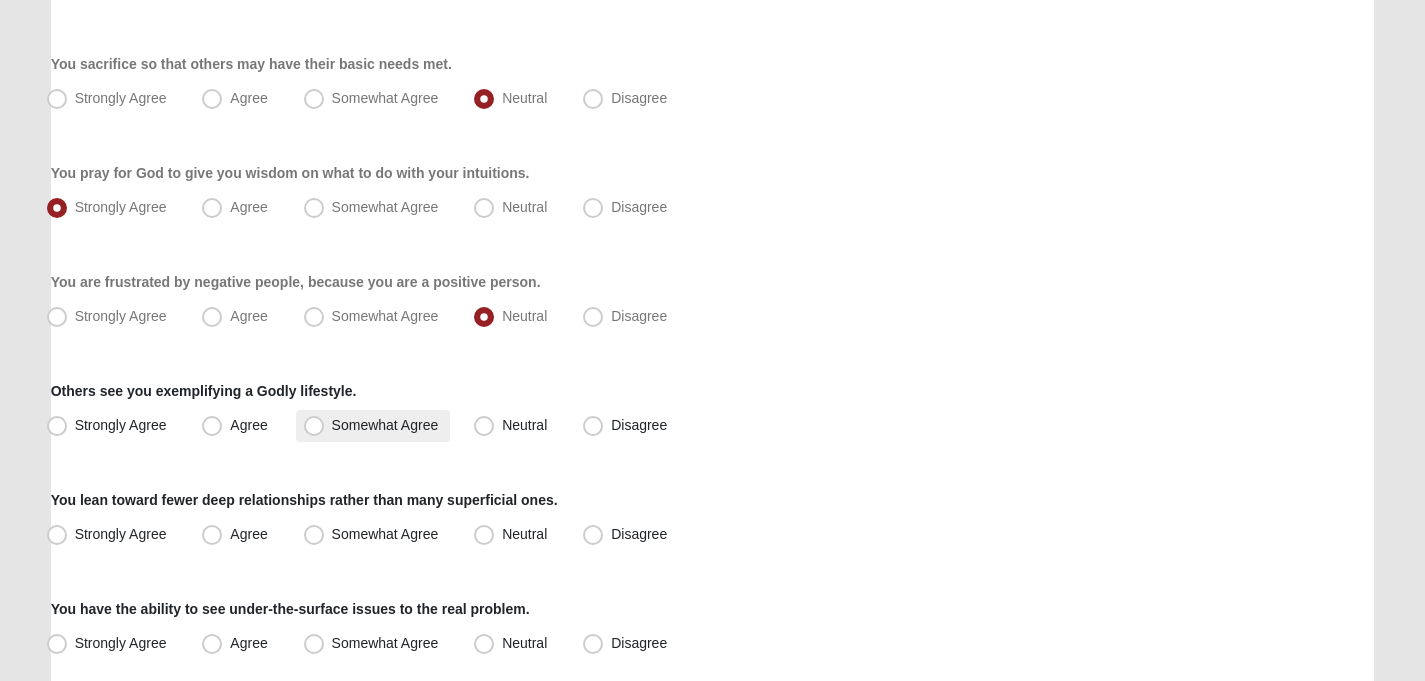 click on "Somewhat Agree" at bounding box center [373, 426] 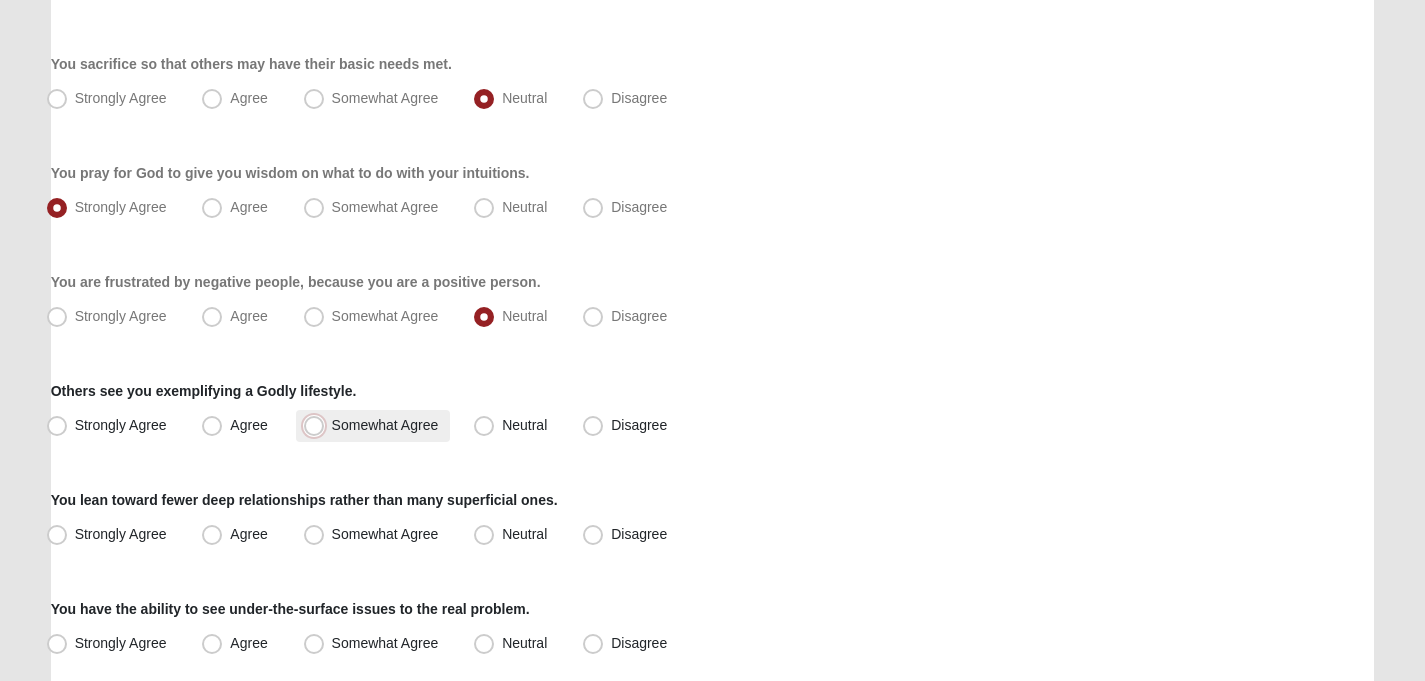 click on "Somewhat Agree" at bounding box center (318, 425) 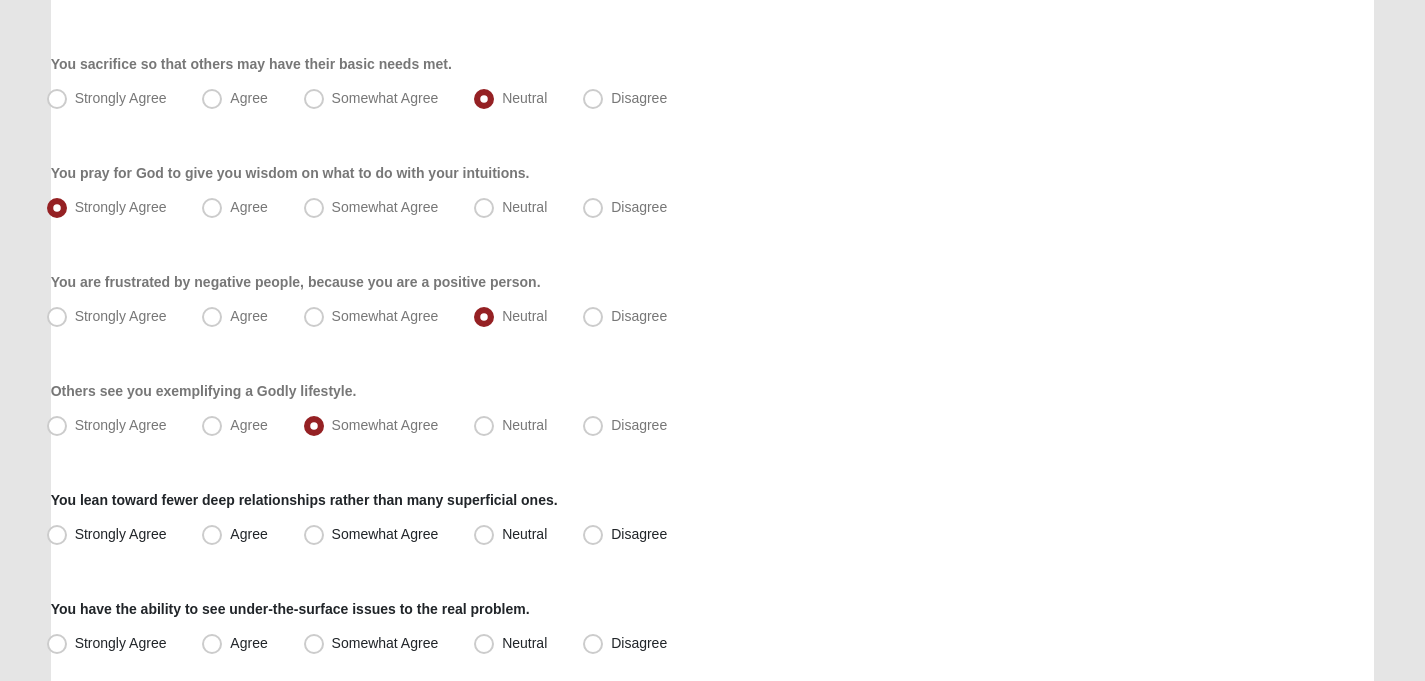 click on "Respond to these items quickly and don’t overthink them. Usually your first response is your best response.
0%
You are able to stand alone in spite of others not agreeing with you.
Strongly Agree
Agree
Somewhat Agree
Neutral
Disagree
You feel free to give advice for others to pursue specific courses of action.
Strongly Agree" at bounding box center [713, 28] 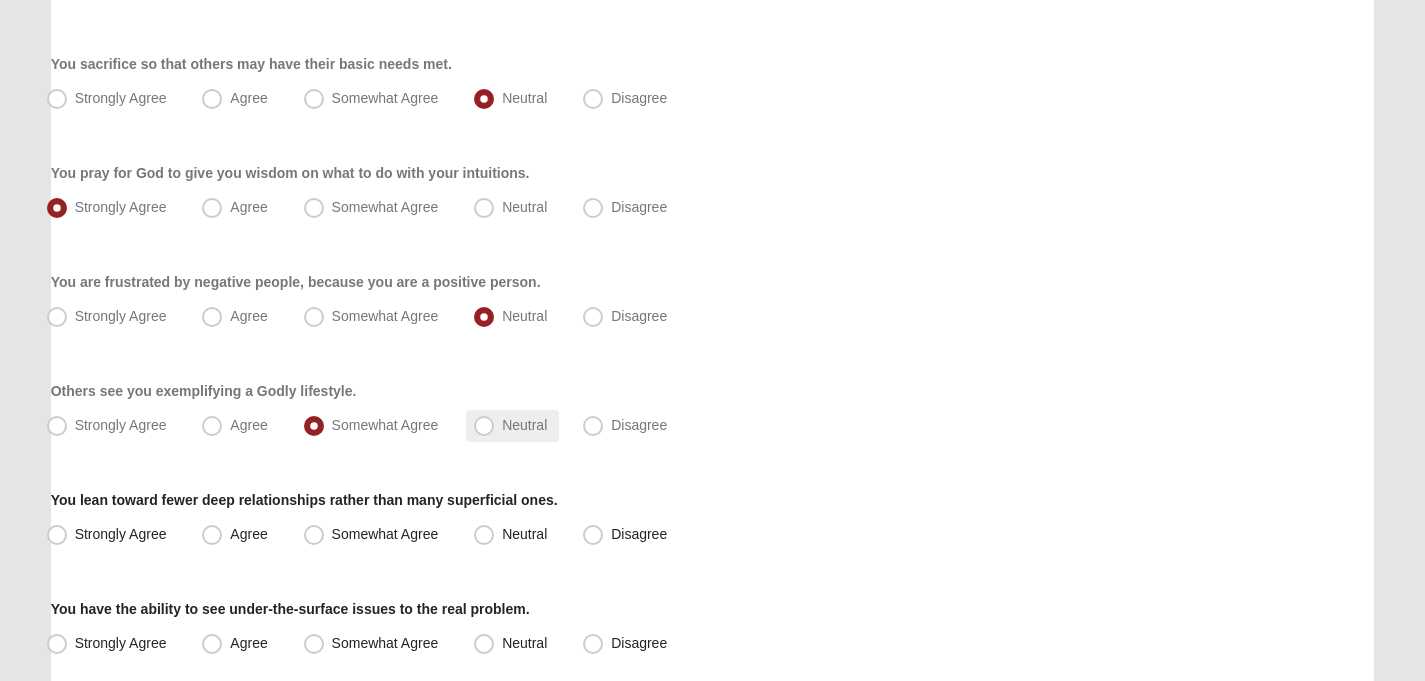click on "Neutral" at bounding box center (512, 426) 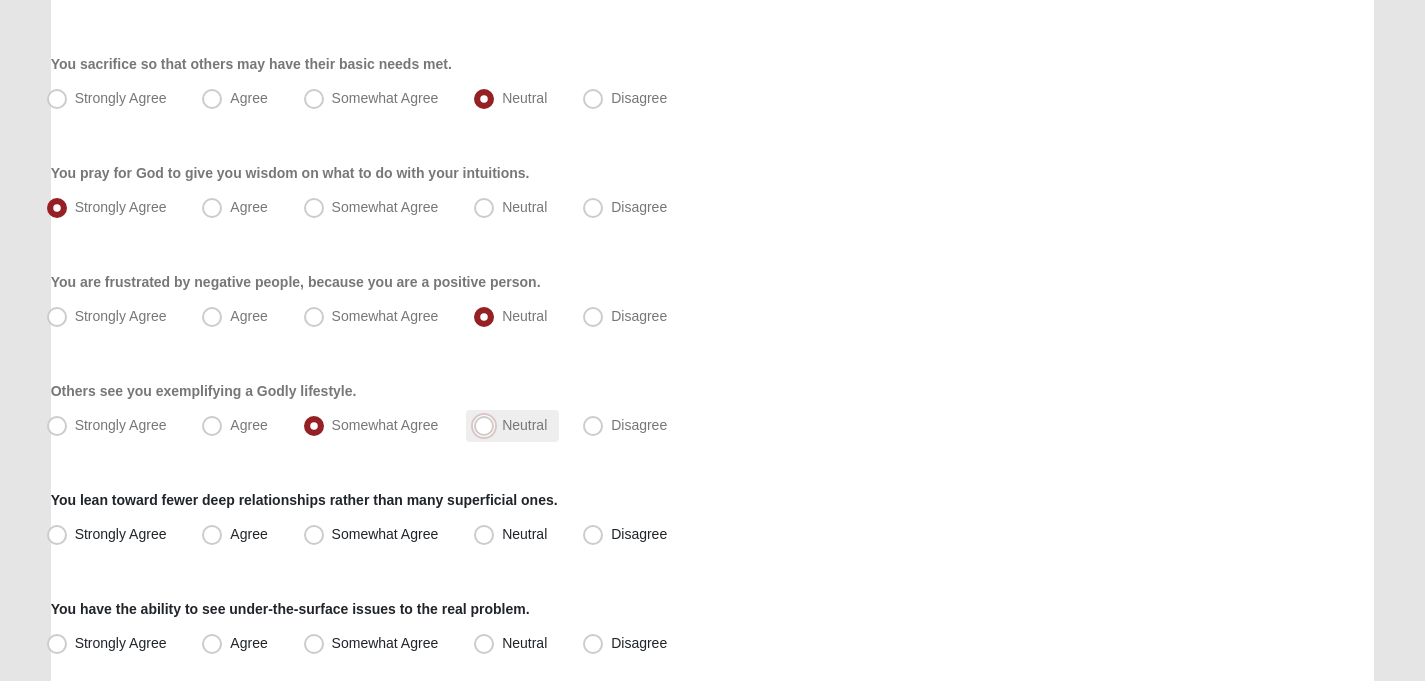 click on "Neutral" at bounding box center (488, 425) 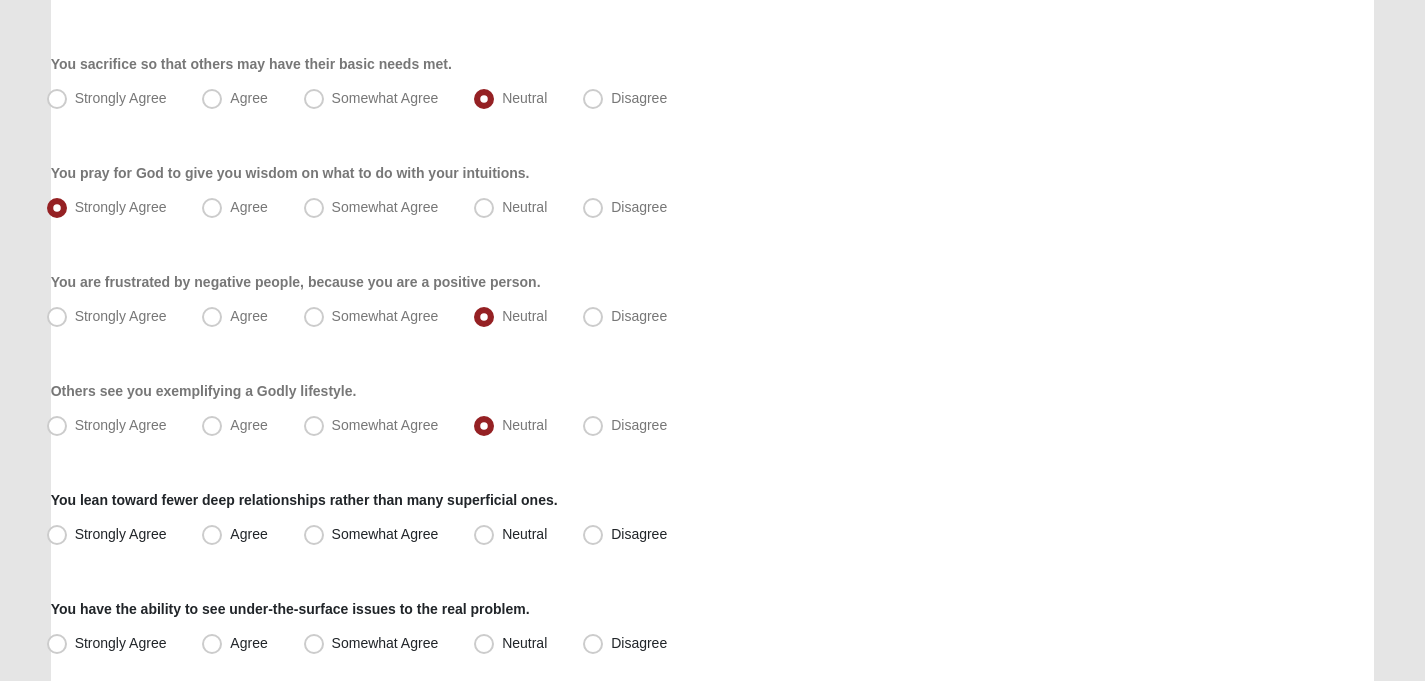 click on "Others see you exemplifying a Godly lifestyle.
Strongly Agree
Agree
Somewhat Agree
Neutral
Disagree" at bounding box center [713, 411] 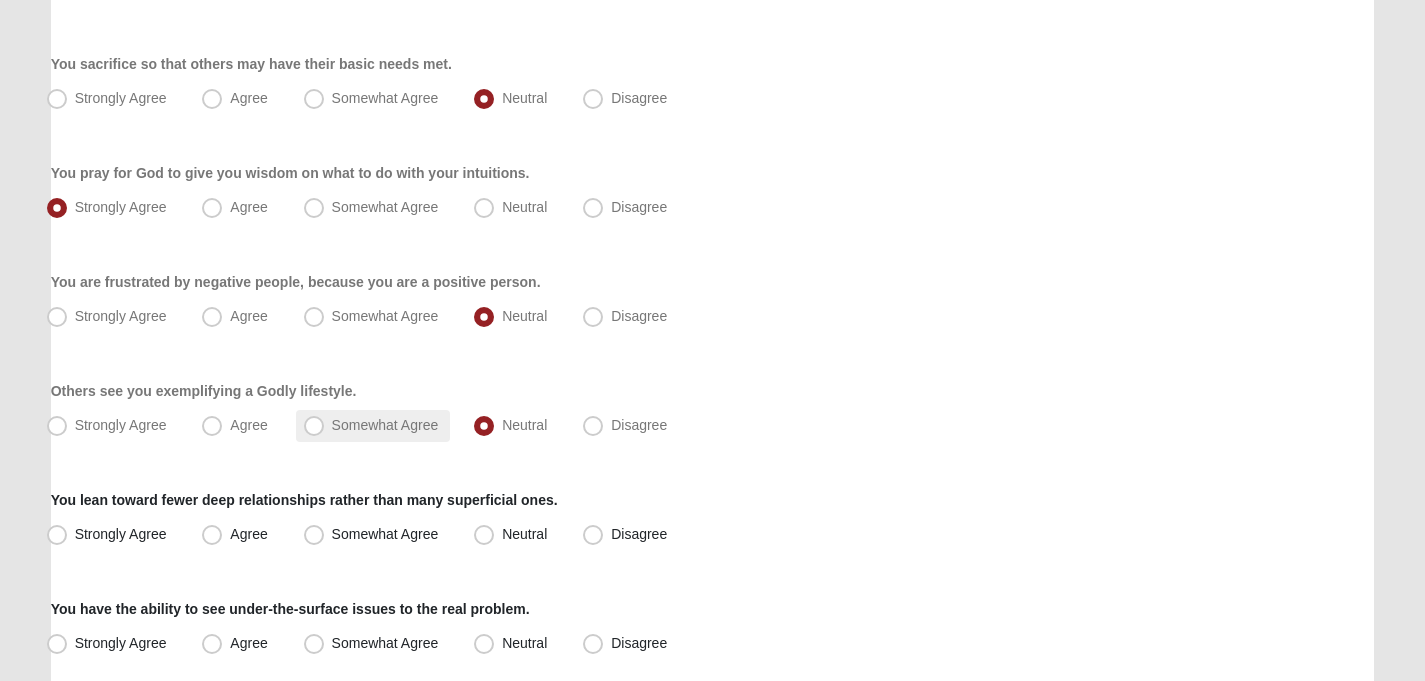 click on "Somewhat Agree" at bounding box center (385, 425) 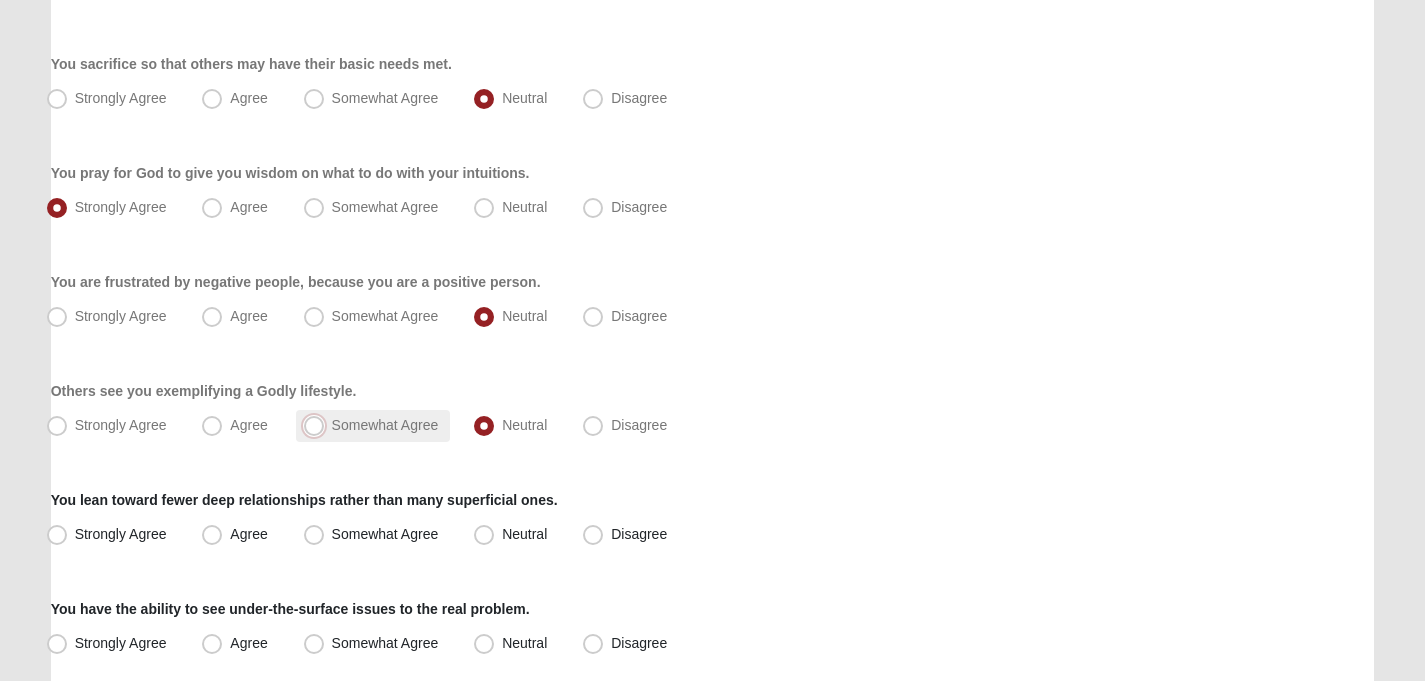 click on "Somewhat Agree" at bounding box center (318, 425) 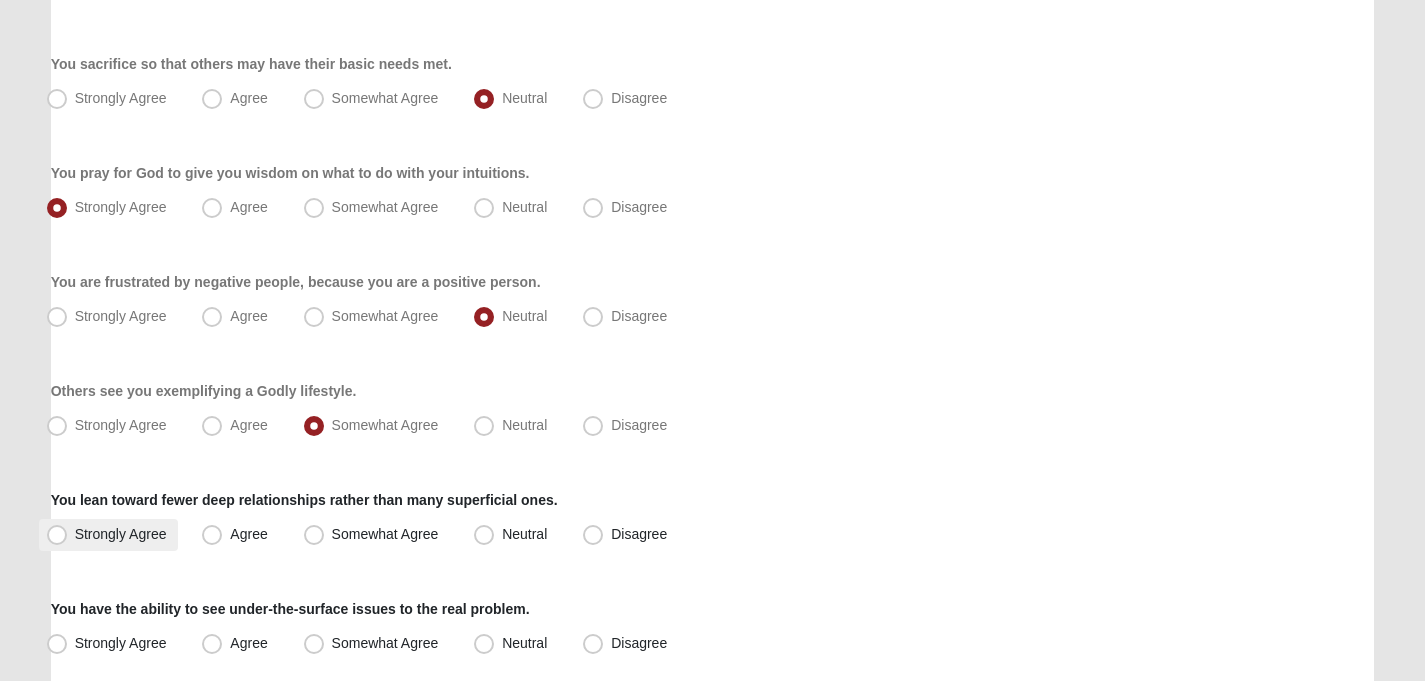 click on "Strongly Agree" at bounding box center [109, 535] 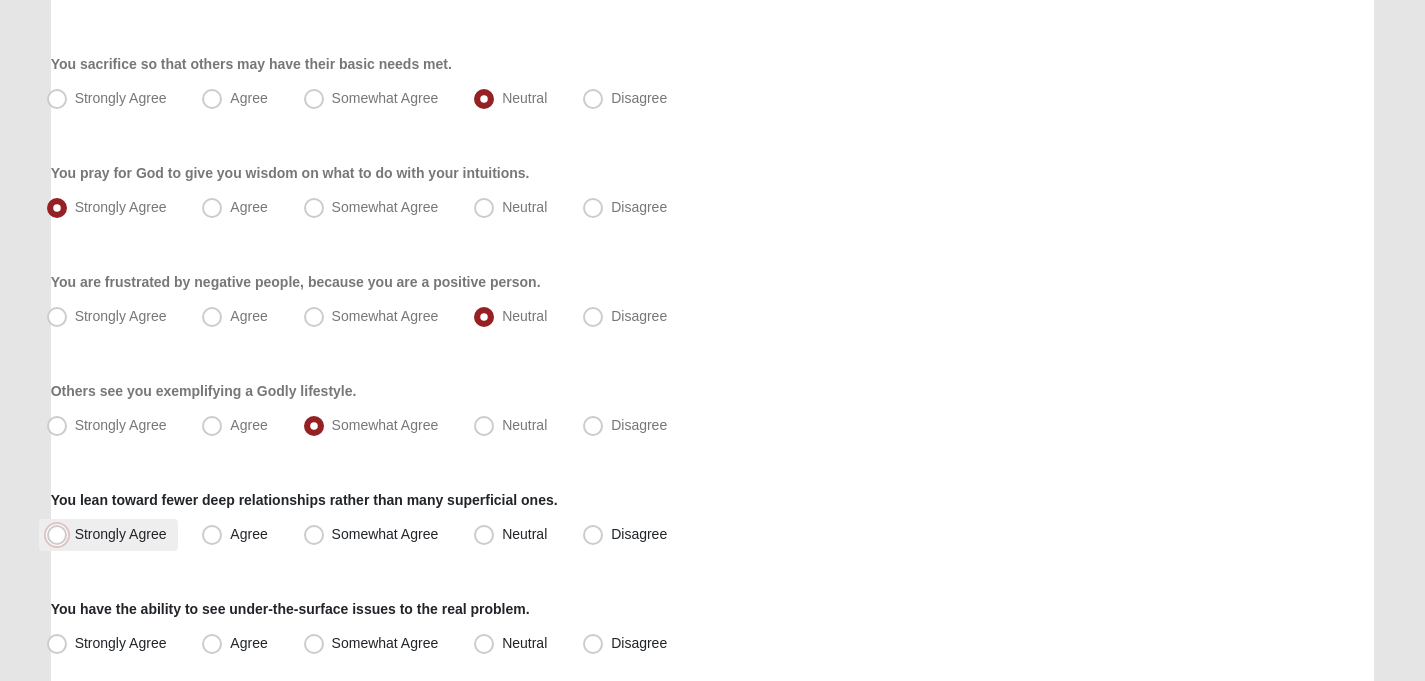 click on "Strongly Agree" at bounding box center [61, 534] 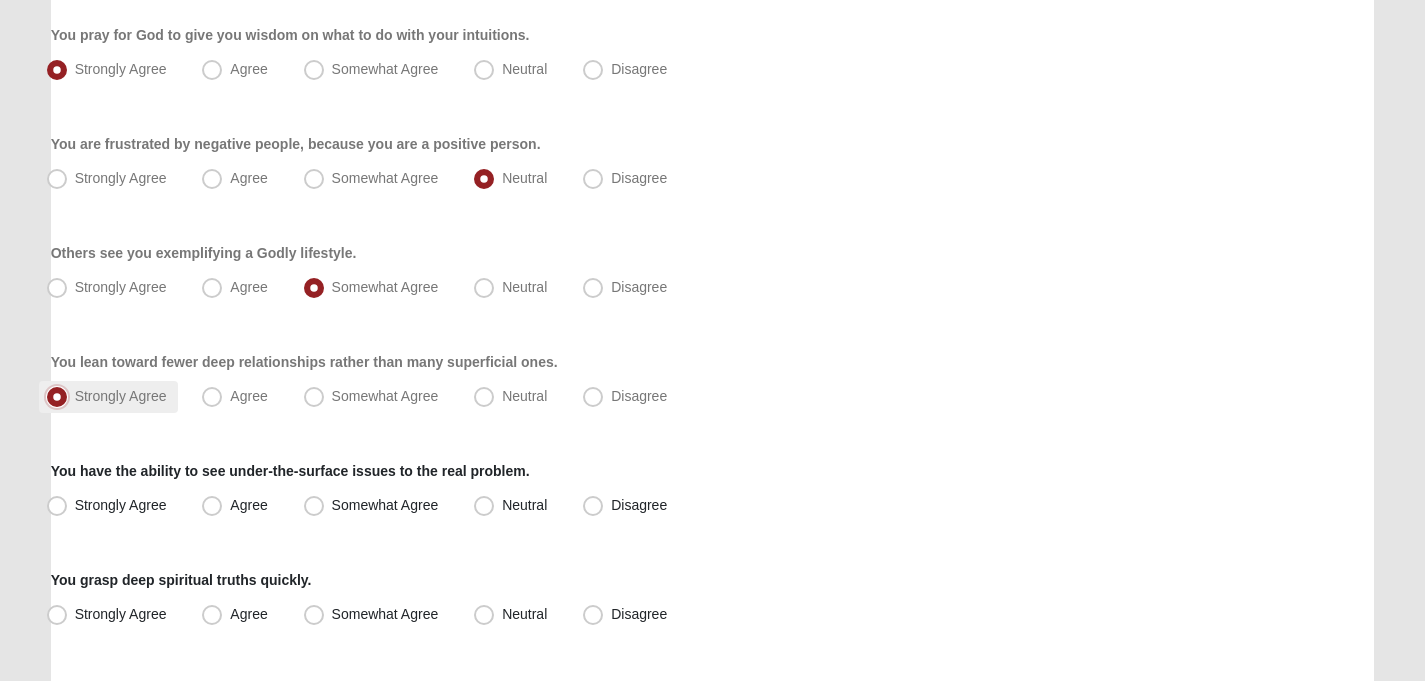 scroll, scrollTop: 1232, scrollLeft: 0, axis: vertical 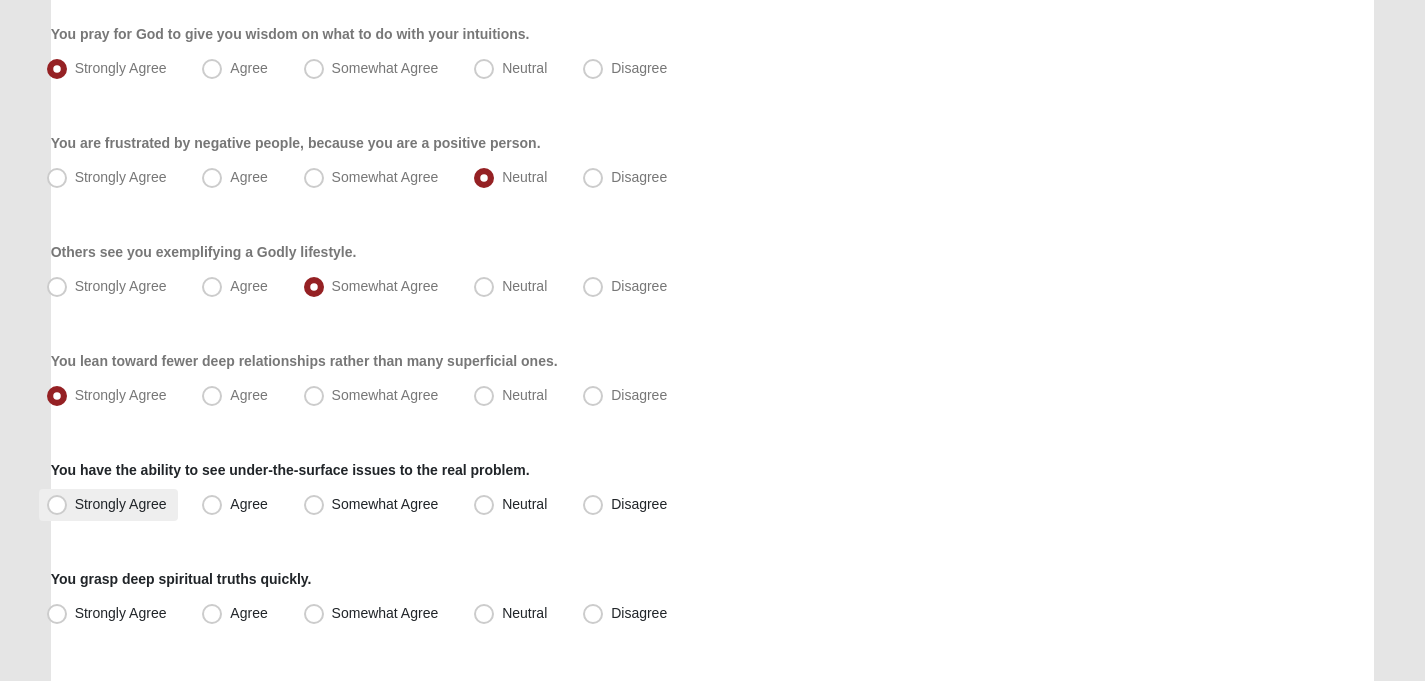 click on "Strongly Agree" at bounding box center (121, 504) 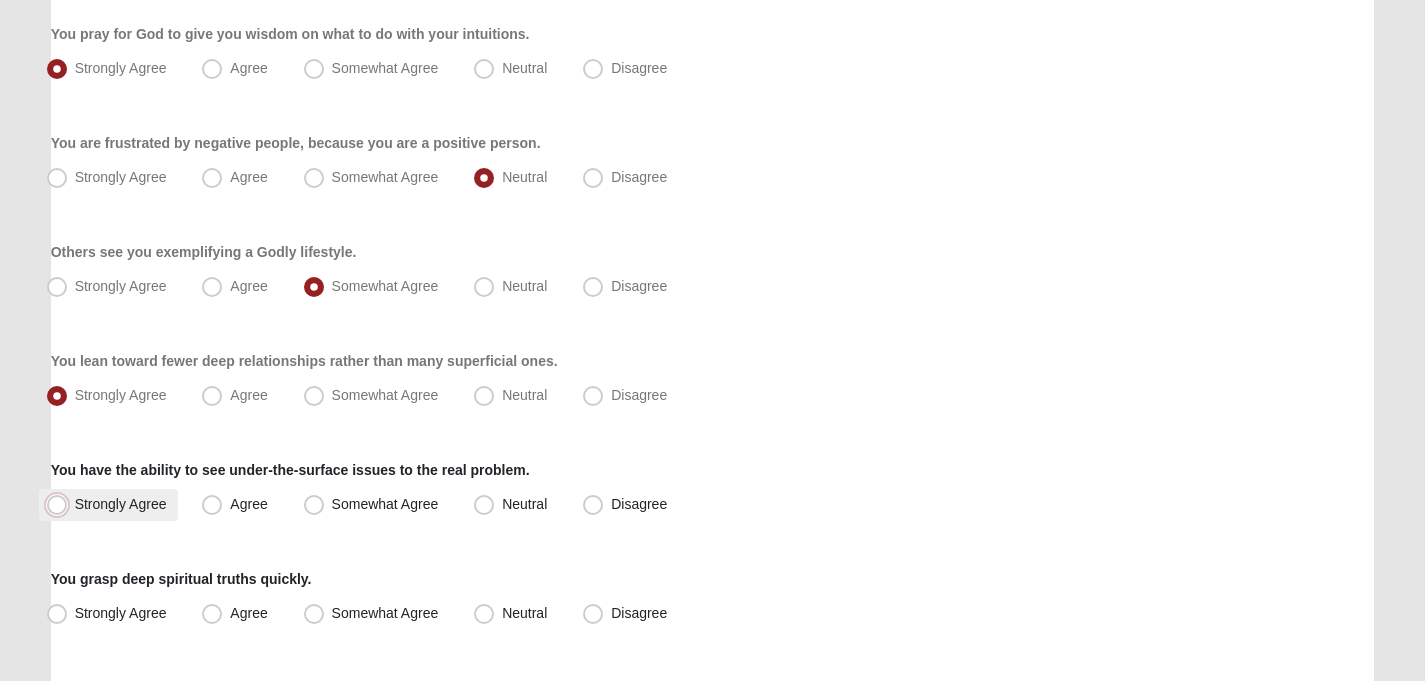 click on "Strongly Agree" at bounding box center (61, 504) 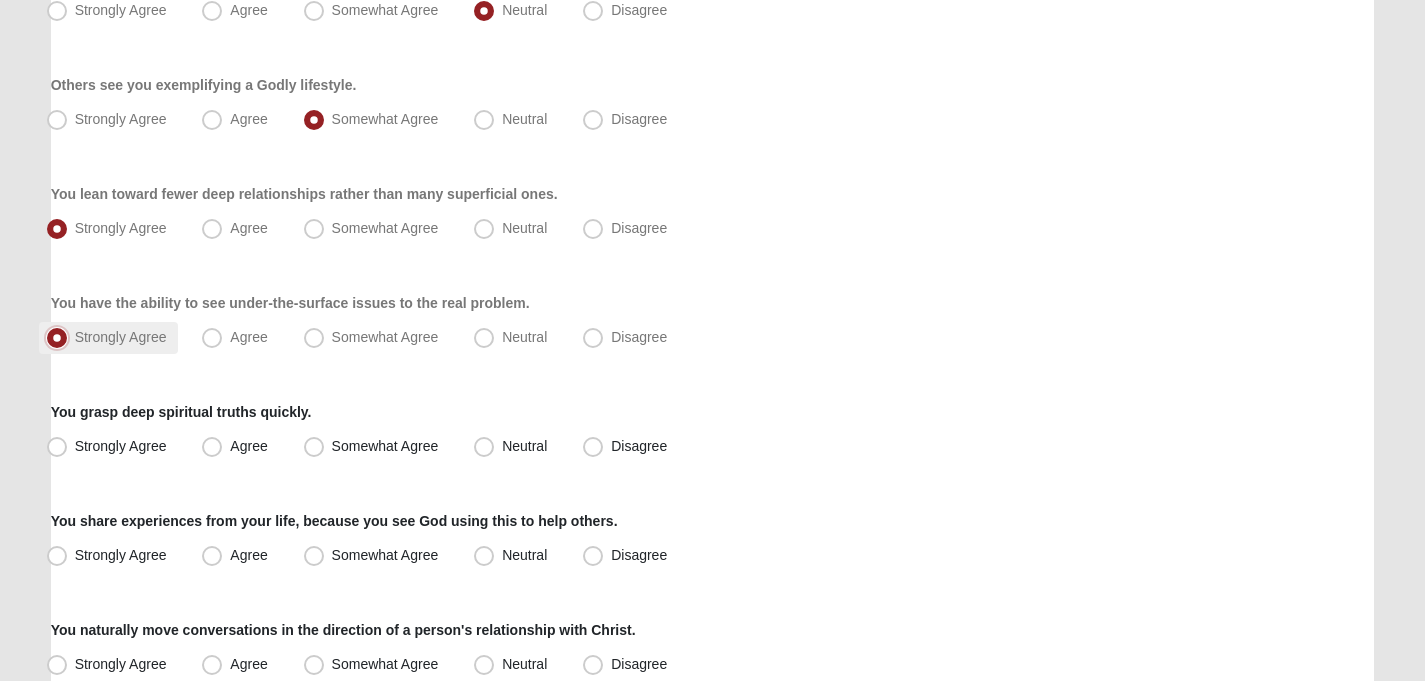scroll, scrollTop: 1400, scrollLeft: 0, axis: vertical 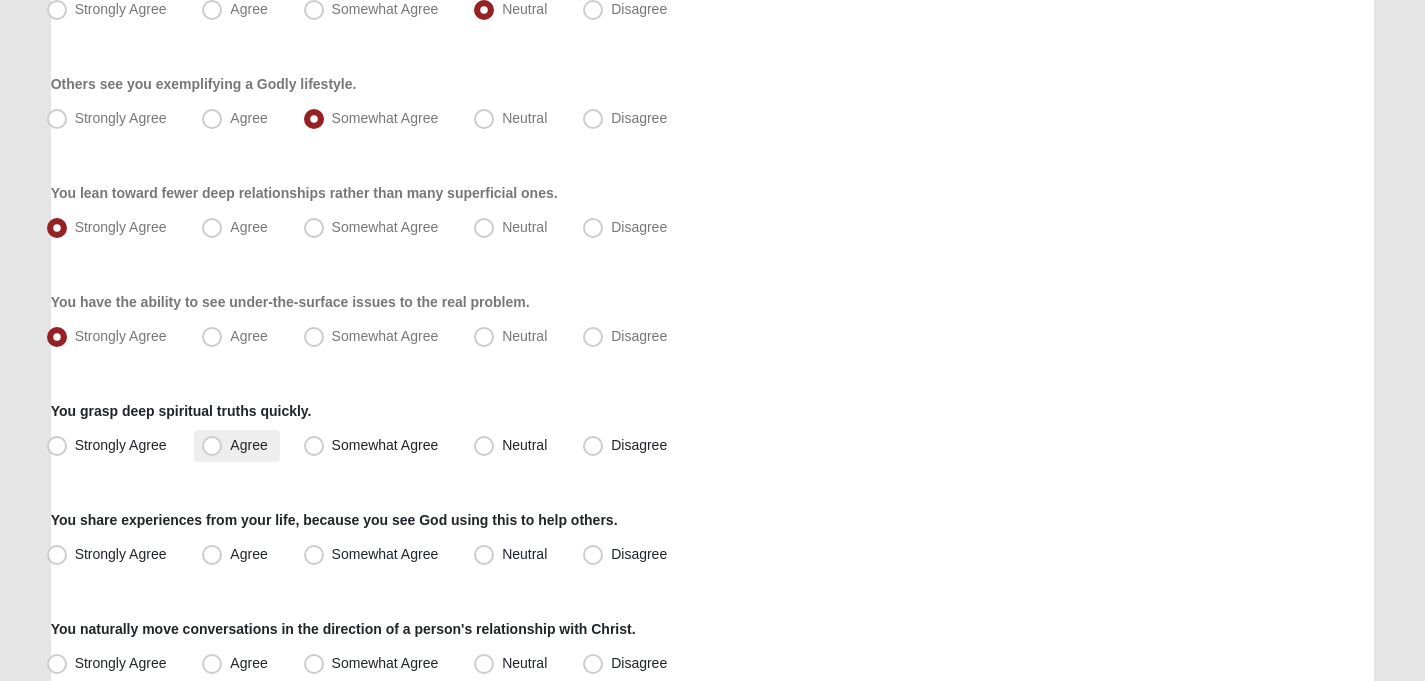 click on "Agree" at bounding box center (248, 445) 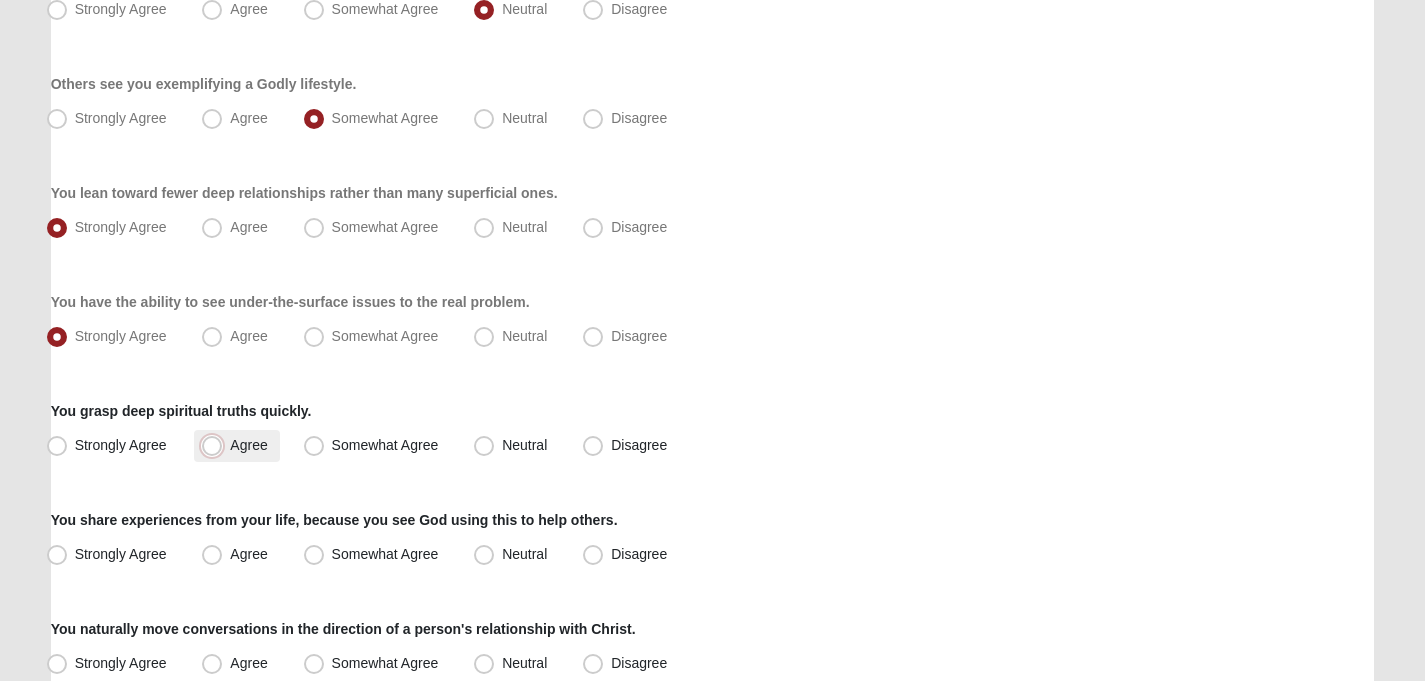 click on "Agree" at bounding box center [216, 445] 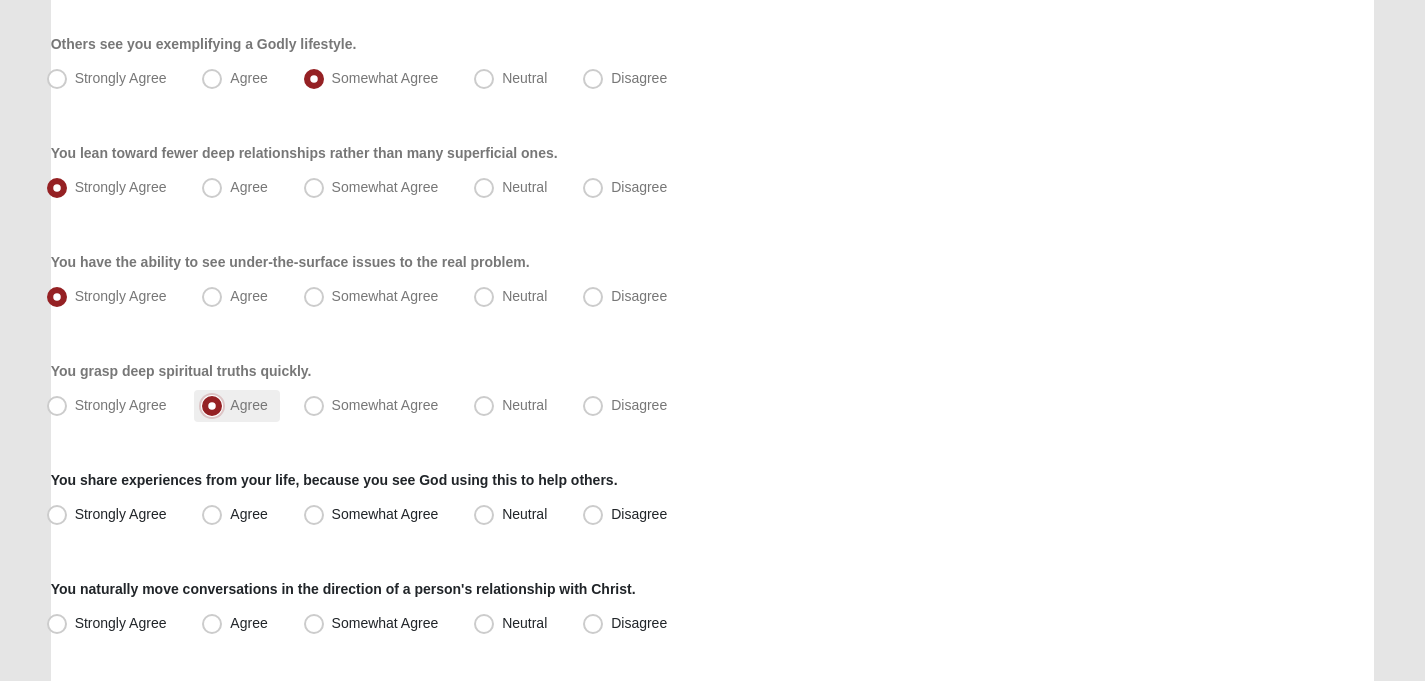 scroll, scrollTop: 1441, scrollLeft: 0, axis: vertical 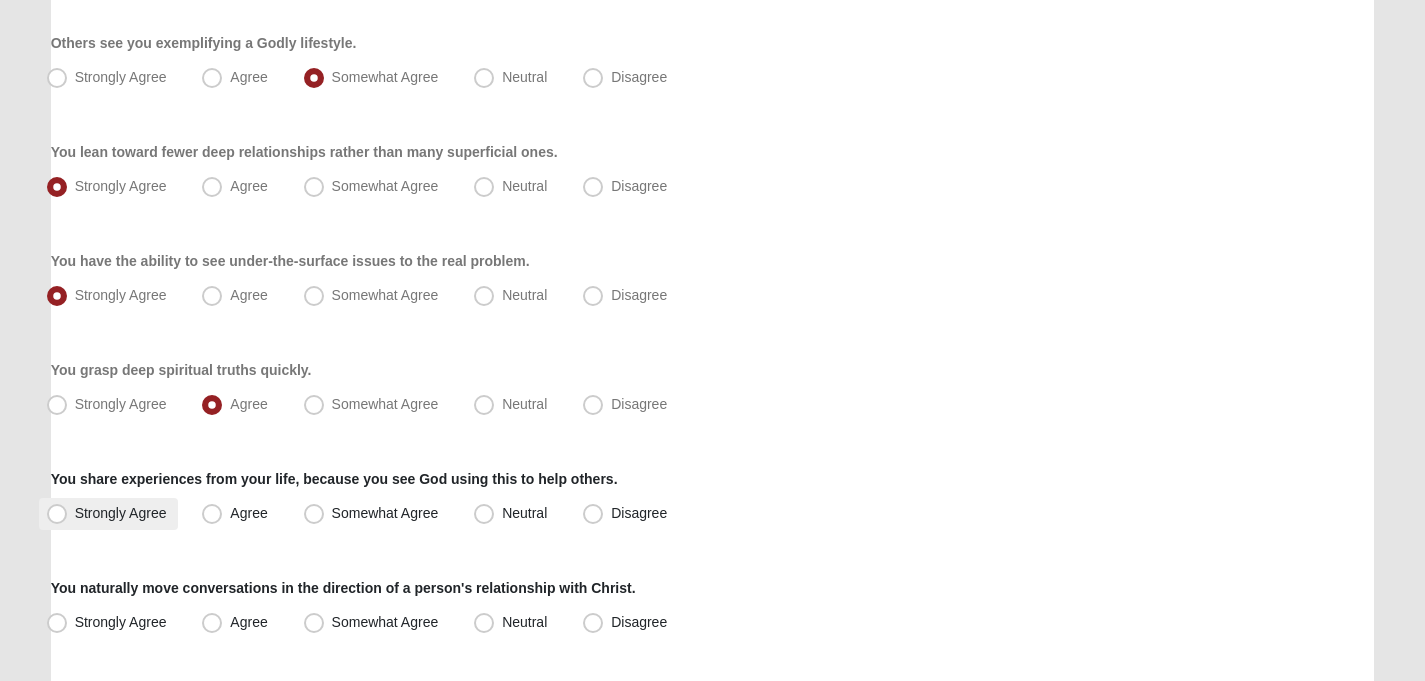 click on "Strongly Agree" at bounding box center [121, 513] 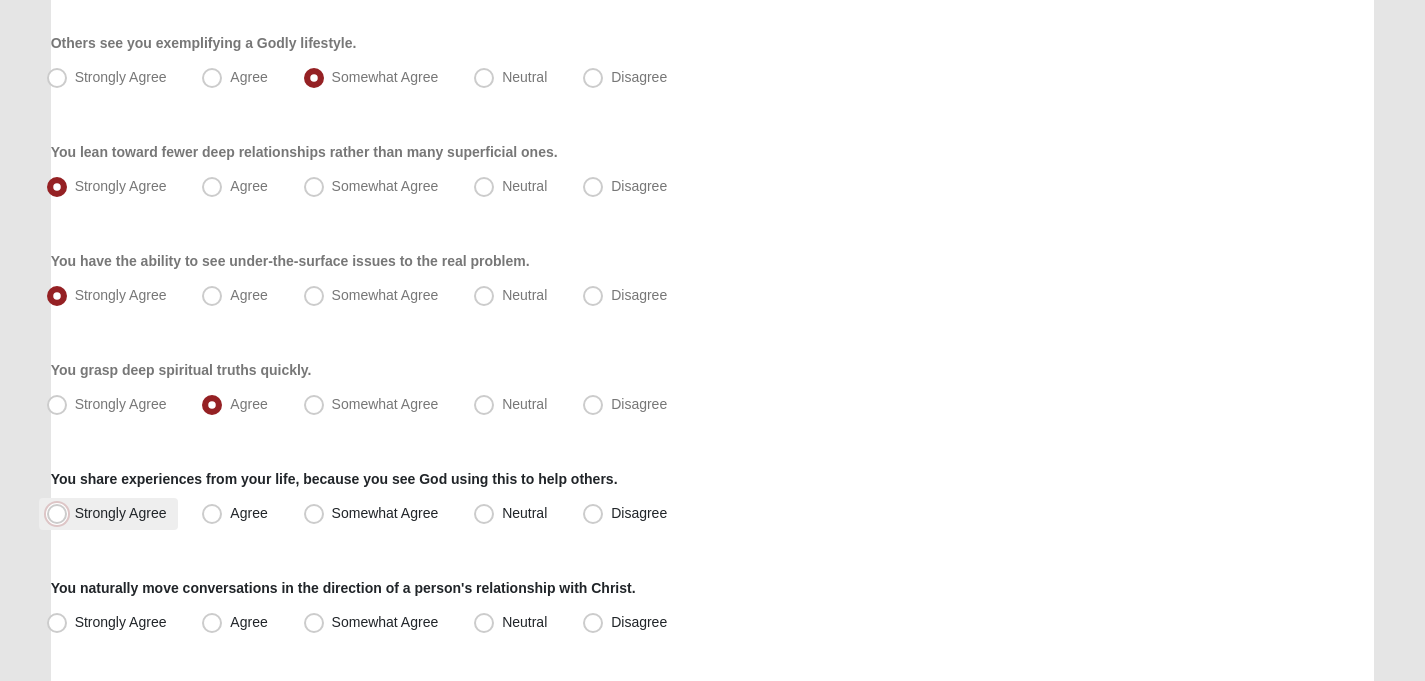 click on "Strongly Agree" at bounding box center (61, 513) 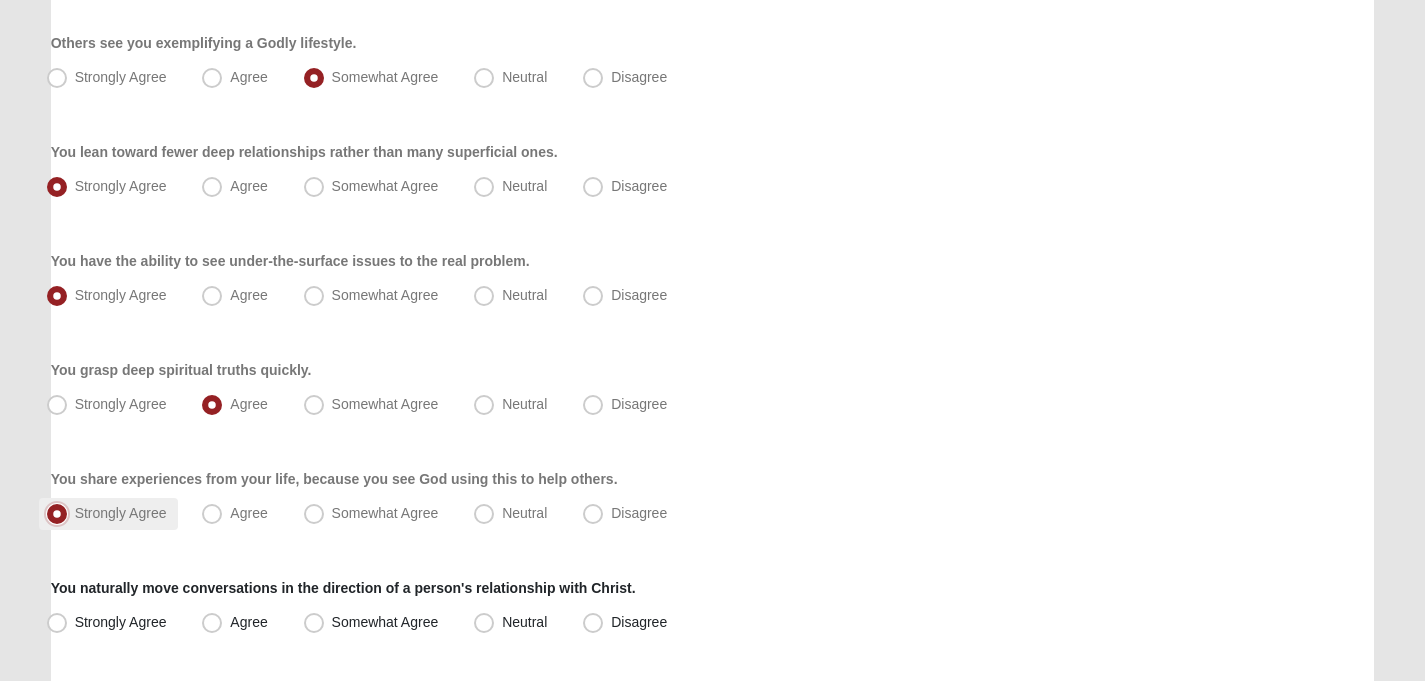 scroll, scrollTop: 1575, scrollLeft: 0, axis: vertical 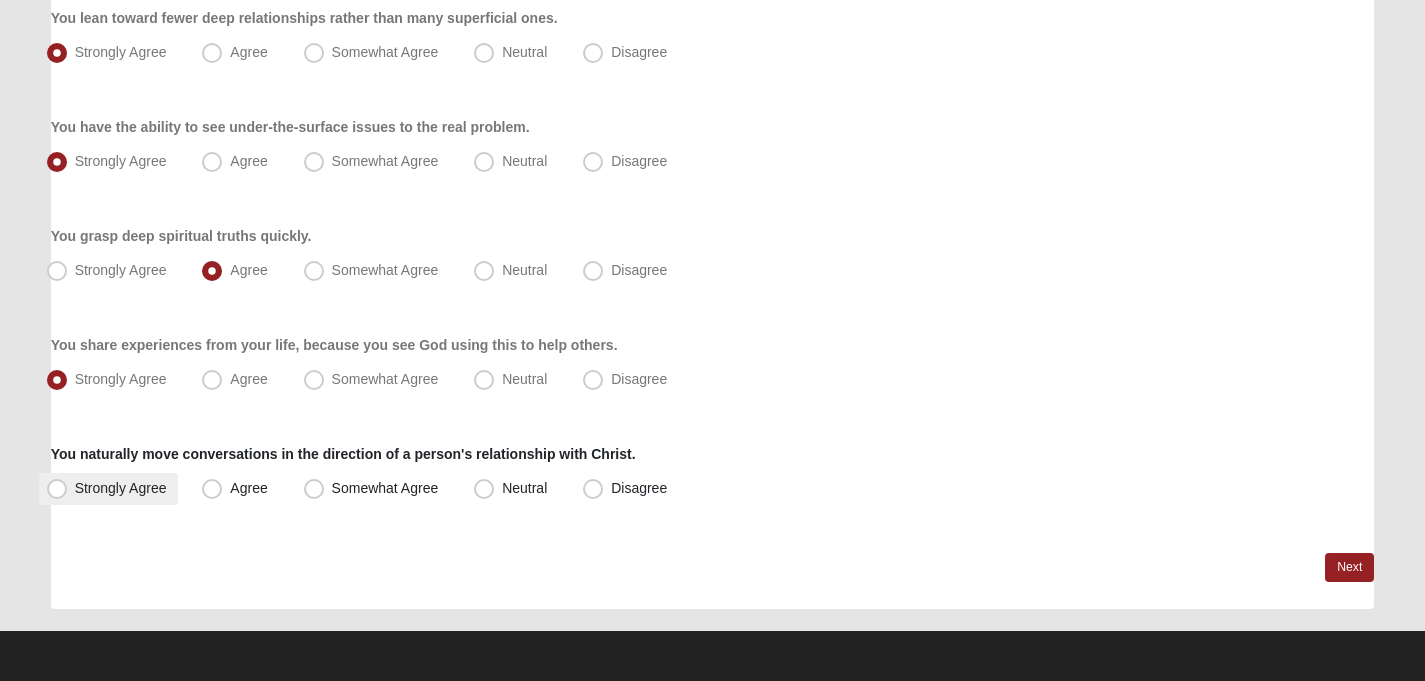 click on "Strongly Agree" at bounding box center [121, 488] 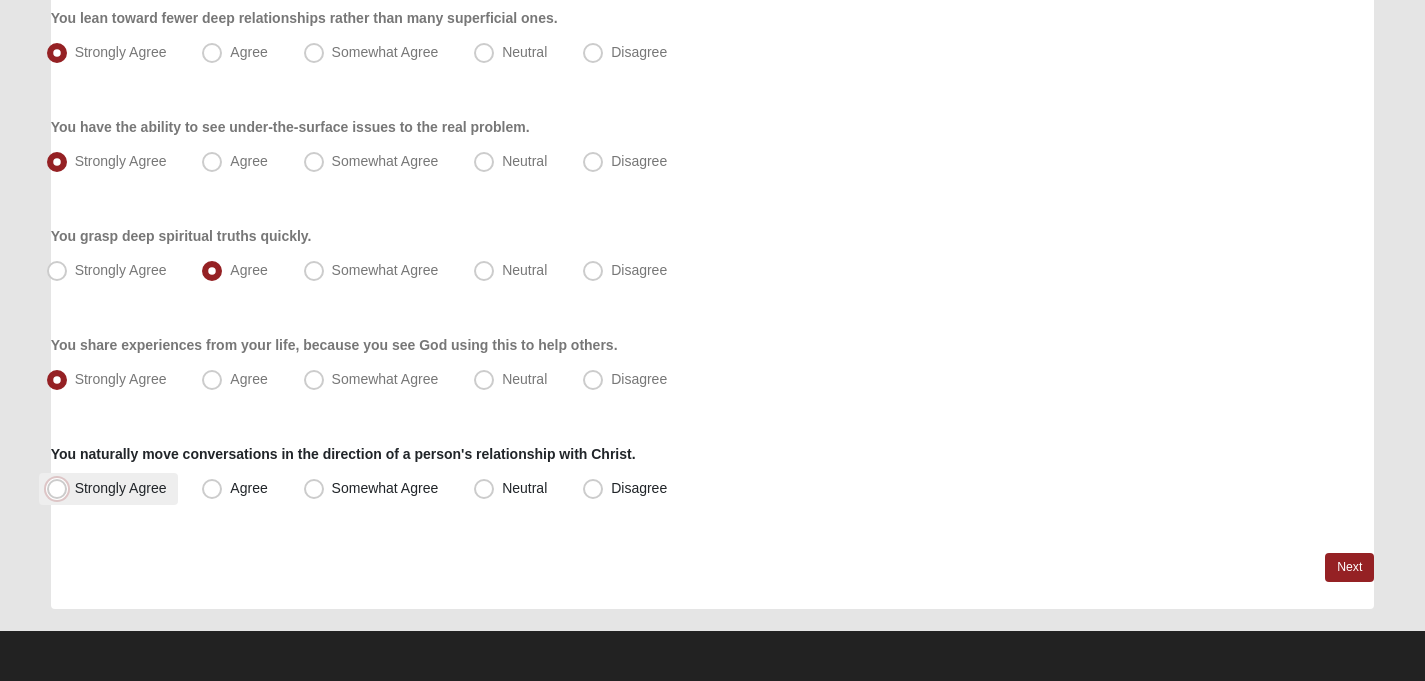 click on "Strongly Agree" at bounding box center (61, 488) 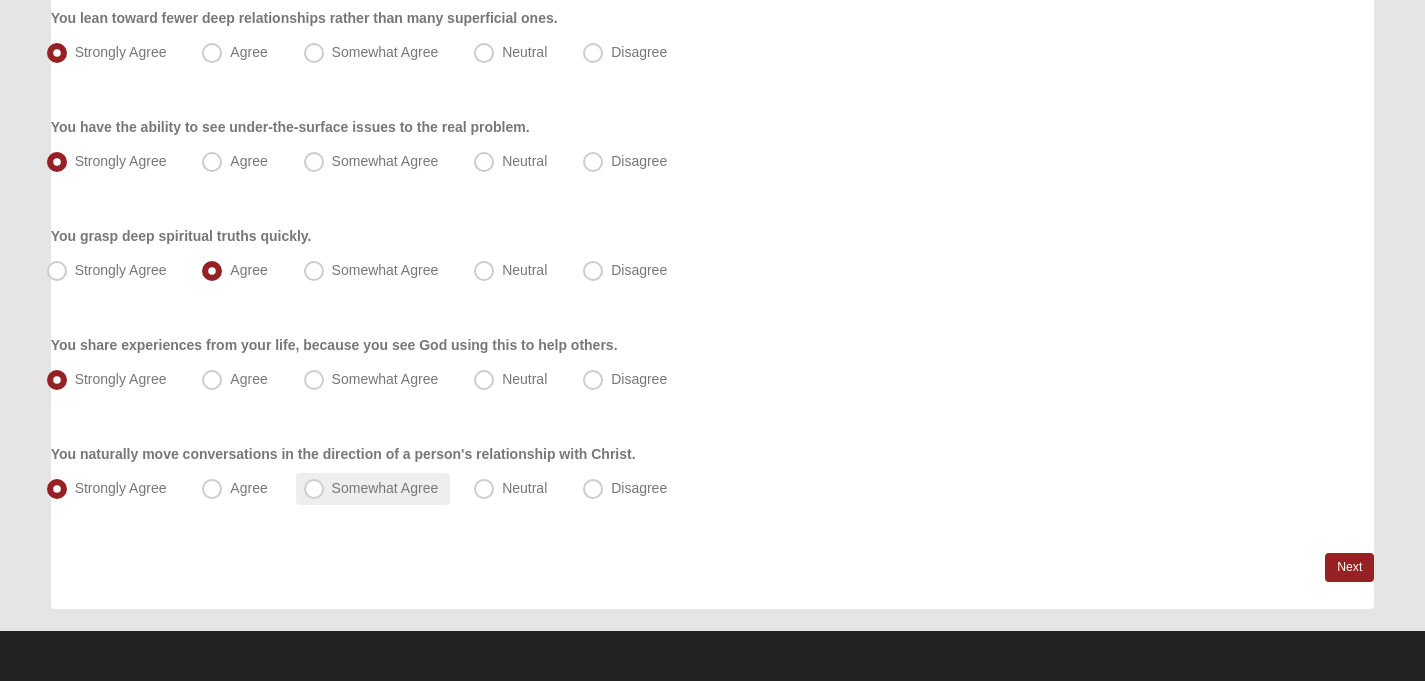 click on "Somewhat Agree" at bounding box center [373, 489] 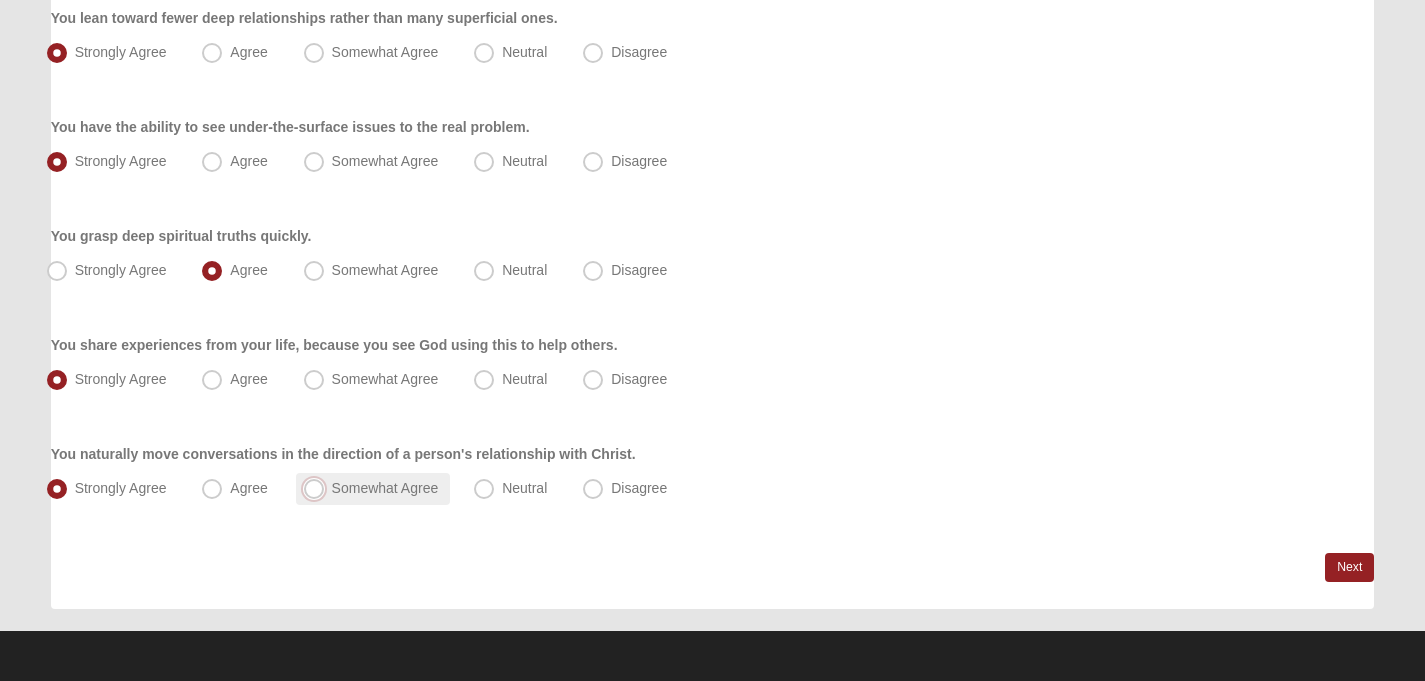 click on "Somewhat Agree" at bounding box center (318, 488) 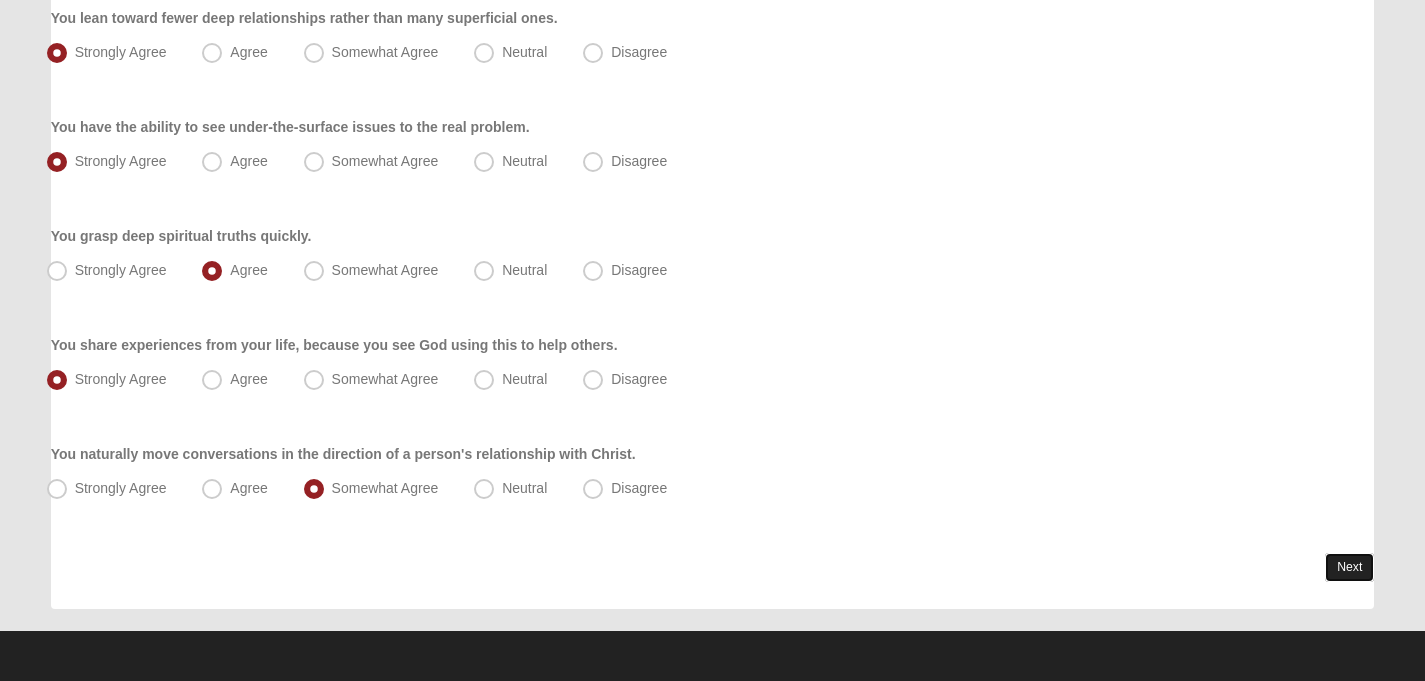 click on "Next" at bounding box center [1349, 567] 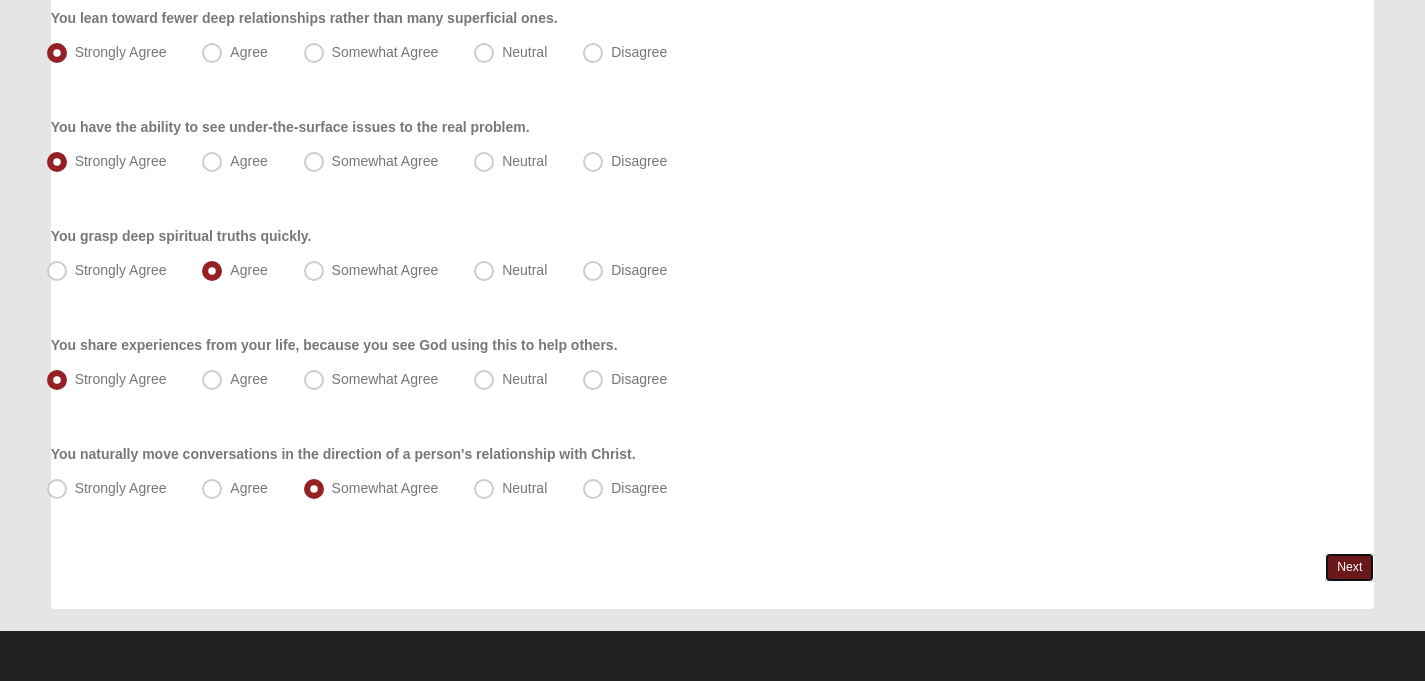 scroll, scrollTop: 0, scrollLeft: 0, axis: both 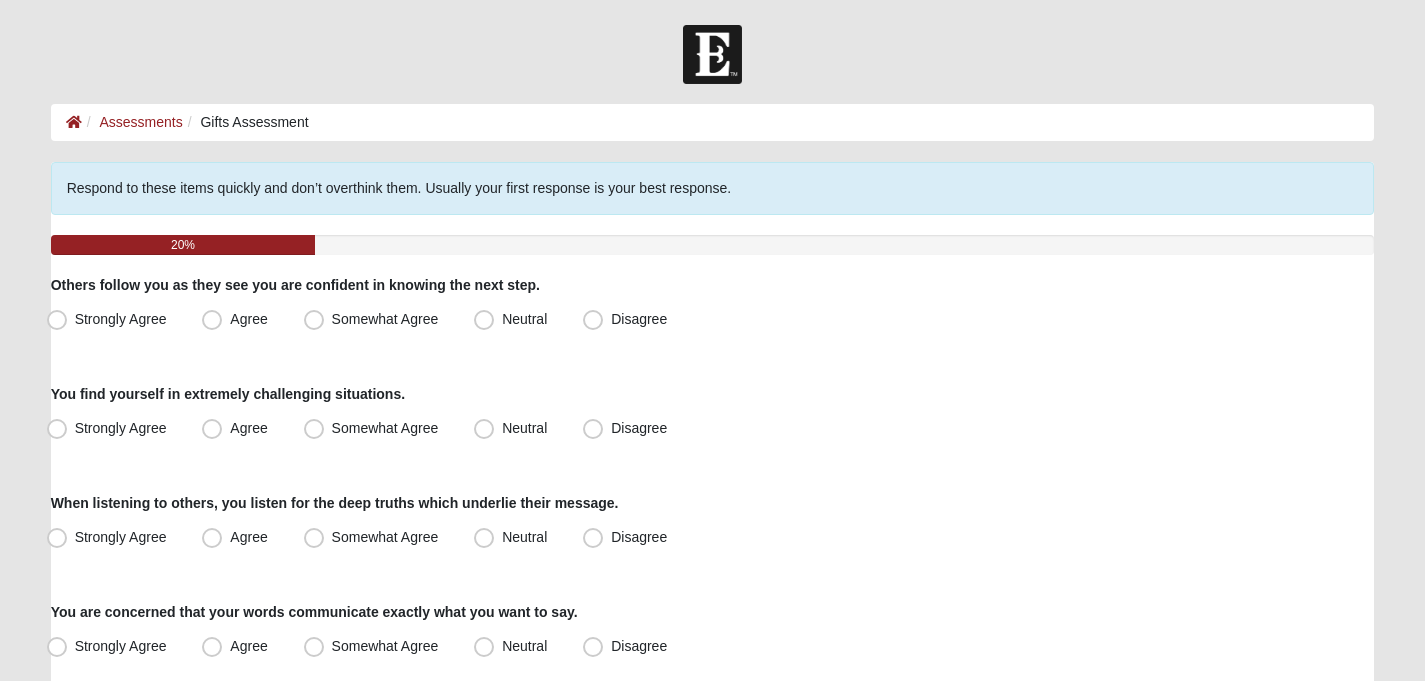 click on "Assessments" at bounding box center (132, 122) 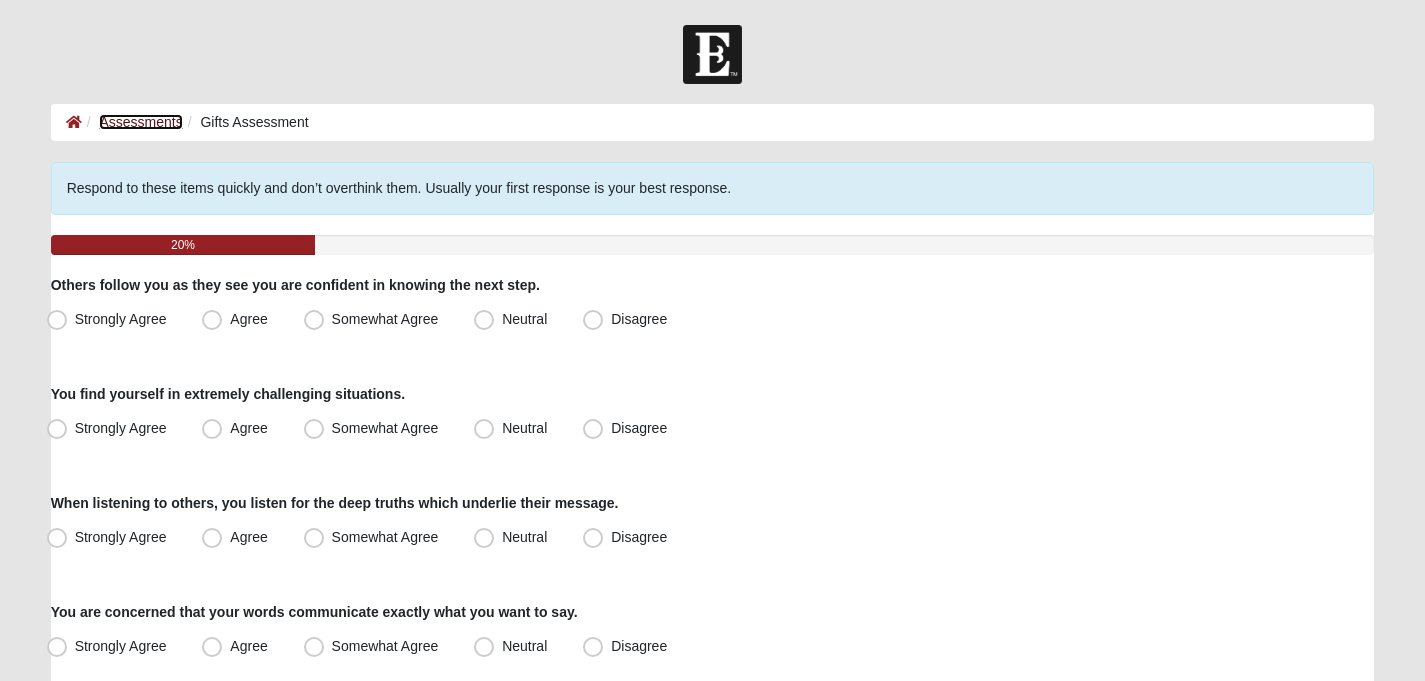 click on "Assessments" at bounding box center [140, 122] 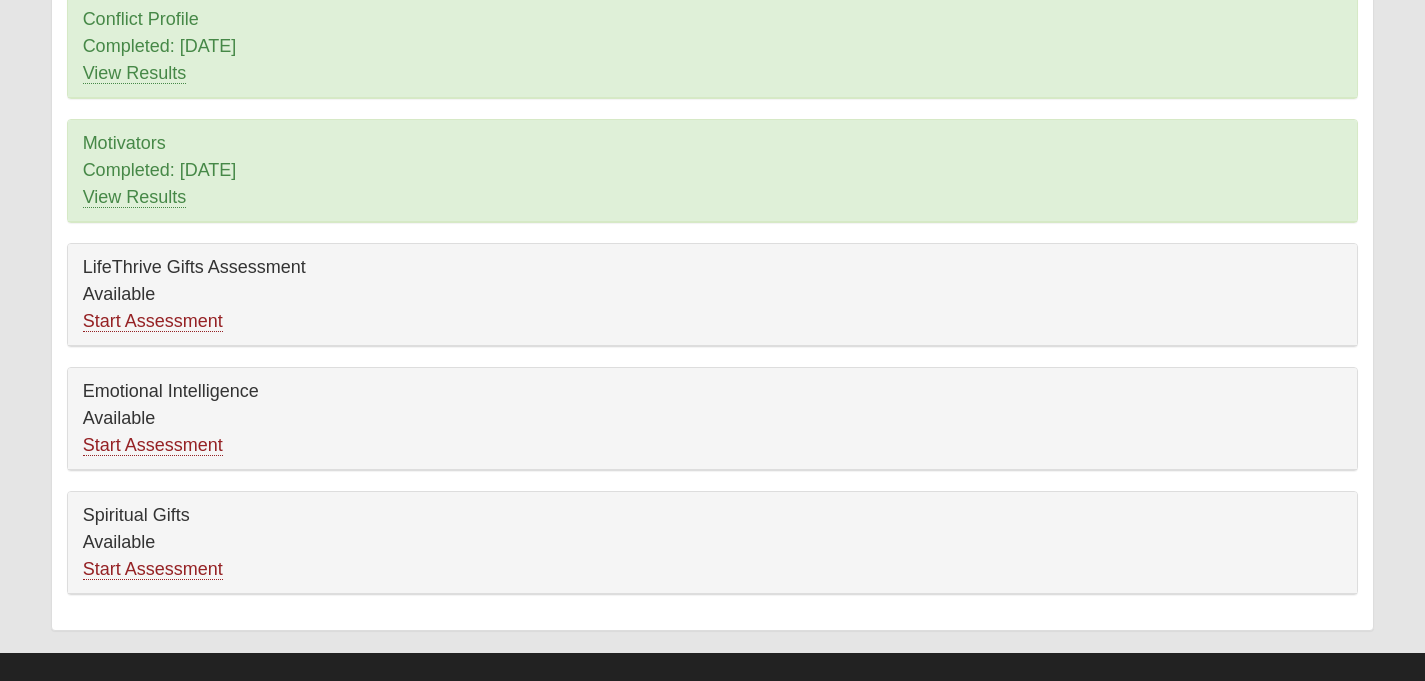 scroll, scrollTop: 351, scrollLeft: 0, axis: vertical 